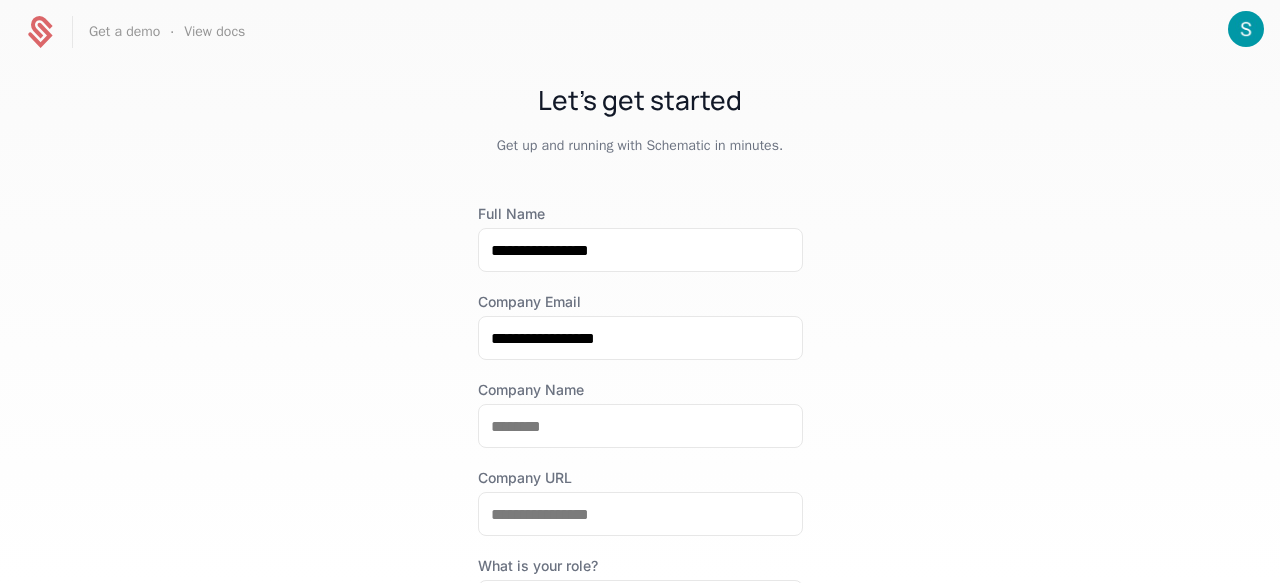 scroll, scrollTop: 0, scrollLeft: 0, axis: both 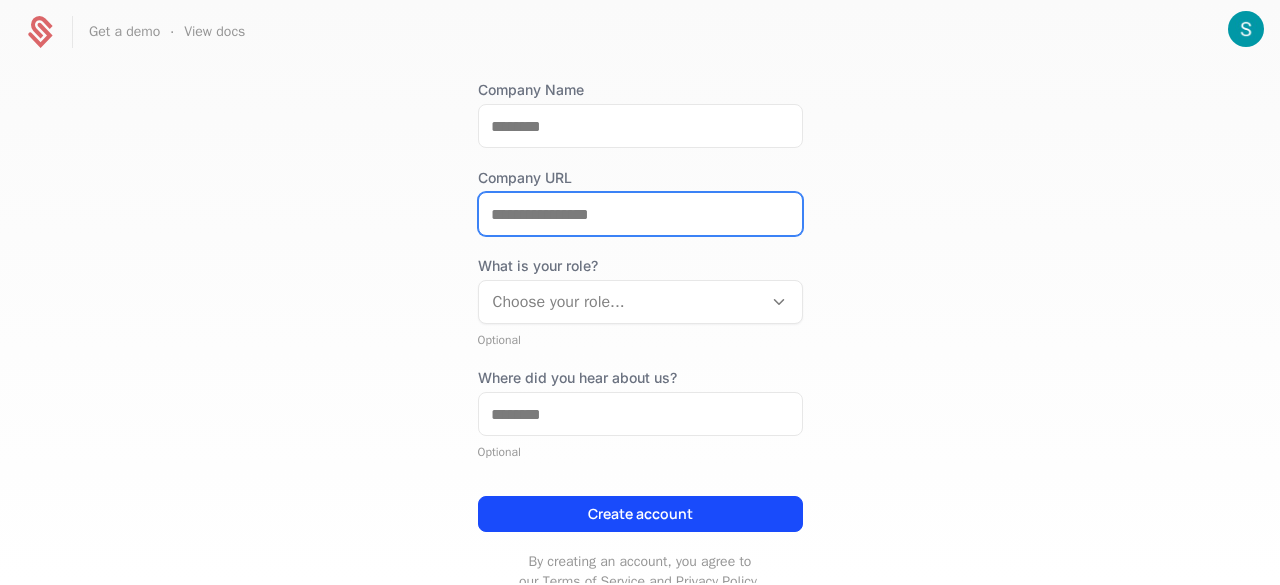click on "Company URL" at bounding box center [640, 214] 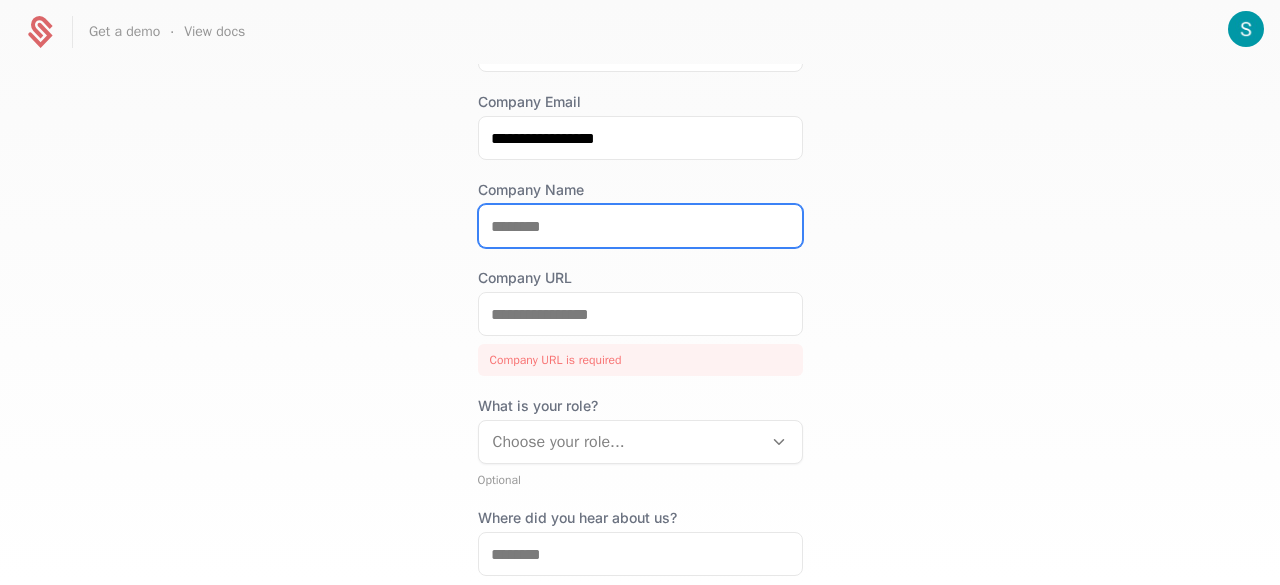 click on "Company Name" at bounding box center [640, 226] 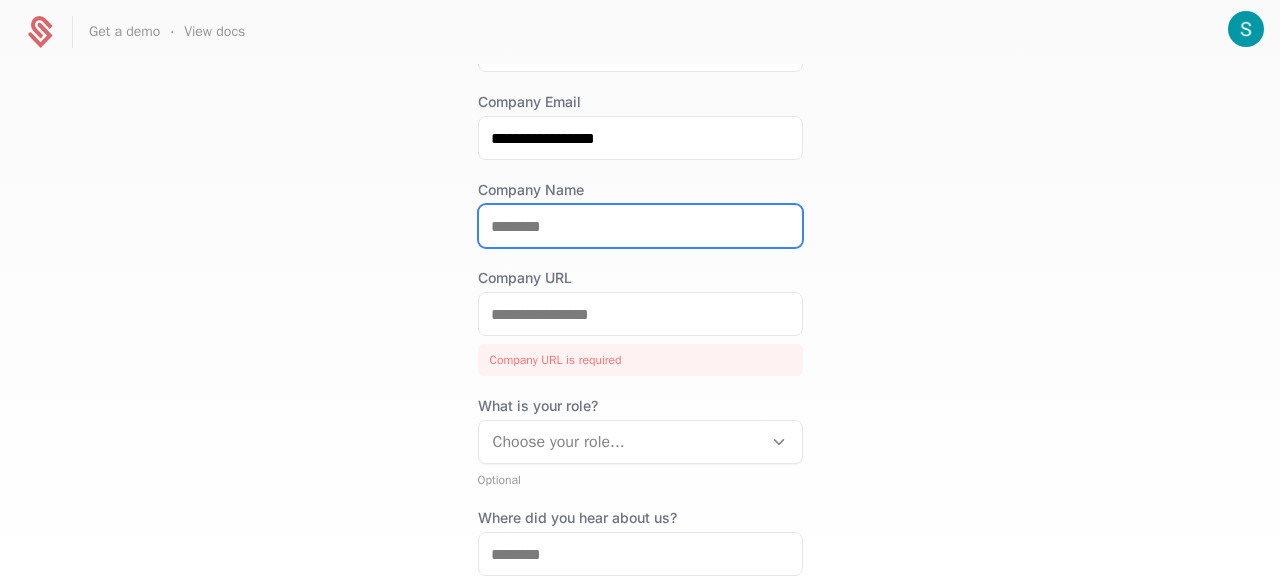 type on "********" 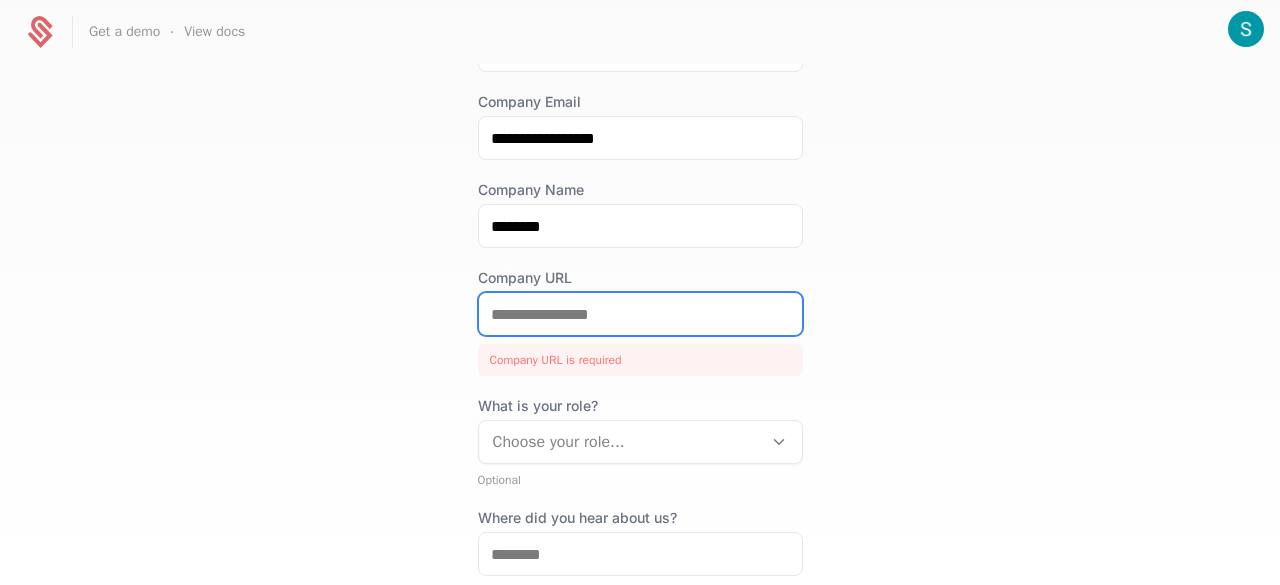 click on "Company URL" at bounding box center [640, 314] 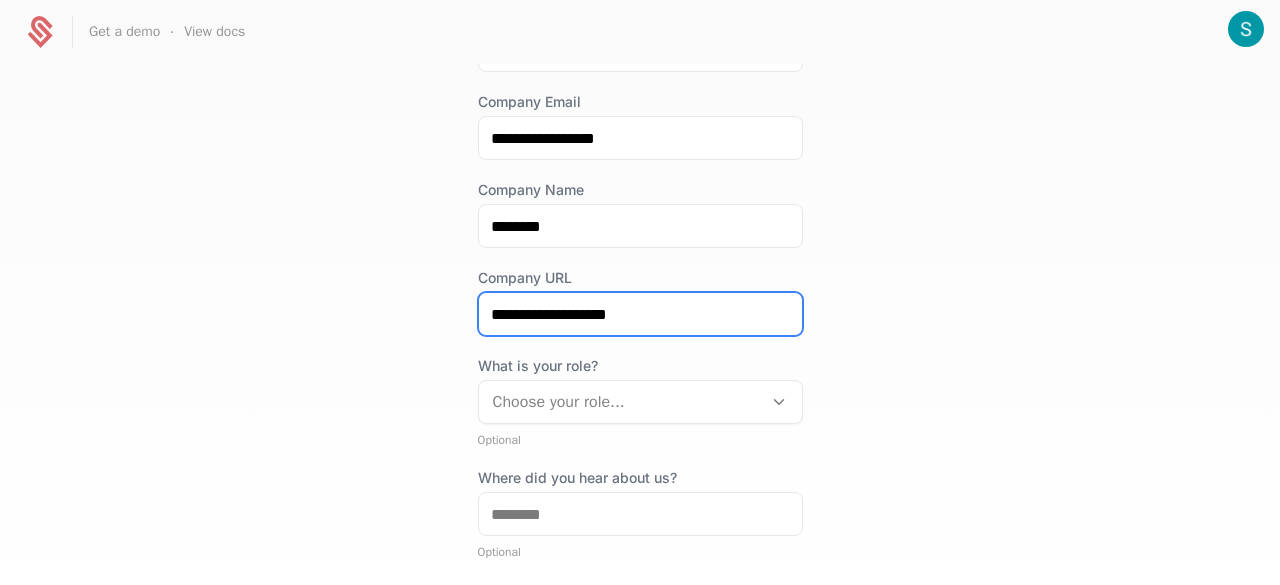 scroll, scrollTop: 365, scrollLeft: 0, axis: vertical 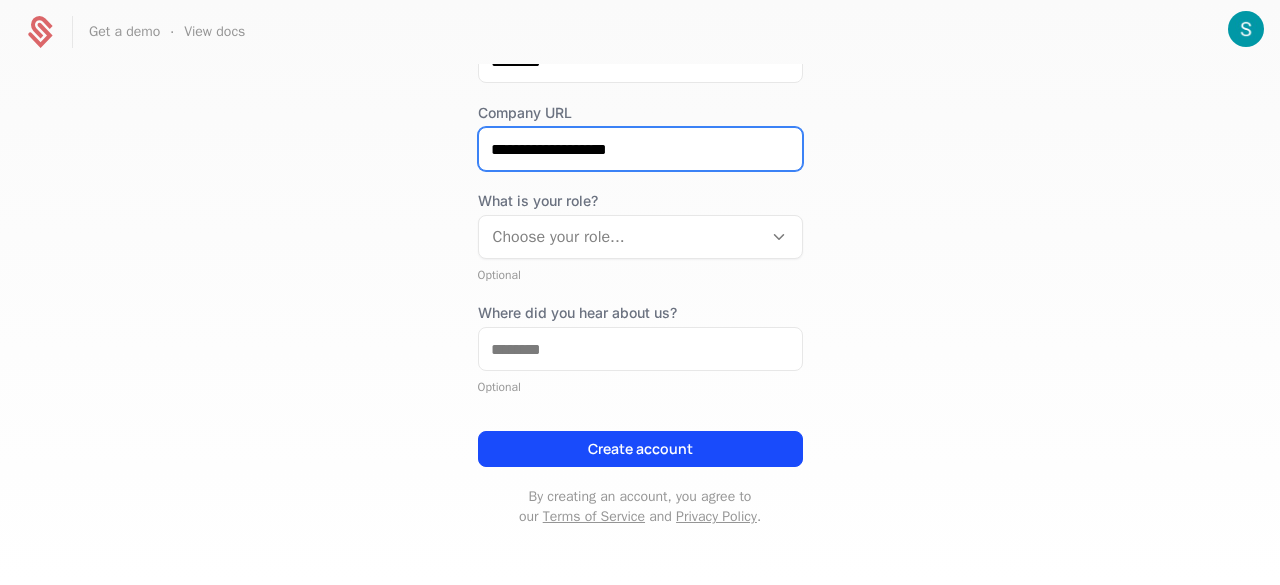 type on "**********" 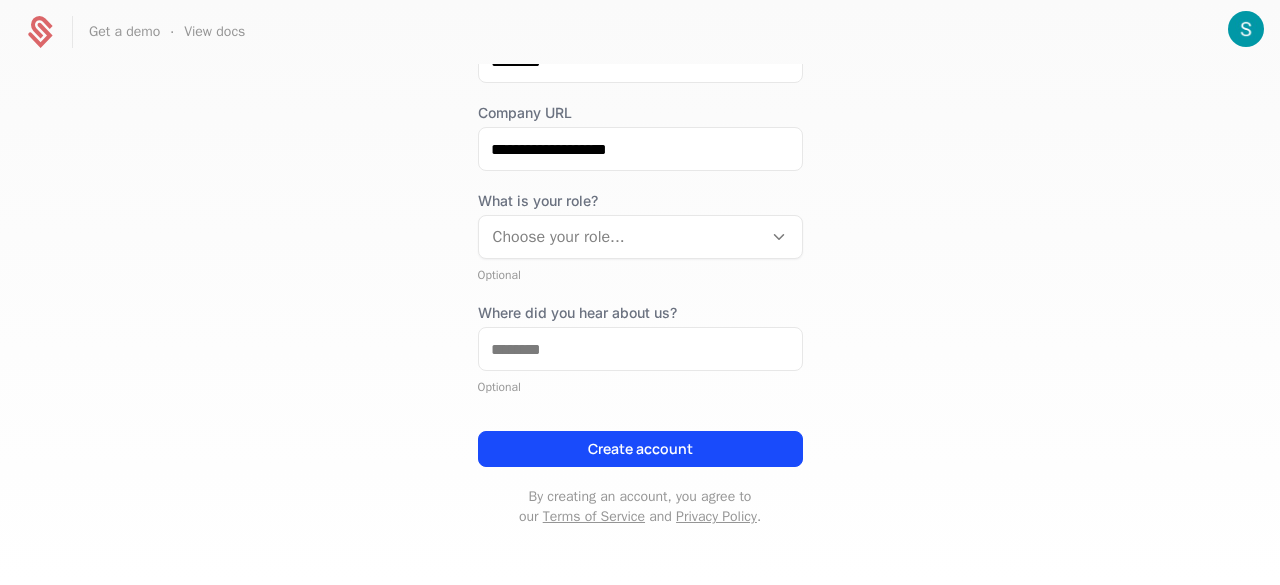 drag, startPoint x: 613, startPoint y: 242, endPoint x: 617, endPoint y: 232, distance: 10.770329 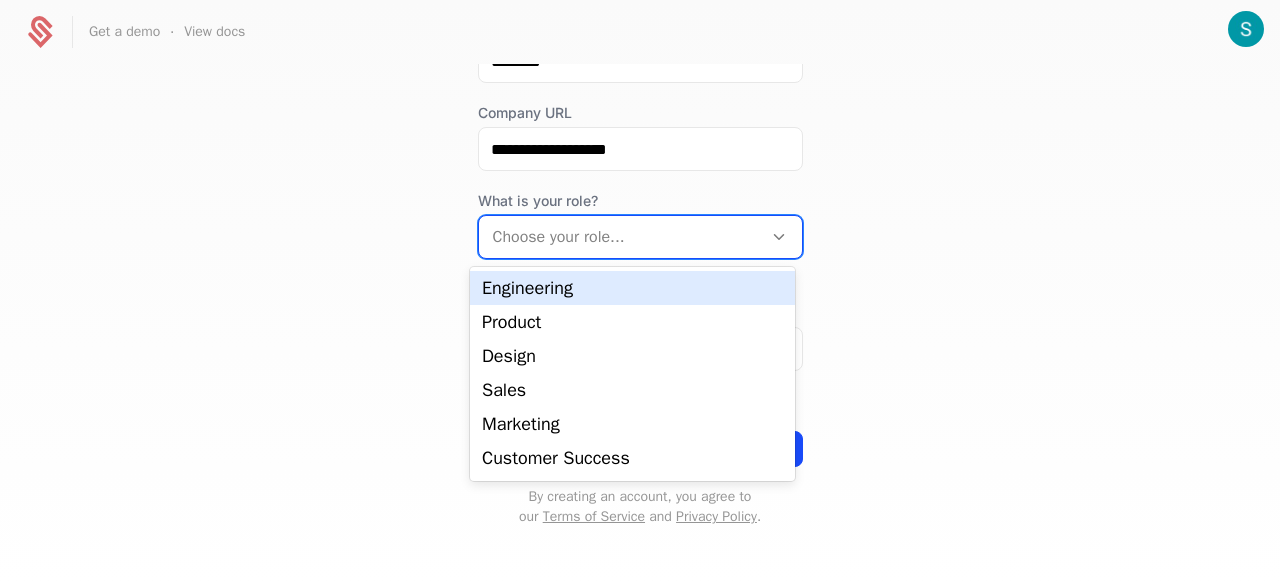 click on "Engineering" at bounding box center (632, 288) 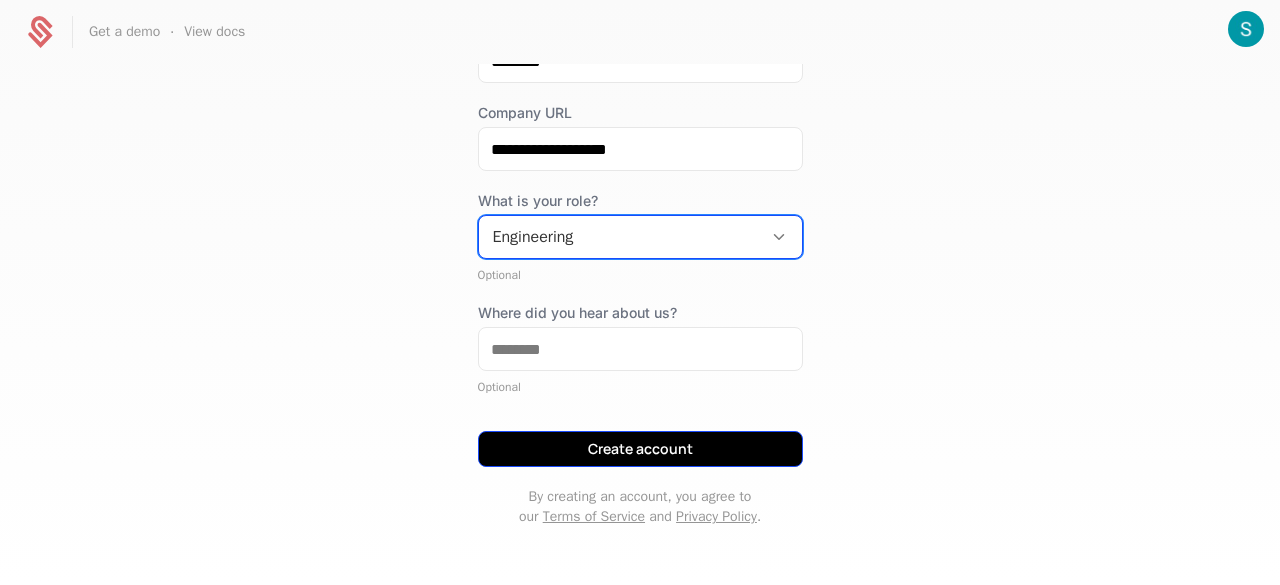 click on "Create account" at bounding box center [640, 449] 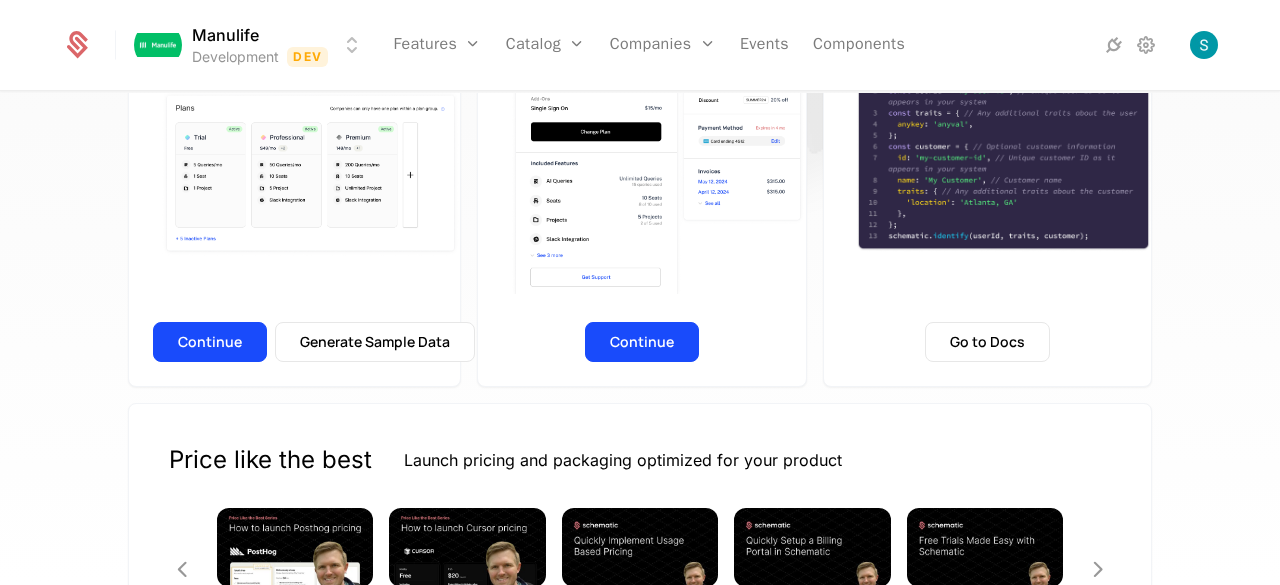 scroll, scrollTop: 0, scrollLeft: 0, axis: both 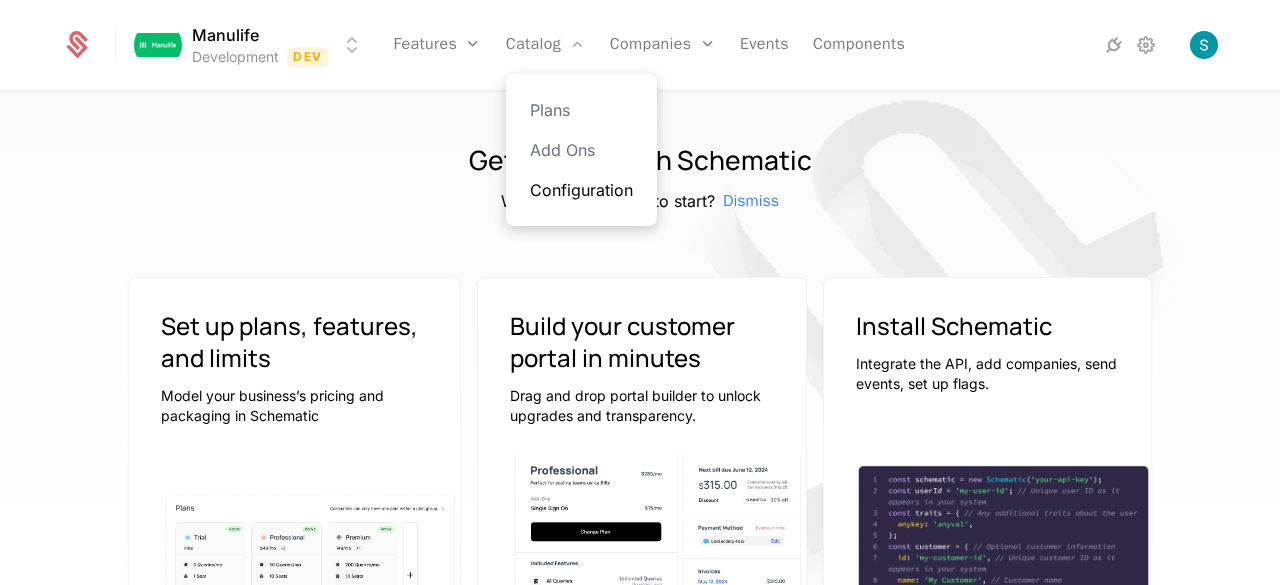click on "Configuration" at bounding box center [581, 190] 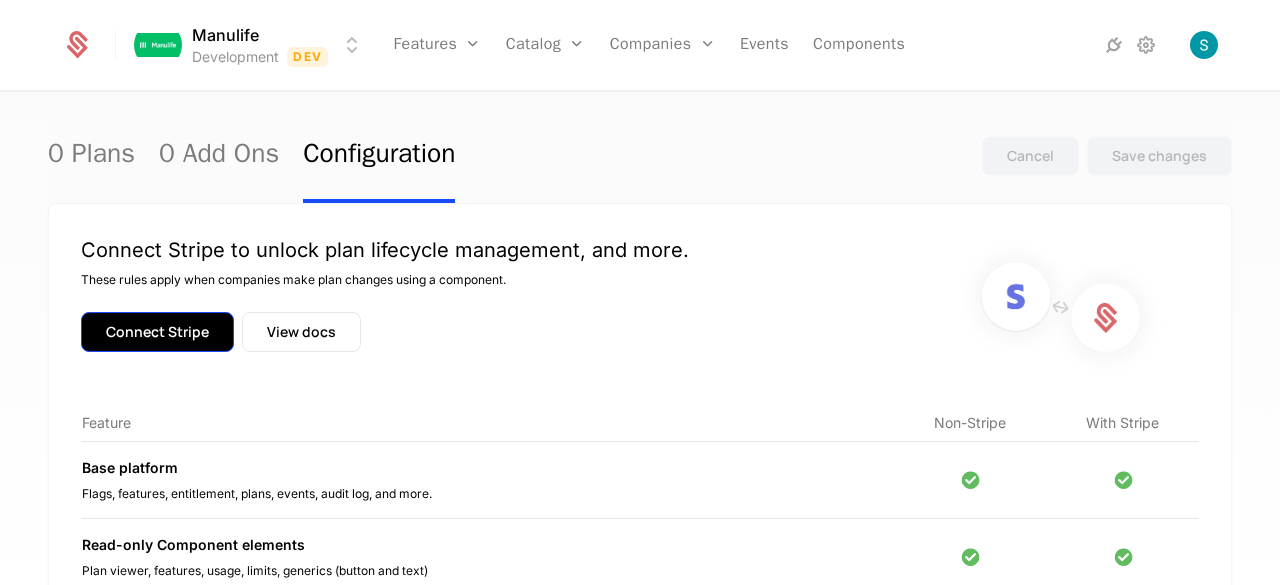 click on "Connect Stripe" at bounding box center (157, 332) 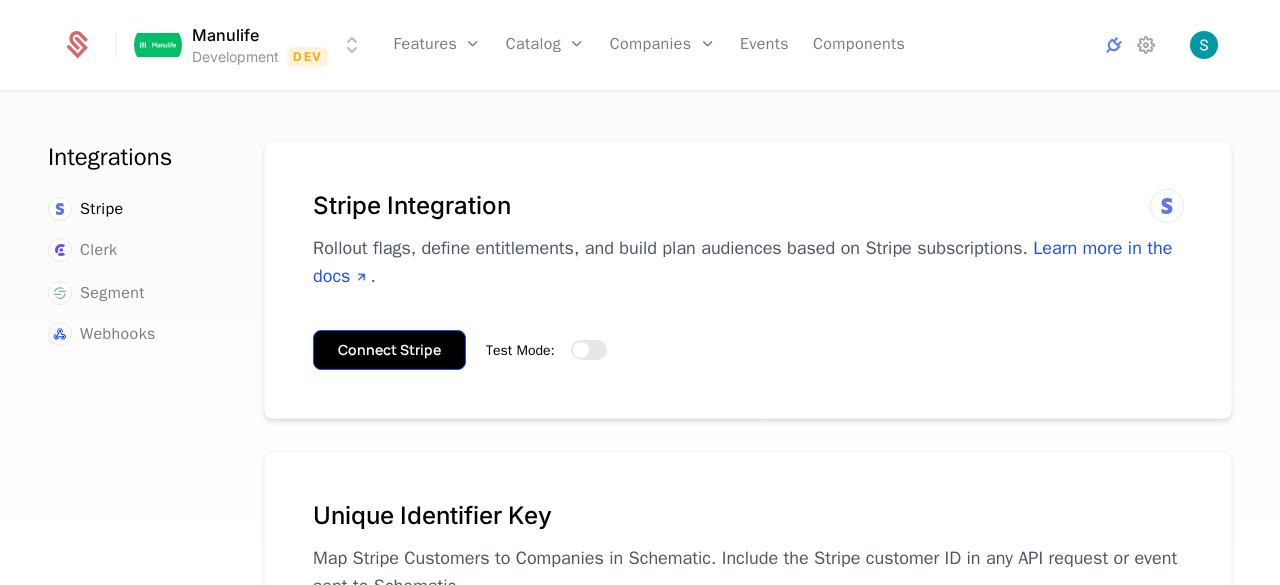 click on "Connect Stripe" at bounding box center (389, 350) 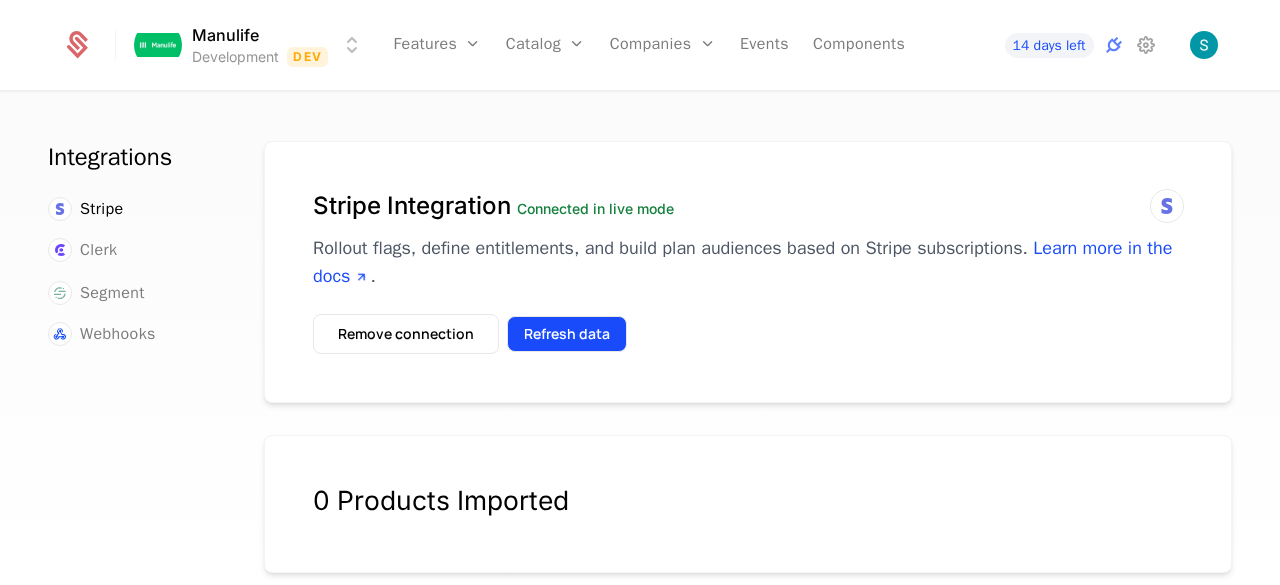 click on "Refresh data" at bounding box center (567, 334) 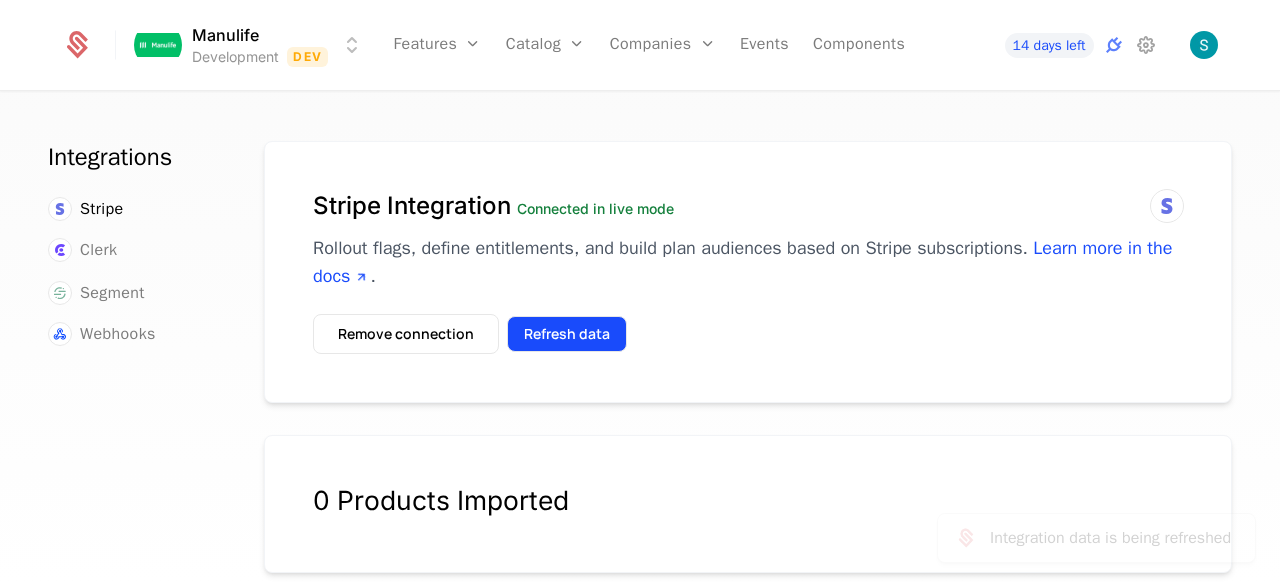 click on "Refresh data" at bounding box center (567, 334) 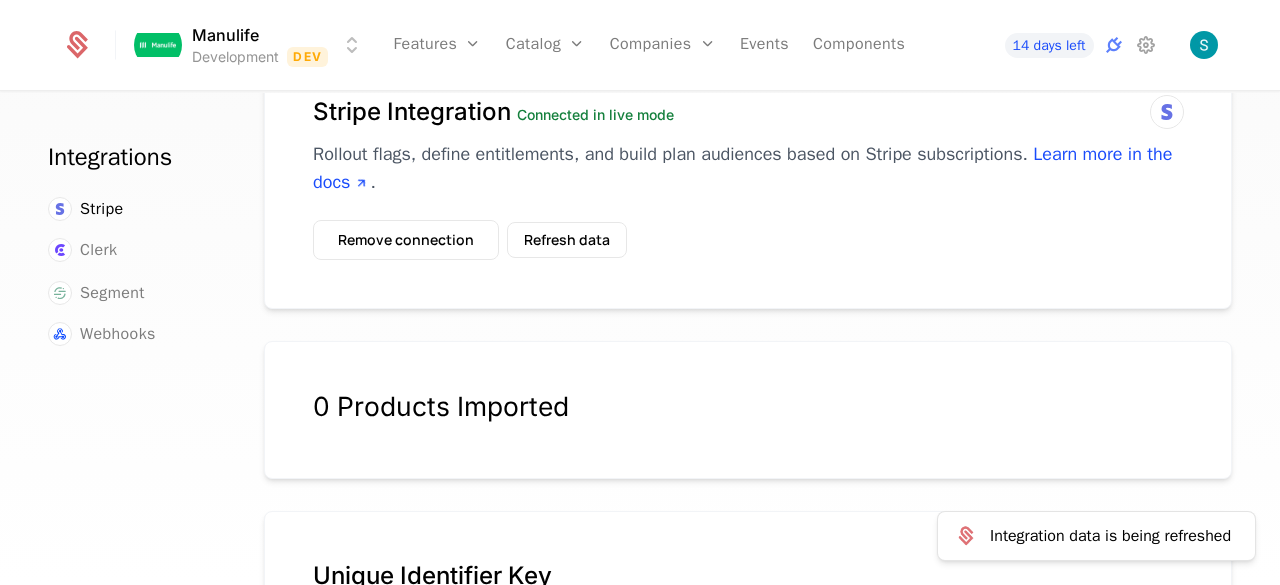 scroll, scrollTop: 0, scrollLeft: 0, axis: both 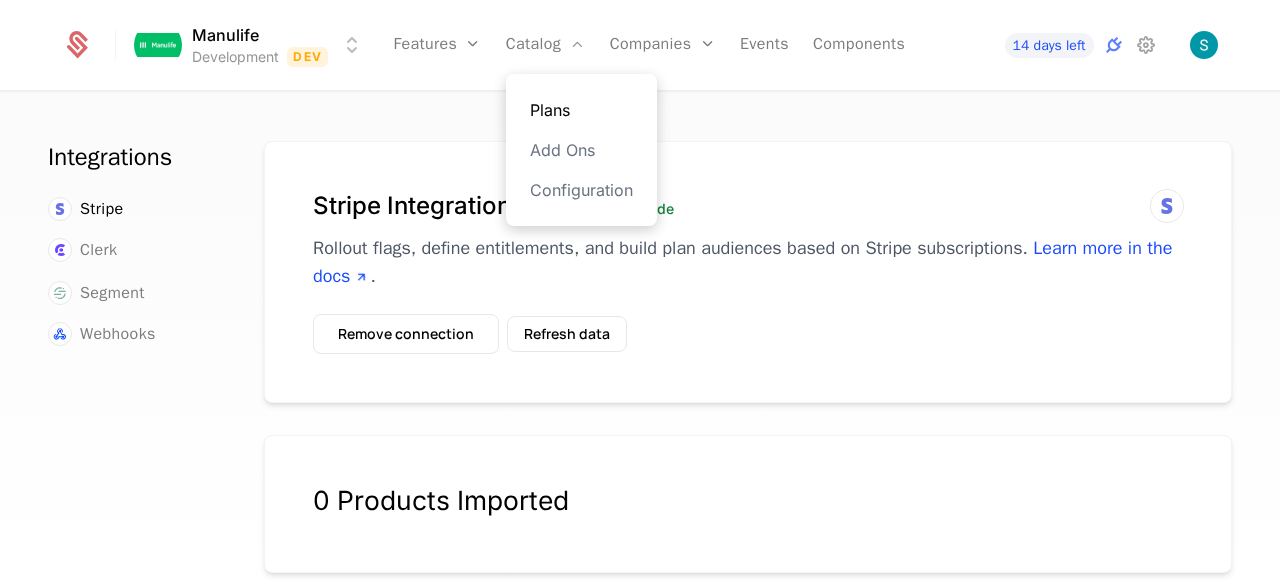 click on "Plans" at bounding box center (581, 110) 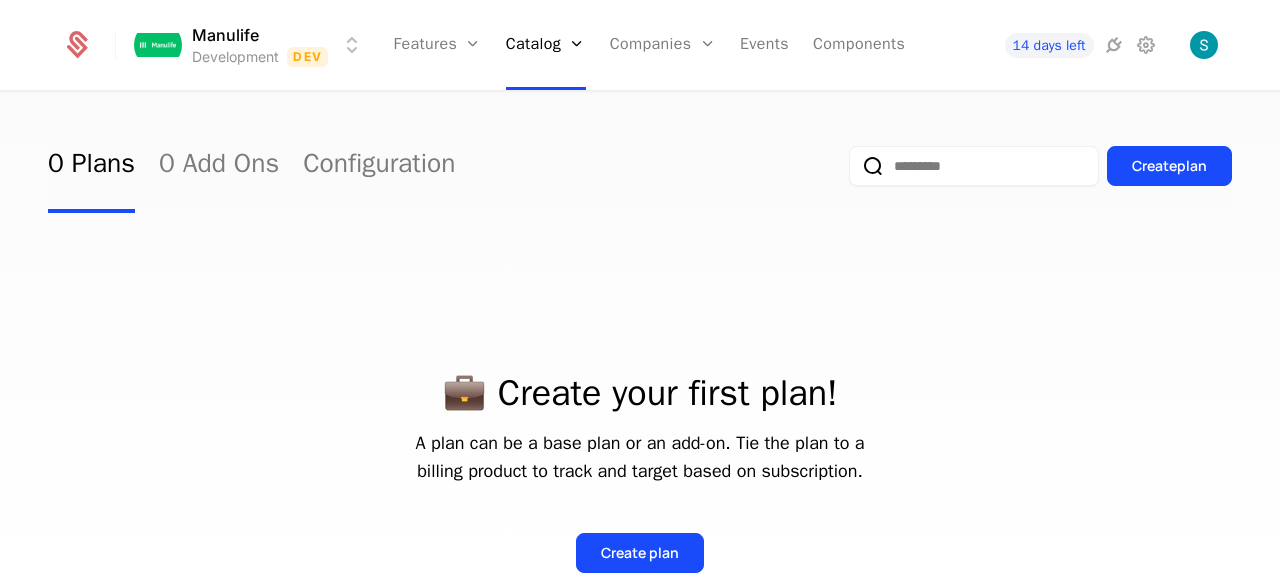 scroll, scrollTop: 222, scrollLeft: 0, axis: vertical 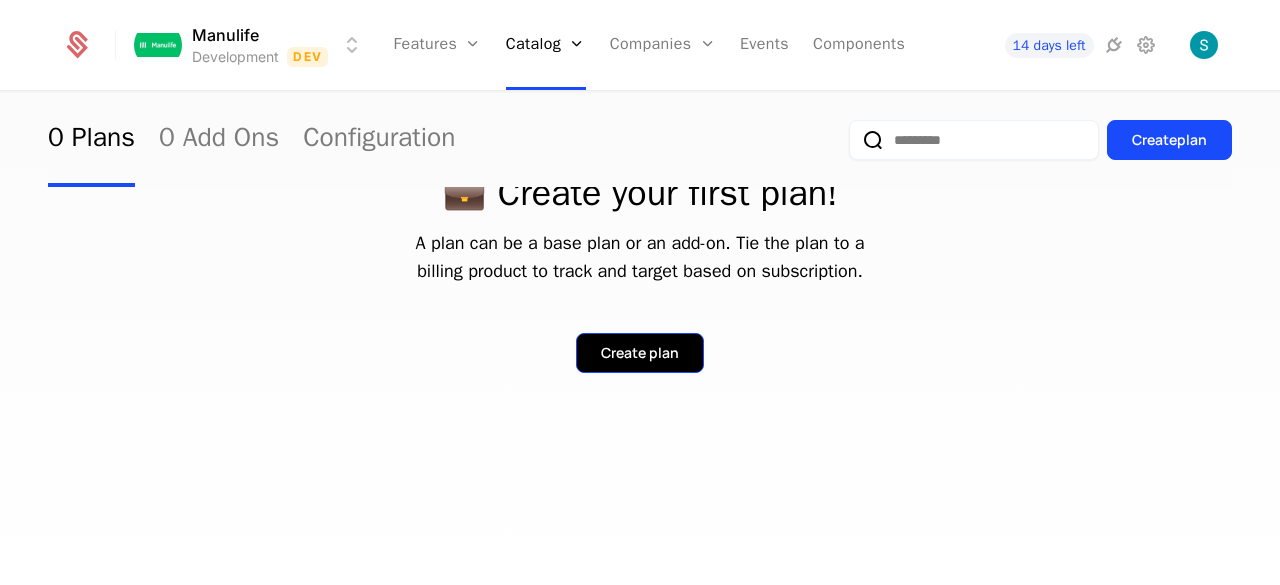click on "Create plan" at bounding box center [640, 353] 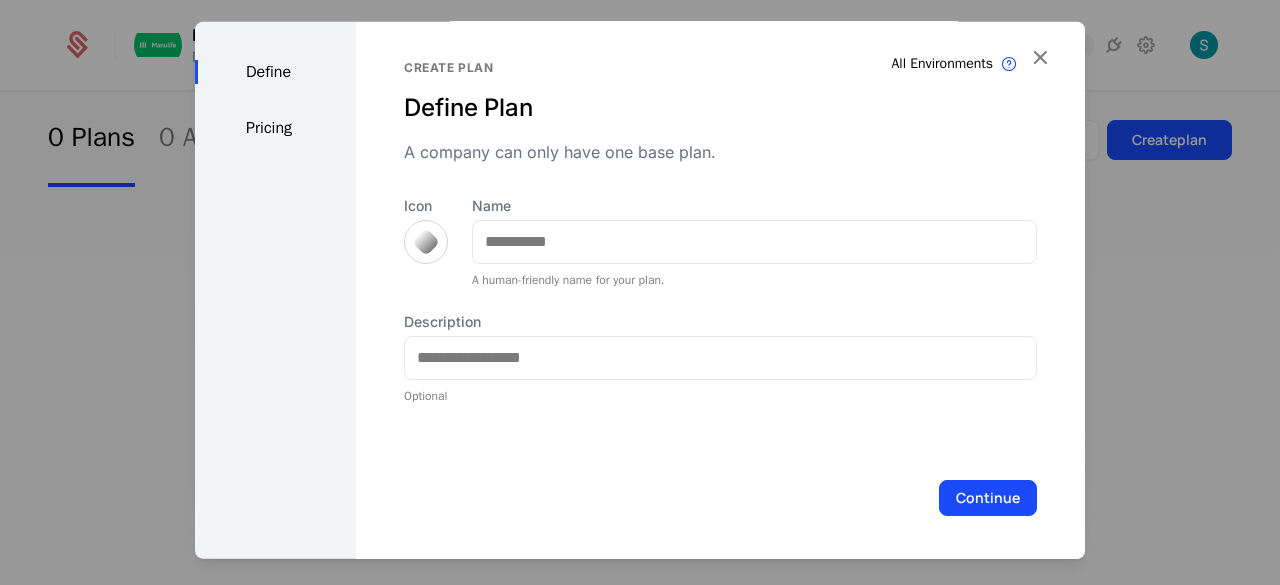 scroll, scrollTop: 15, scrollLeft: 0, axis: vertical 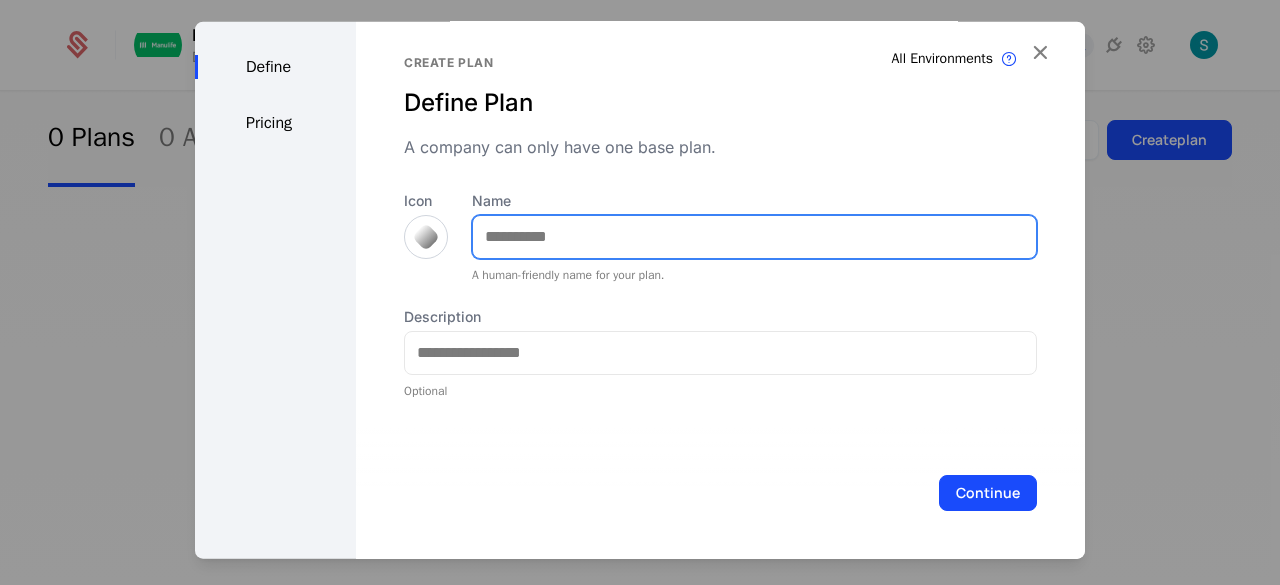 click on "Name" at bounding box center (754, 236) 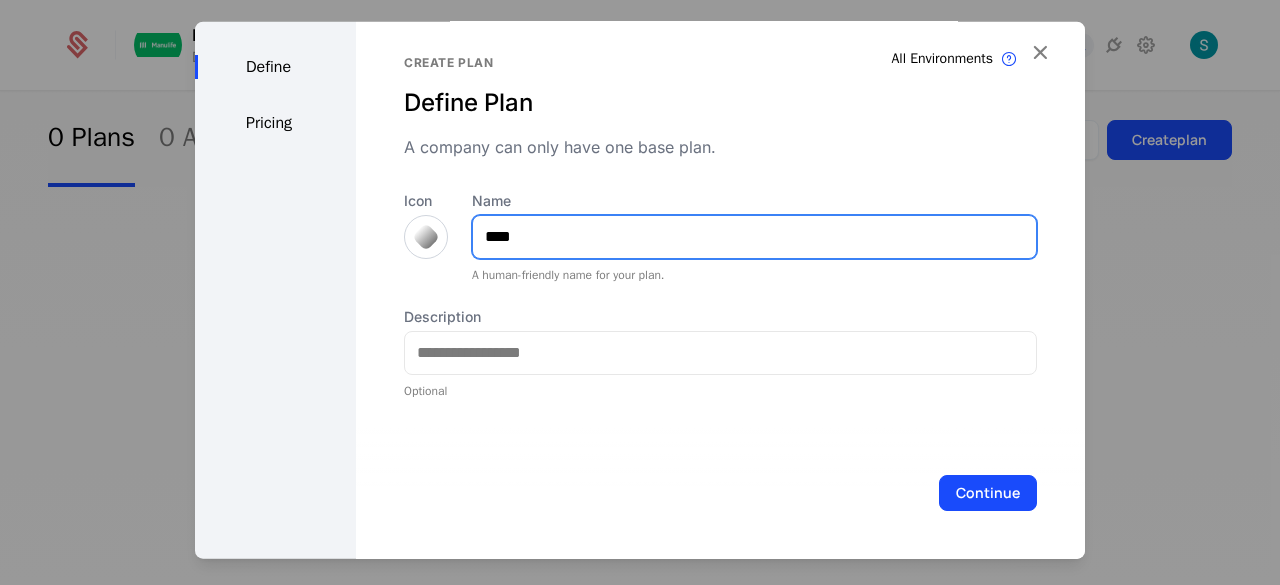 type on "****" 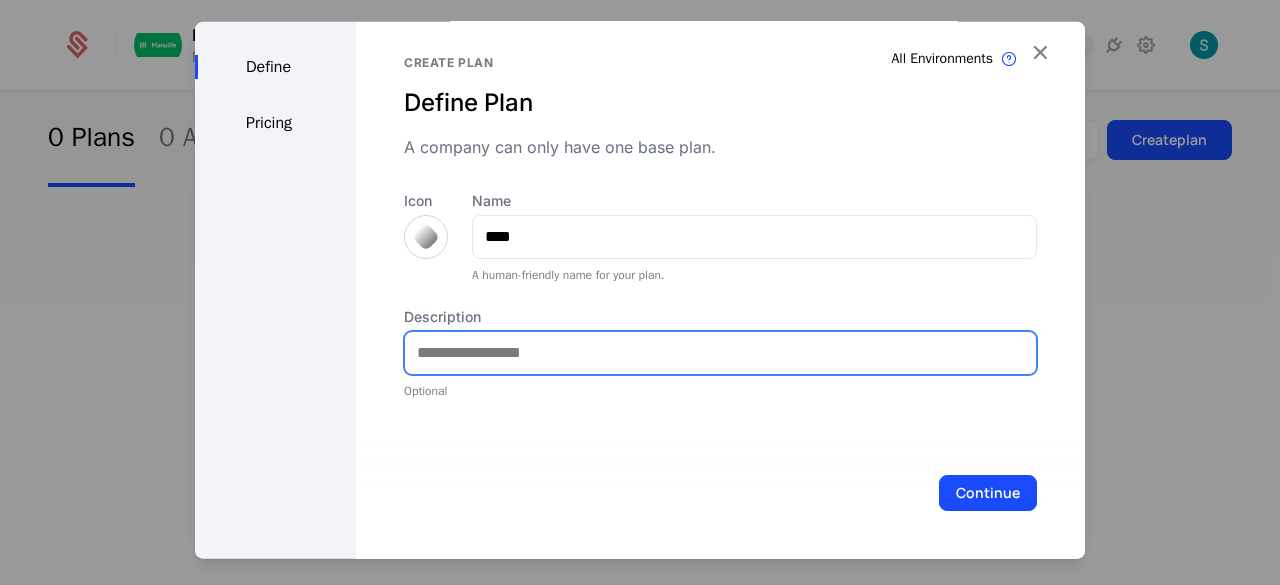 click on "Description" at bounding box center (720, 352) 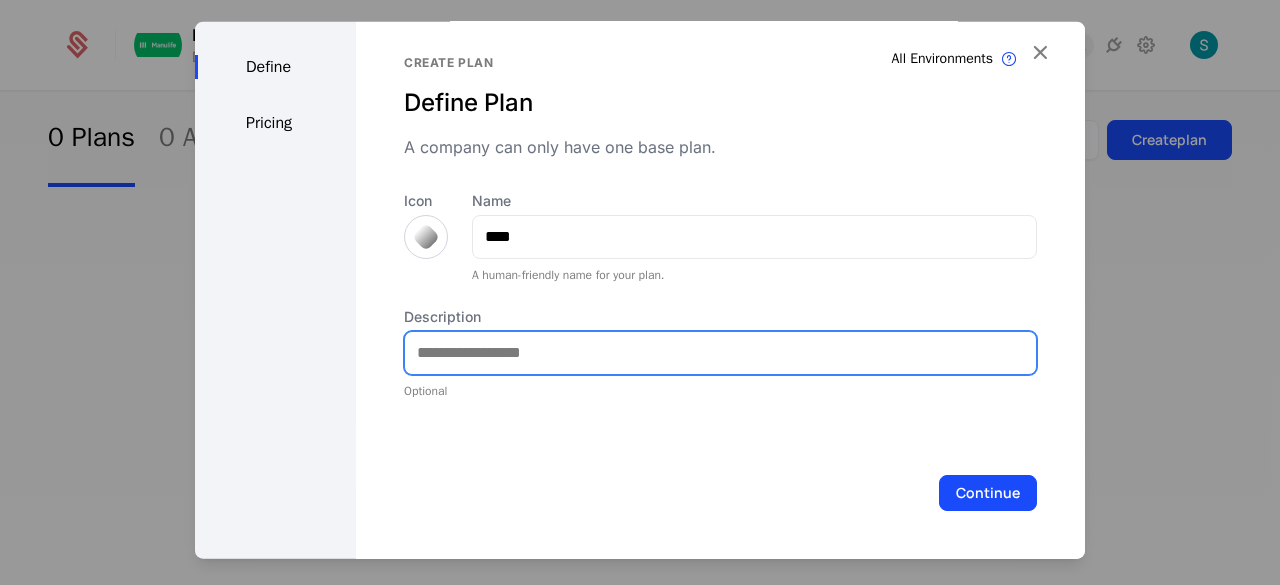 type on "**********" 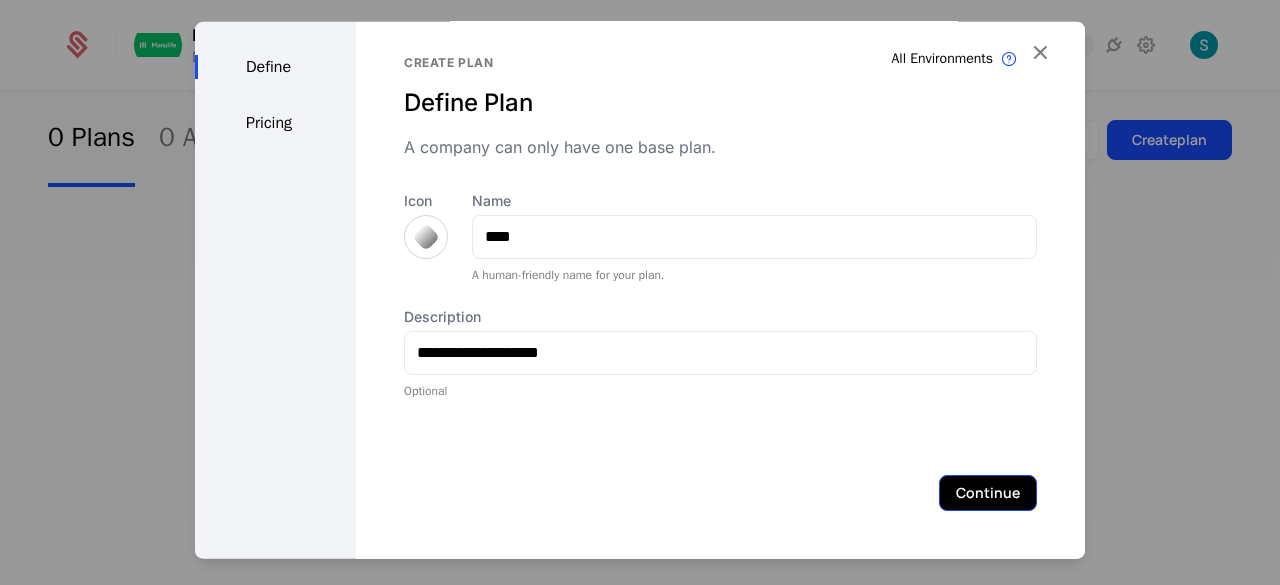 click on "Continue" at bounding box center (988, 492) 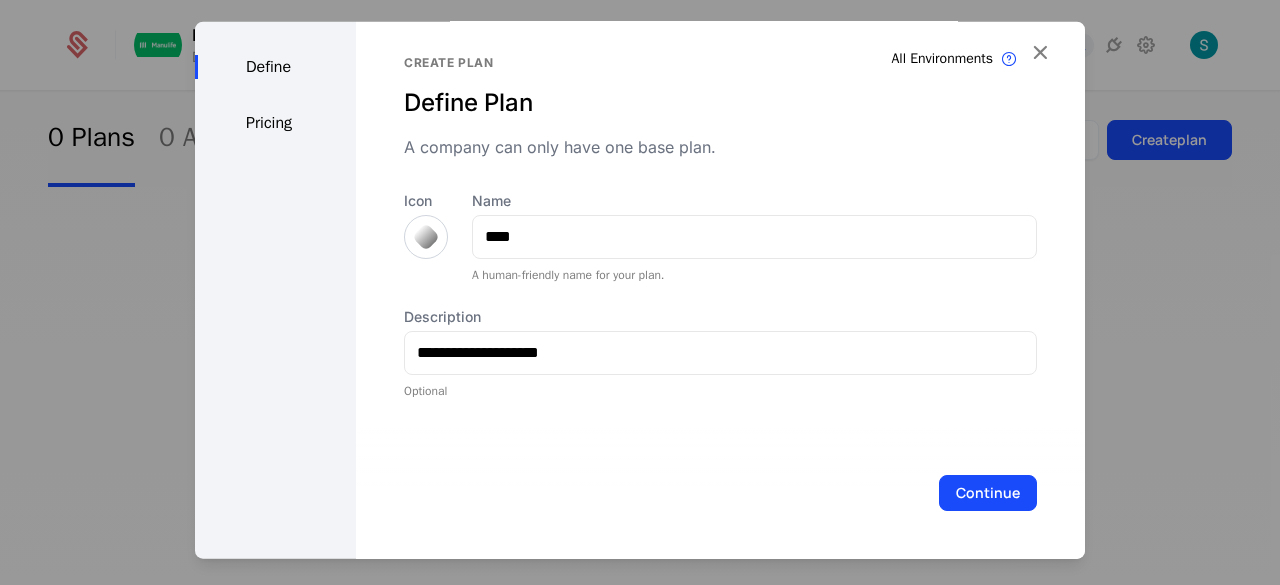 scroll, scrollTop: 0, scrollLeft: 0, axis: both 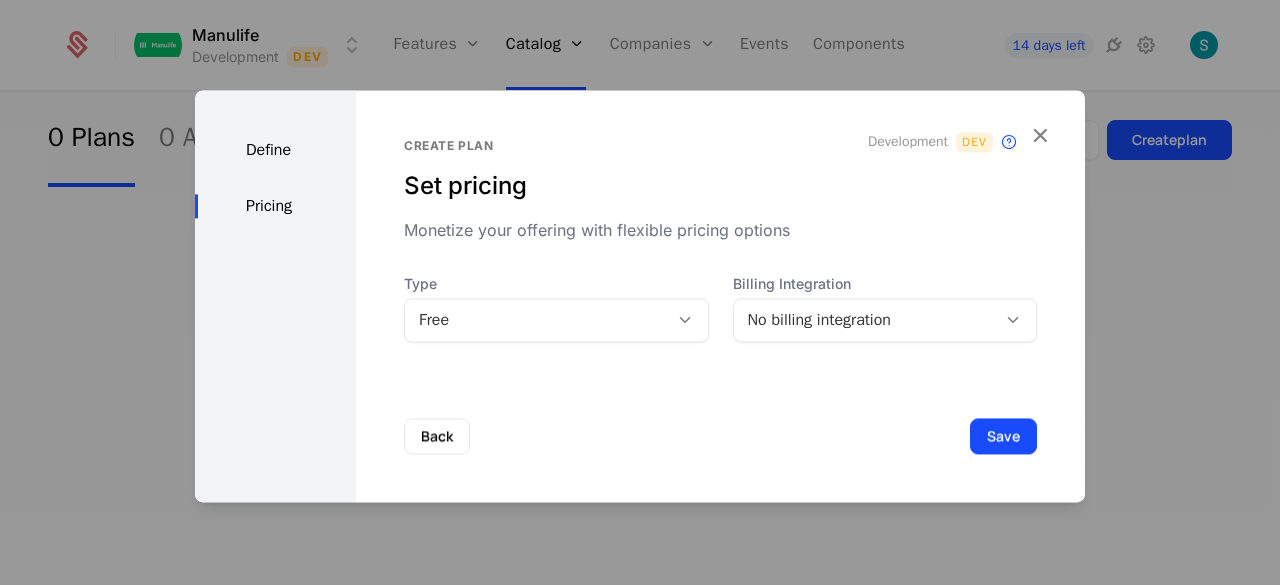 click on "No billing integration" at bounding box center [865, 320] 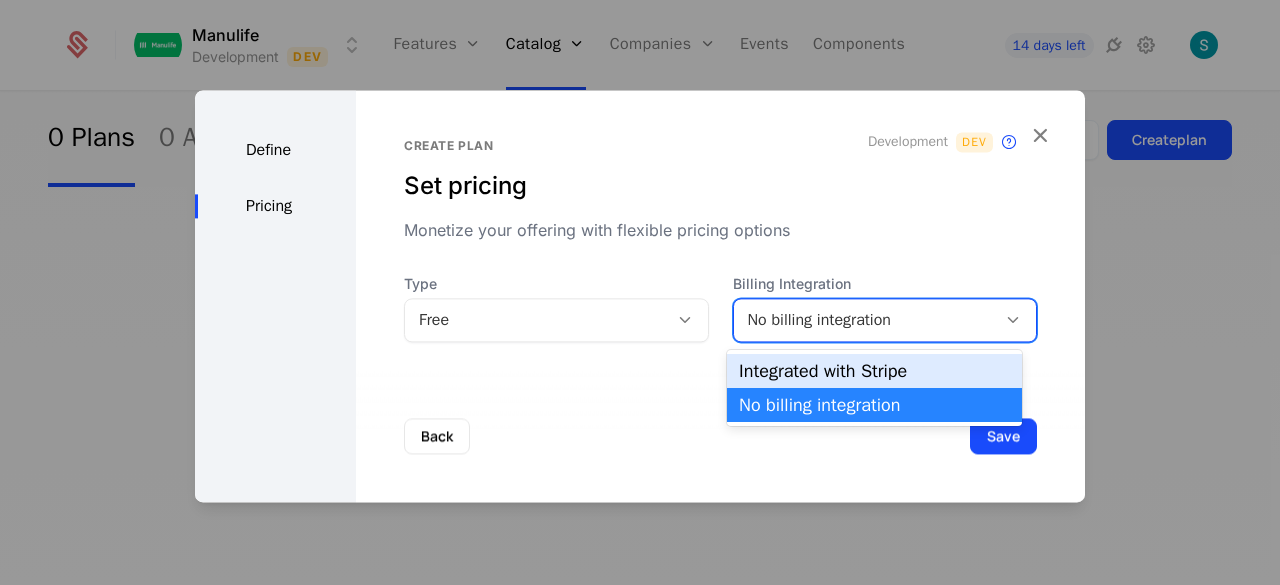 click on "Integrated with Stripe" at bounding box center (874, 371) 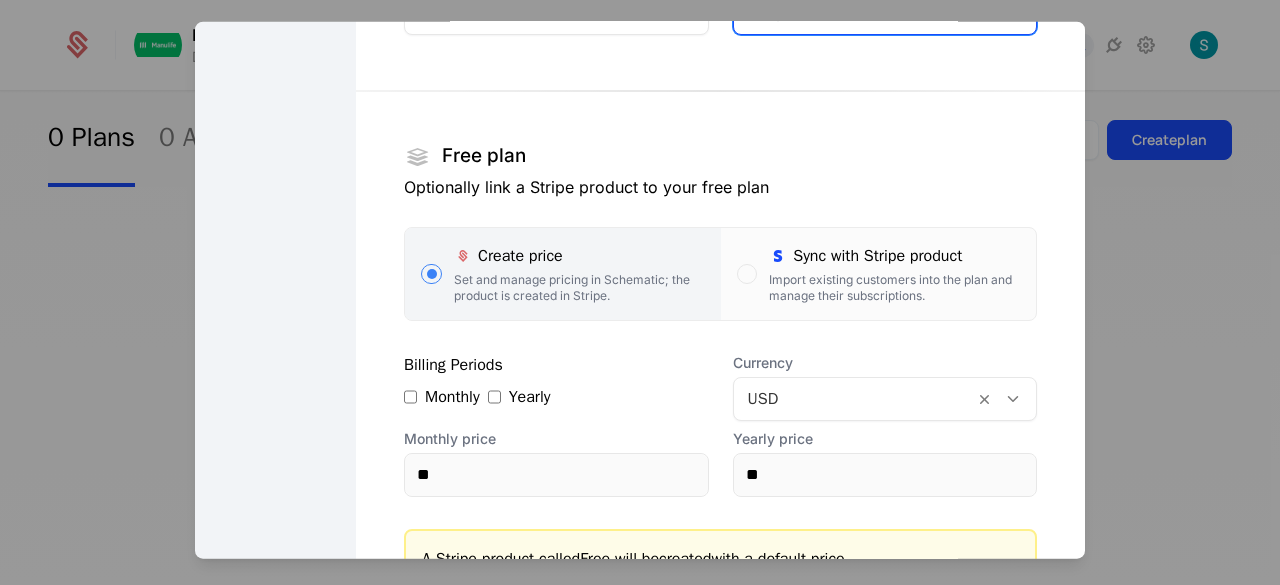 scroll, scrollTop: 300, scrollLeft: 0, axis: vertical 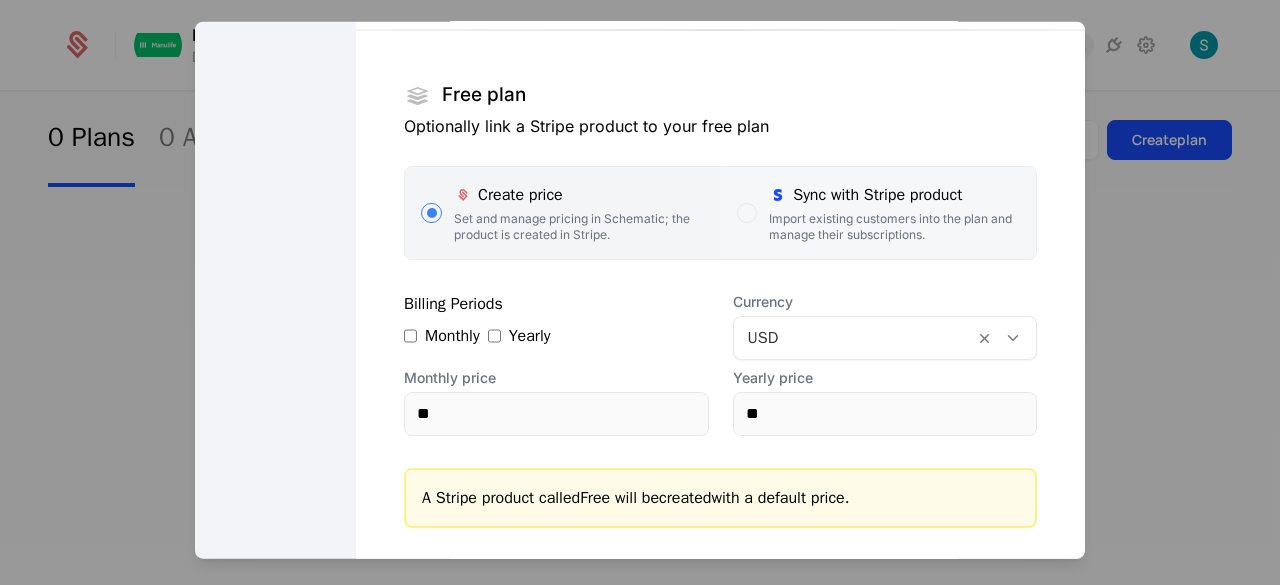 click at bounding box center (747, 212) 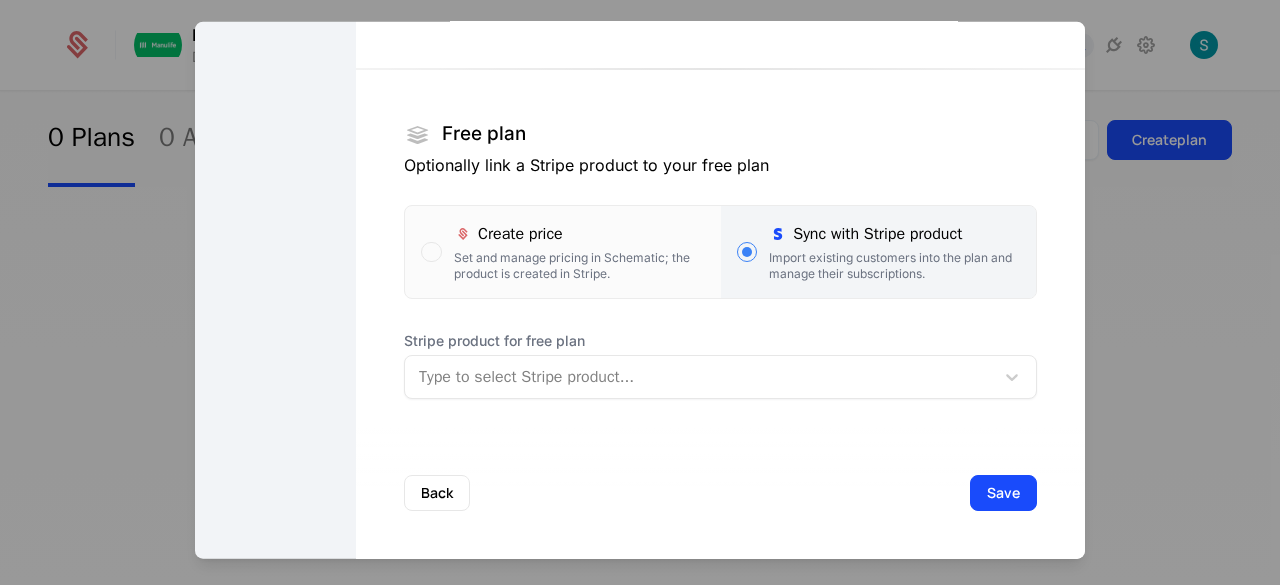 click at bounding box center (1015, 376) 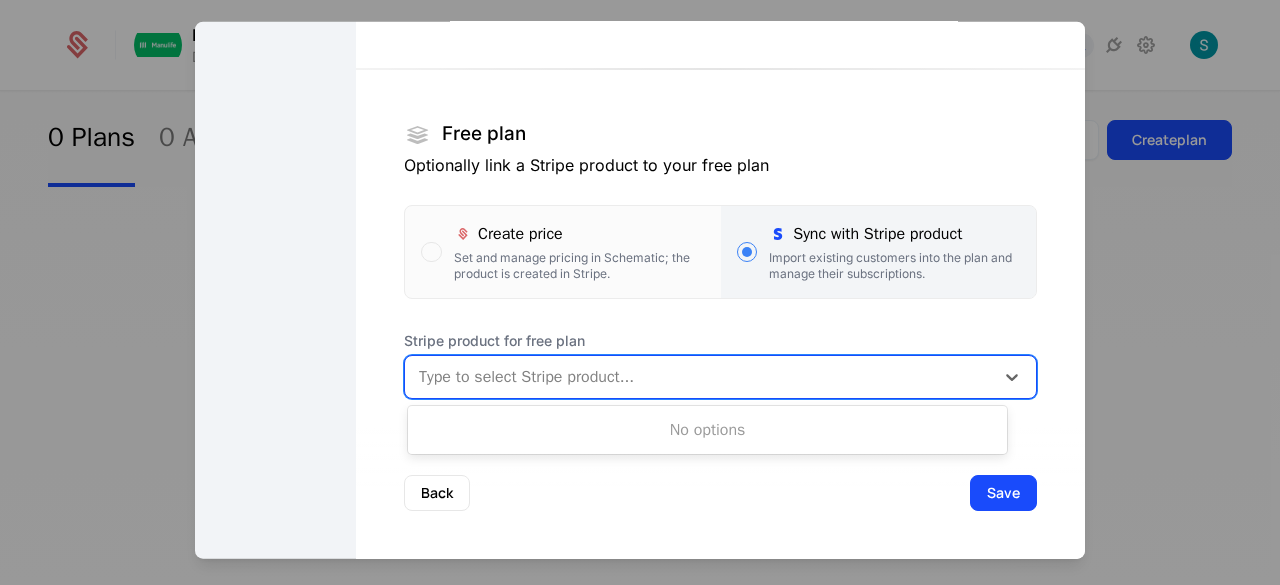 click on "Type to select Stripe product..." at bounding box center (701, 376) 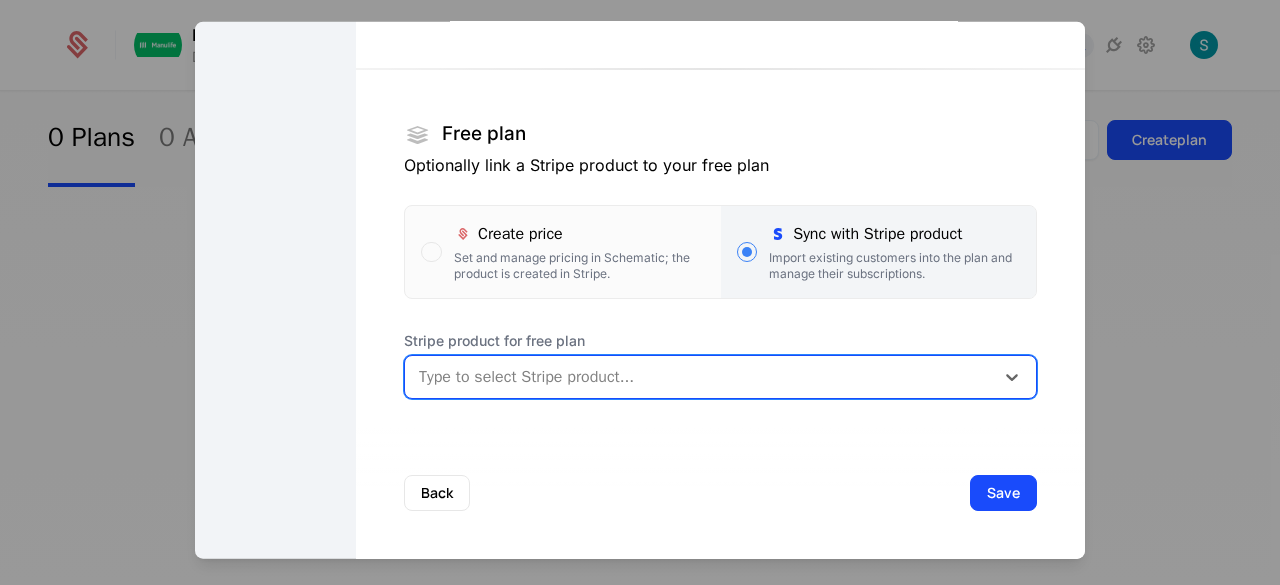 click on "Type to select Stripe product..." at bounding box center (699, 376) 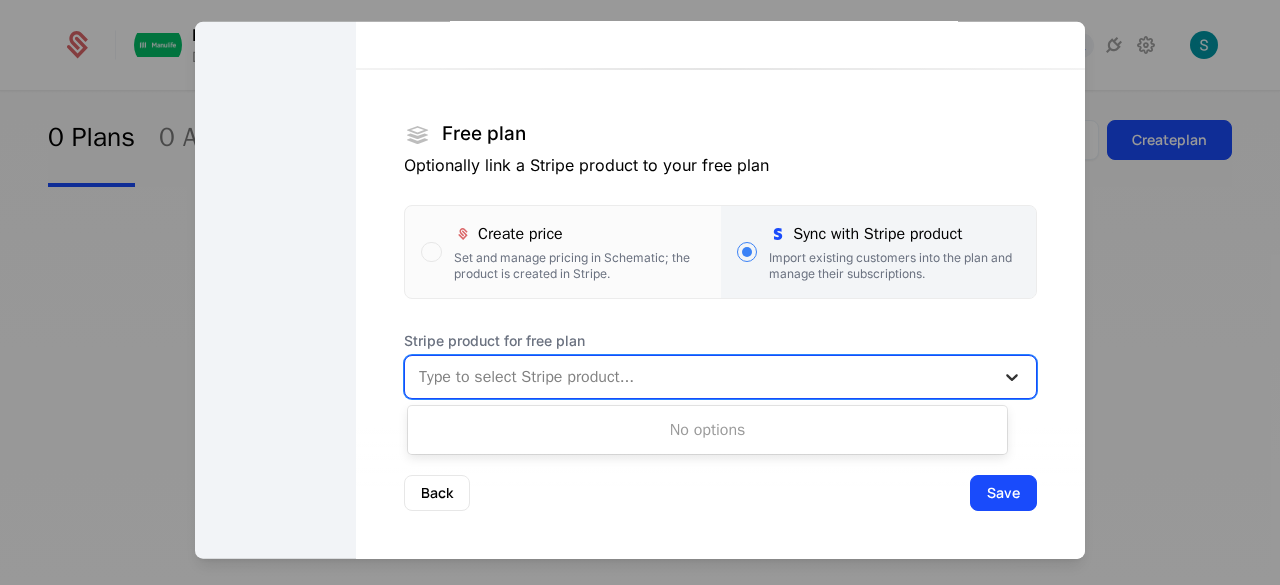 drag, startPoint x: 957, startPoint y: 374, endPoint x: 981, endPoint y: 374, distance: 24 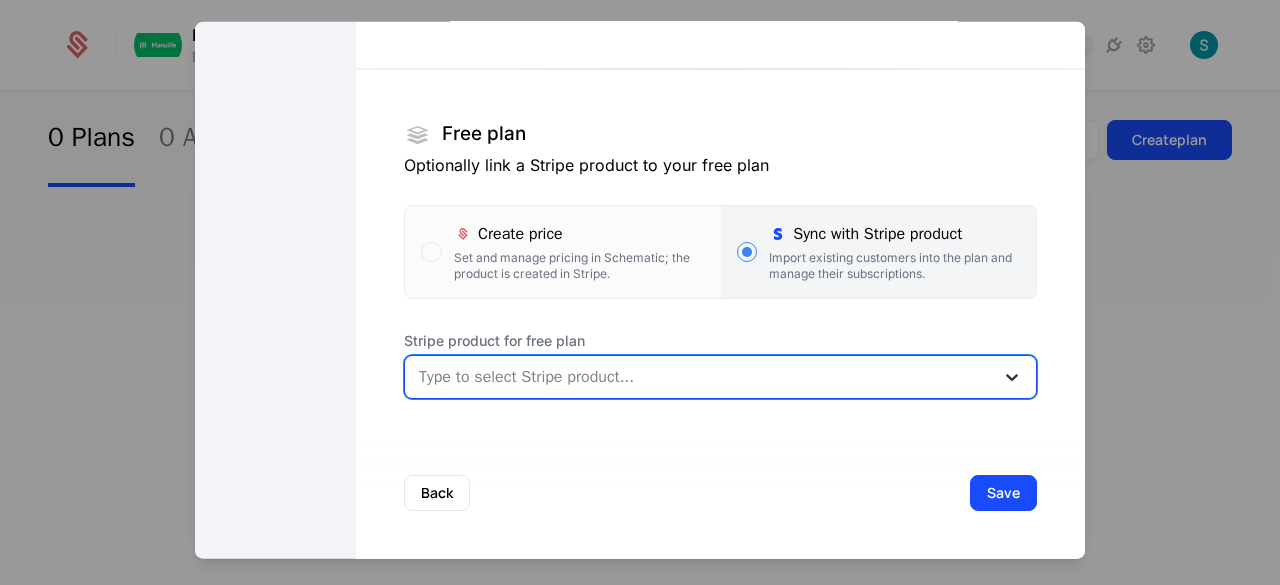 click 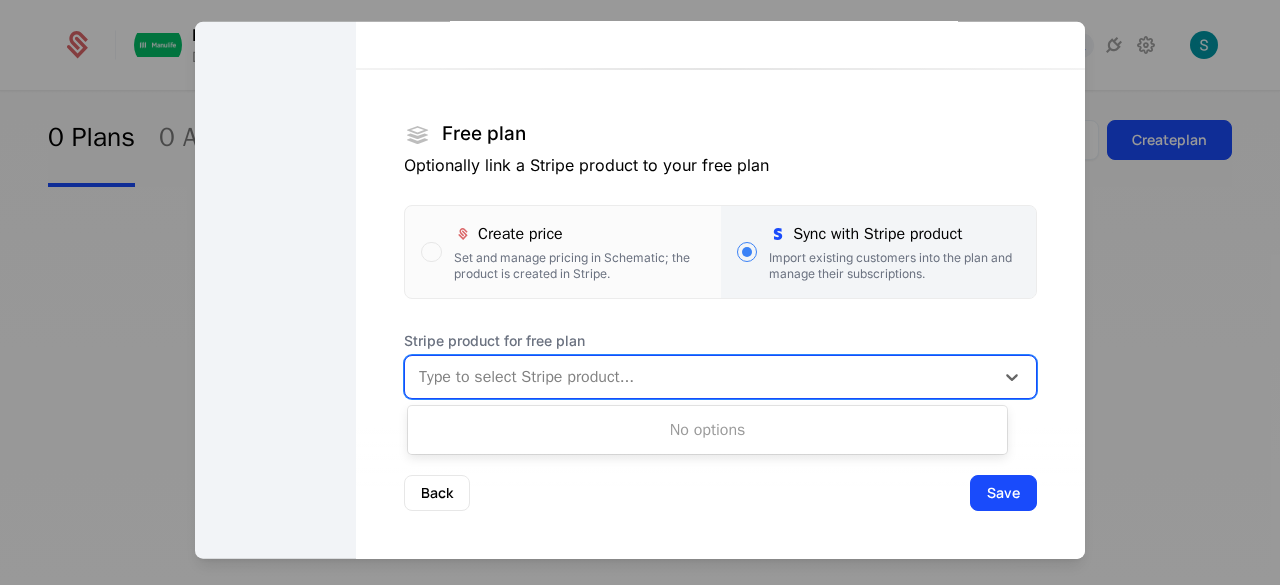 click on "No options" at bounding box center [707, 430] 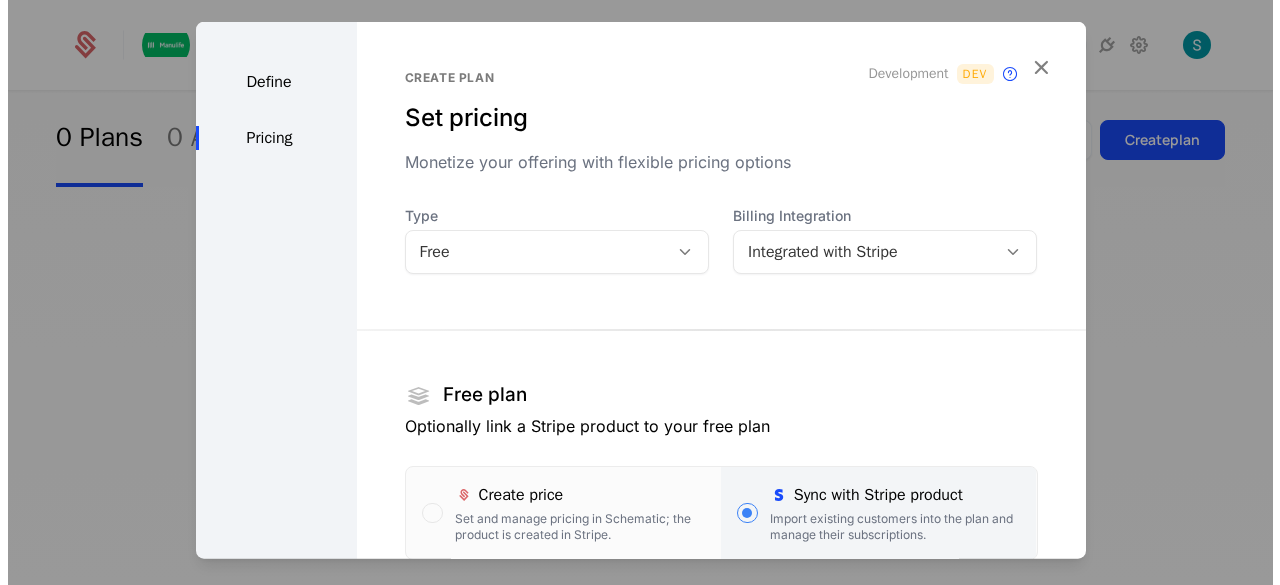 scroll, scrollTop: 261, scrollLeft: 0, axis: vertical 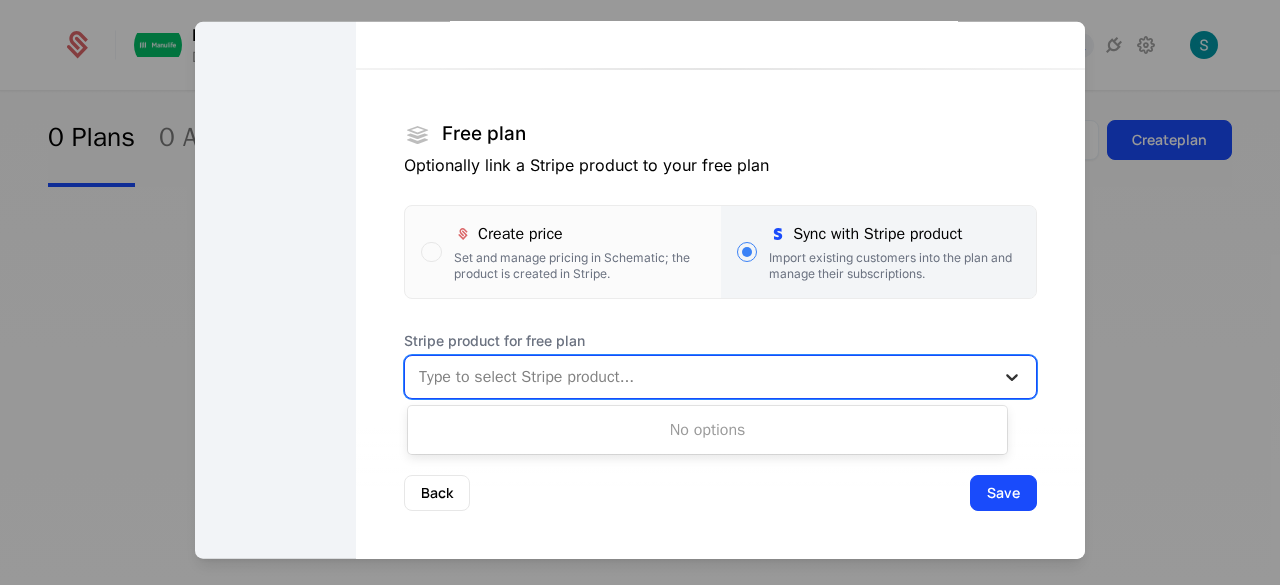 click at bounding box center [1012, 376] 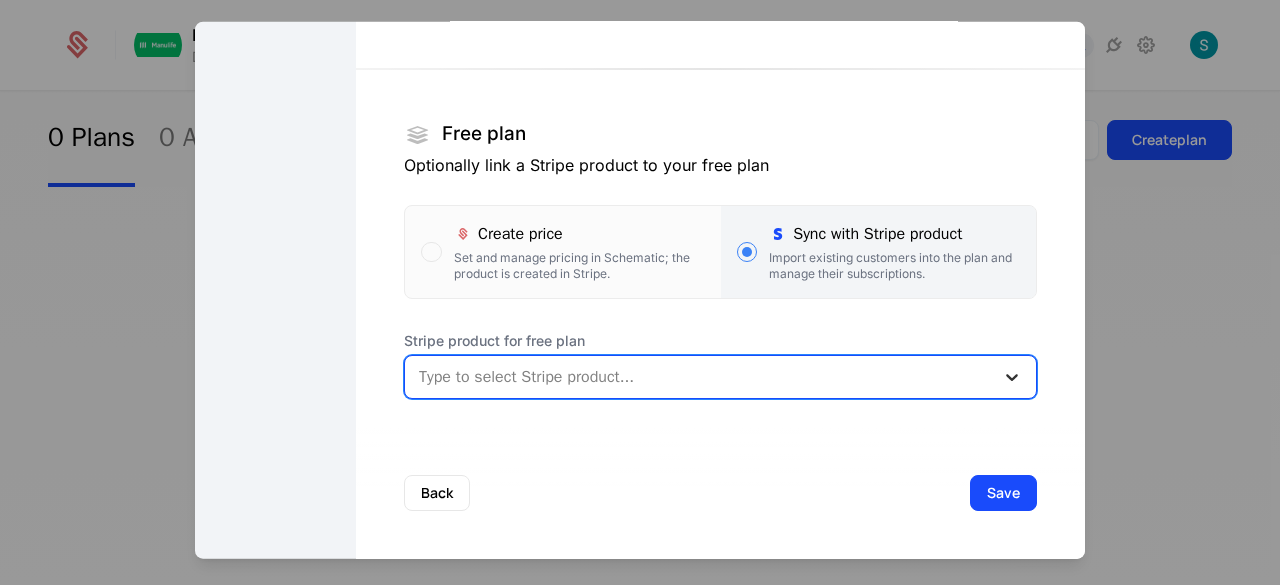 click 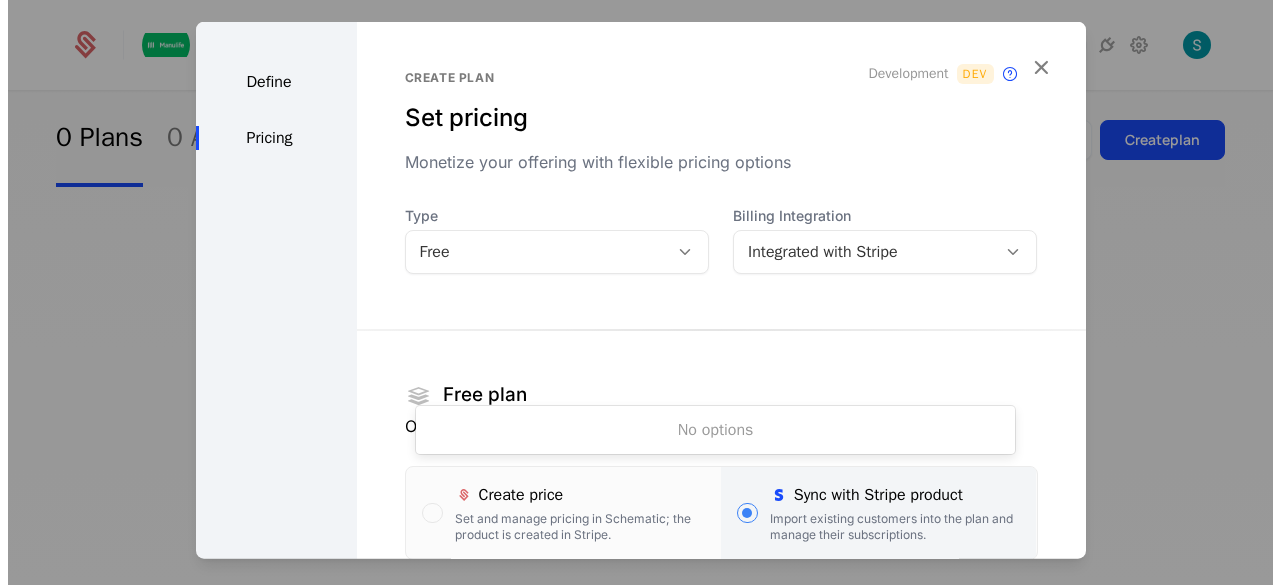scroll, scrollTop: 261, scrollLeft: 0, axis: vertical 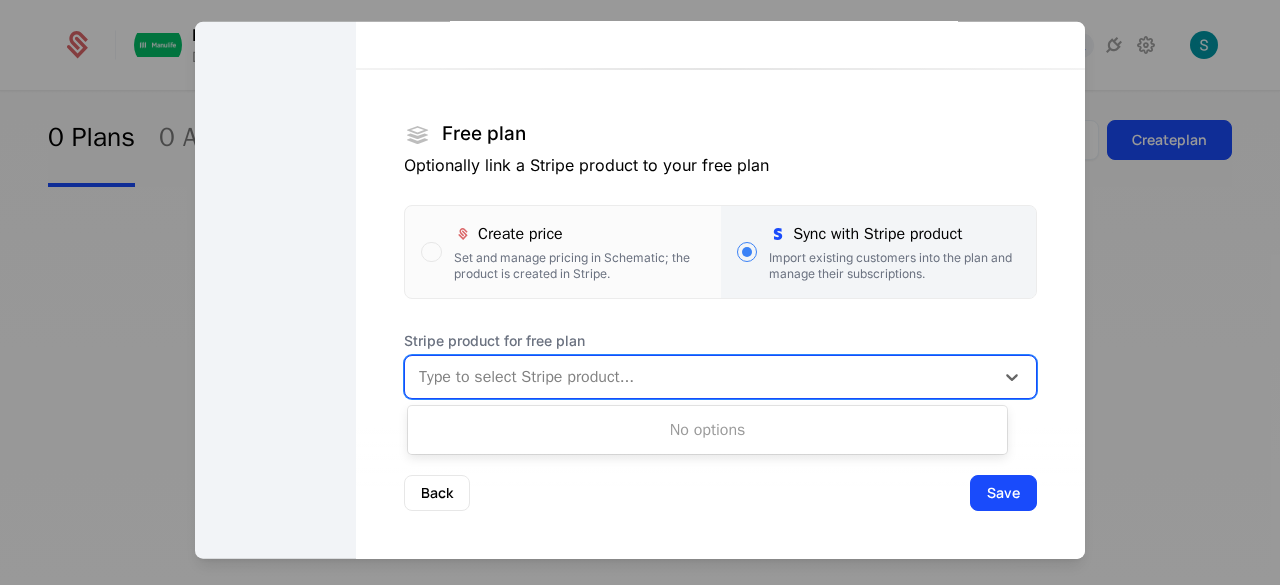 click on "Back" at bounding box center (437, 492) 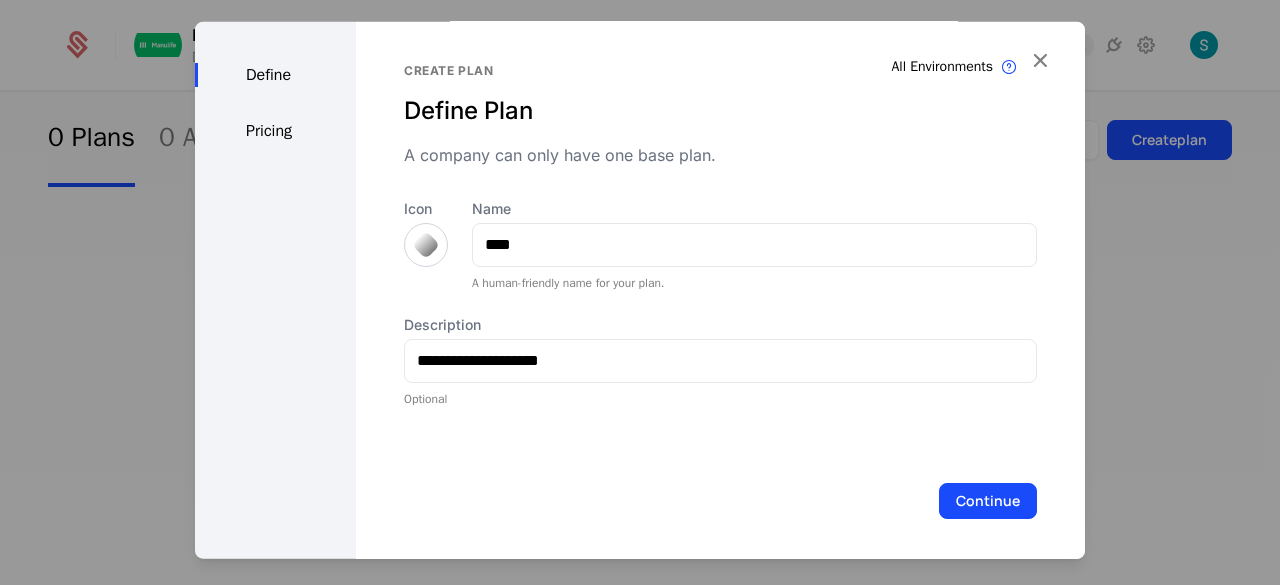 scroll, scrollTop: 0, scrollLeft: 0, axis: both 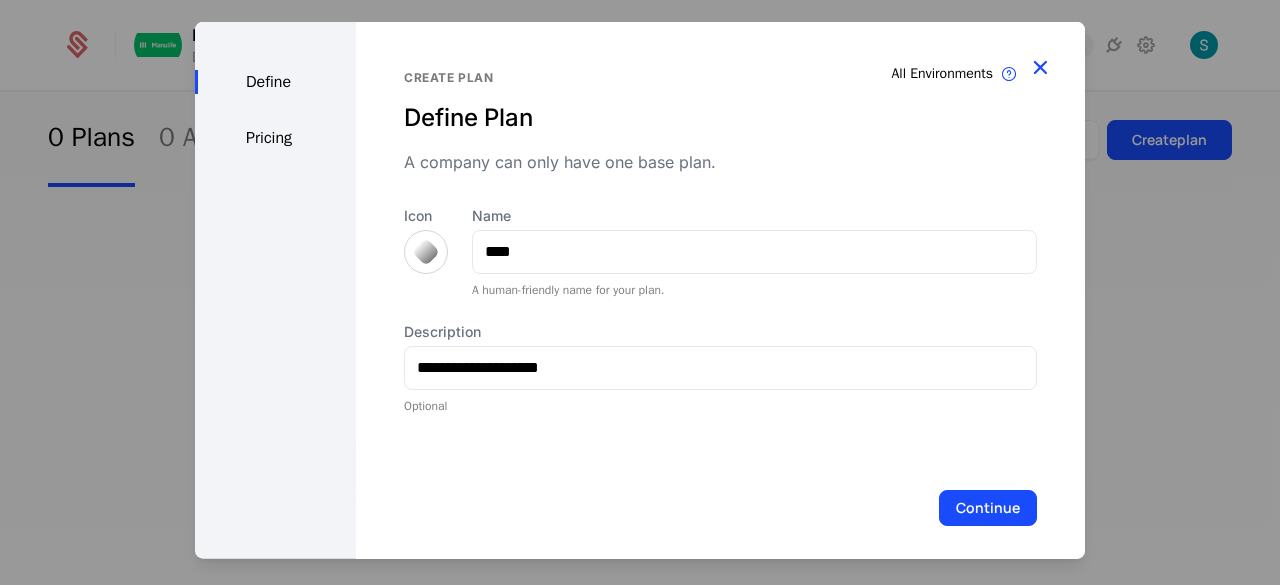 click at bounding box center (1040, 66) 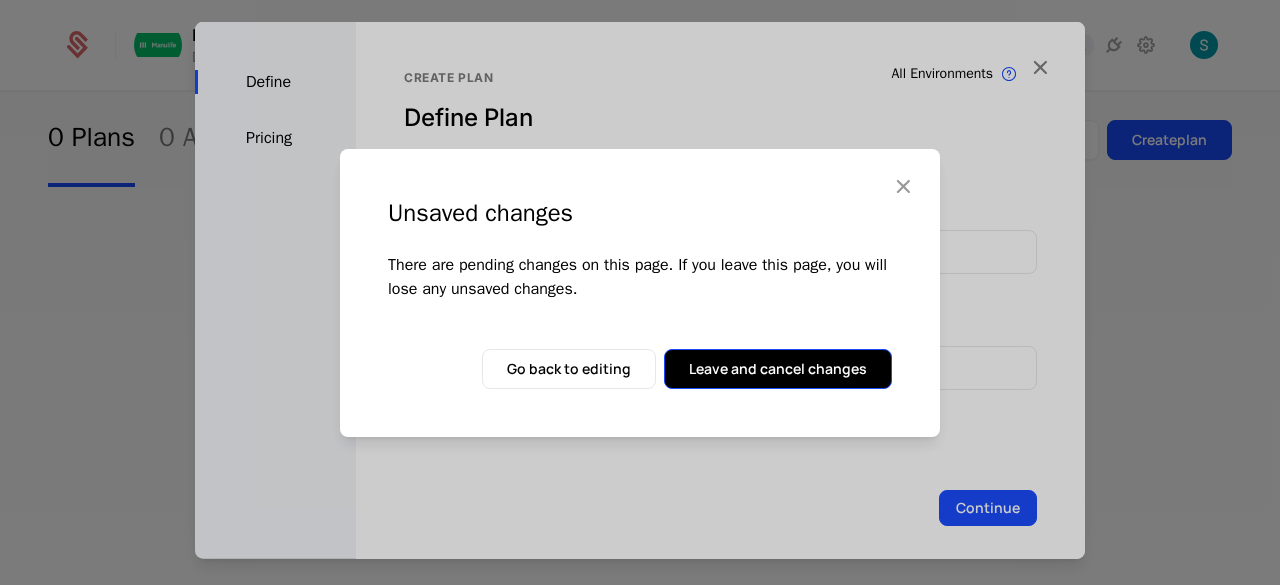 click on "Leave and cancel changes" at bounding box center [778, 369] 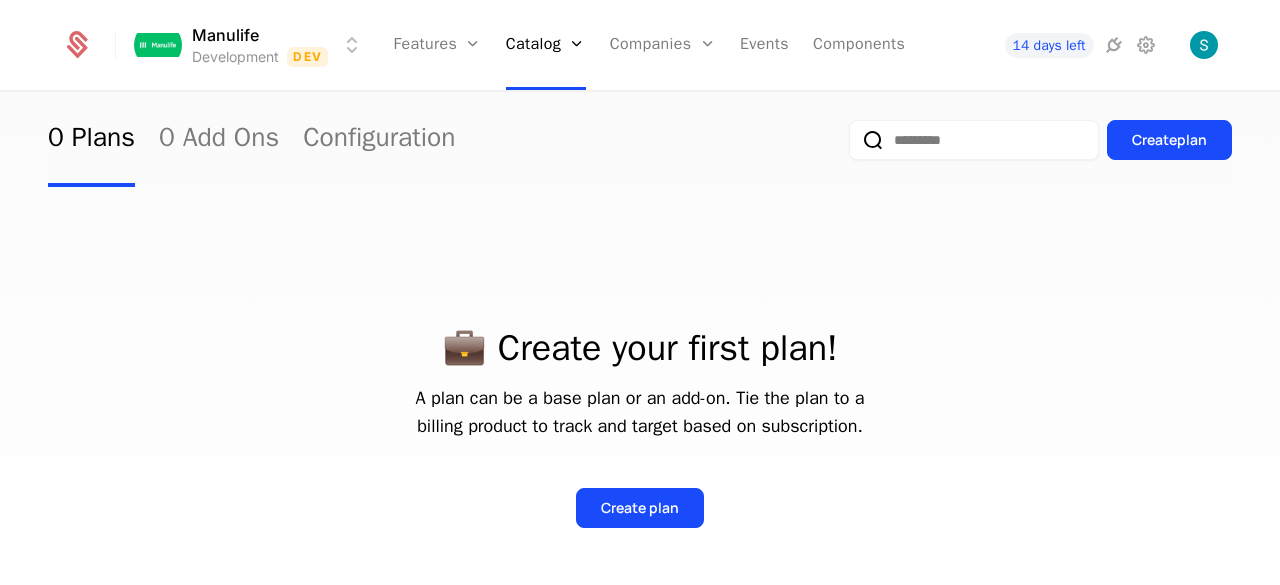 scroll, scrollTop: 200, scrollLeft: 0, axis: vertical 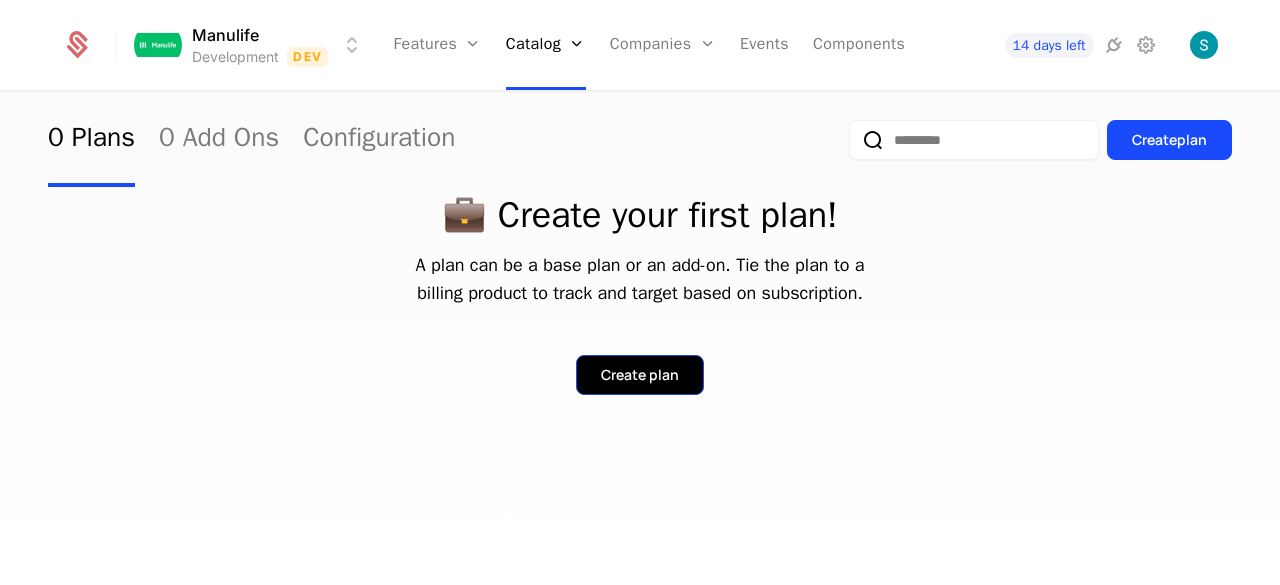 click on "Create plan" at bounding box center [640, 375] 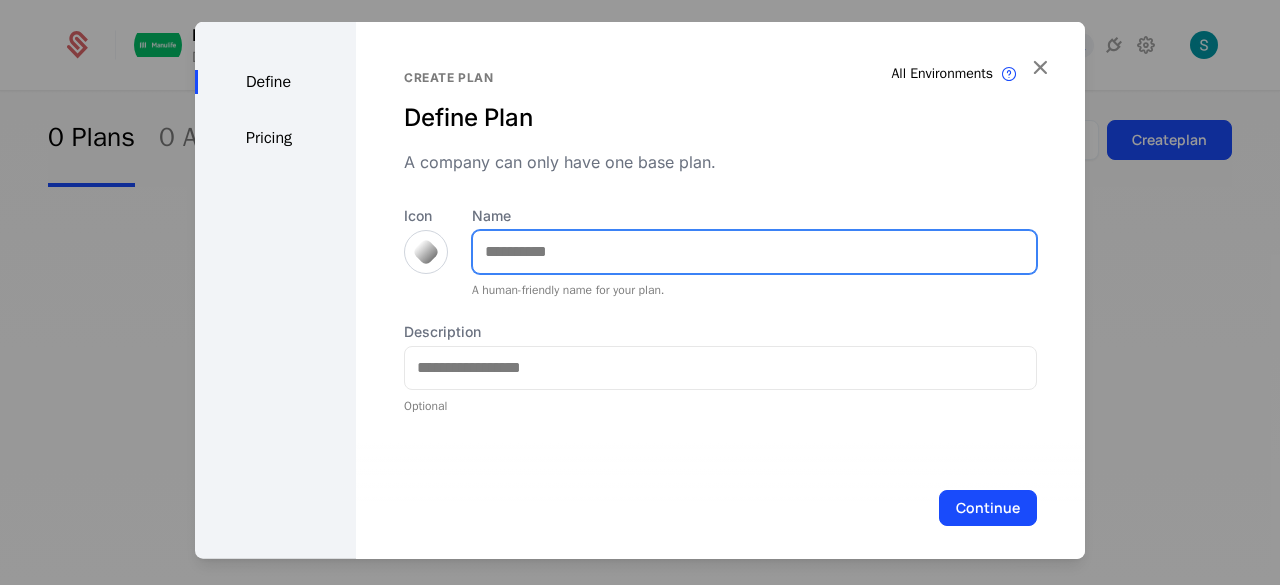 click on "Name" at bounding box center [754, 251] 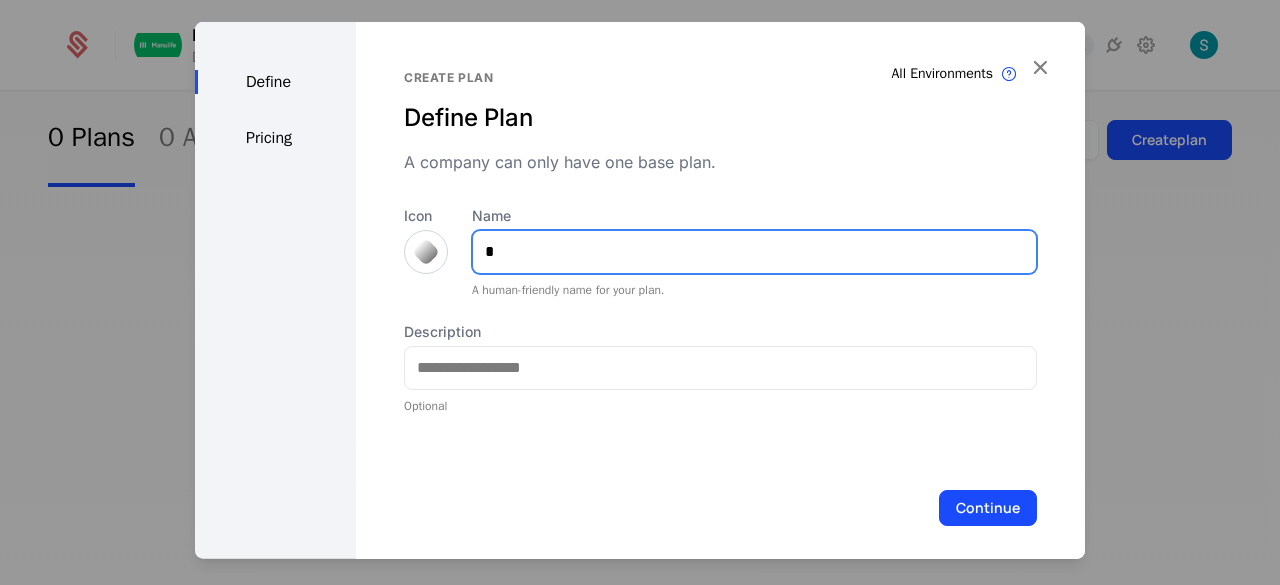 type on "****" 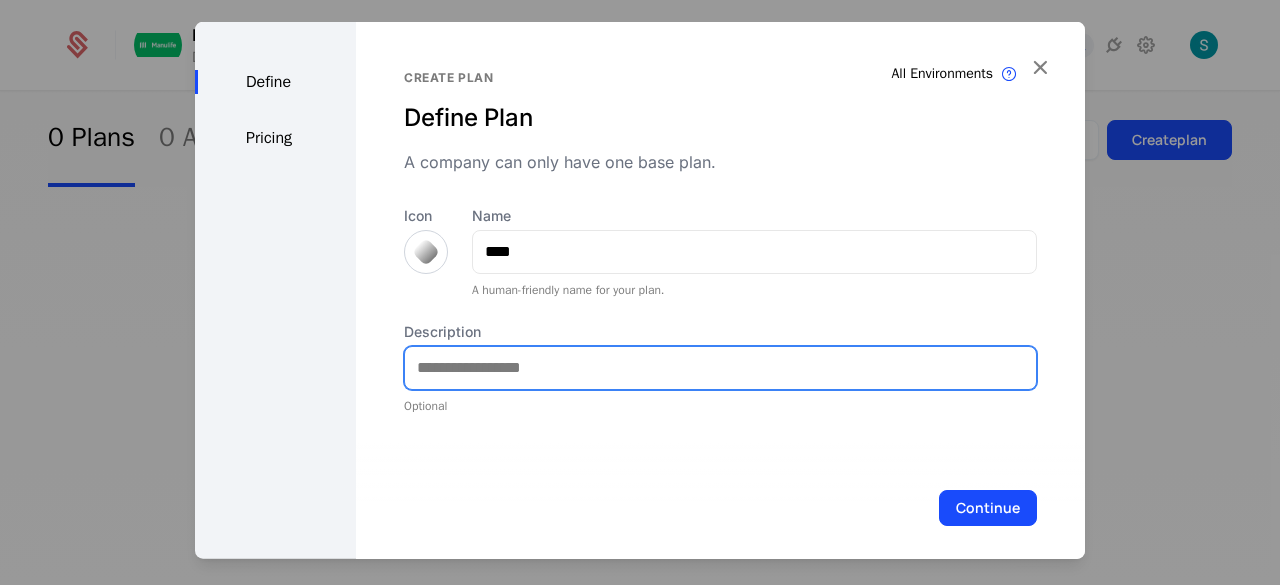 click on "Description" at bounding box center (720, 367) 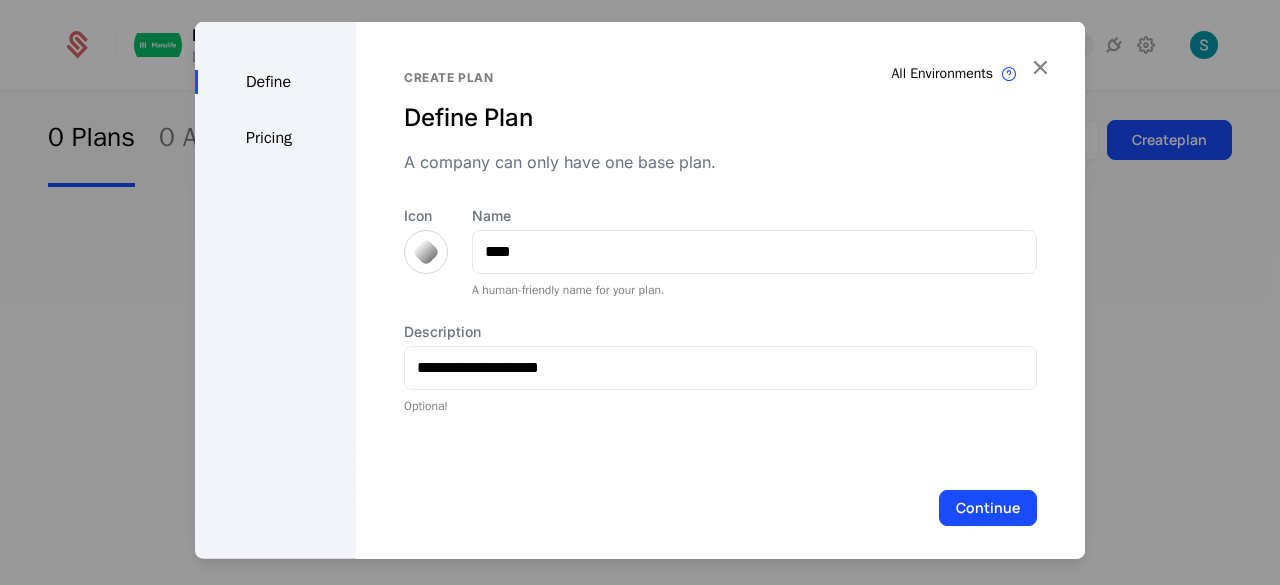 click on "Continue" at bounding box center [988, 507] 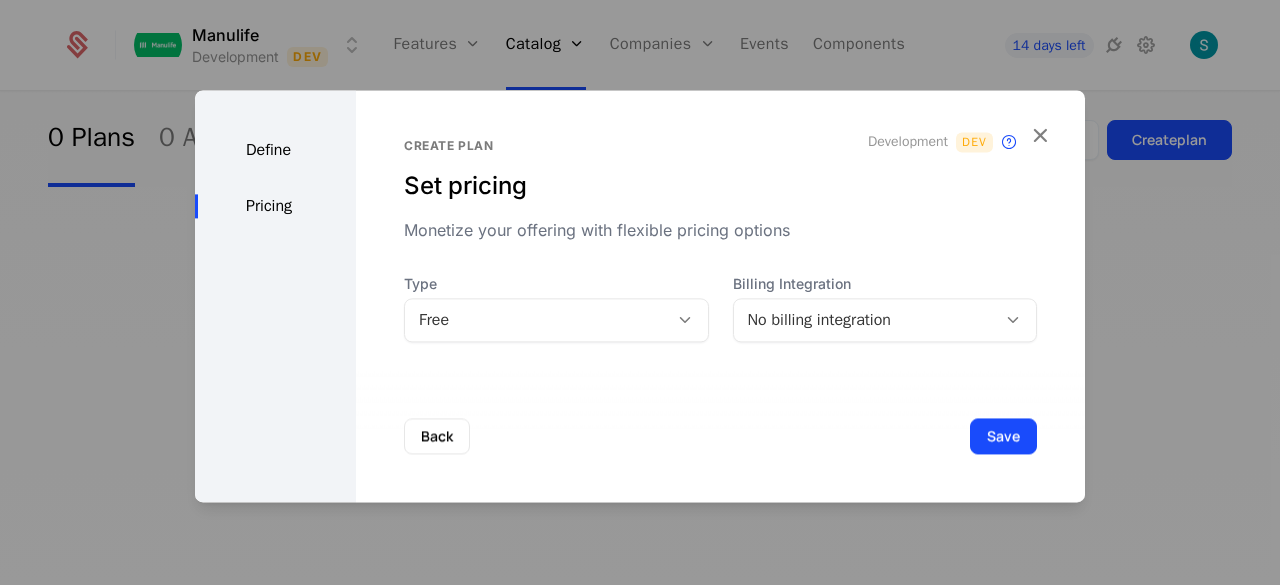 click at bounding box center (1013, 320) 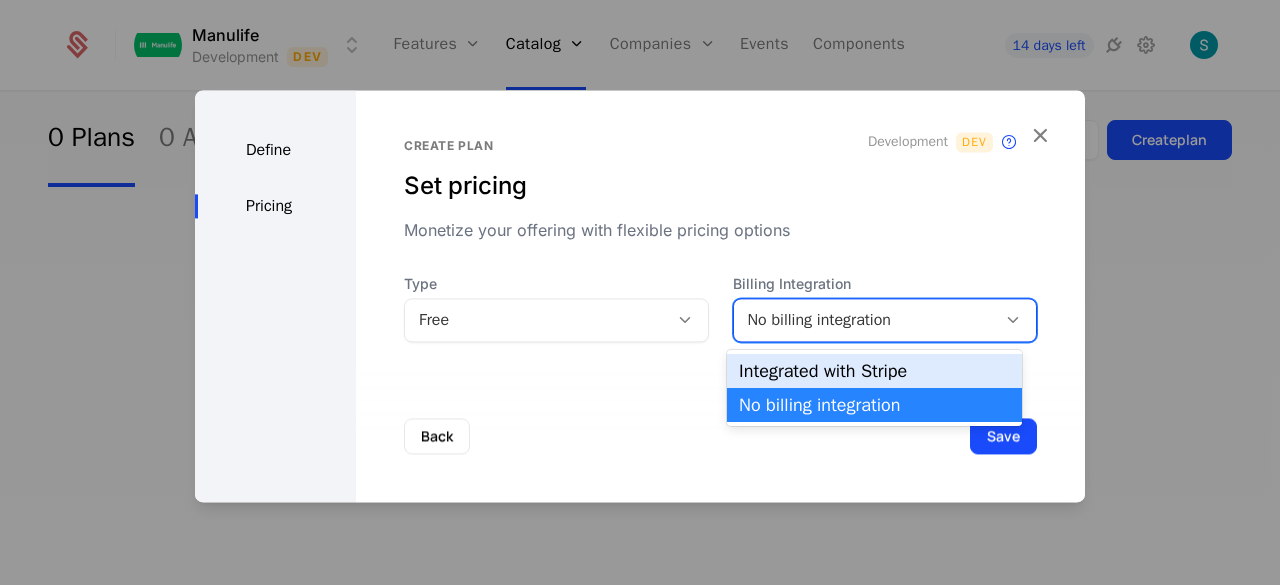click on "Integrated with Stripe" at bounding box center [874, 371] 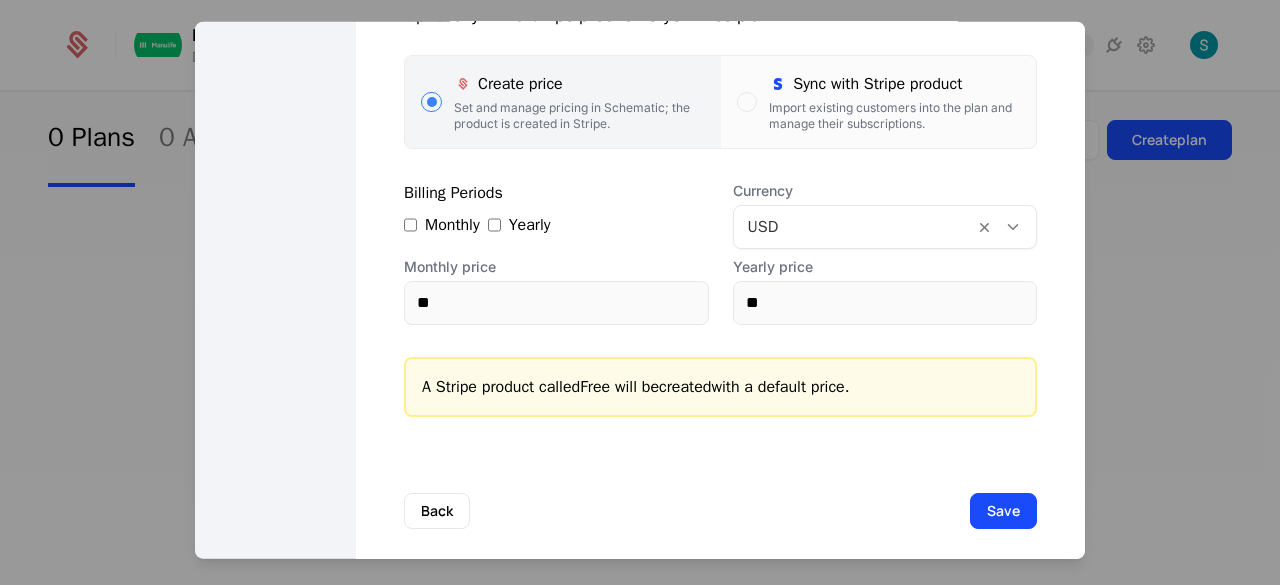 scroll, scrollTop: 429, scrollLeft: 0, axis: vertical 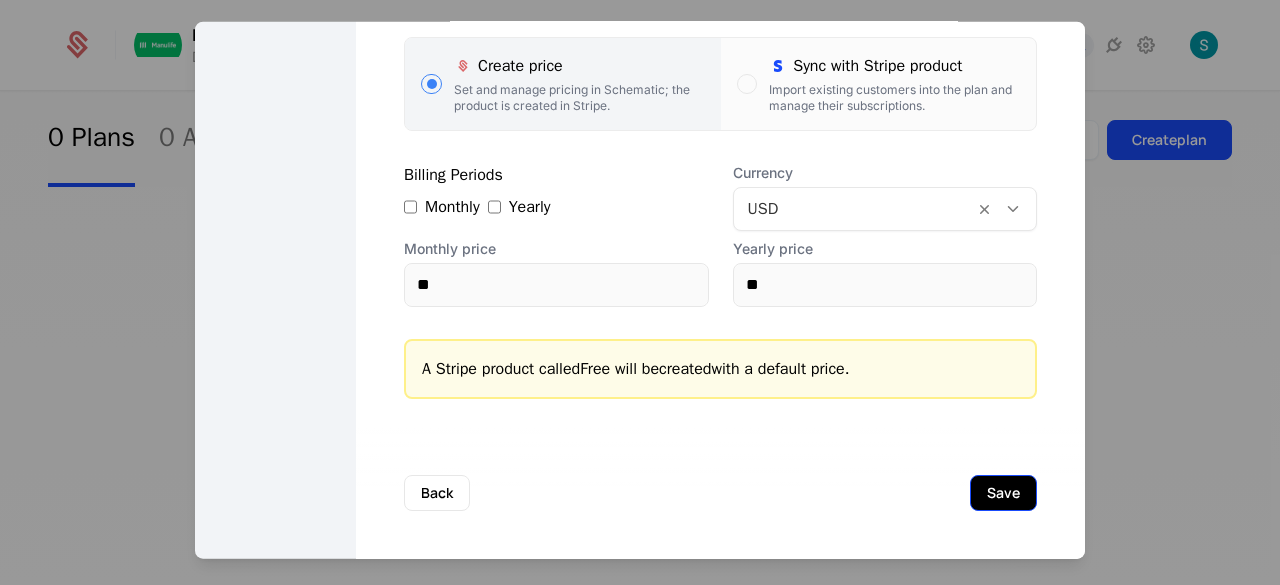 click on "Save" at bounding box center [1003, 492] 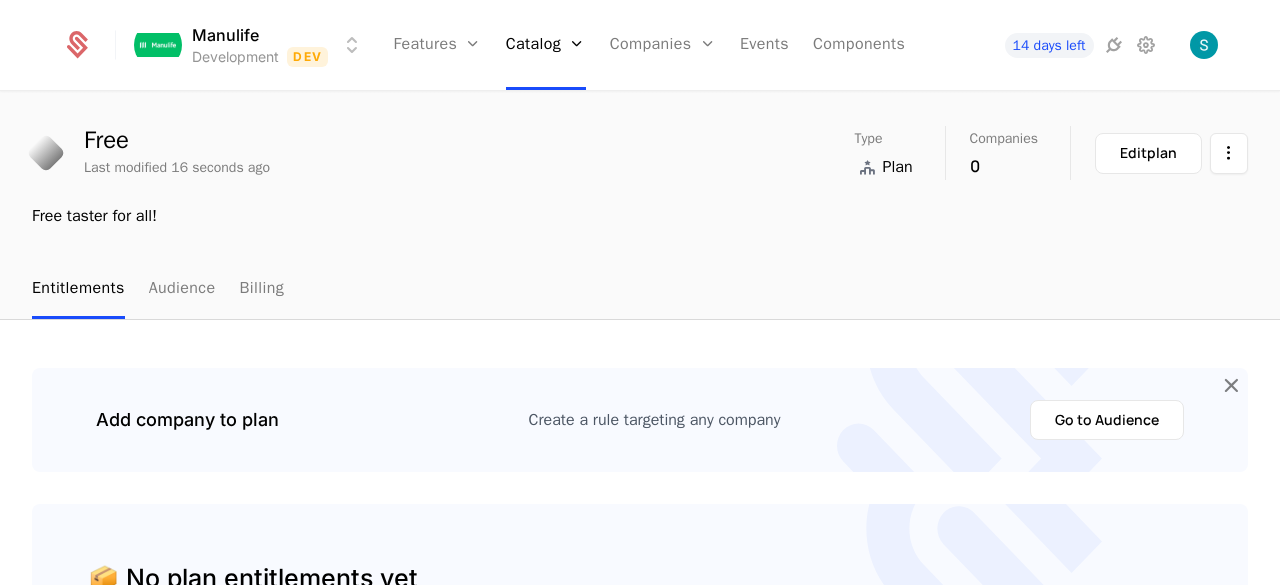 scroll, scrollTop: 0, scrollLeft: 0, axis: both 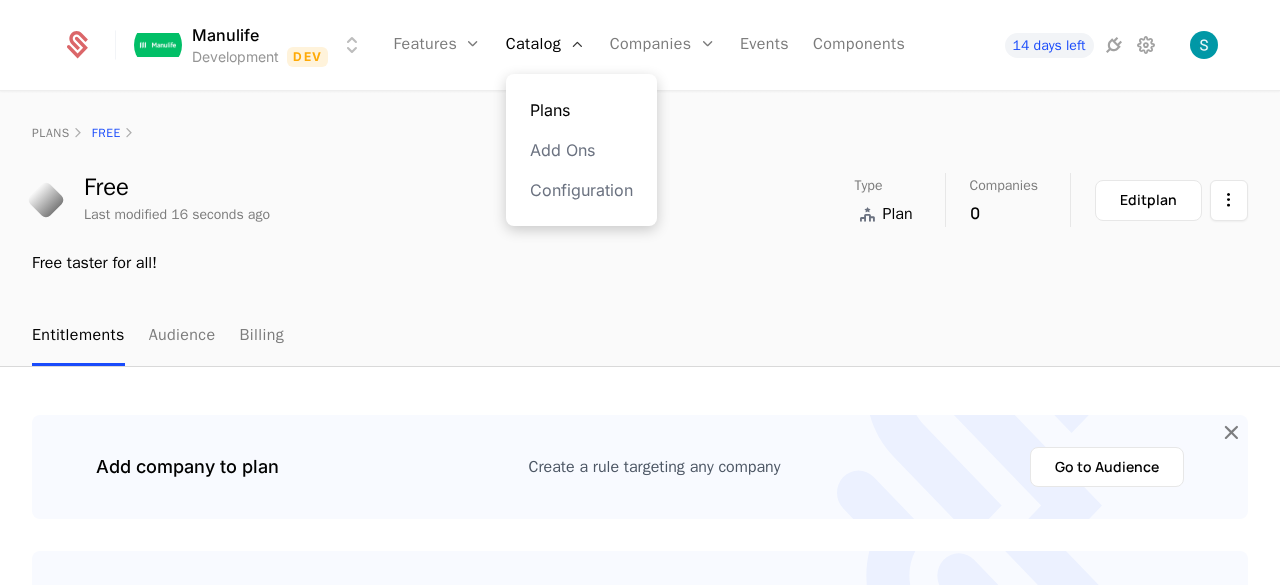click on "Plans" at bounding box center (581, 110) 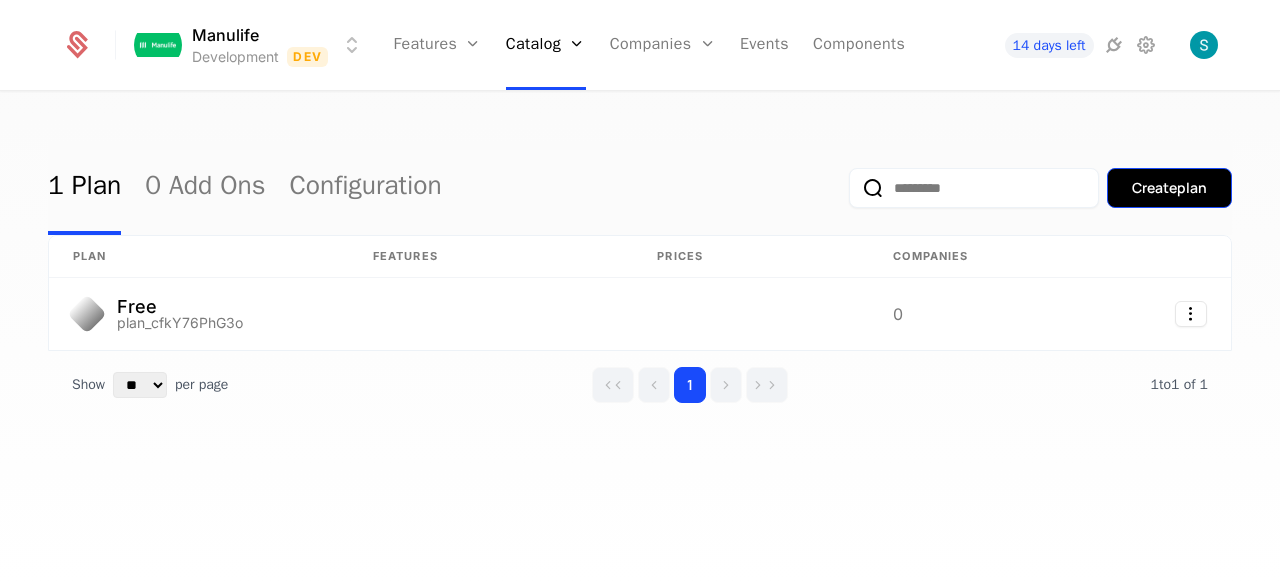 click on "Create  plan" at bounding box center [1169, 188] 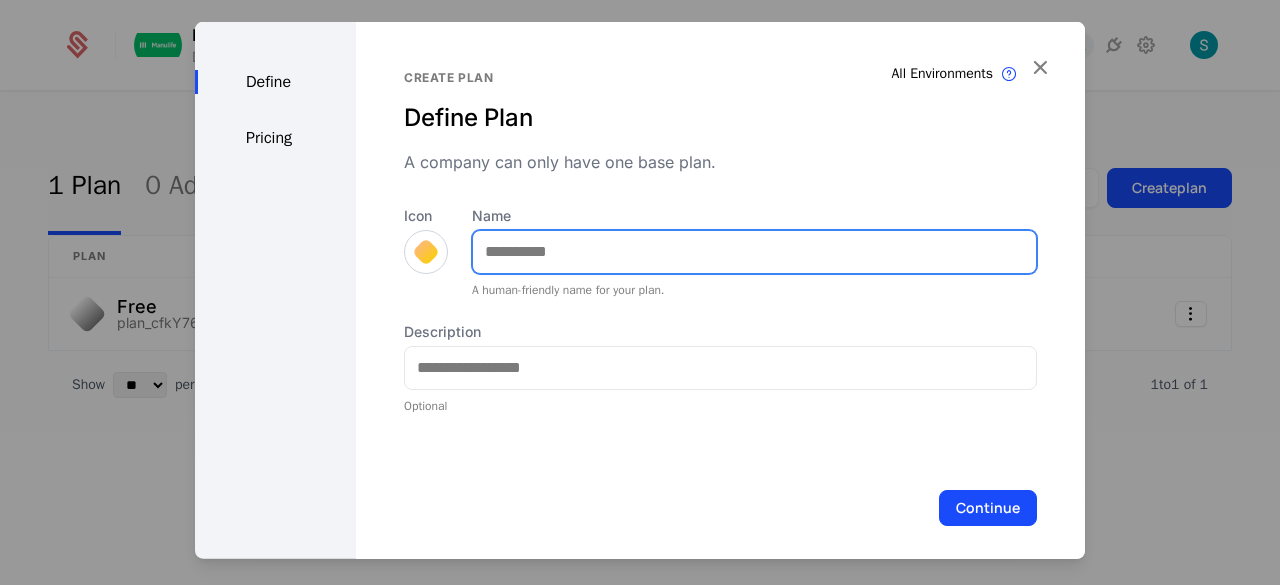 click on "Name" at bounding box center (754, 251) 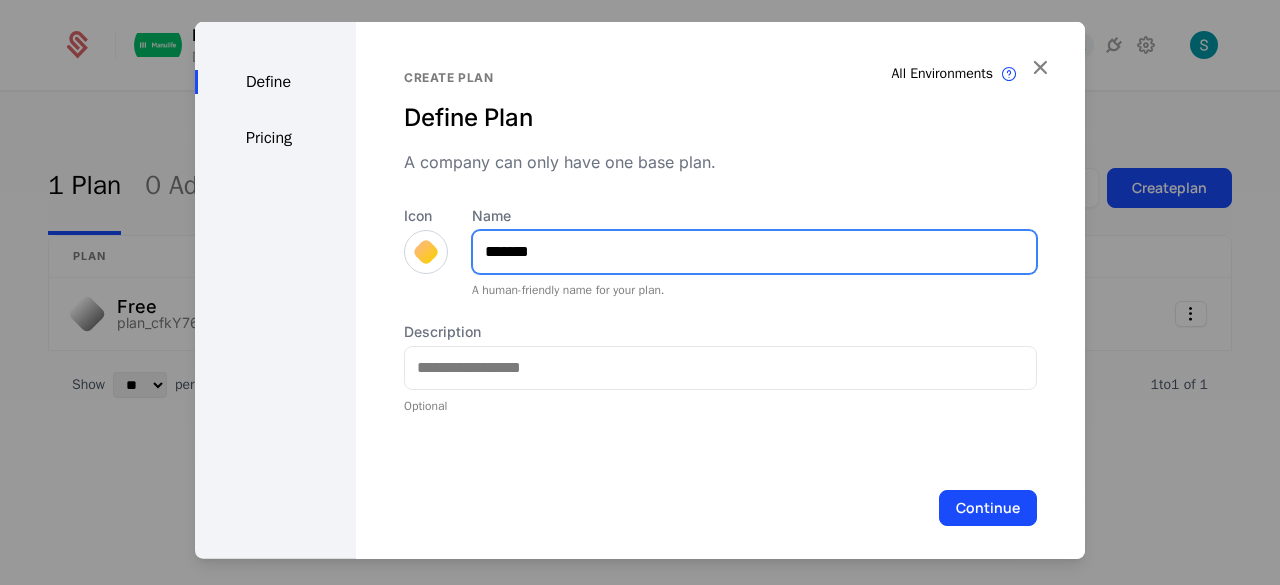 type on "*******" 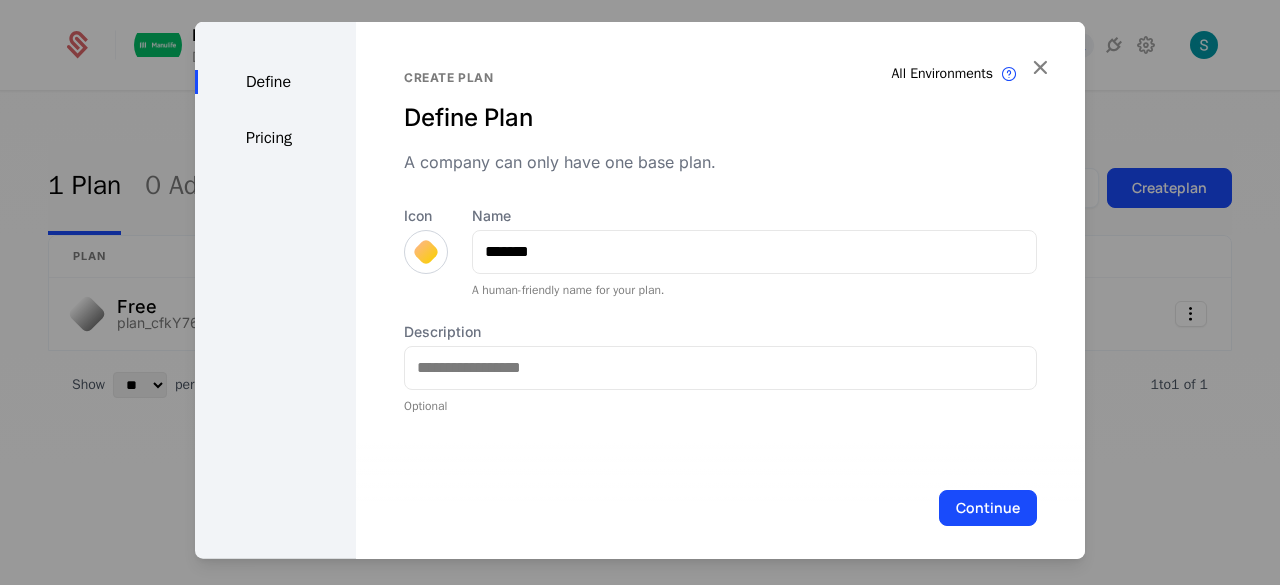 click at bounding box center (426, 251) 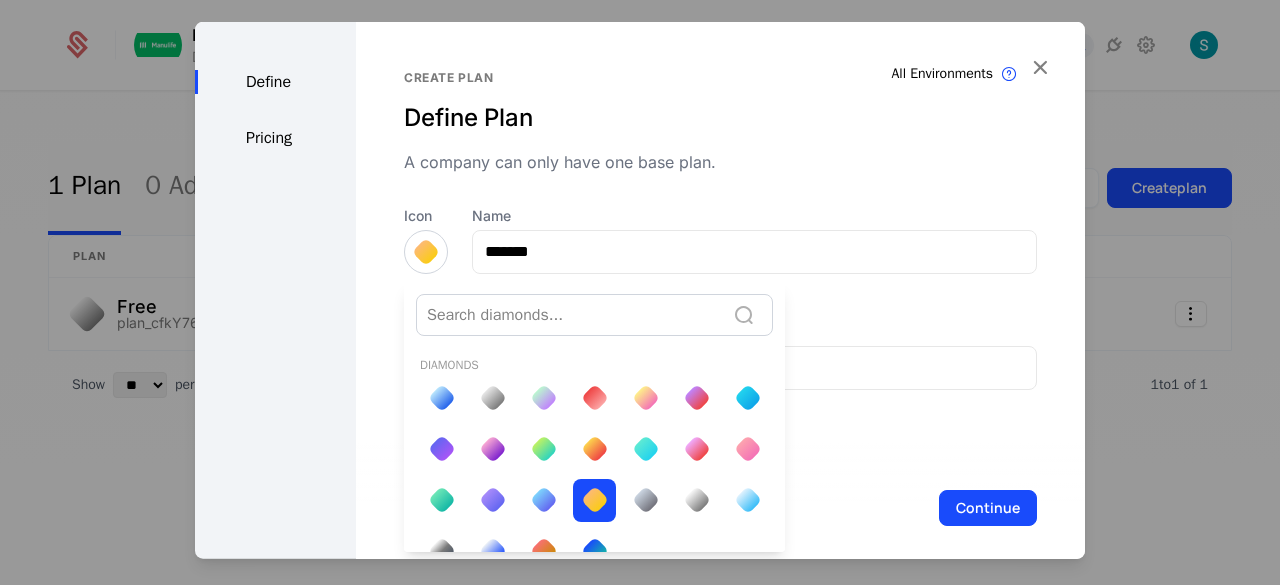 scroll, scrollTop: 0, scrollLeft: 0, axis: both 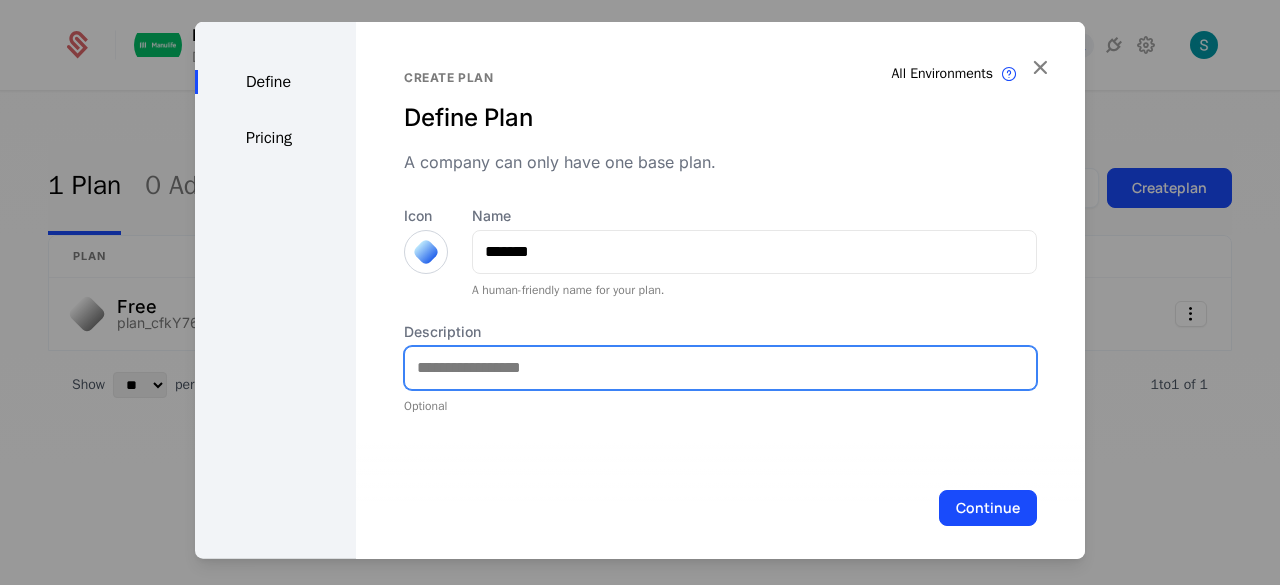 click on "Description" at bounding box center (720, 367) 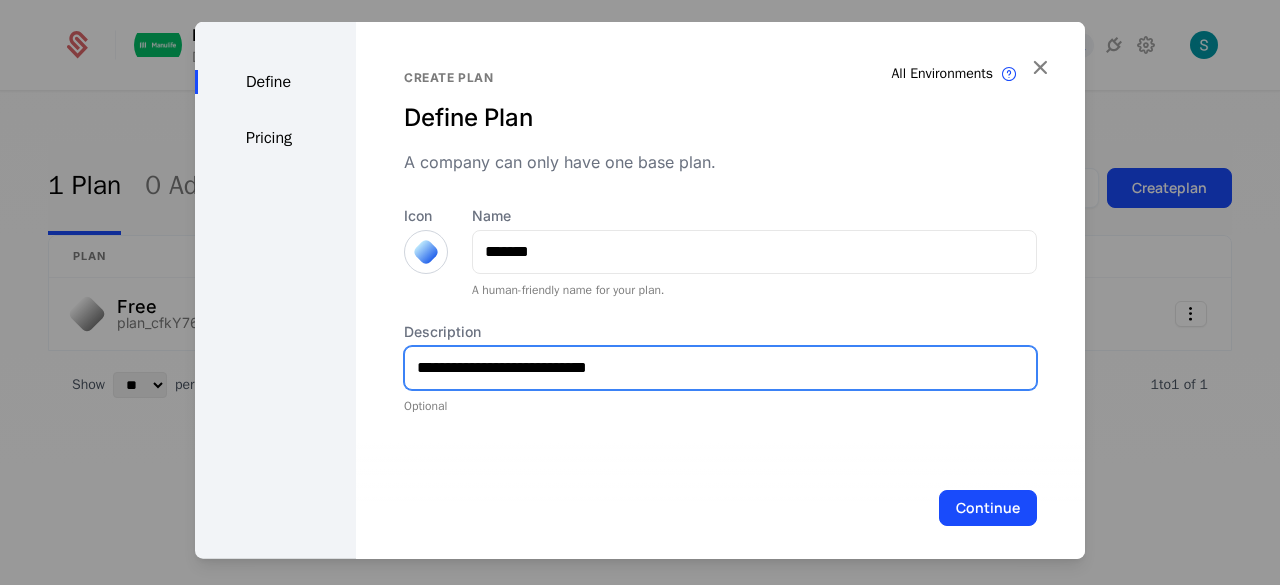 type on "**********" 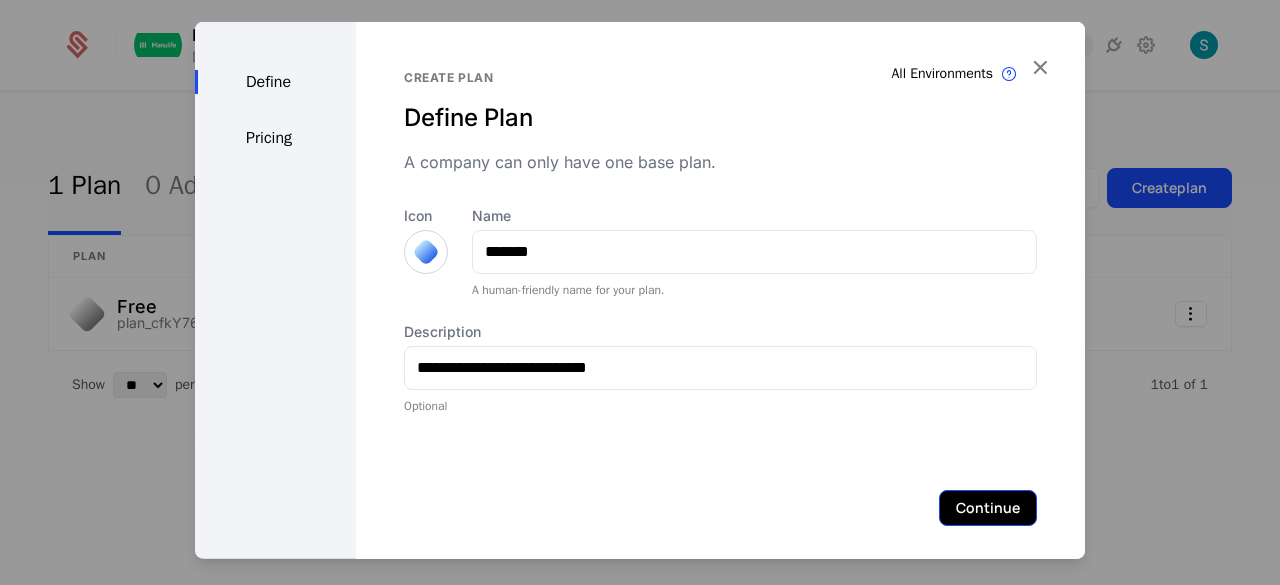 click on "Continue" at bounding box center [988, 507] 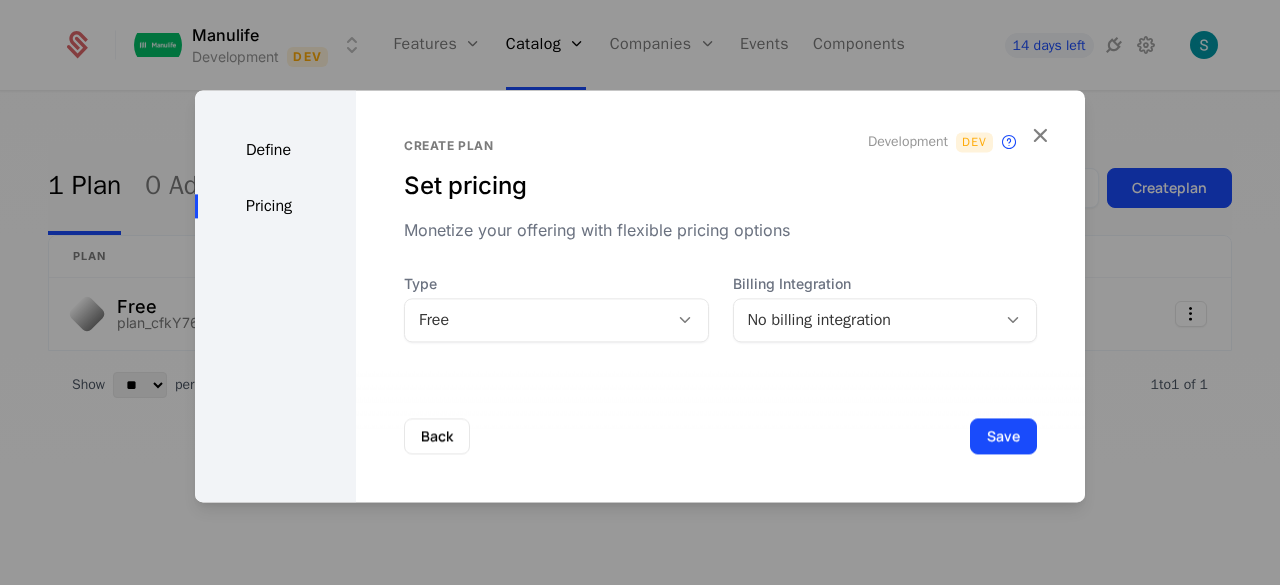 click on "No billing integration" at bounding box center (865, 320) 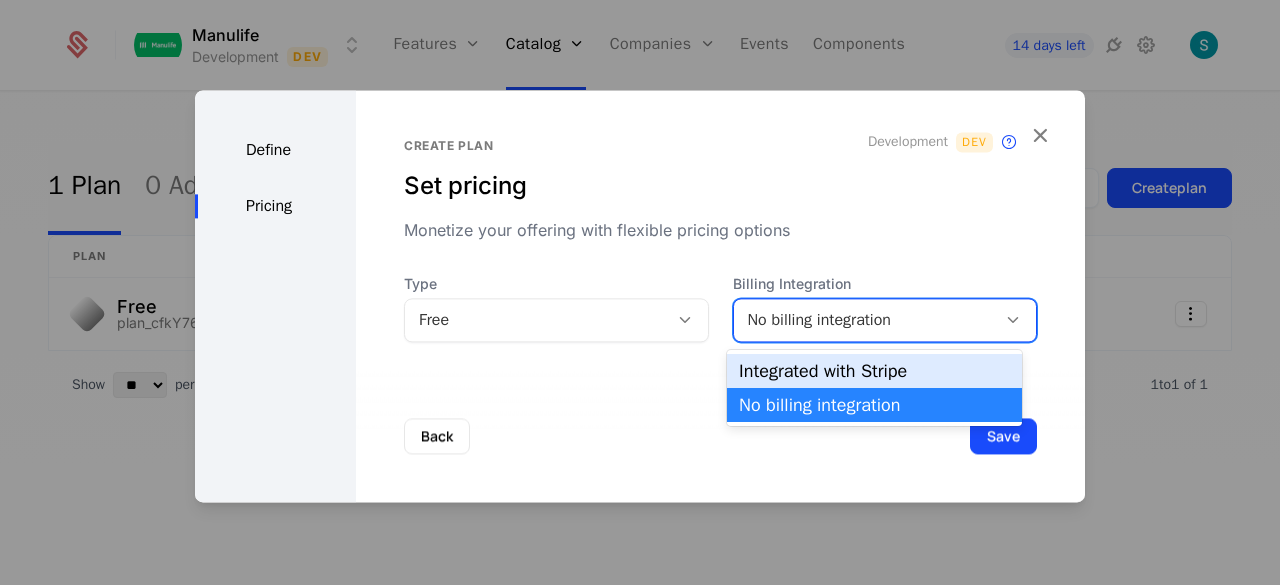 click on "Integrated with Stripe" at bounding box center [874, 371] 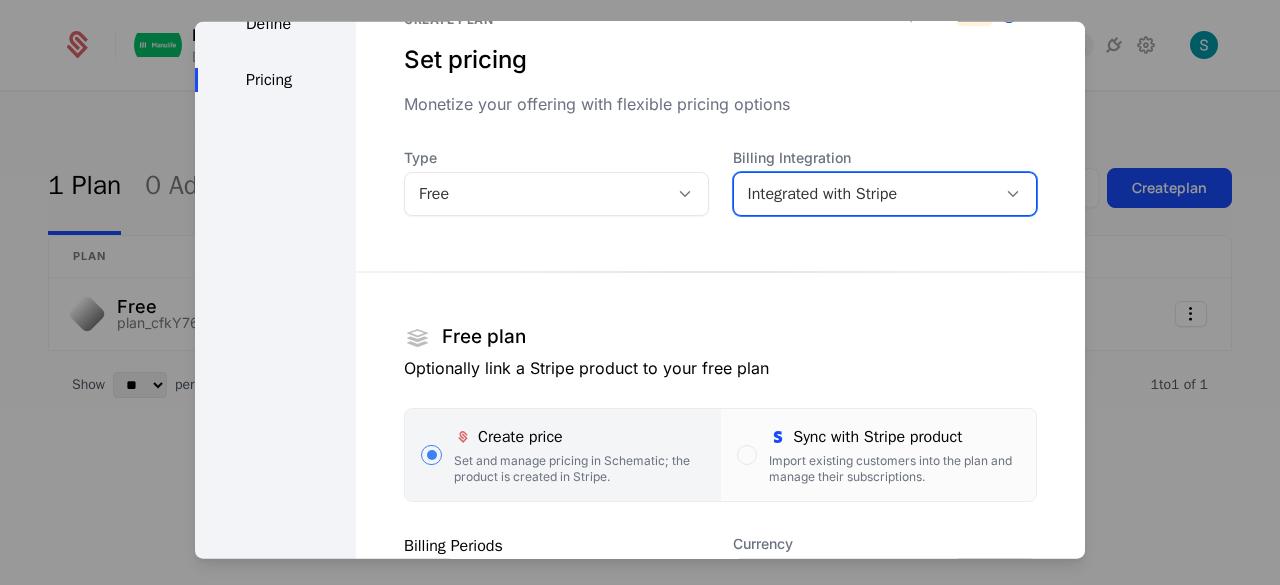 scroll, scrollTop: 0, scrollLeft: 0, axis: both 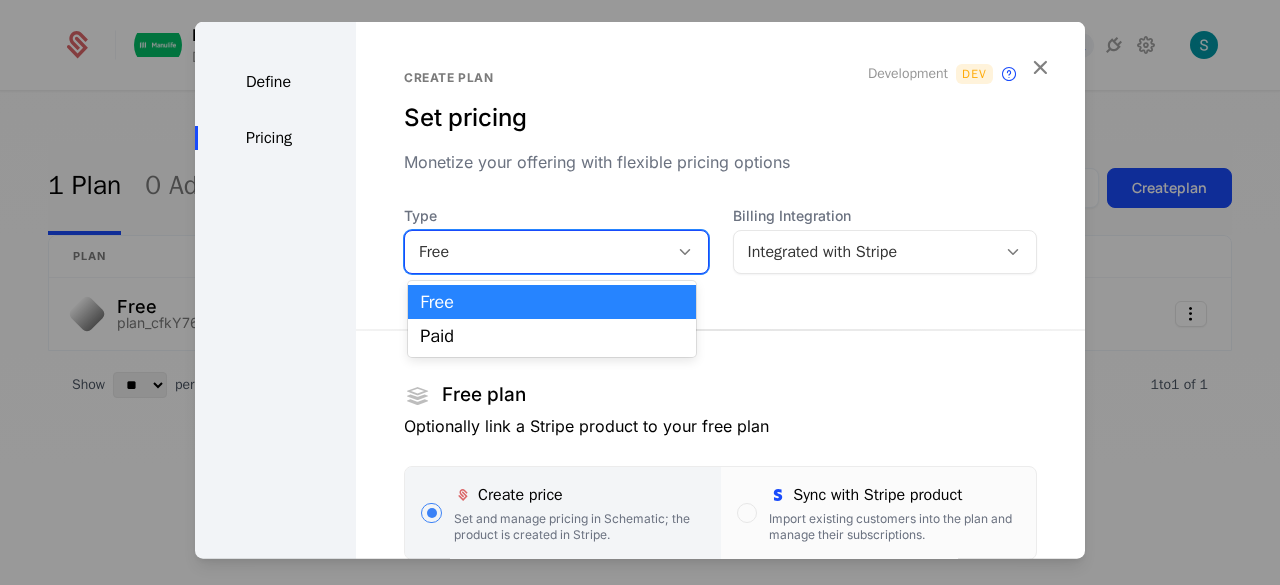 click at bounding box center [688, 251] 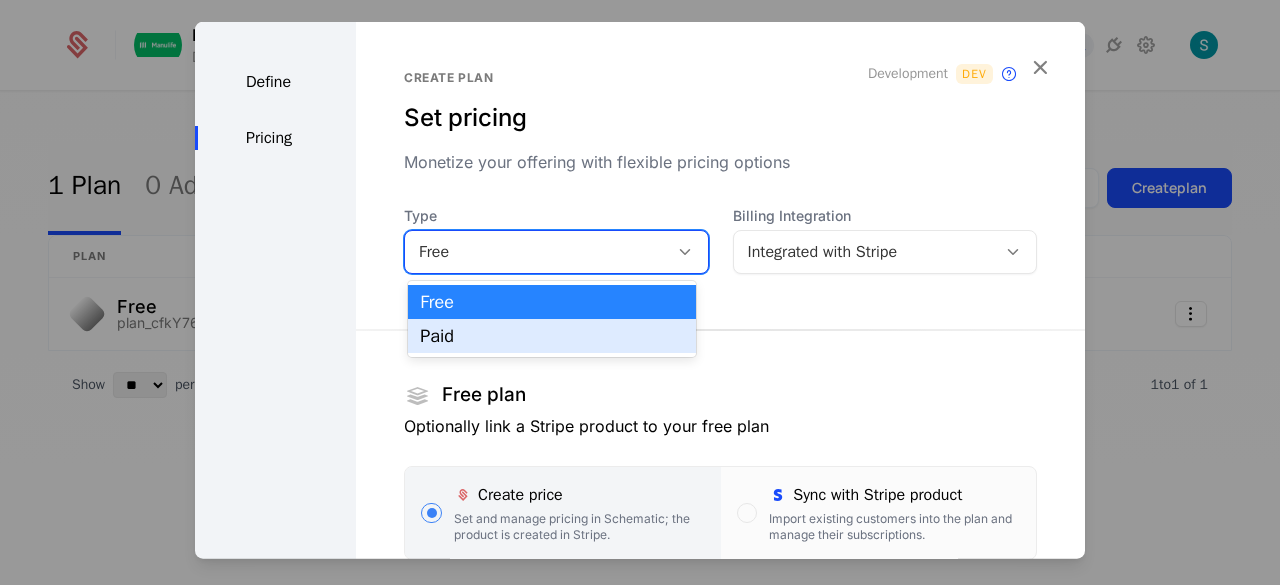 click on "Paid" at bounding box center (551, 336) 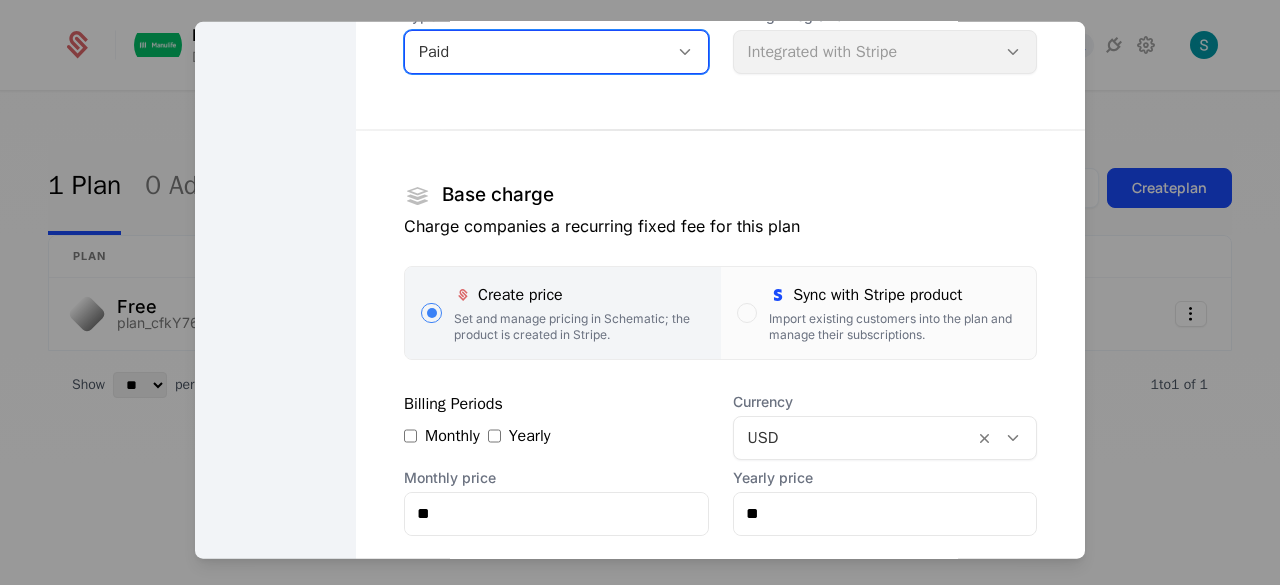 scroll, scrollTop: 400, scrollLeft: 0, axis: vertical 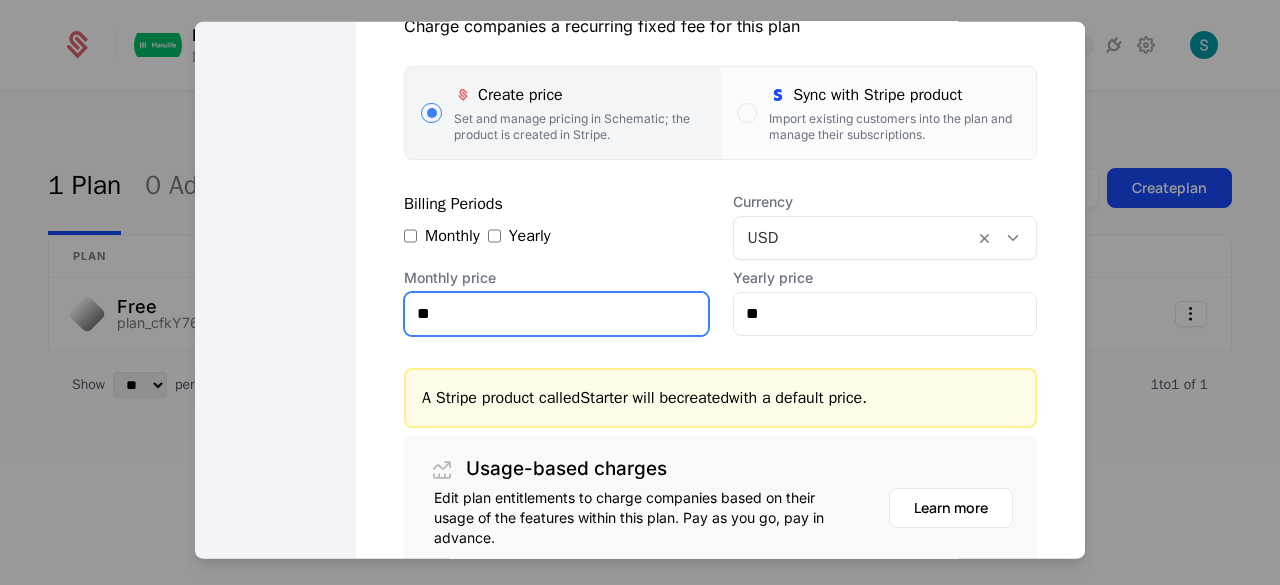 click on "**" at bounding box center [556, 313] 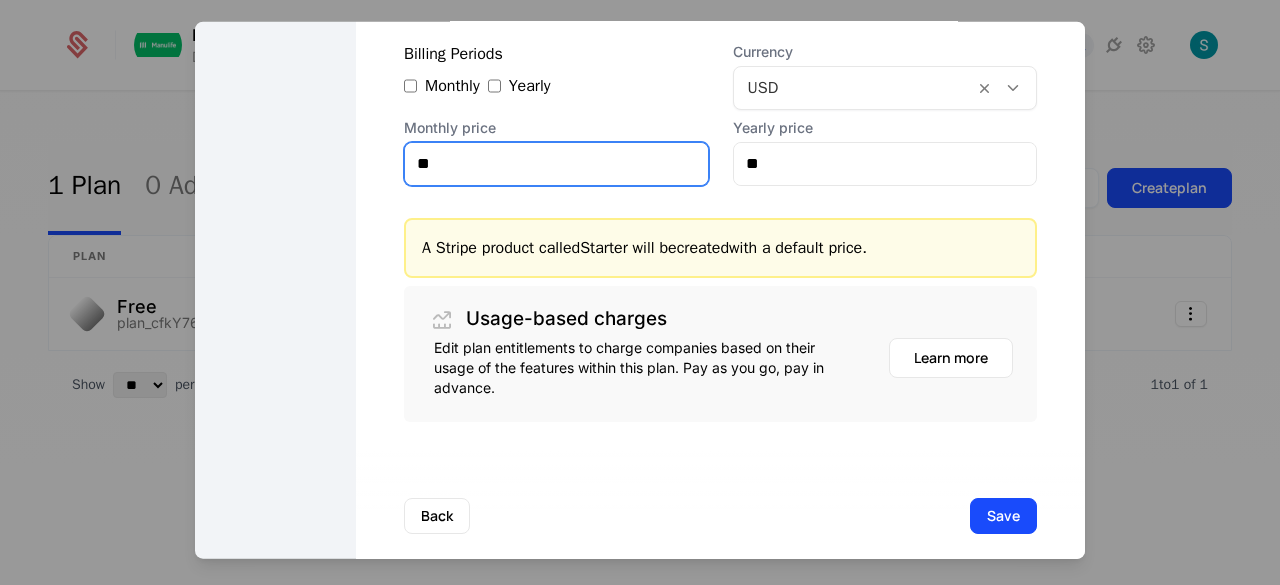 scroll, scrollTop: 573, scrollLeft: 0, axis: vertical 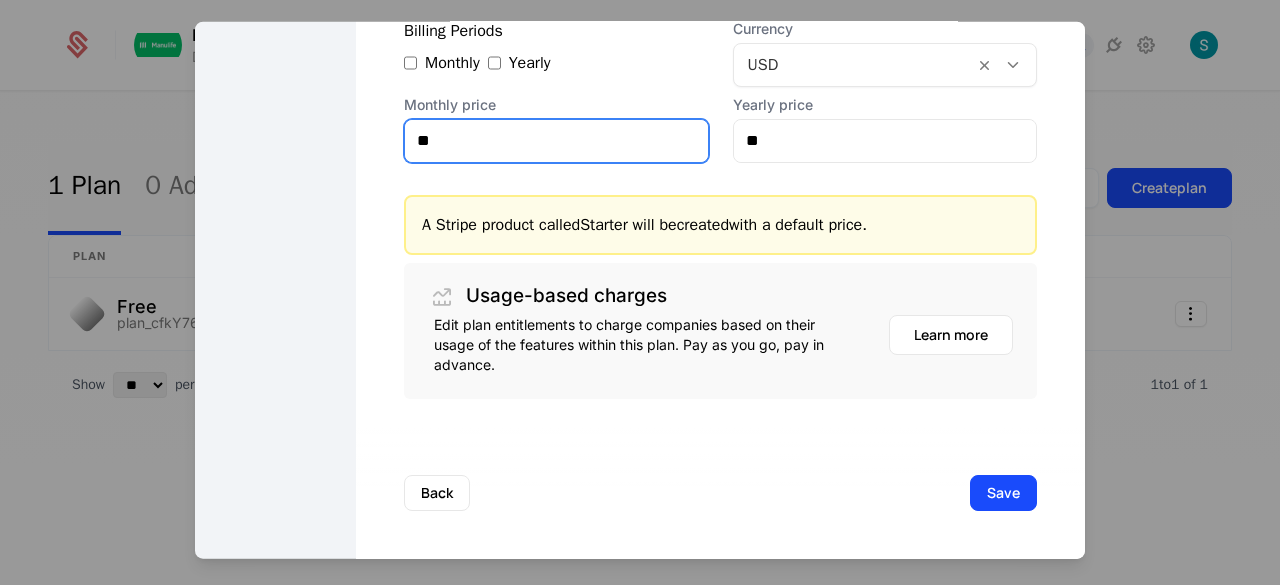 click on "**" at bounding box center [556, 140] 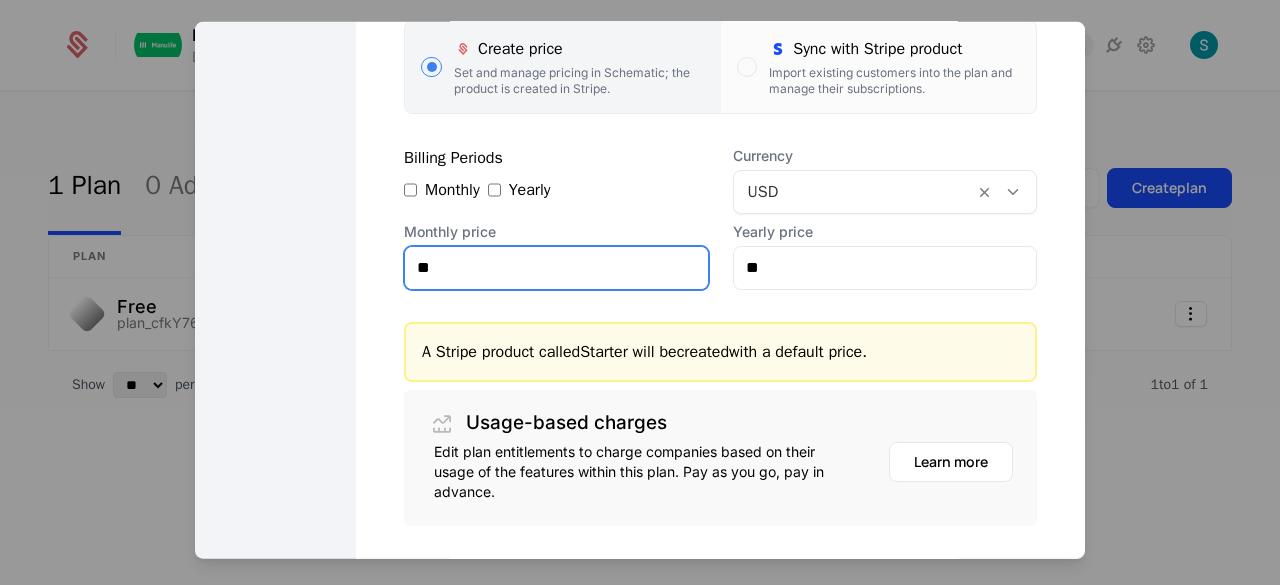 scroll, scrollTop: 473, scrollLeft: 0, axis: vertical 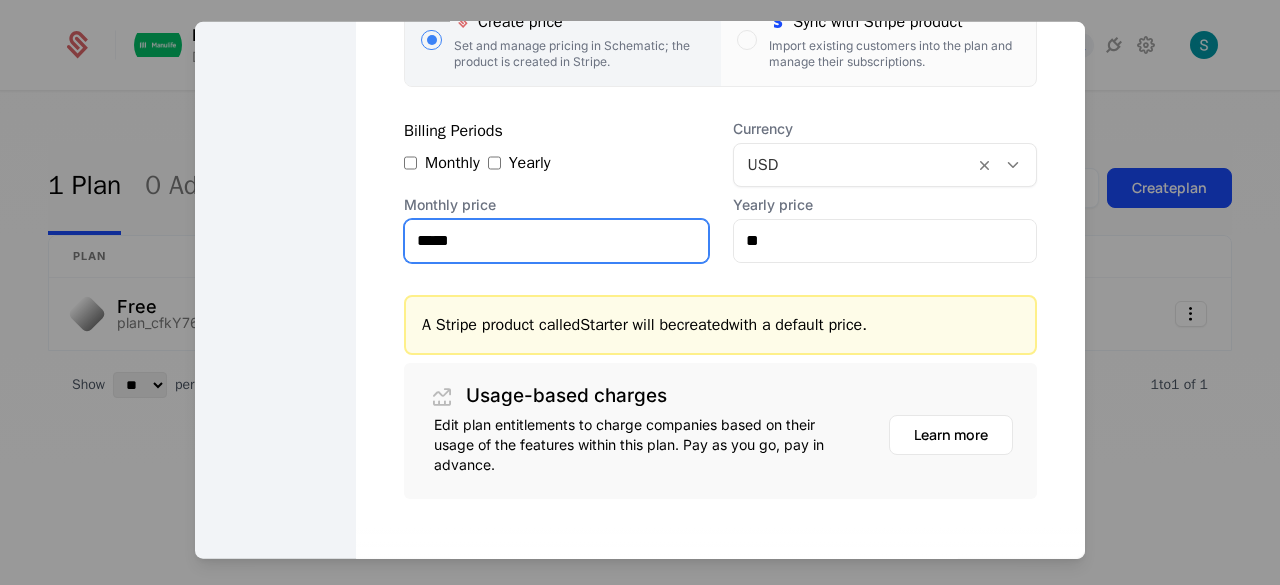 type on "*****" 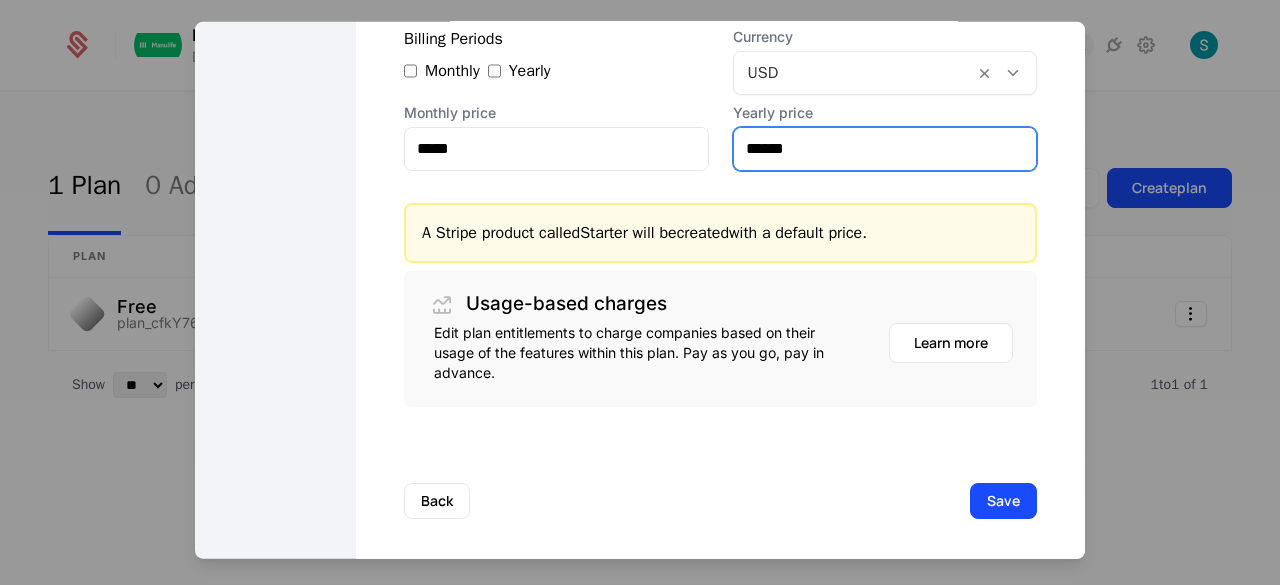 scroll, scrollTop: 573, scrollLeft: 0, axis: vertical 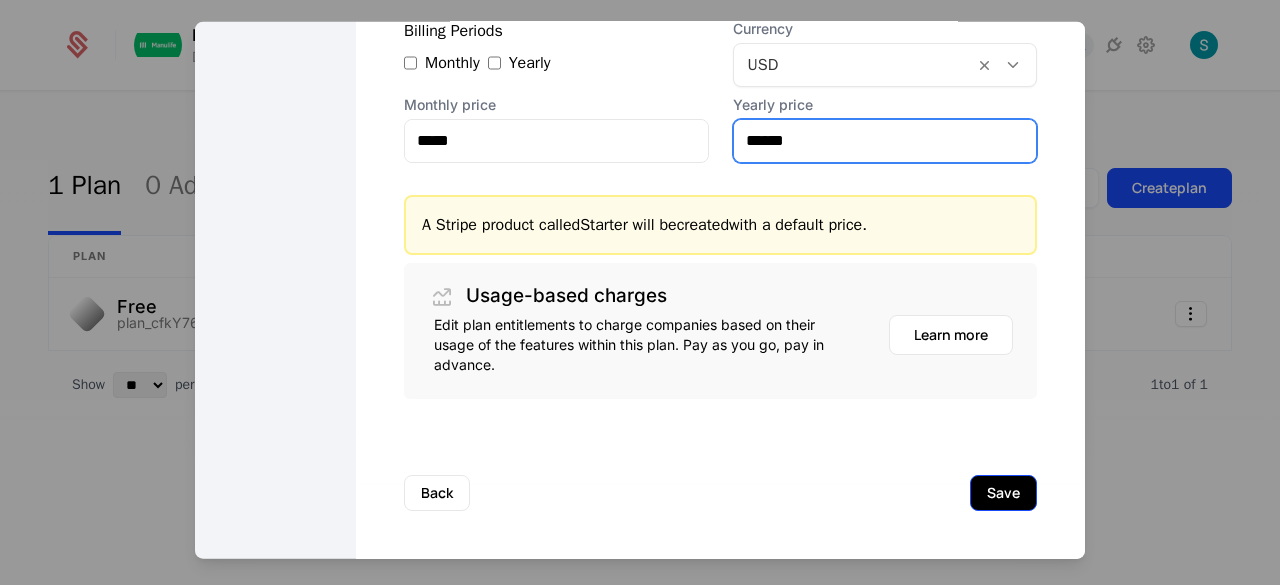type on "******" 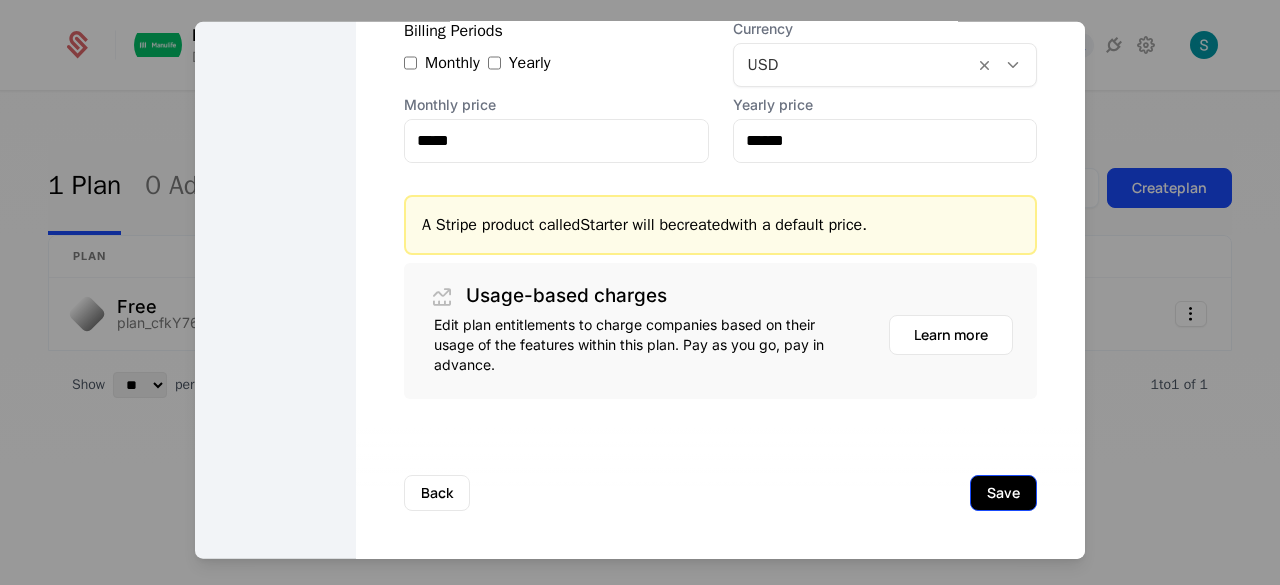 click on "Save" at bounding box center (1003, 492) 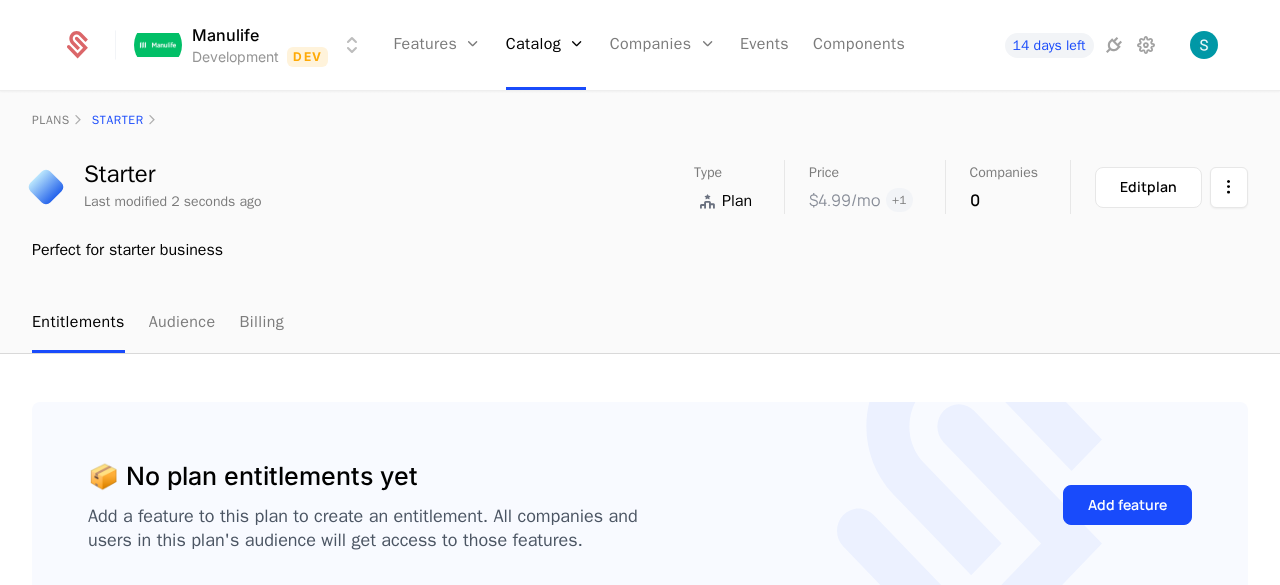 scroll, scrollTop: 0, scrollLeft: 0, axis: both 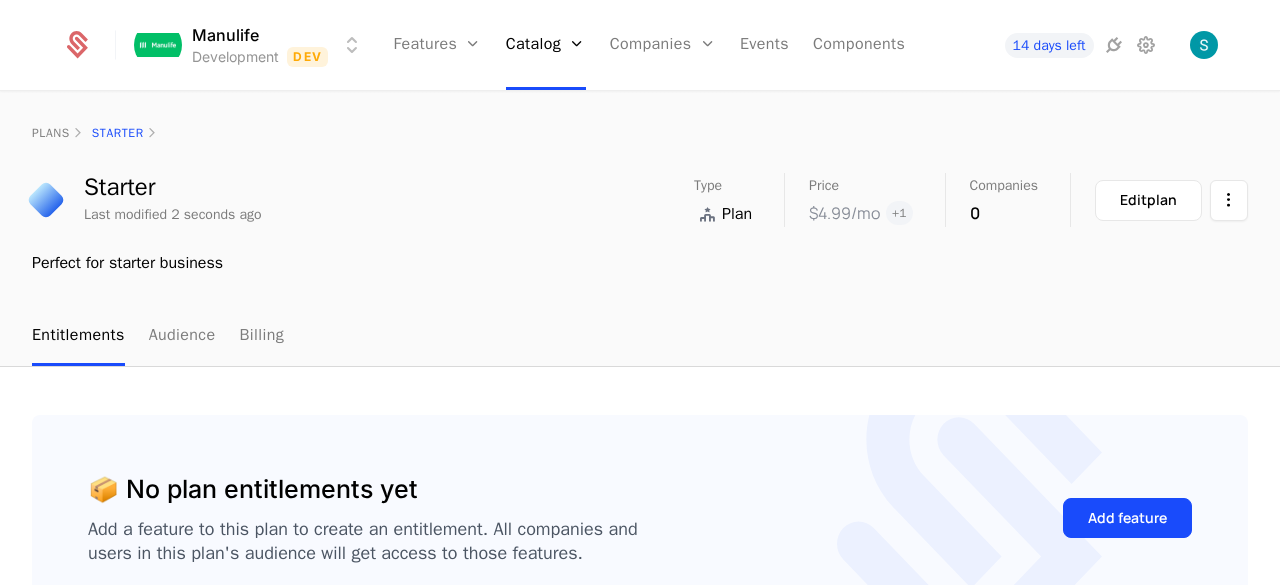 click on "plans Starter" at bounding box center (640, 133) 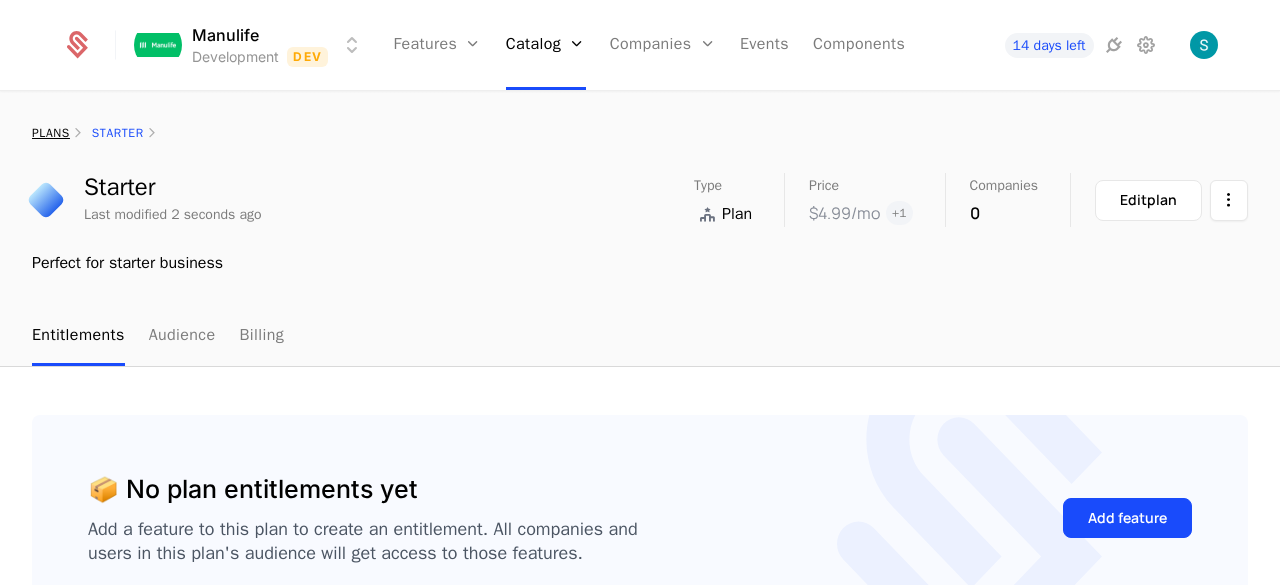 click on "plans" at bounding box center [51, 133] 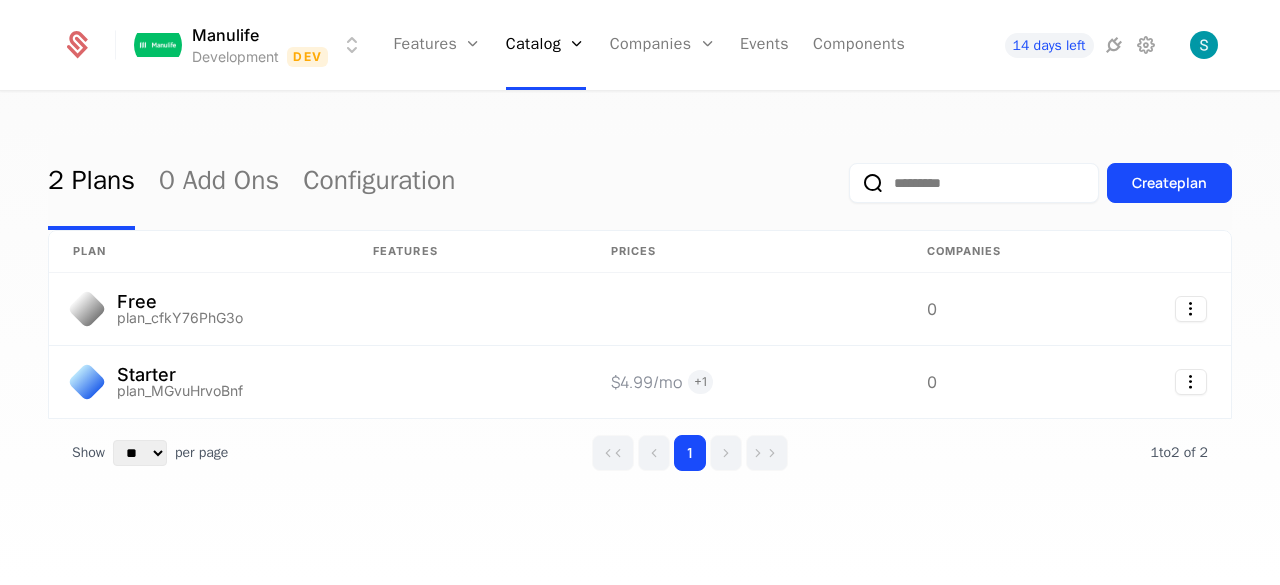 scroll, scrollTop: 7, scrollLeft: 0, axis: vertical 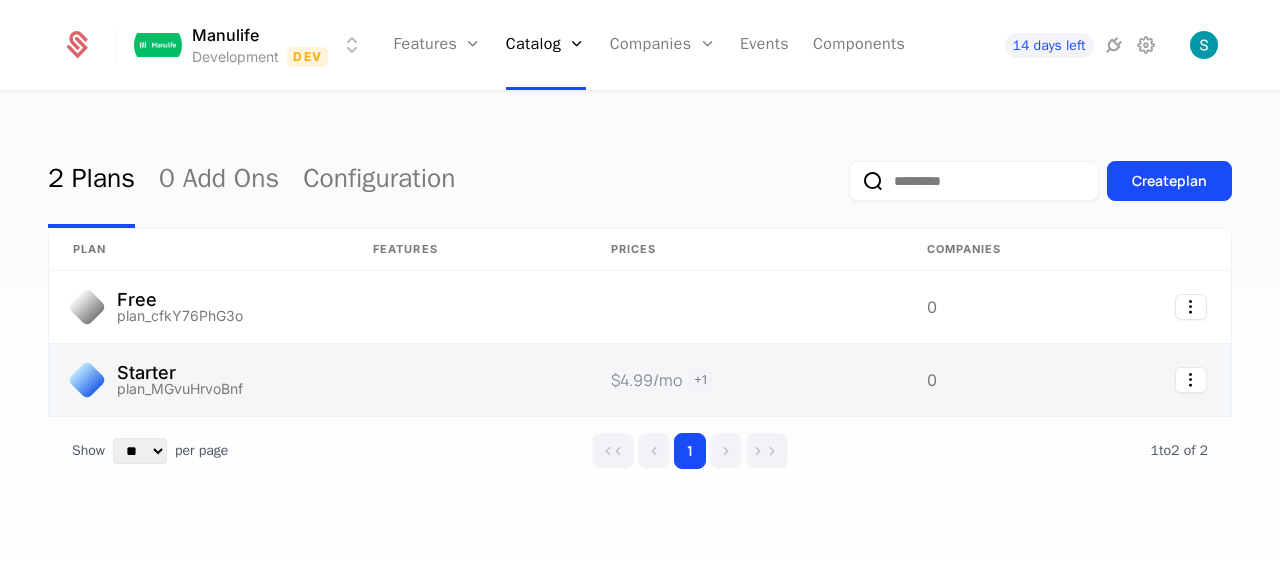 click at bounding box center [745, 380] 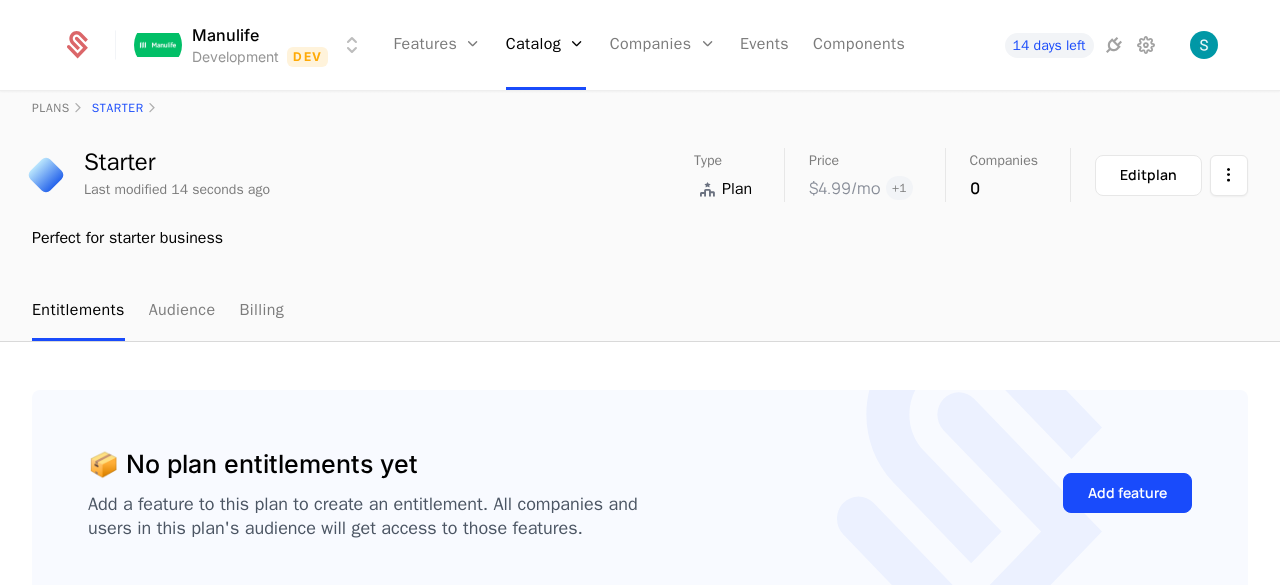 scroll, scrollTop: 0, scrollLeft: 0, axis: both 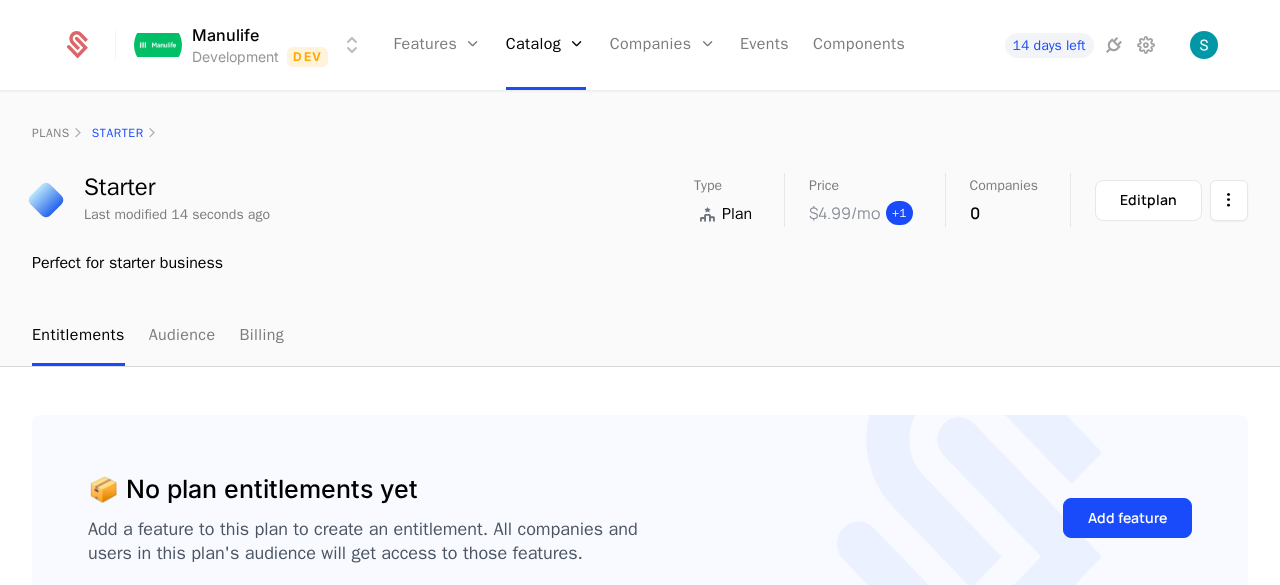 click on "+ 1" at bounding box center (899, 213) 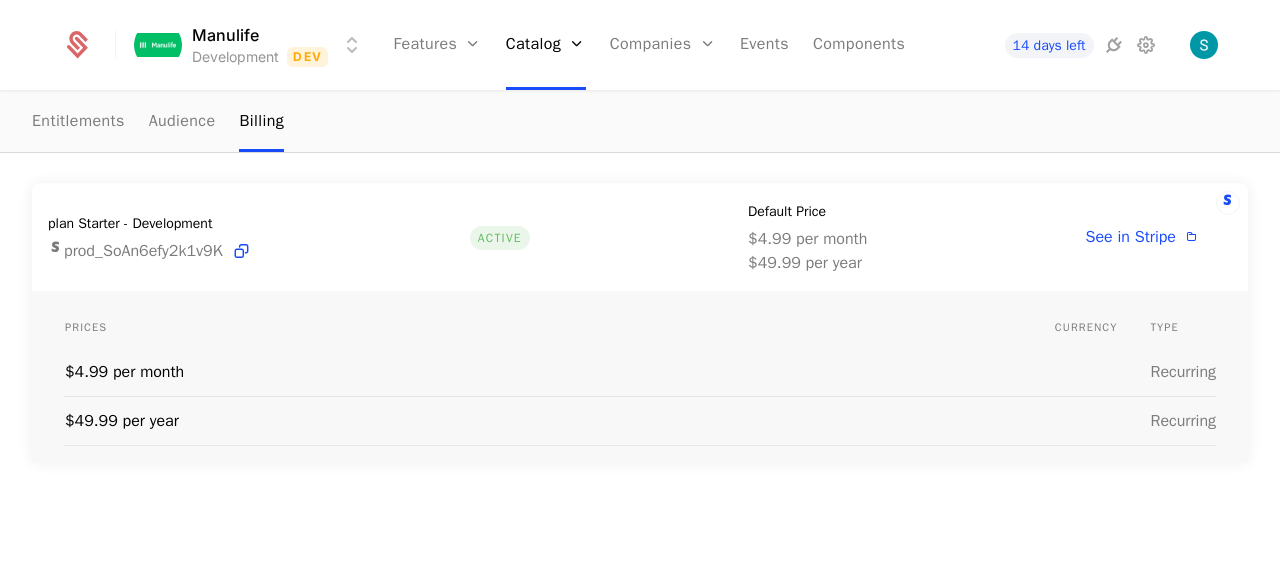 scroll, scrollTop: 0, scrollLeft: 0, axis: both 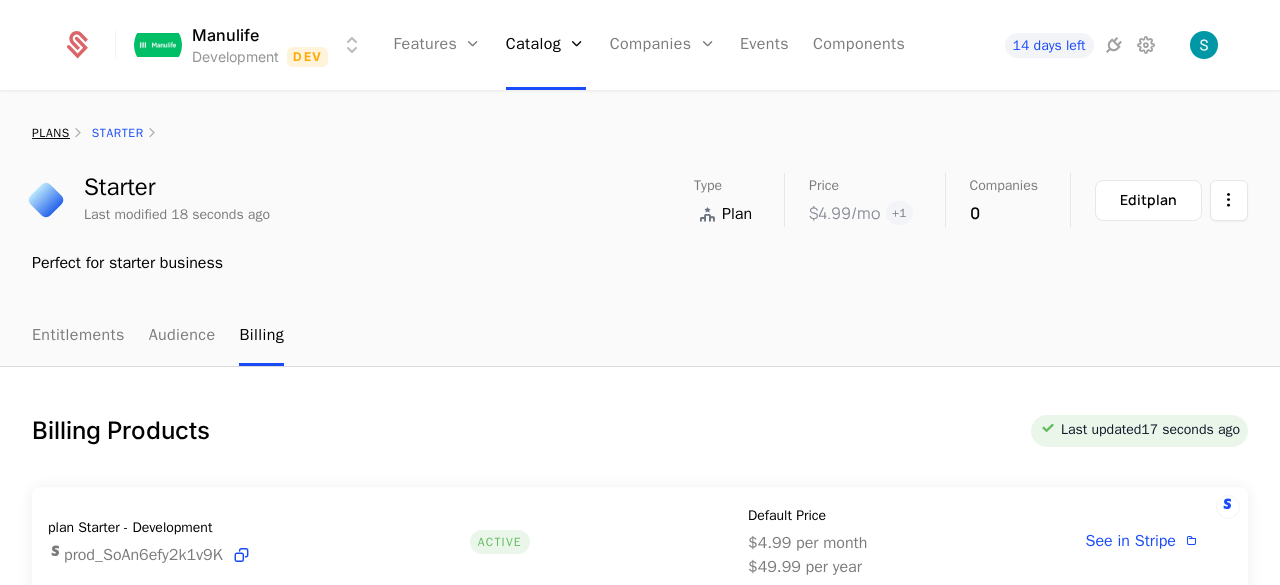 click on "plans" at bounding box center [51, 133] 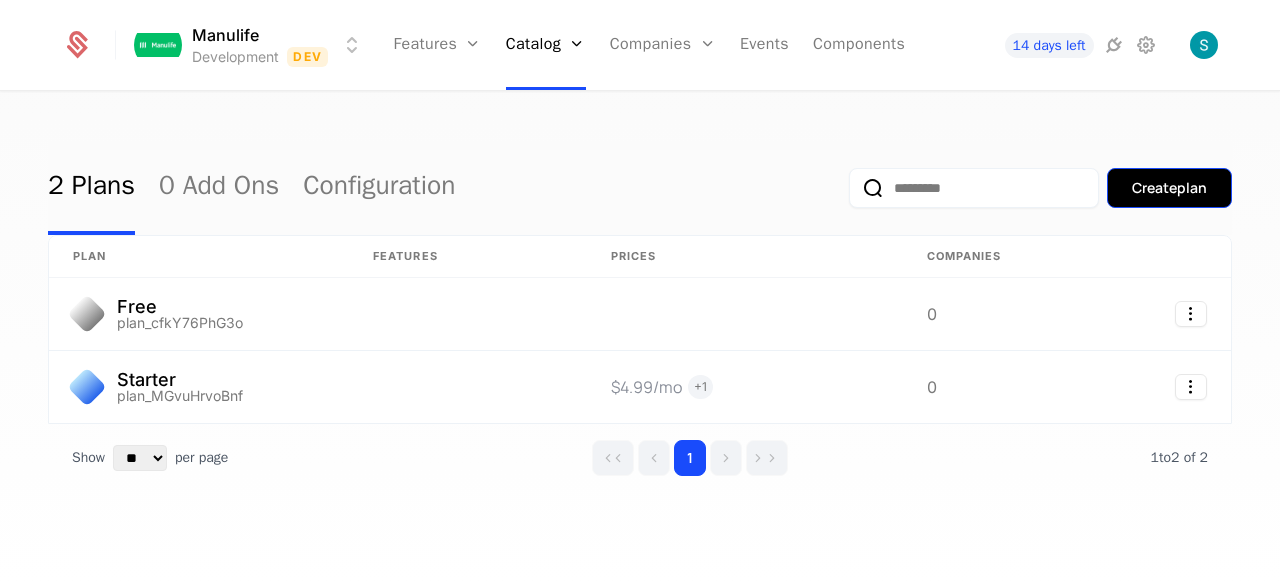 click on "Create  plan" at bounding box center [1169, 188] 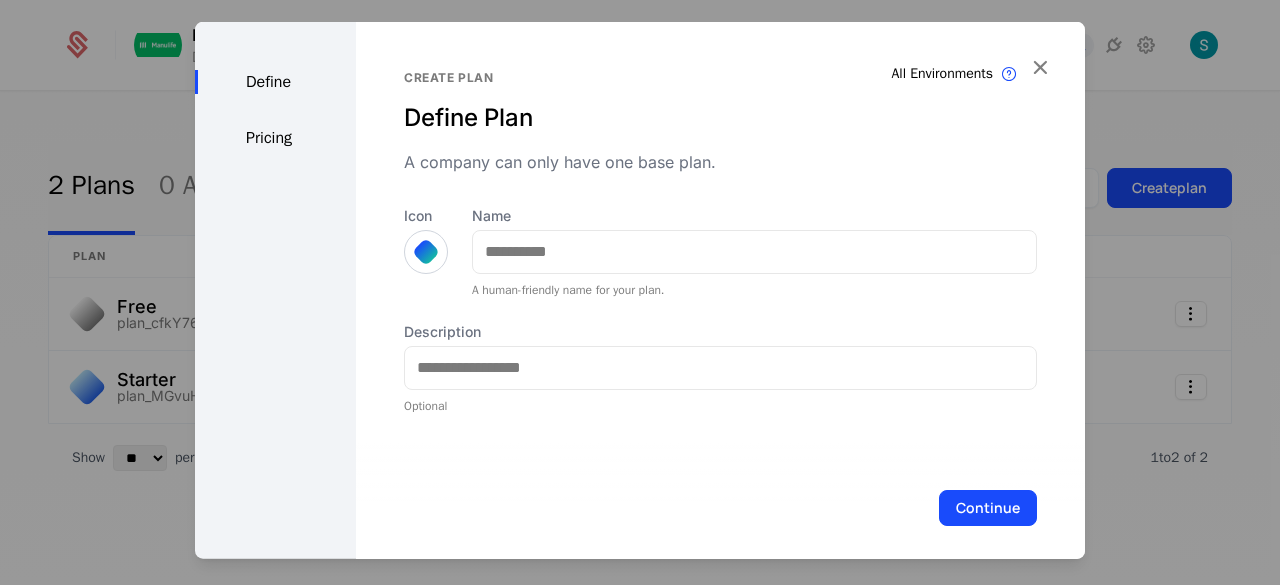 click on "Icon" at bounding box center [426, 239] 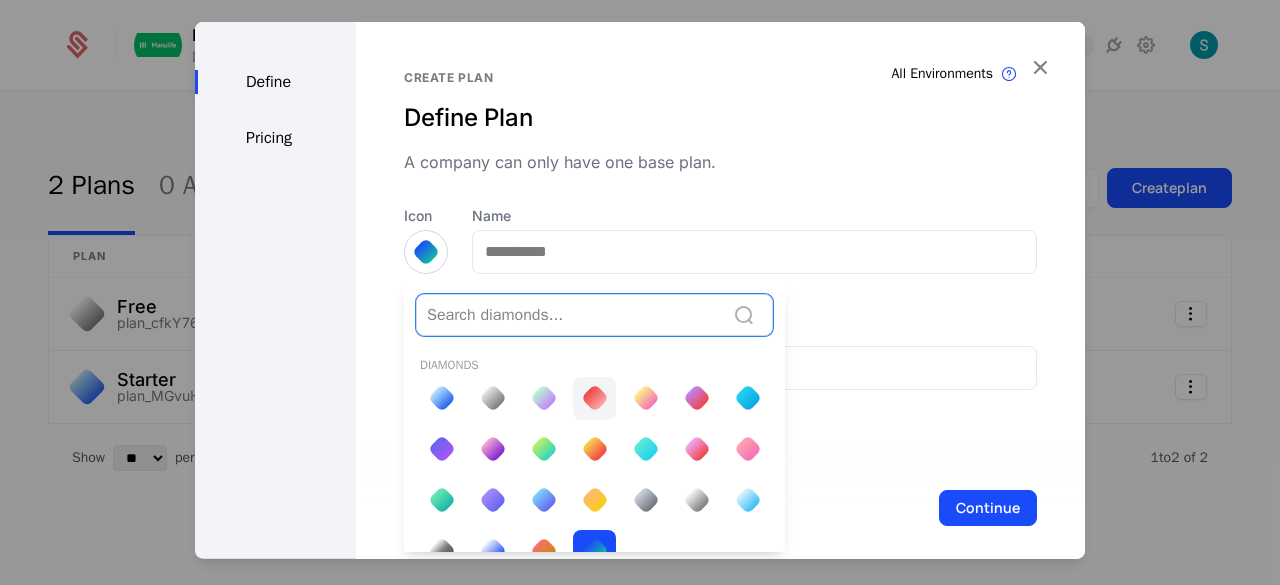 click at bounding box center (594, 398) 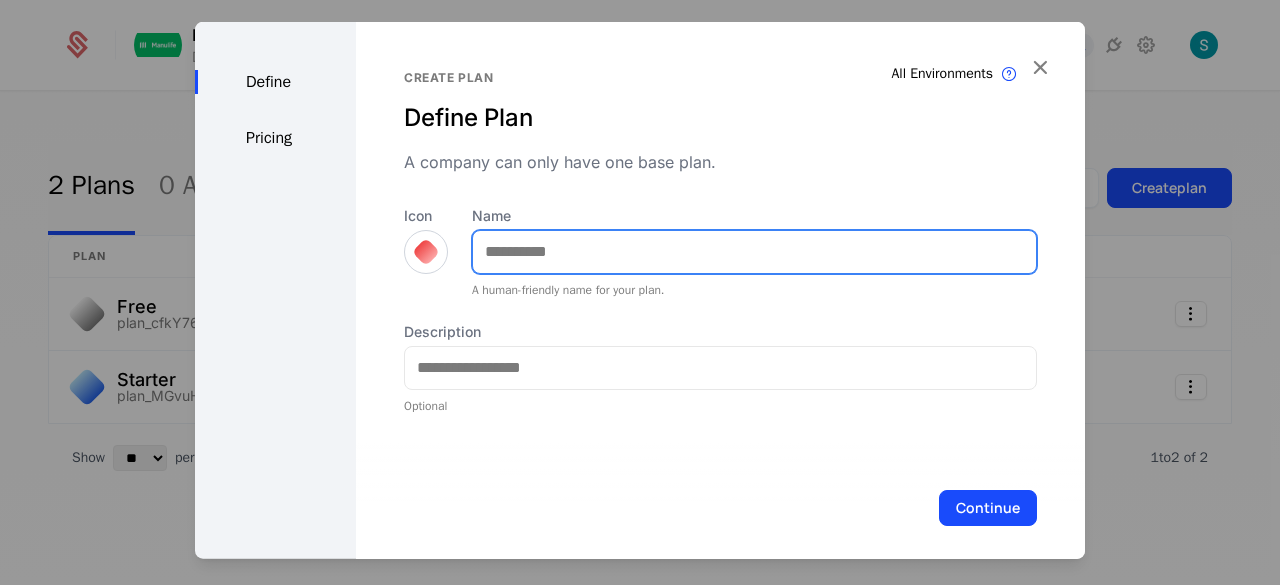 click on "Name" at bounding box center [754, 251] 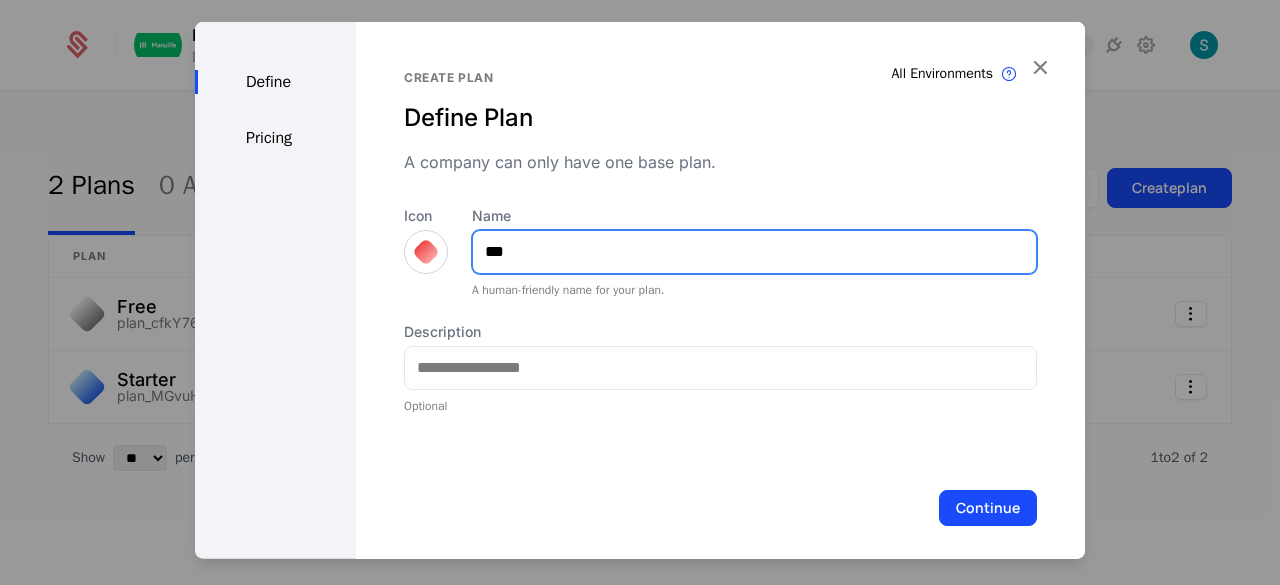 type on "***" 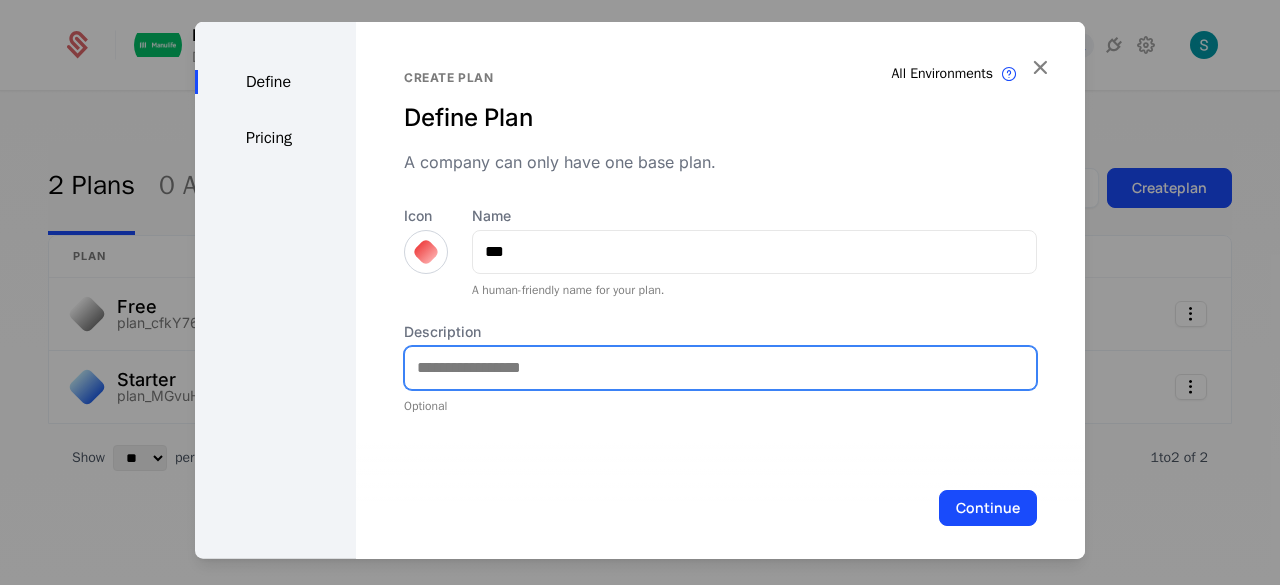 scroll, scrollTop: 15, scrollLeft: 0, axis: vertical 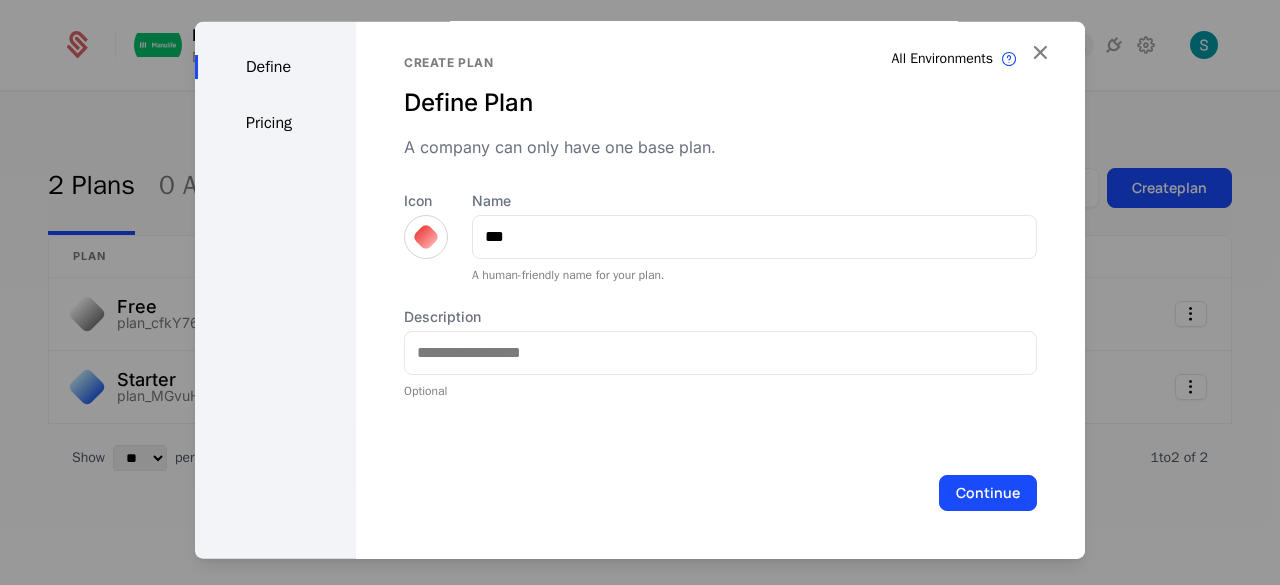 click on "Continue" at bounding box center (988, 492) 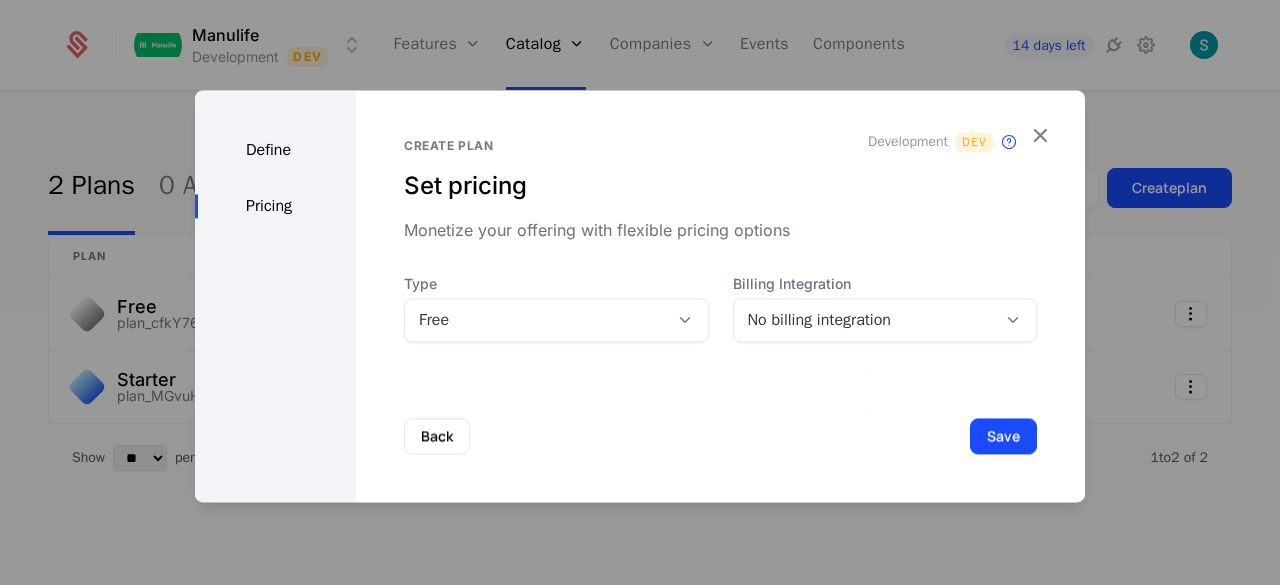 click on "Free" at bounding box center [536, 320] 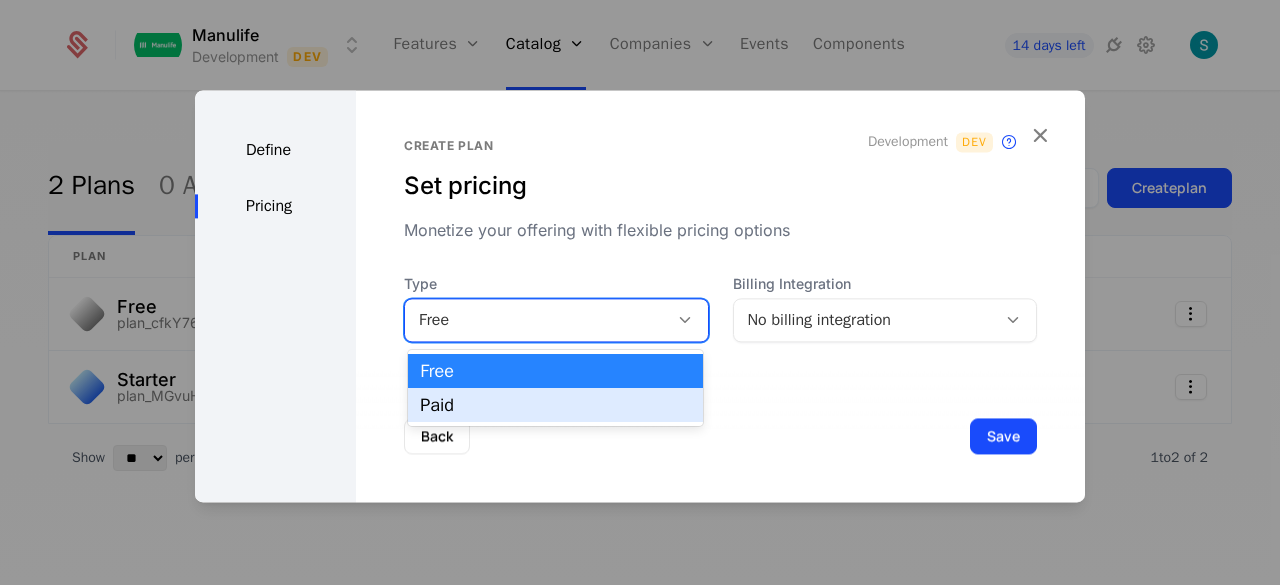 click on "Paid" at bounding box center (555, 405) 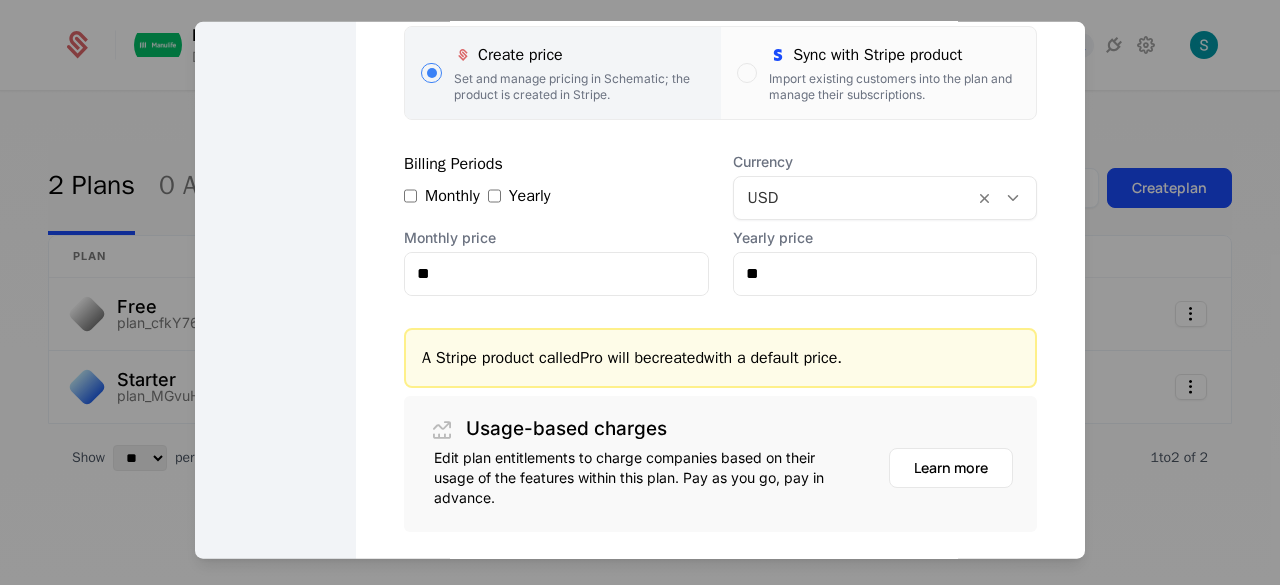 scroll, scrollTop: 500, scrollLeft: 0, axis: vertical 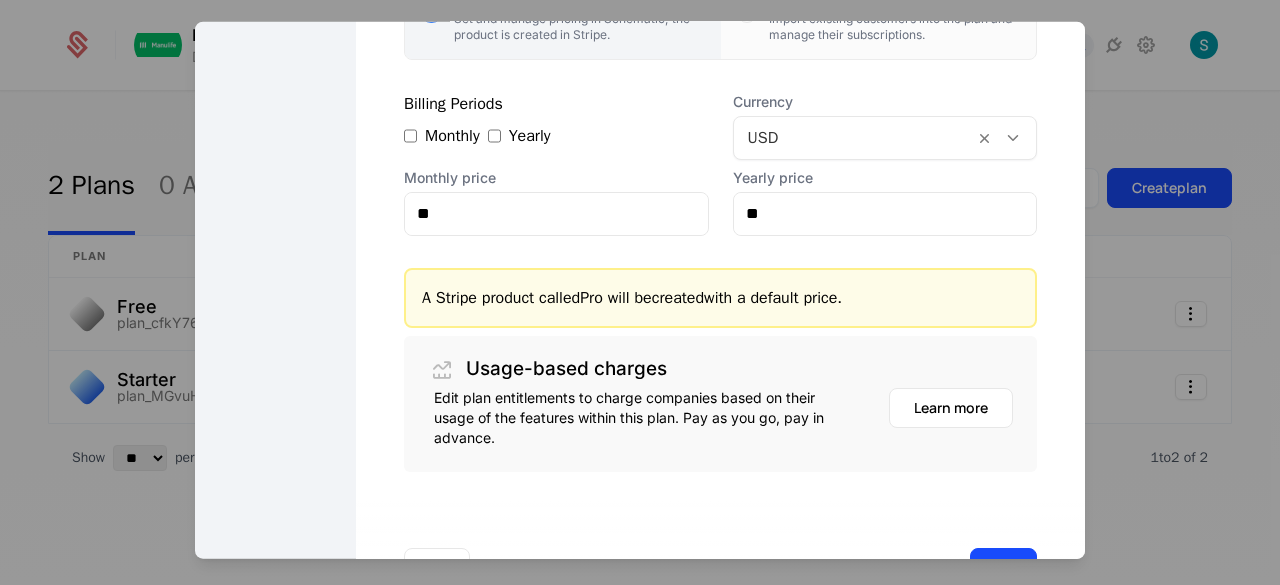 click on "Create plan Set pricing Monetize your offering with flexible pricing options Development Dev This plan's audience will be synchronized with a billing product
on this environment only. Type option Paid, selected. Paid Billing Integration Integrated with Stripe Base charge Charge companies a recurring fixed fee for this plan Create price Set and manage pricing in Schematic; the product is created in Stripe. Sync with Stripe product Import existing customers into the plan and manage their subscriptions. Billing Periods Monthly Yearly Currency USD Monthly price ** Yearly price ** A Stripe product   called  Pro   will be  created  with a default price. Usage-based charges Edit plan entitlements to charge companies based on their usage of the features within this plan. Pay as you go, pay in advance. Learn more" at bounding box center [720, 76] 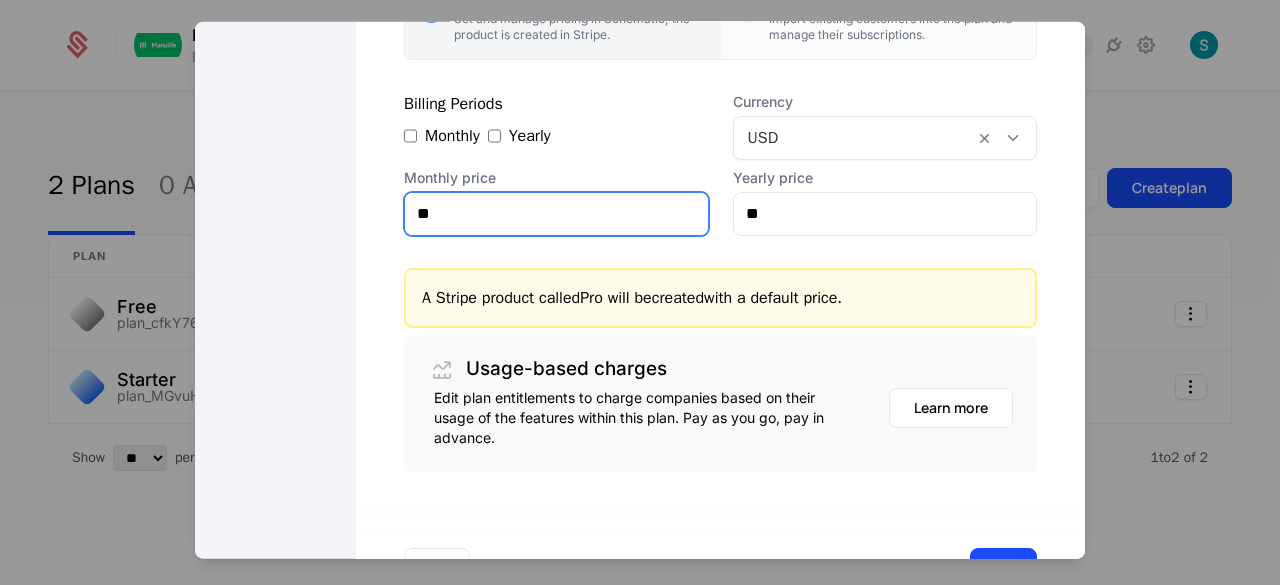 drag, startPoint x: 484, startPoint y: 220, endPoint x: 419, endPoint y: 216, distance: 65.12296 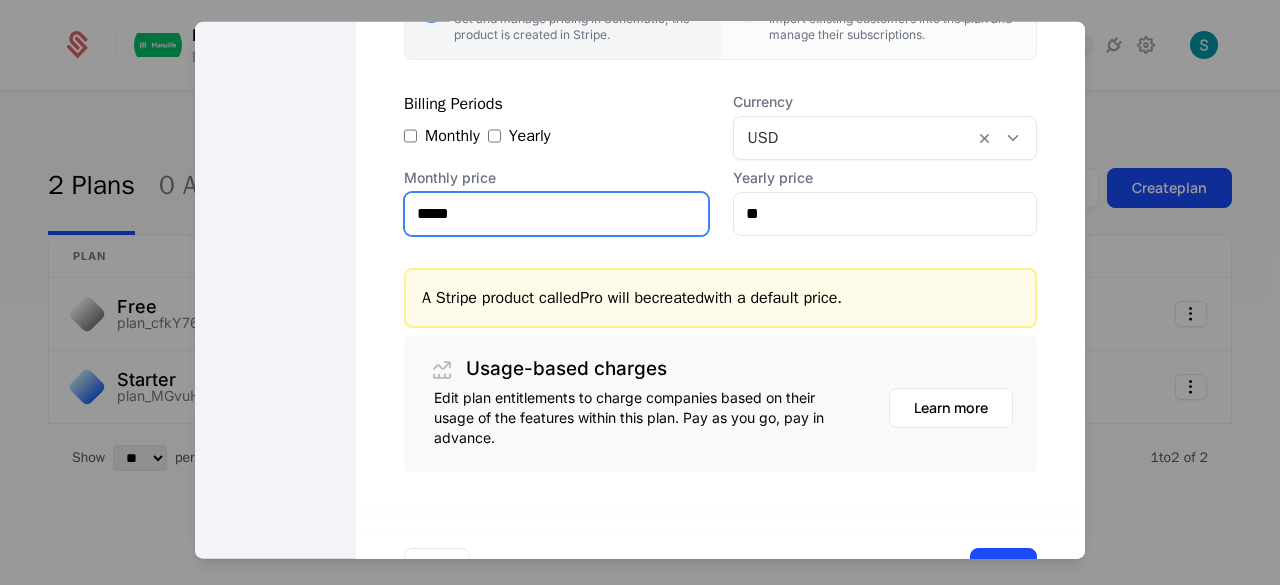 type on "*****" 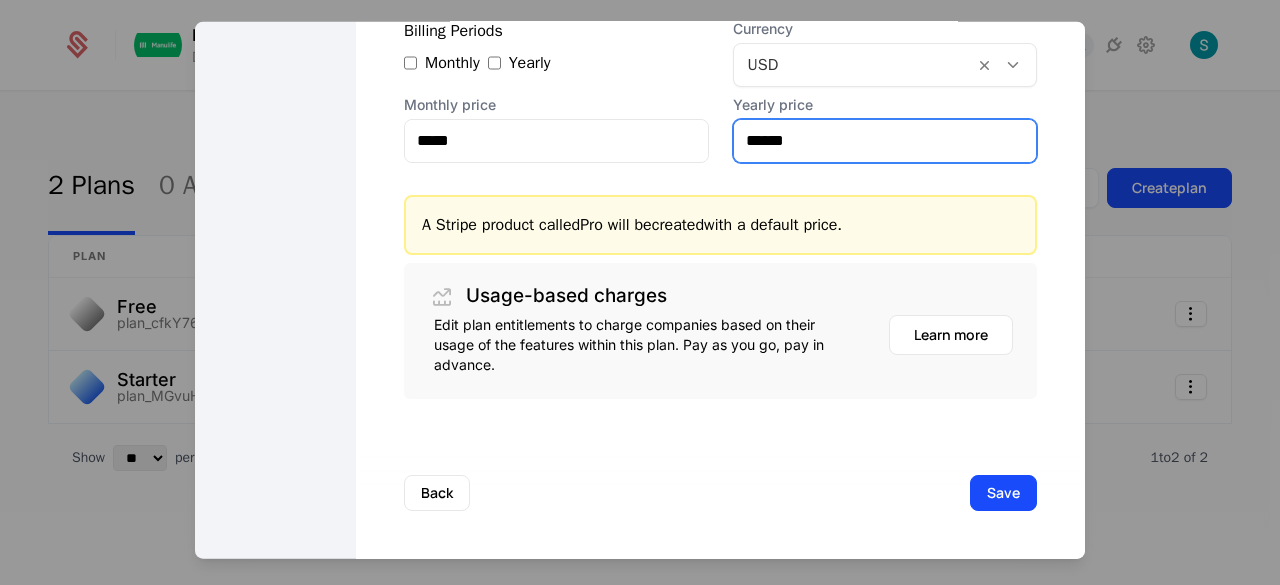 type on "******" 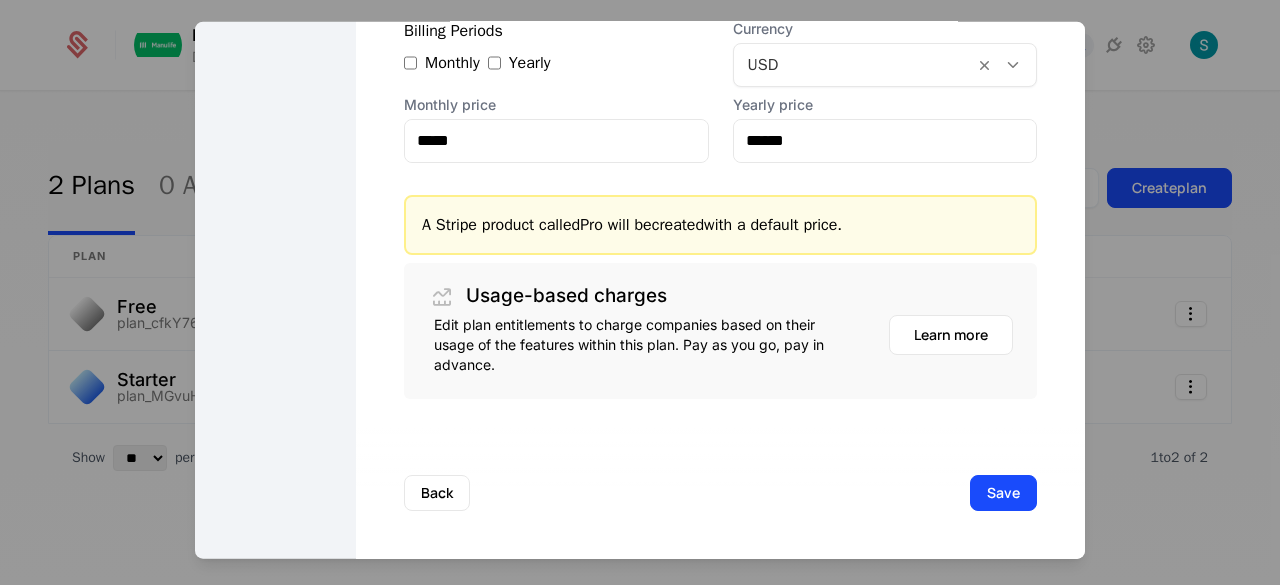 click on "Create plan Set pricing Monetize your offering with flexible pricing options Development Dev This plan's audience will be synchronized with a billing product
on this environment only. Type Paid Billing Integration Integrated with Stripe Base charge Charge companies a recurring fixed fee for this plan Create price Set and manage pricing in Schematic; the product is created in Stripe. Sync with Stripe product Import existing customers into the plan and manage their subscriptions. Billing Periods Monthly Yearly Currency USD Monthly price ***** Yearly price ****** A Stripe product   called  Pro   will be  created  with a default price. Usage-based charges Edit plan entitlements to charge companies based on their usage of the features within this plan. Pay as you go, pay in advance. Learn more" at bounding box center (720, 3) 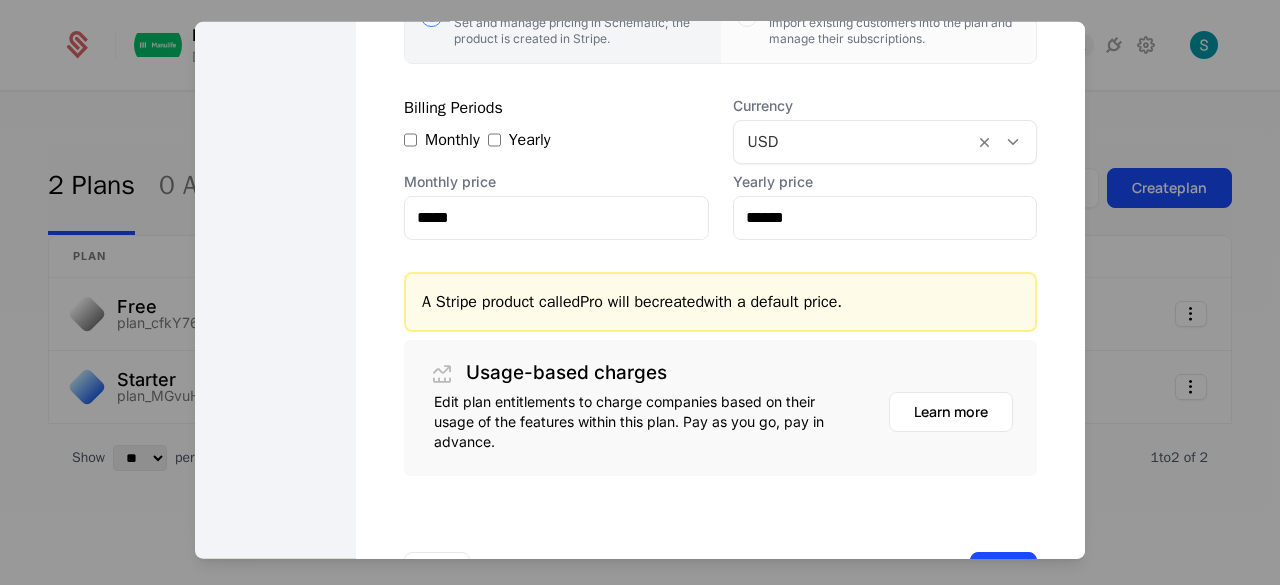 scroll, scrollTop: 573, scrollLeft: 0, axis: vertical 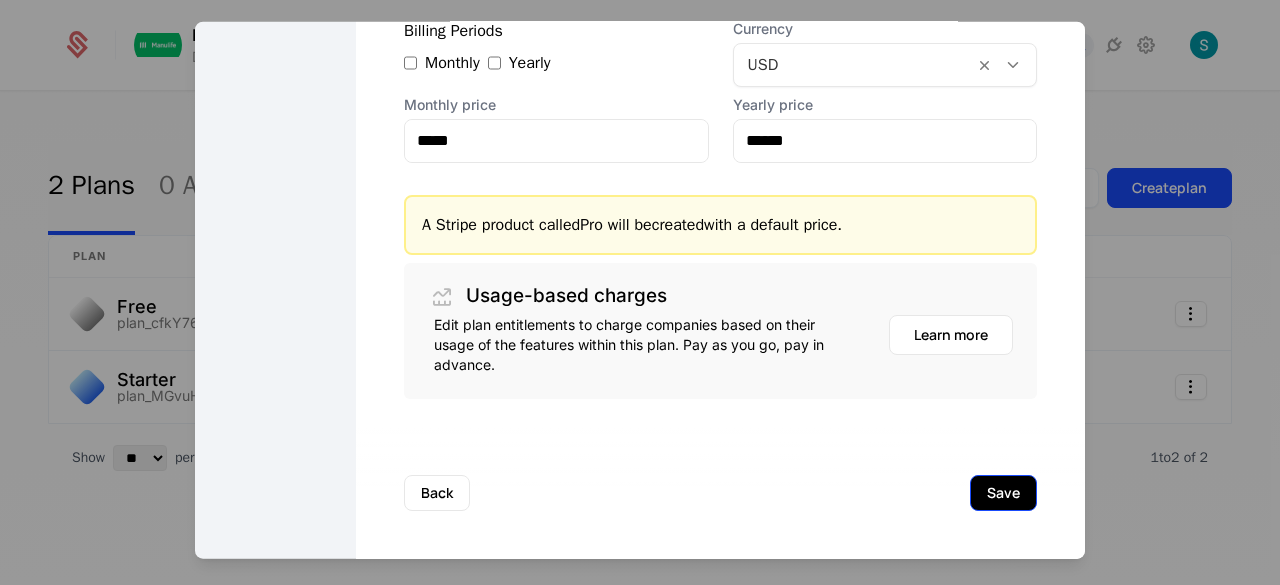 click on "Save" at bounding box center [1003, 492] 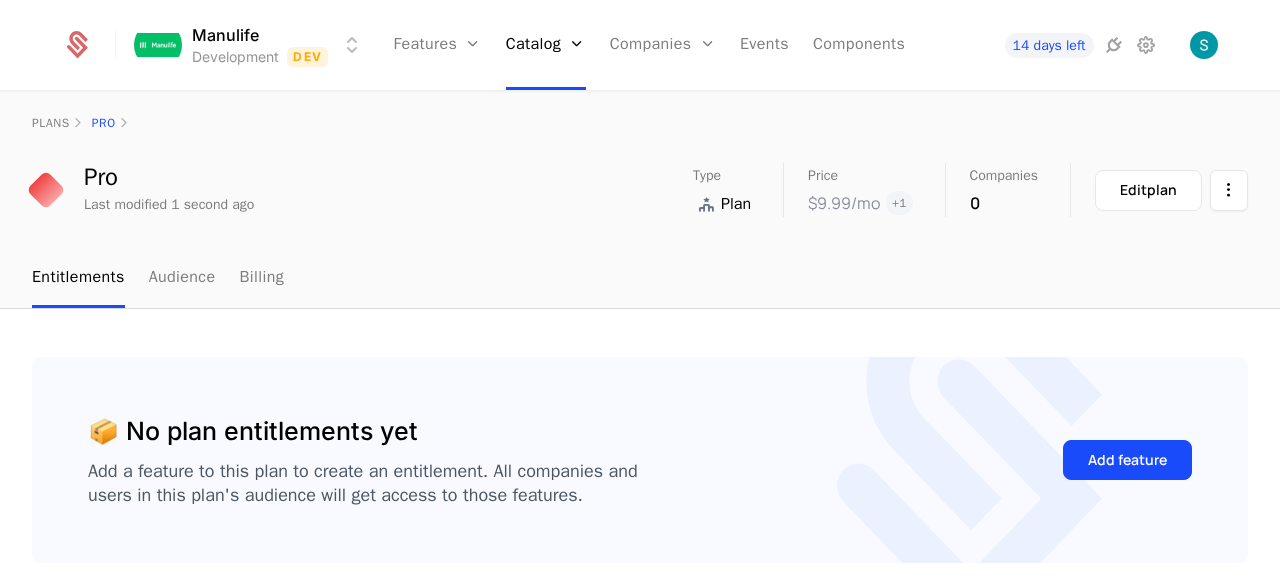 scroll, scrollTop: 0, scrollLeft: 0, axis: both 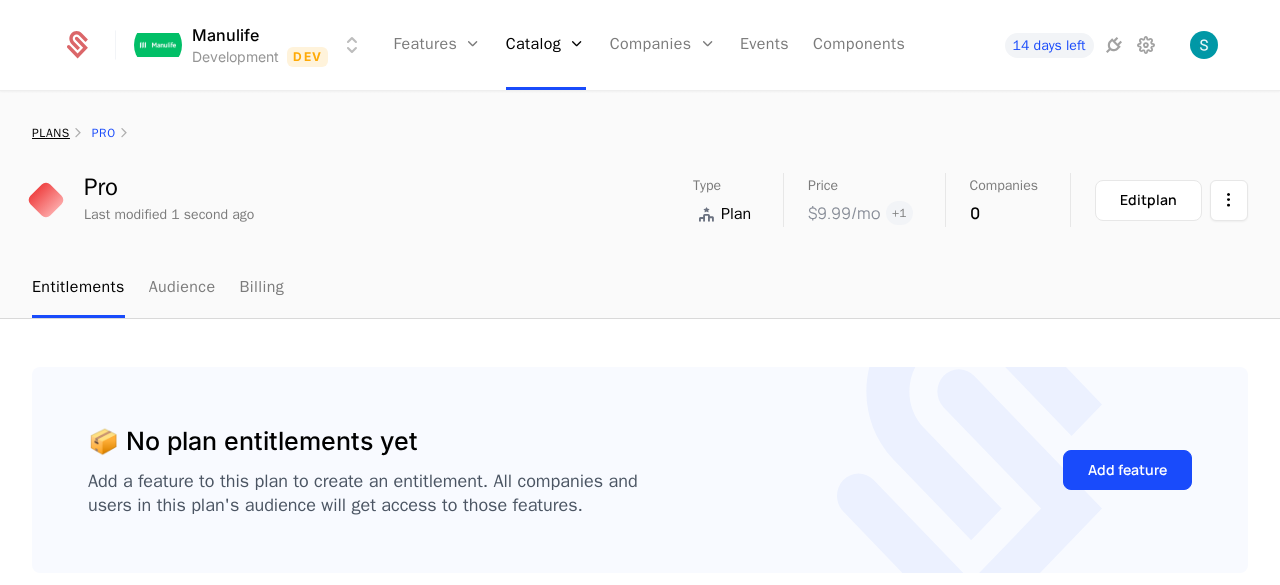 click on "plans" at bounding box center (51, 133) 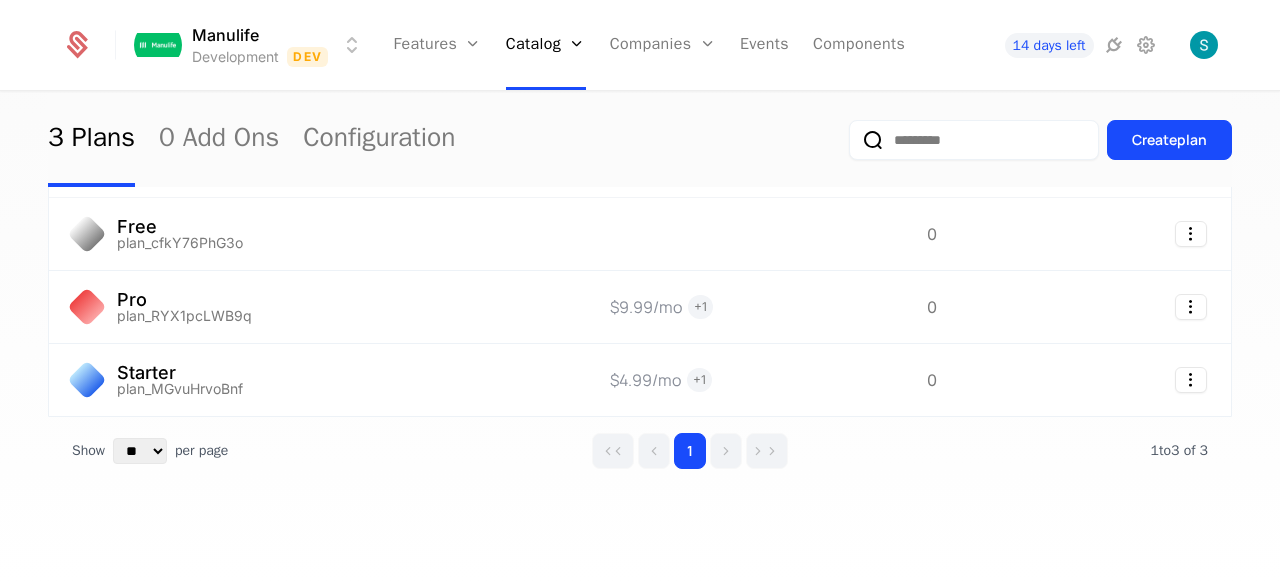 scroll, scrollTop: 0, scrollLeft: 0, axis: both 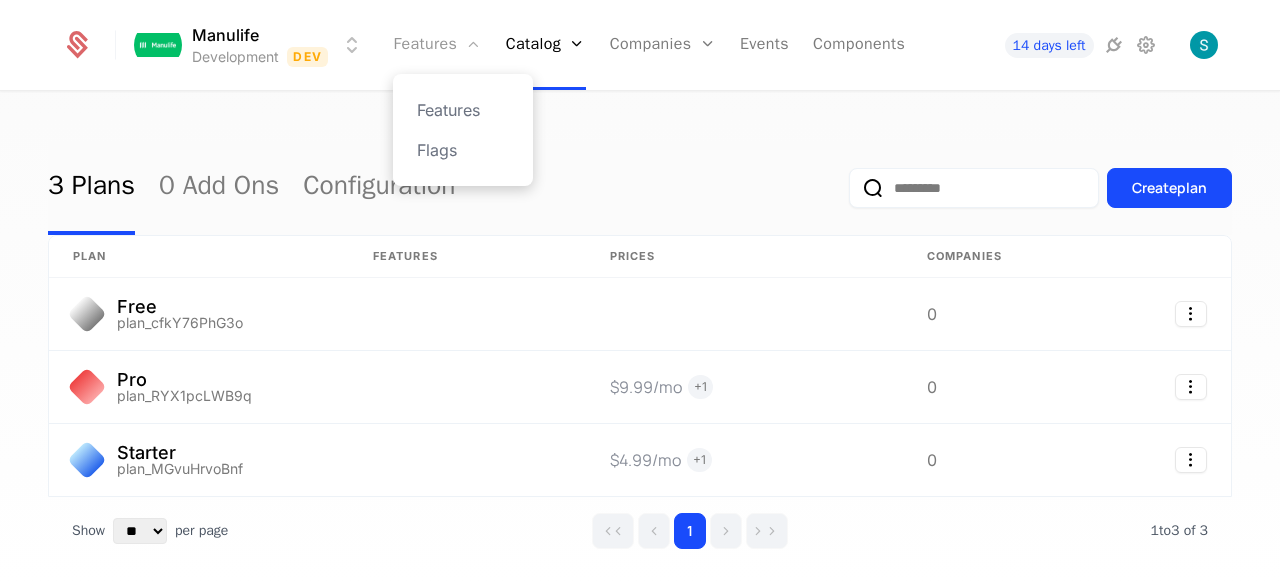 click on "Features" at bounding box center (437, 45) 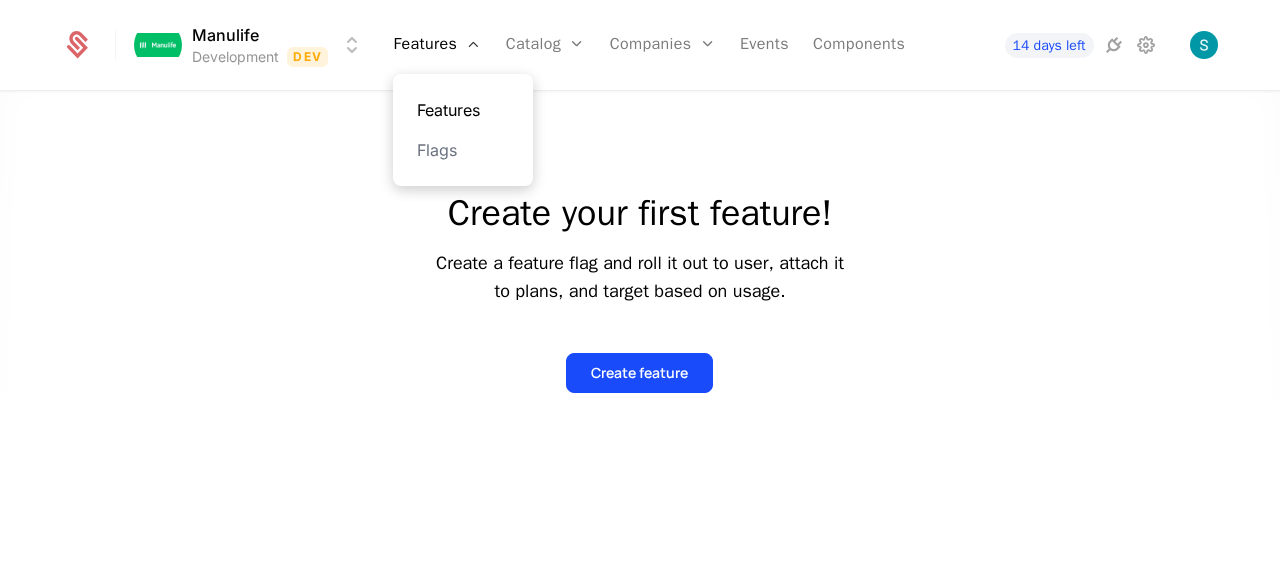 click on "Features" at bounding box center [463, 110] 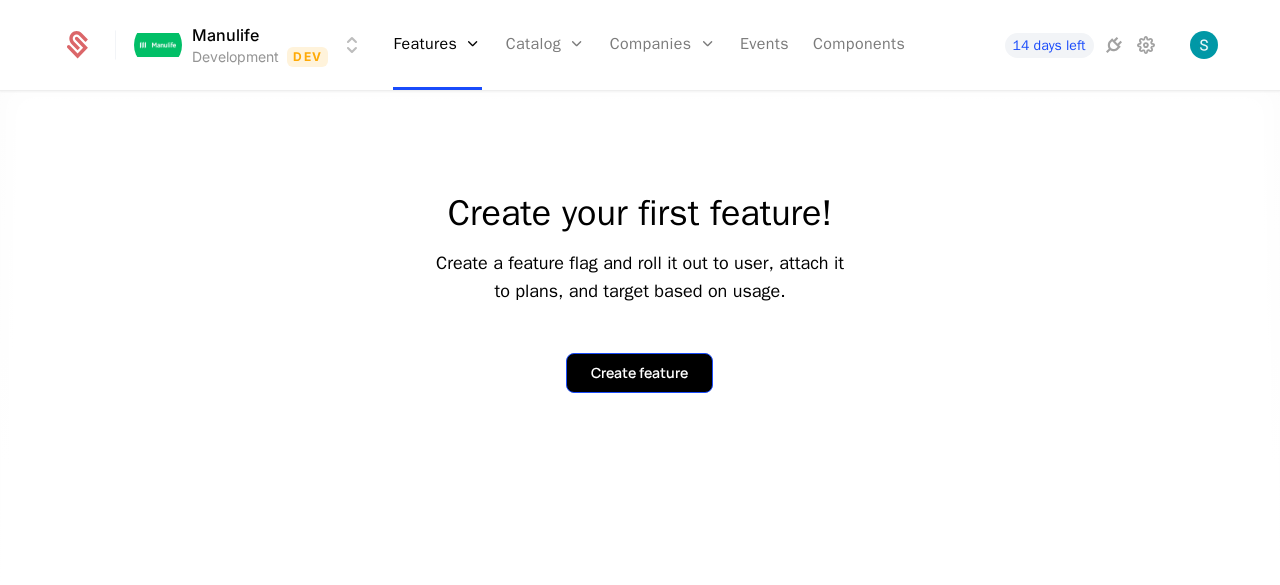 click on "Create feature" at bounding box center (639, 373) 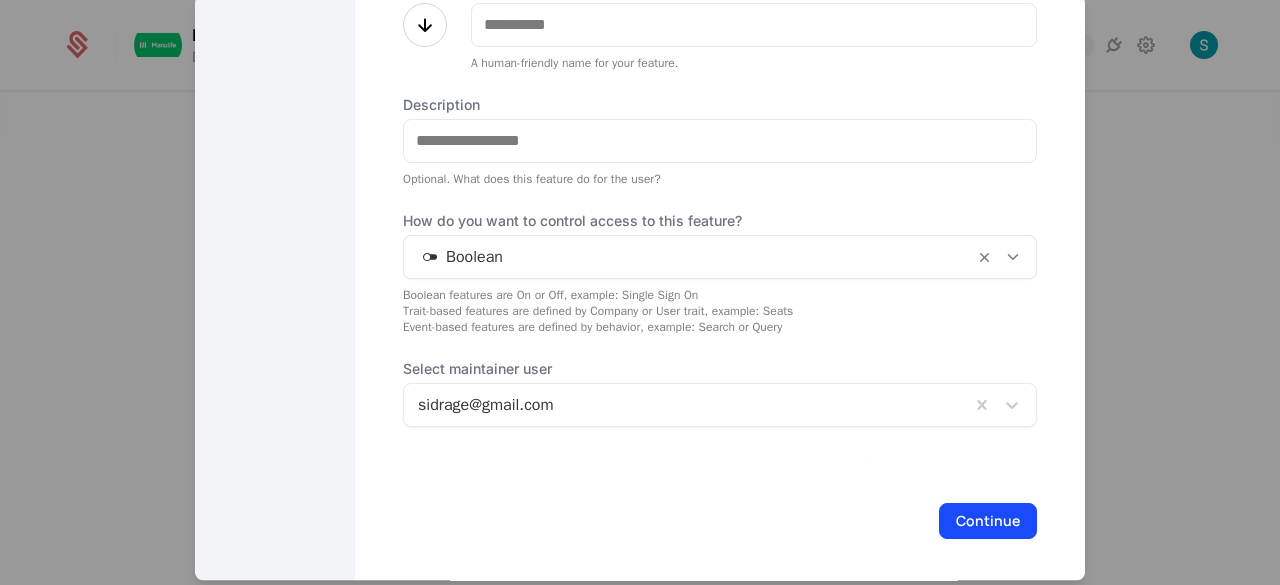scroll, scrollTop: 0, scrollLeft: 0, axis: both 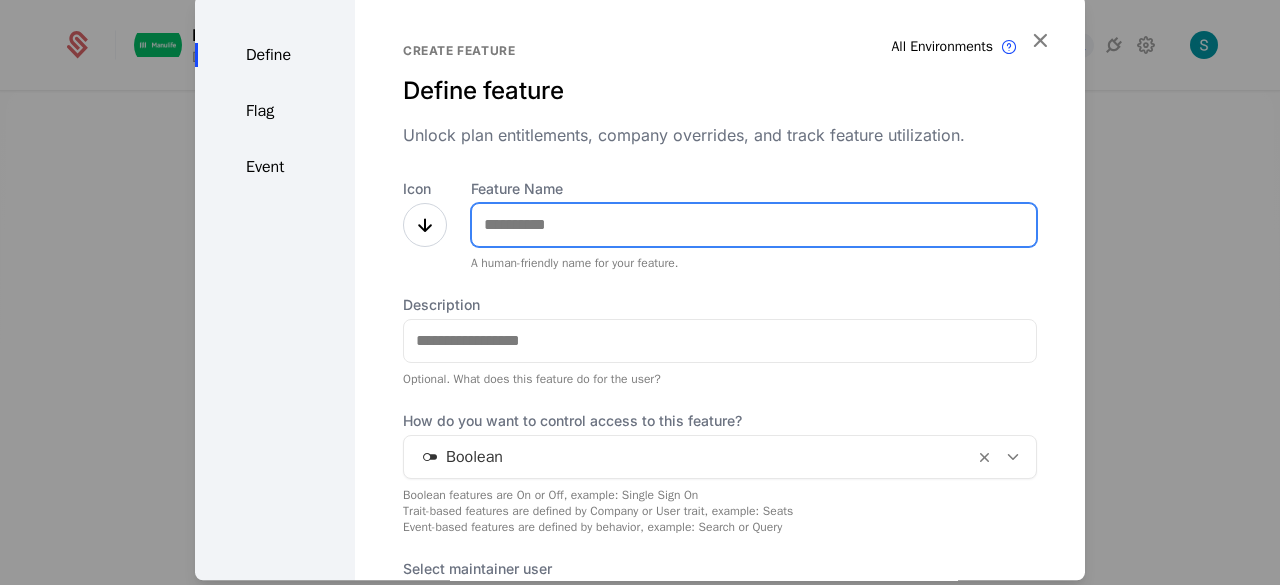 click on "Feature Name" at bounding box center (754, 225) 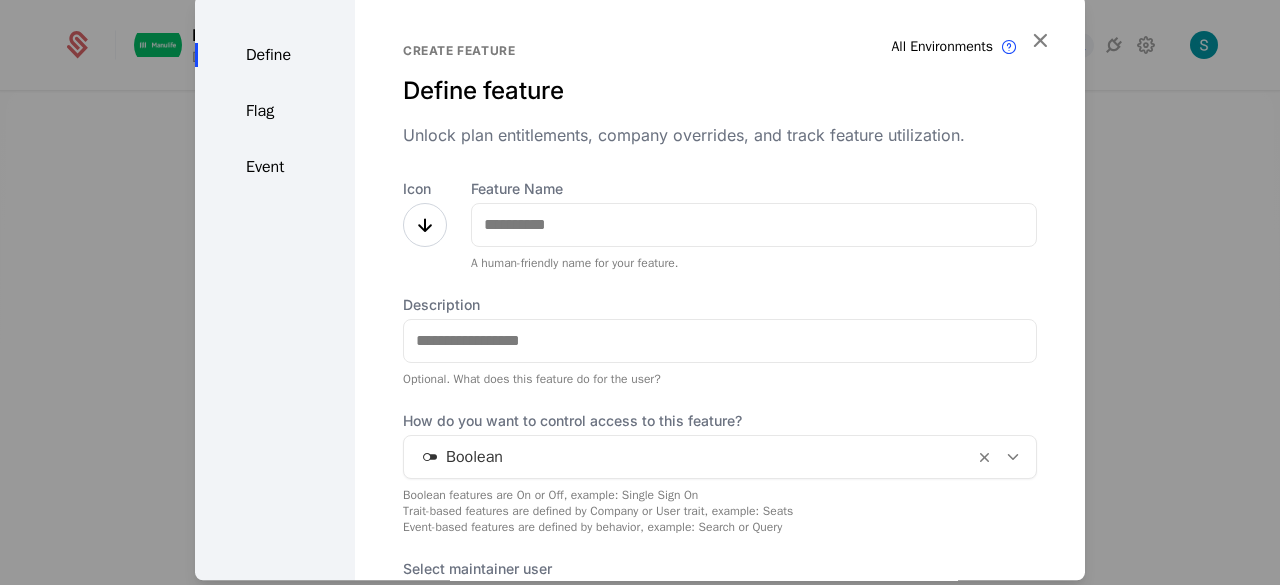 click on "Create feature Define feature Unlock plan entitlements, company overrides, and track feature utilization. Icon Feature Name A human-friendly name for your feature. Description Optional. What does this feature do for the user? How do you want to control access to this feature? Boolean Boolean features are On or Off, example: Single Sign On Trait-based features are defined by Company or User trait, example: Seats Event-based features are defined by behavior, example: Search or Query Select maintainer user sidrage@gmail.com" at bounding box center [720, 391] 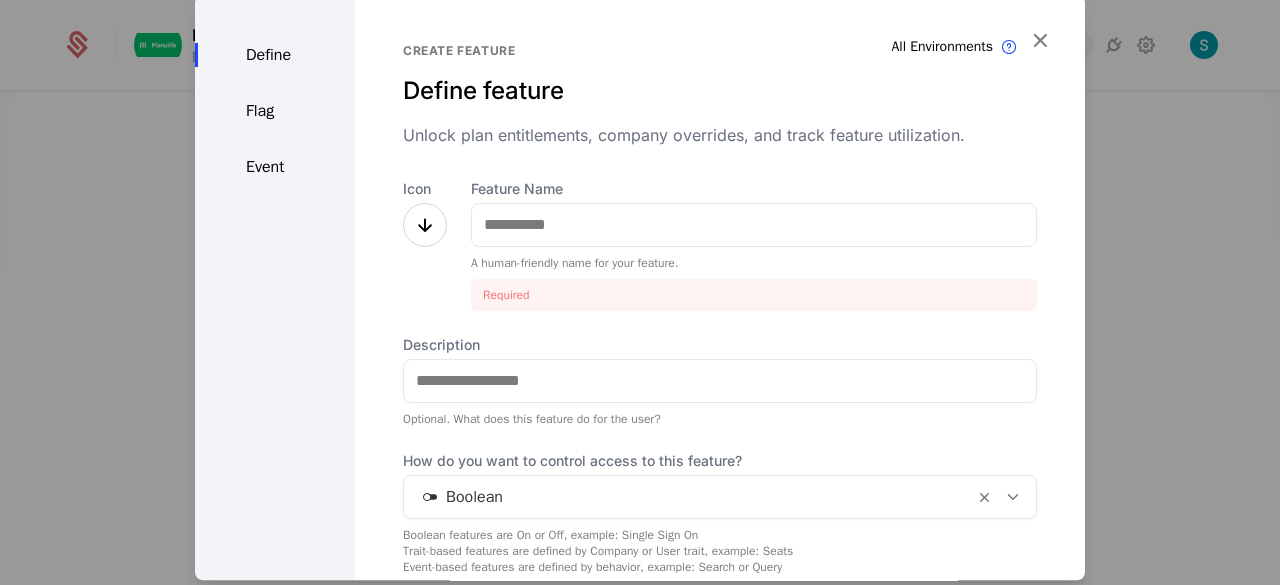 click at bounding box center (425, 225) 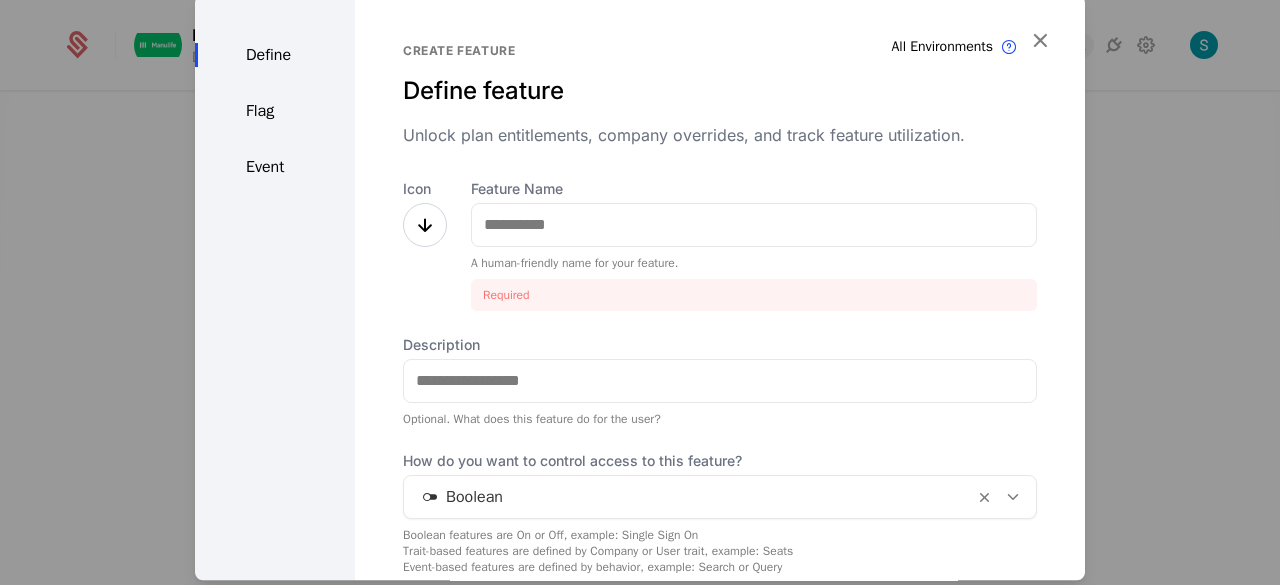 click at bounding box center [425, 225] 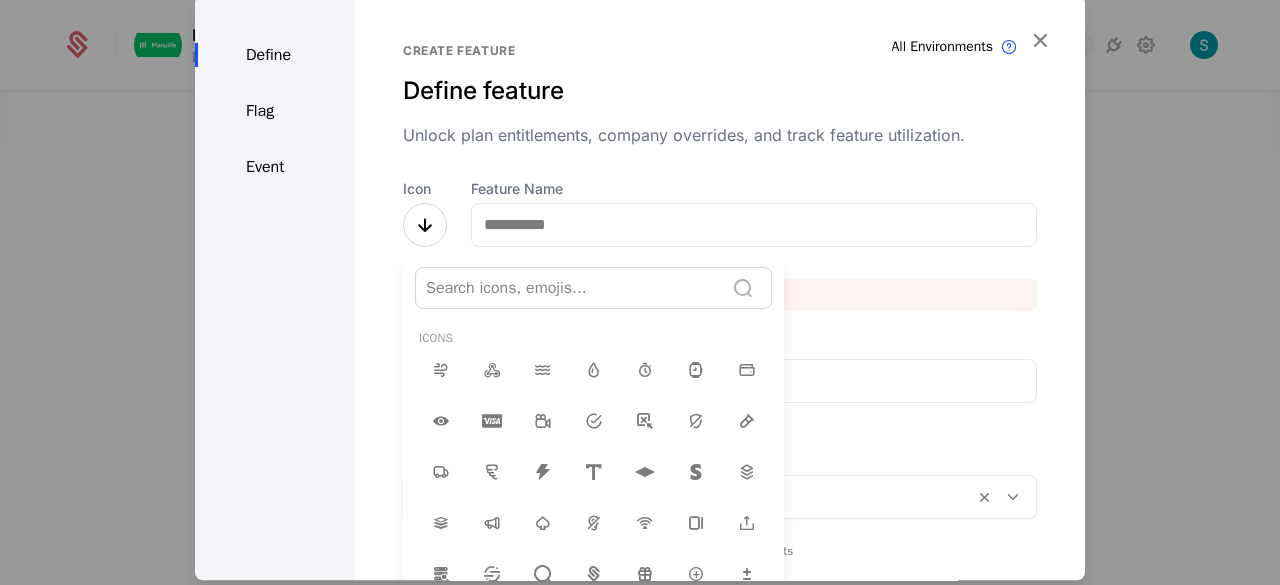 click at bounding box center (640, 287) 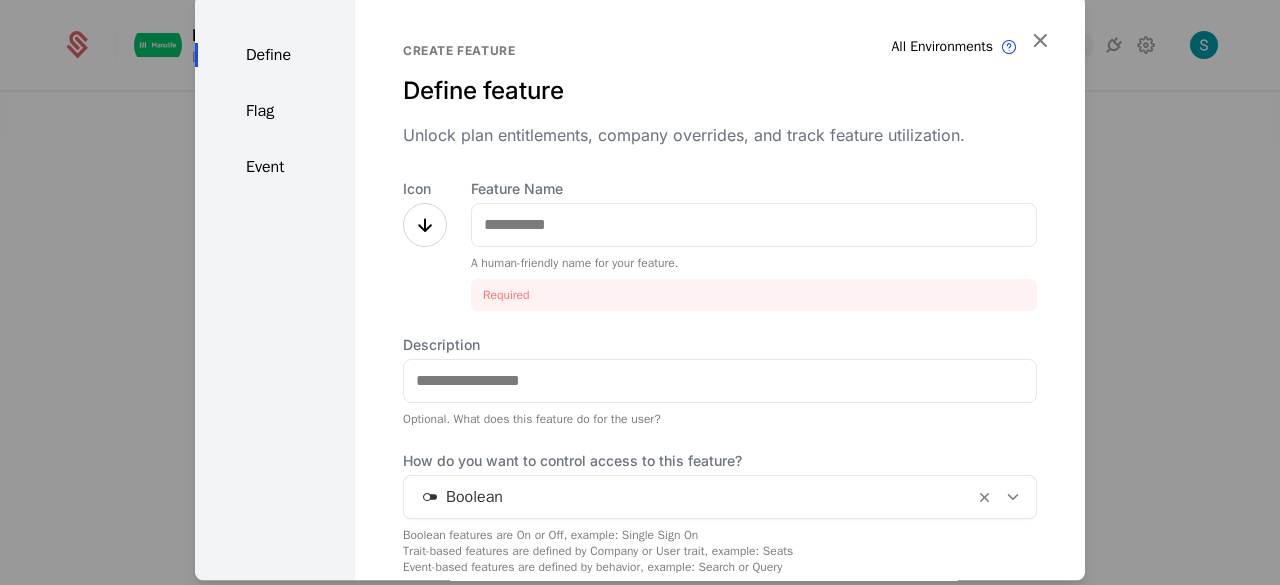 click at bounding box center (425, 225) 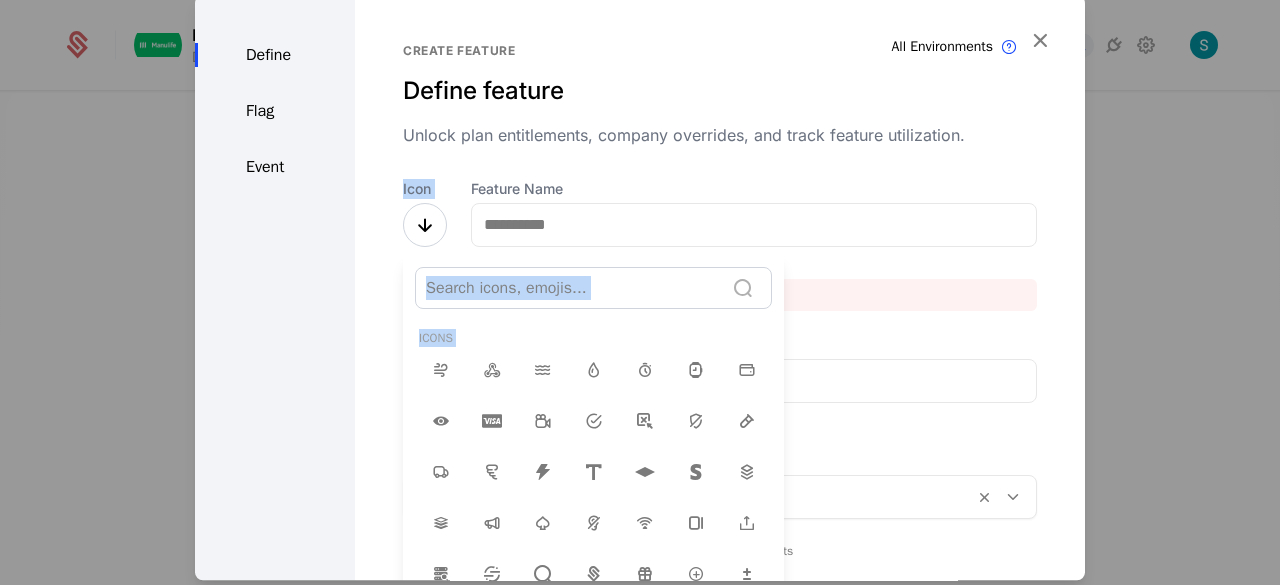 click at bounding box center [640, 287] 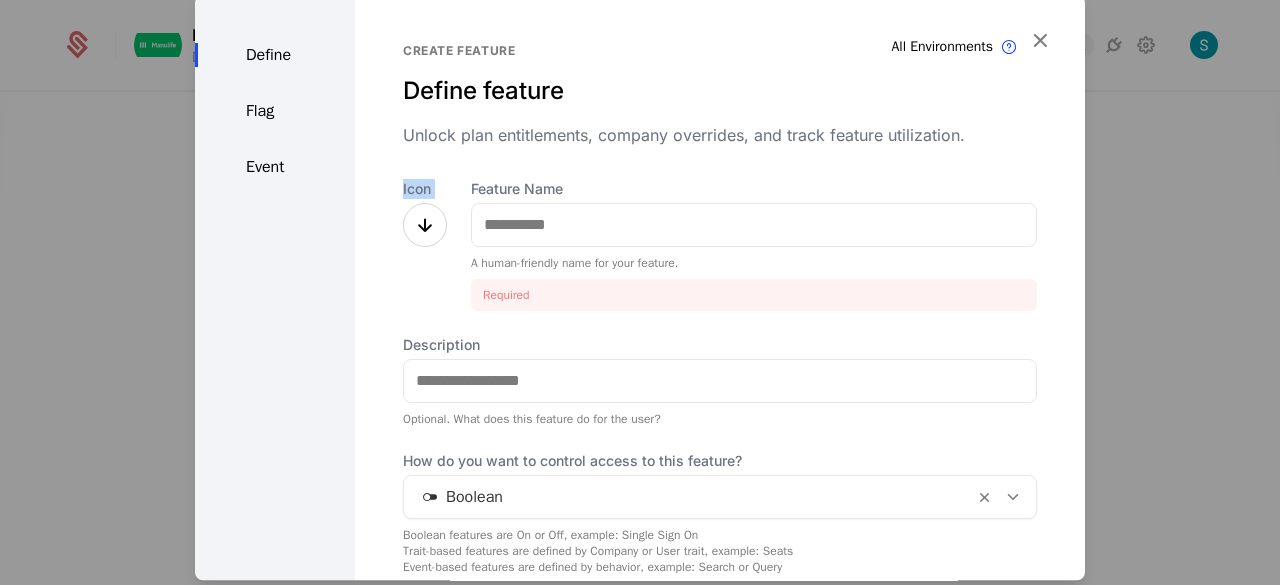 click at bounding box center [425, 225] 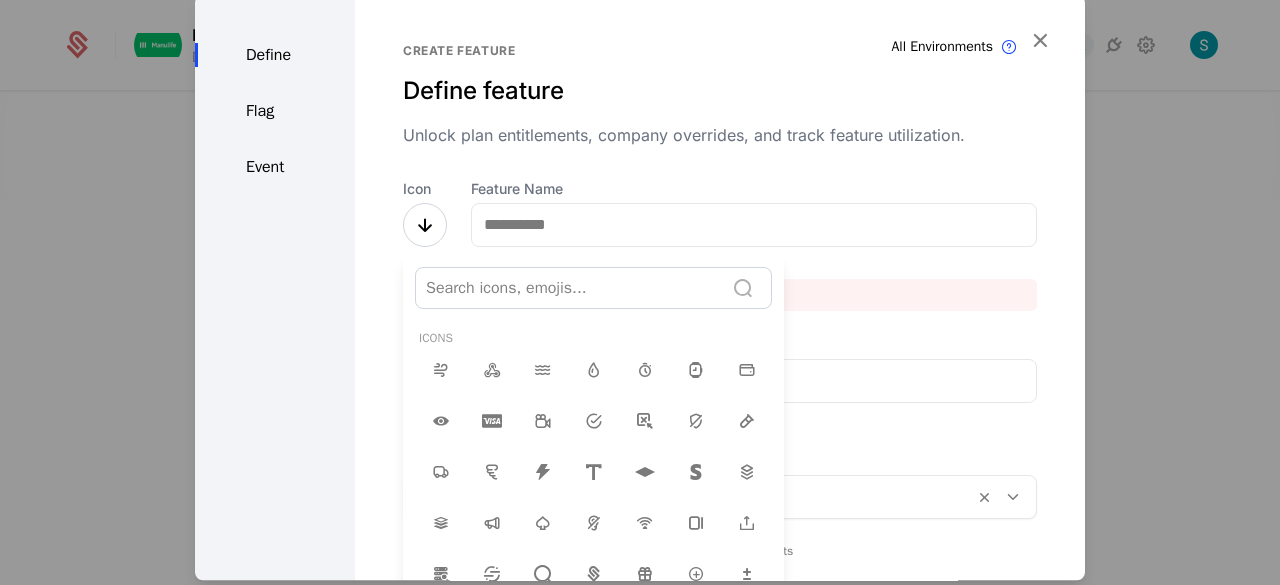 click at bounding box center (640, 287) 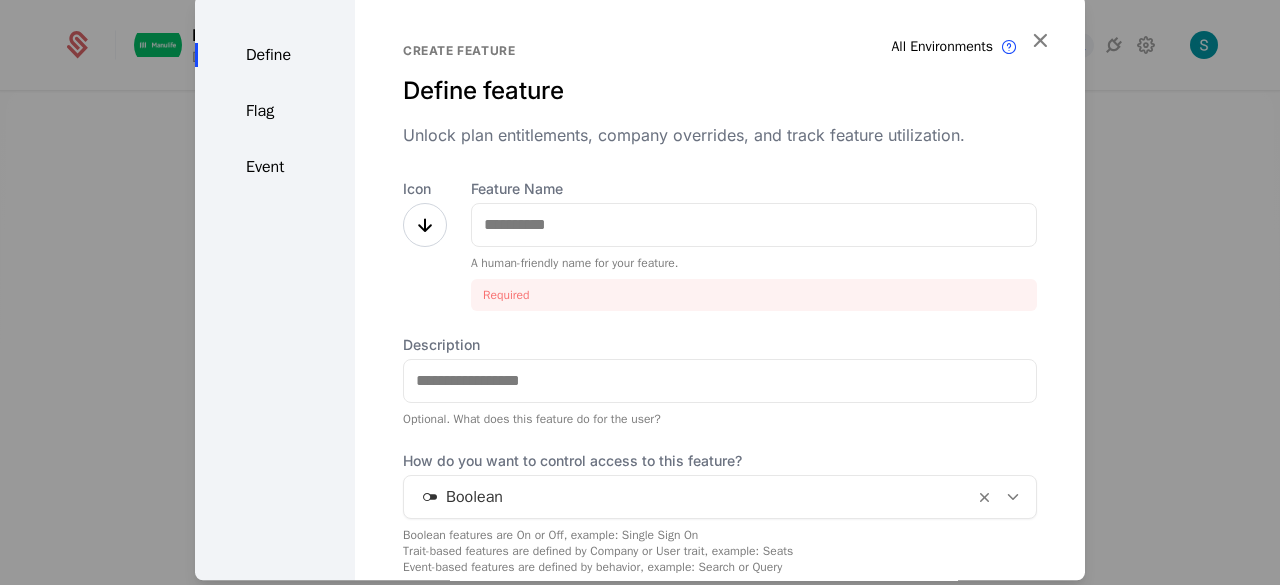 click at bounding box center (425, 225) 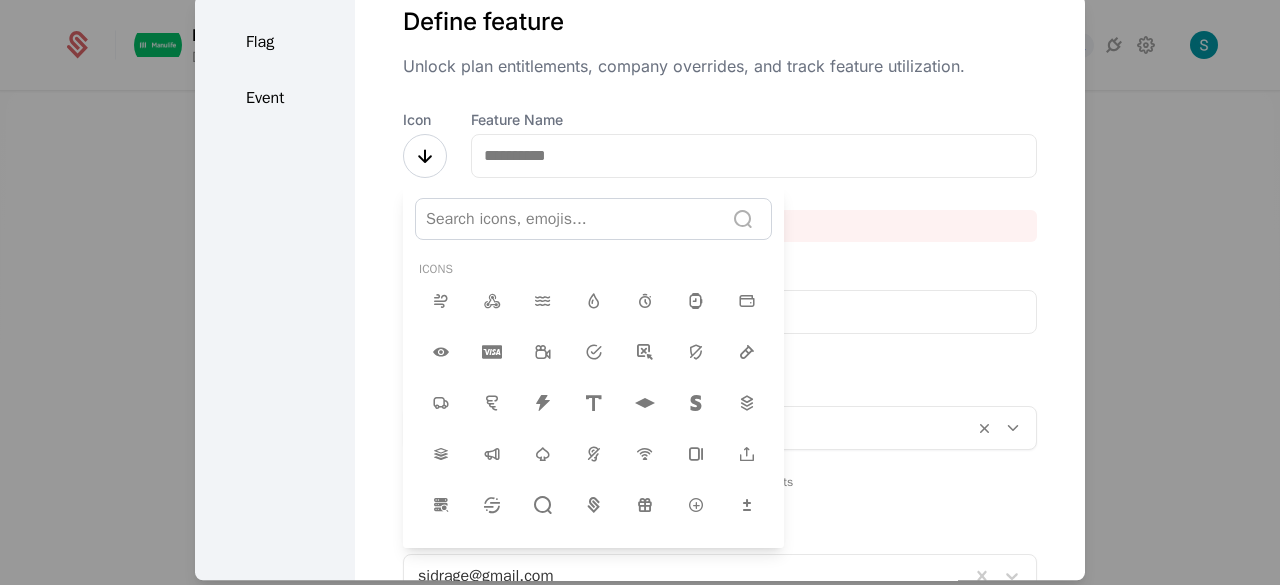 scroll, scrollTop: 200, scrollLeft: 0, axis: vertical 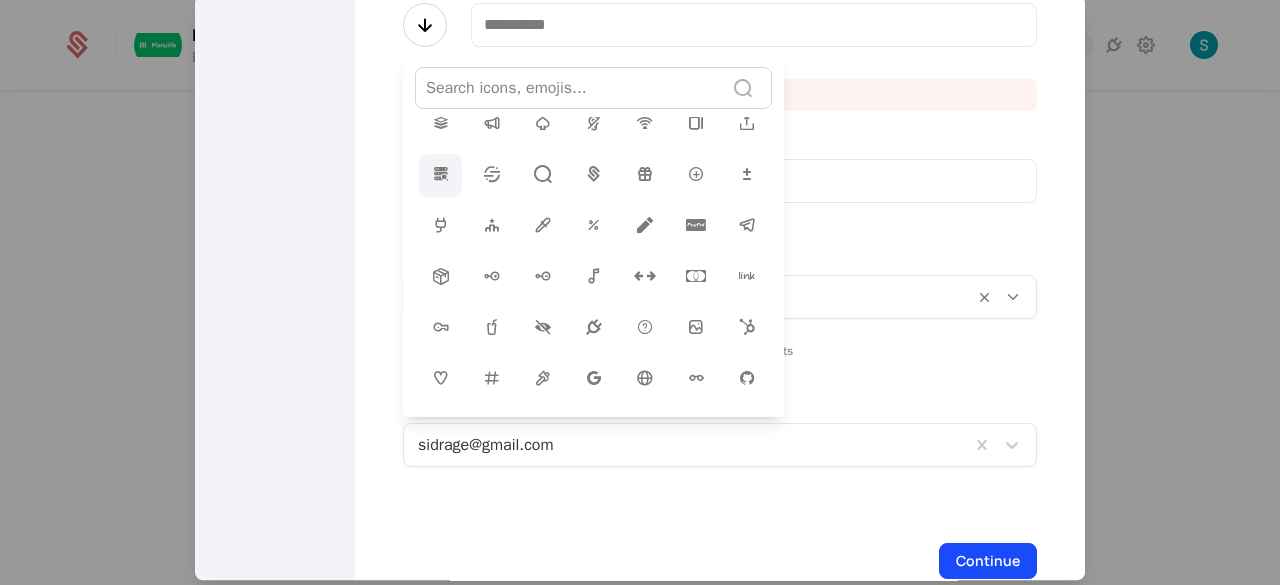 click at bounding box center [441, 174] 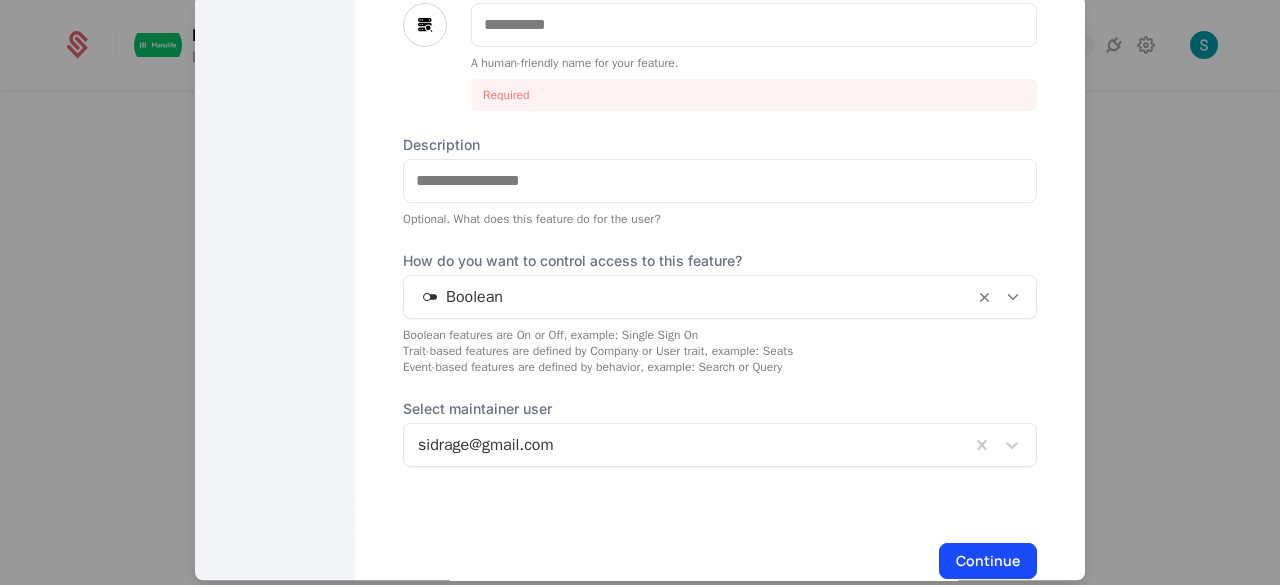 scroll, scrollTop: 0, scrollLeft: 0, axis: both 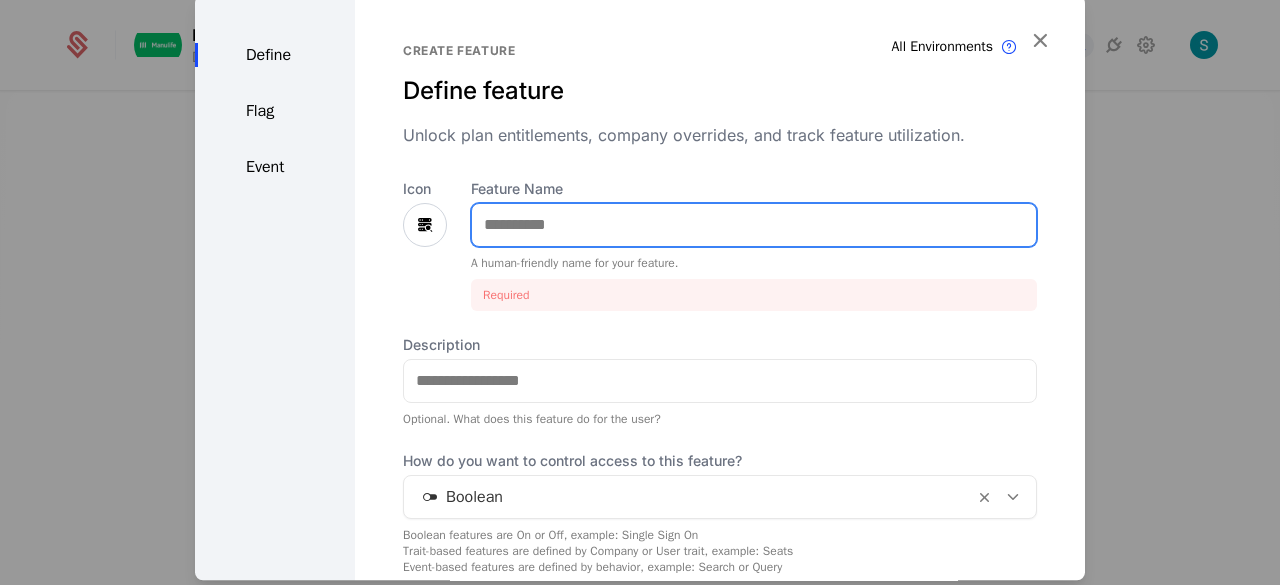 click on "Feature Name" at bounding box center (754, 225) 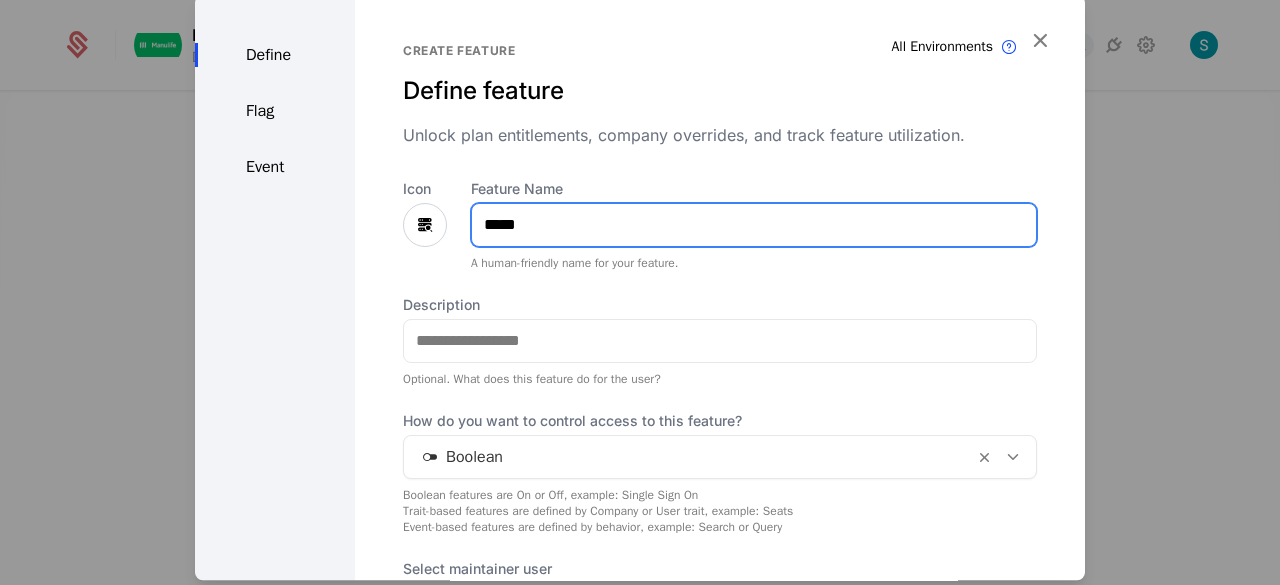 type on "*****" 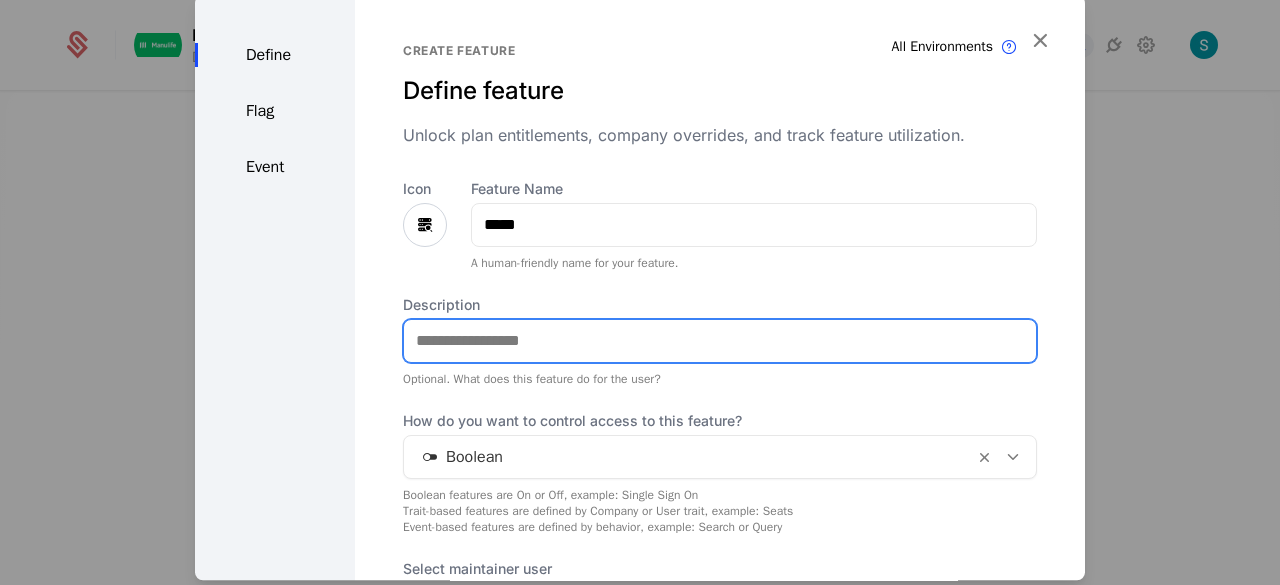 drag, startPoint x: 488, startPoint y: 348, endPoint x: 590, endPoint y: 355, distance: 102.239914 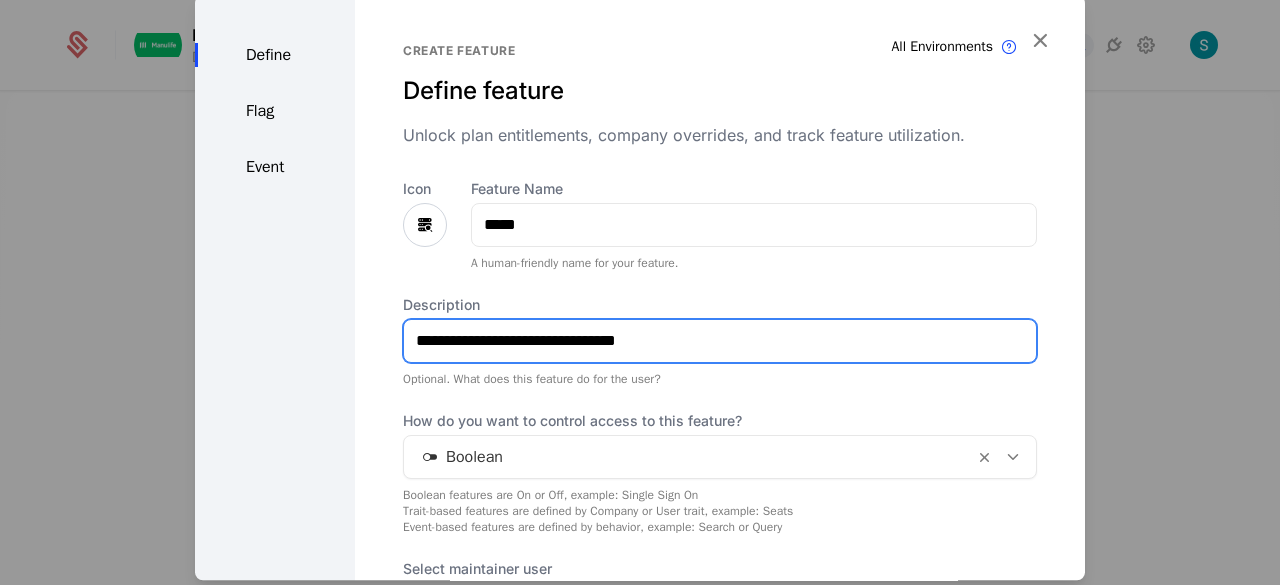 type on "**********" 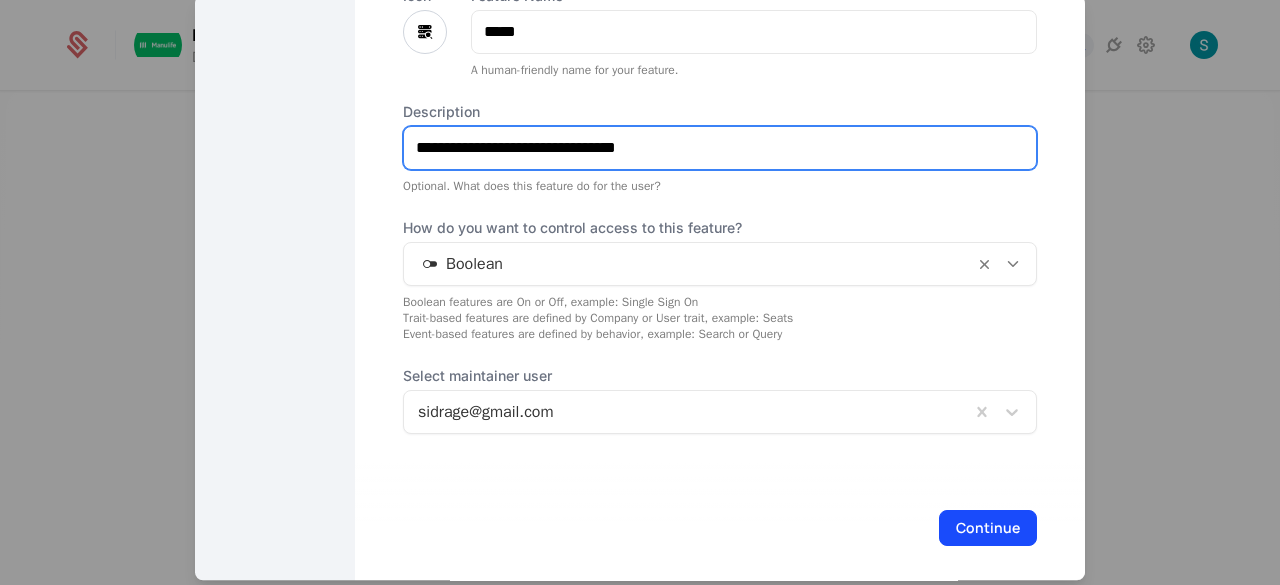 scroll, scrollTop: 200, scrollLeft: 0, axis: vertical 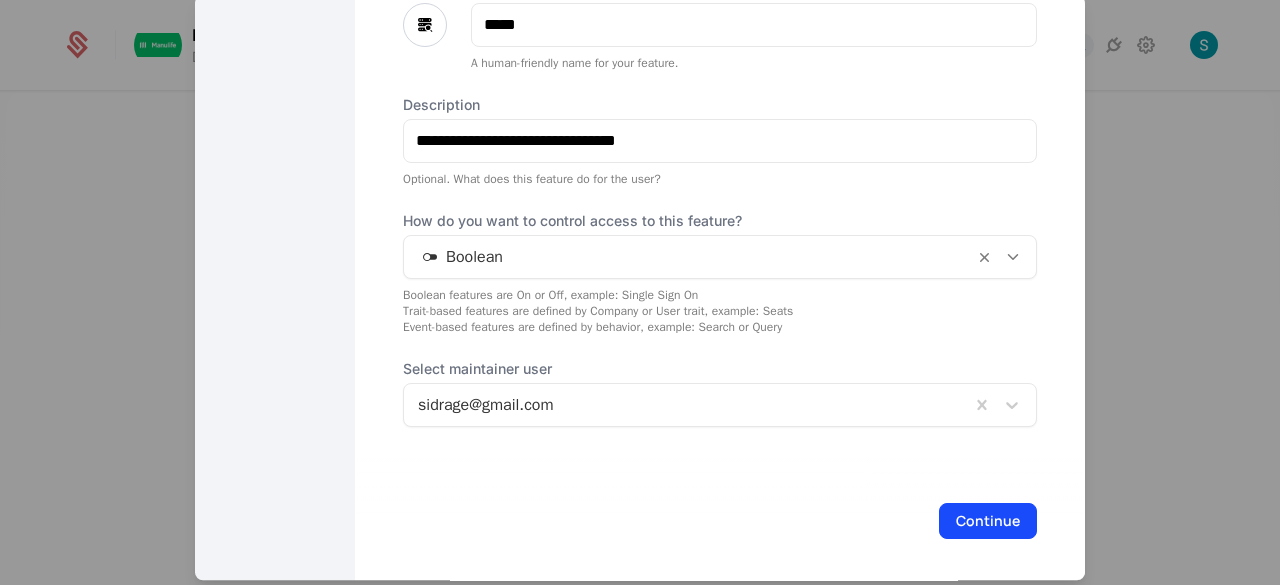 click at bounding box center [689, 257] 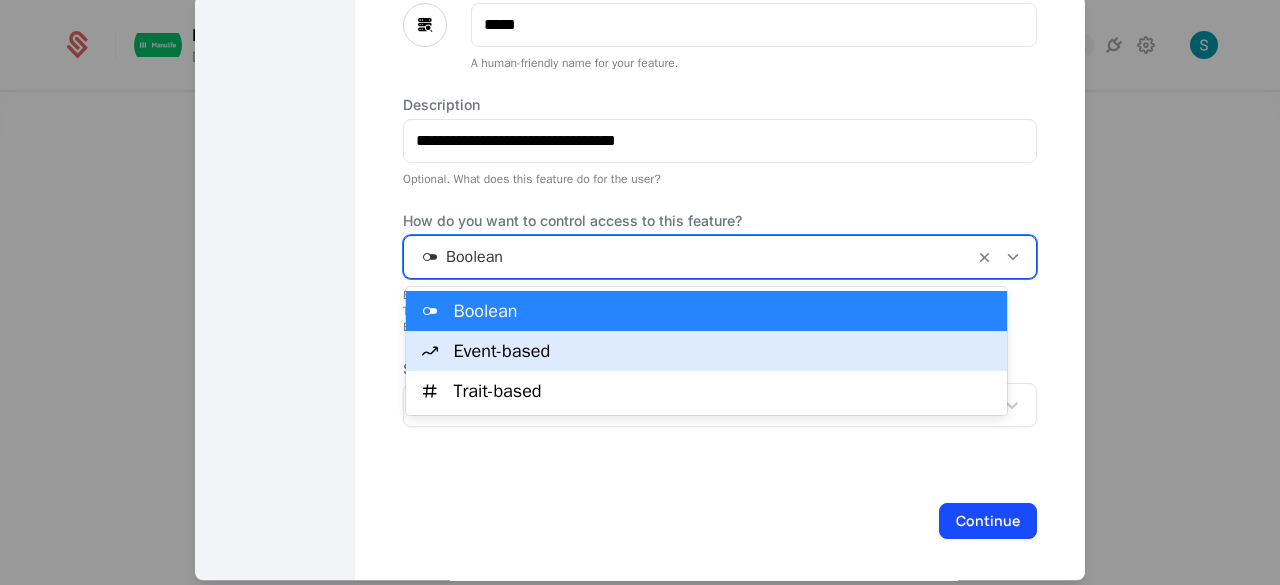 click on "Event-based" at bounding box center (724, 351) 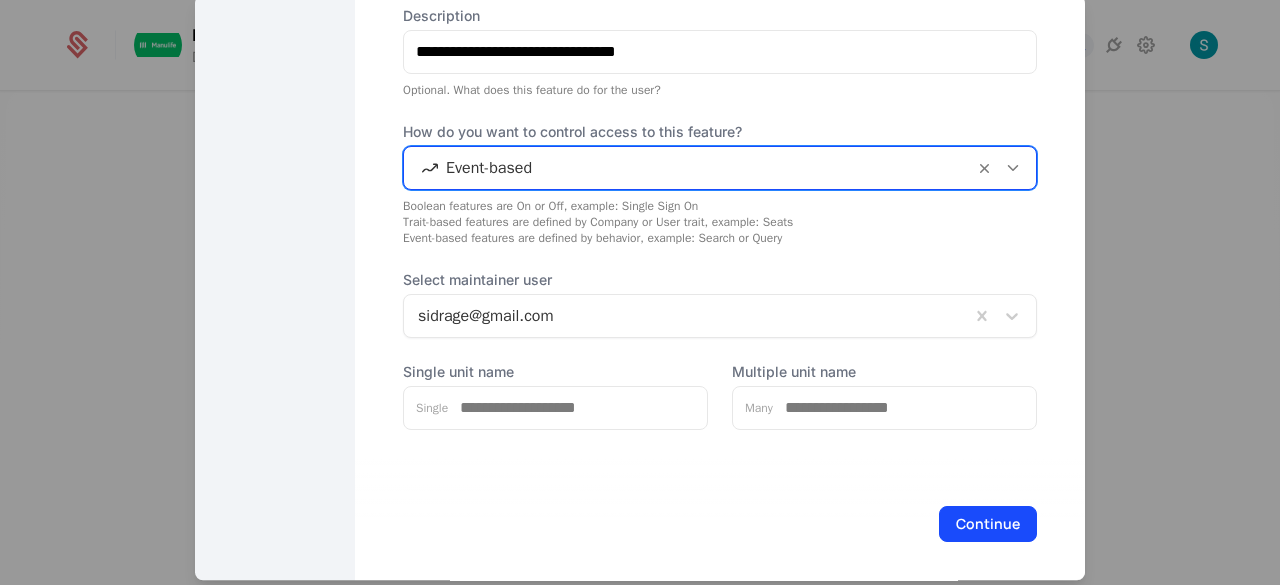scroll, scrollTop: 299, scrollLeft: 0, axis: vertical 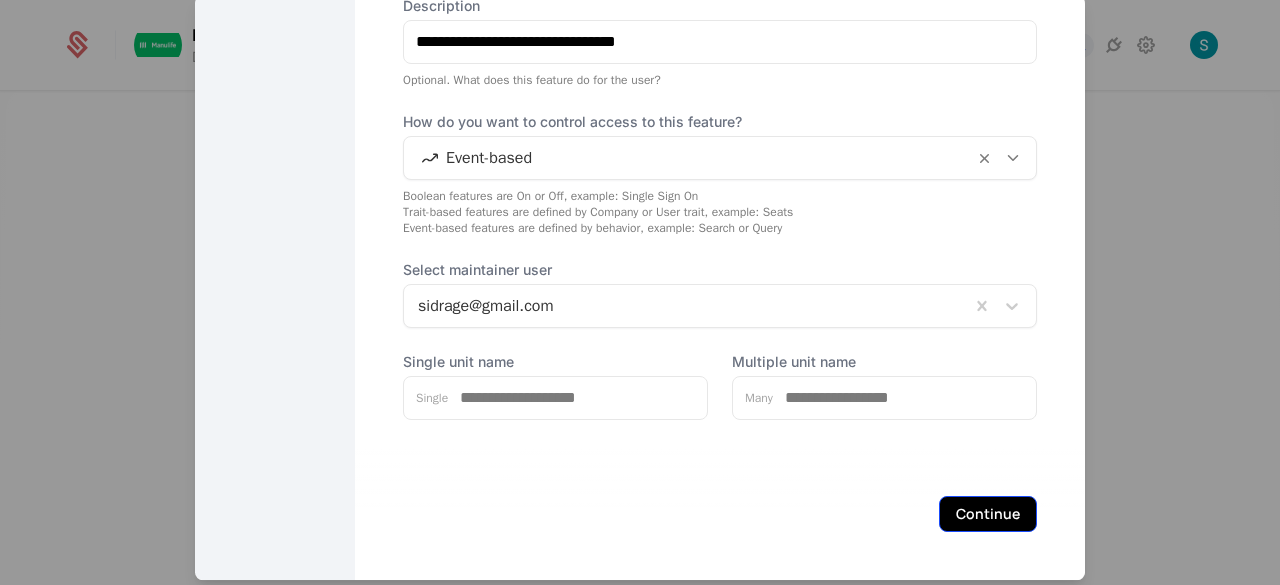 click on "Continue" at bounding box center (988, 514) 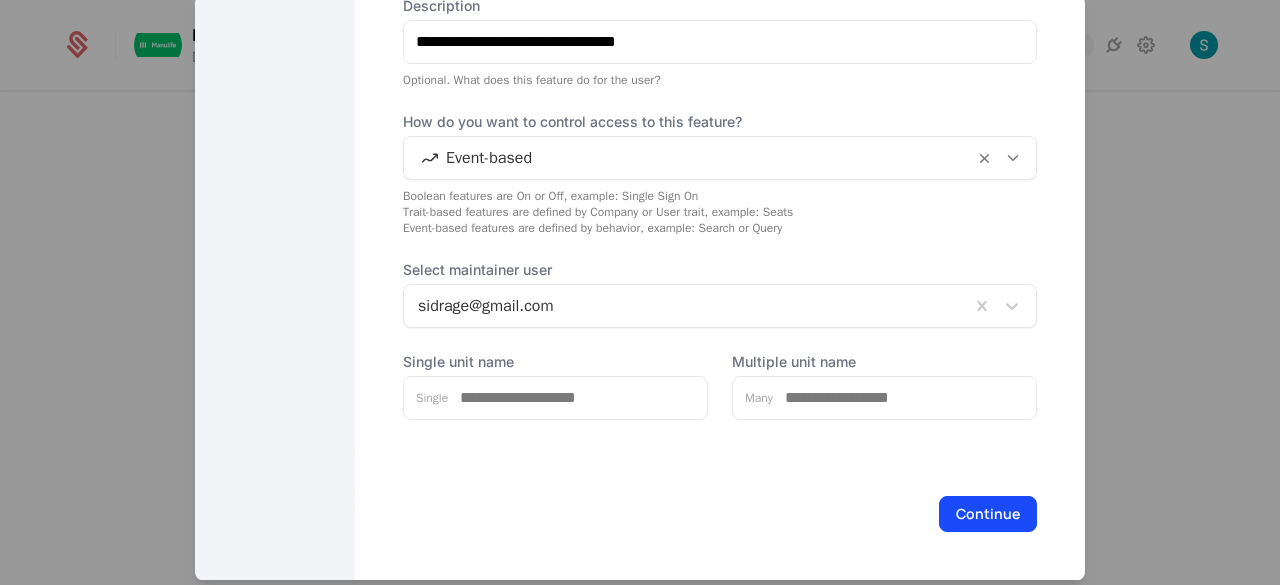 scroll, scrollTop: 35, scrollLeft: 0, axis: vertical 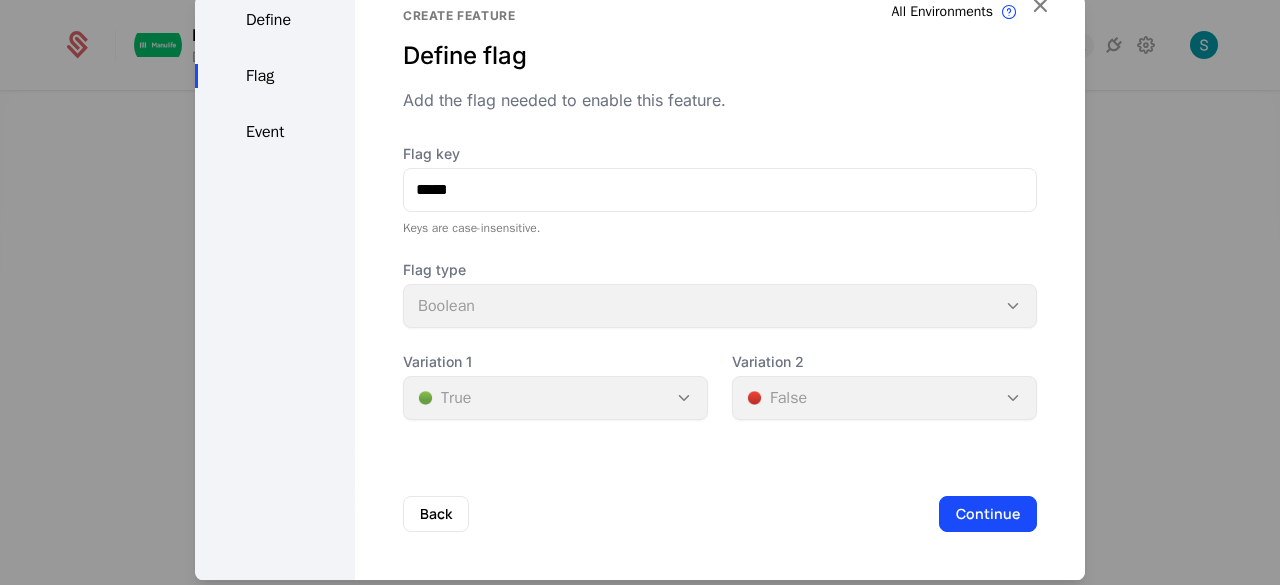type 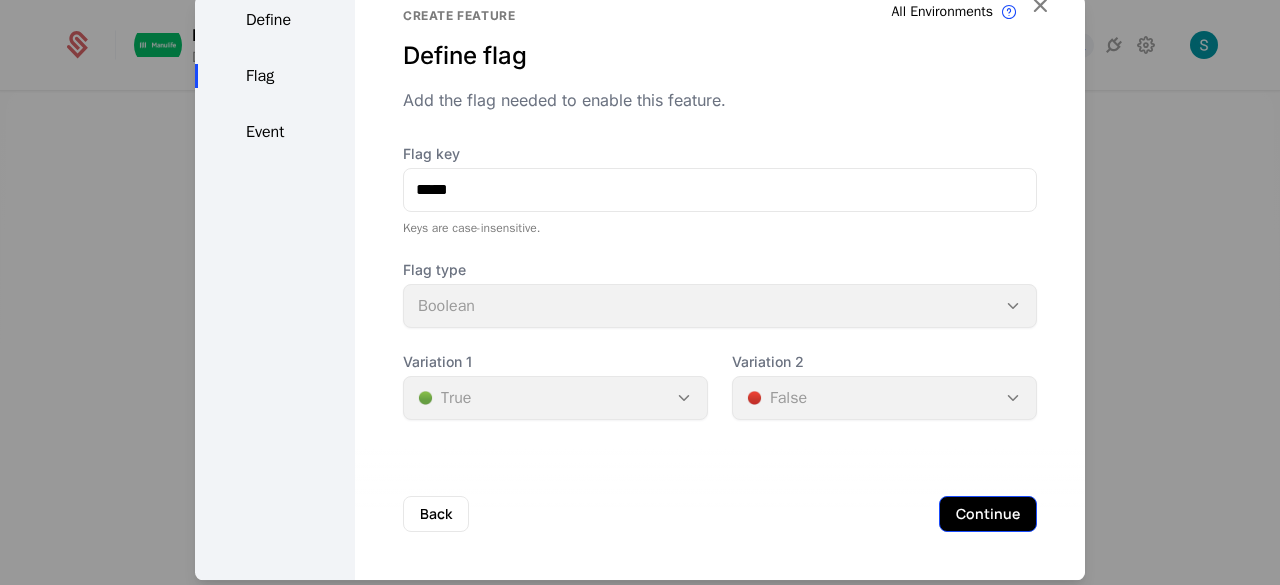 click on "Continue" at bounding box center (988, 514) 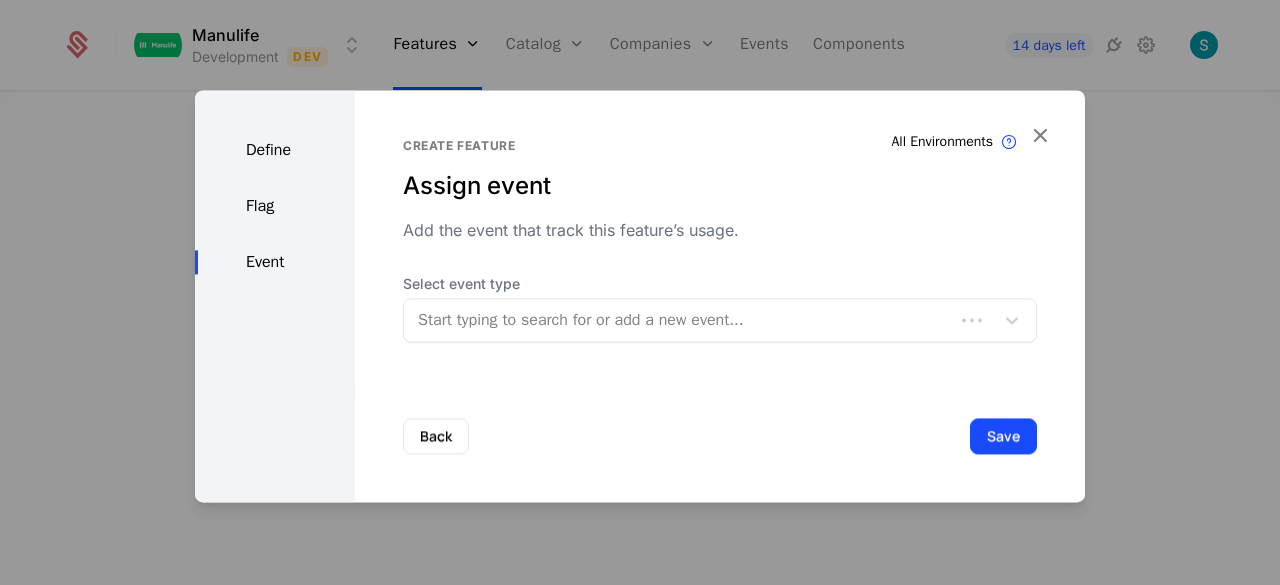 scroll, scrollTop: 0, scrollLeft: 0, axis: both 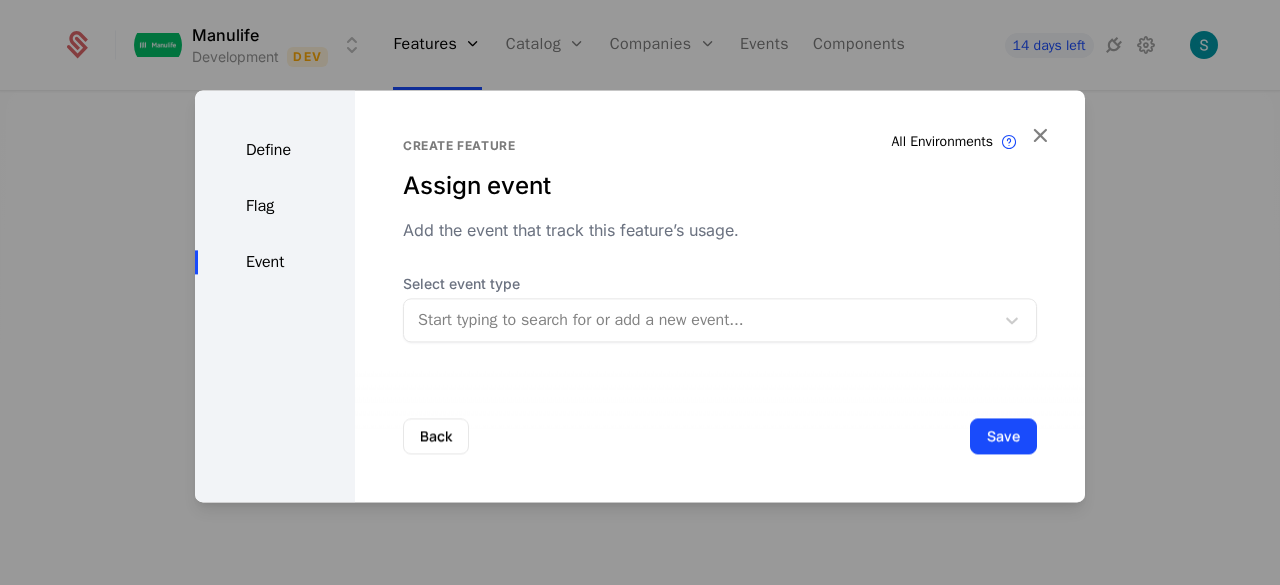 click at bounding box center [699, 320] 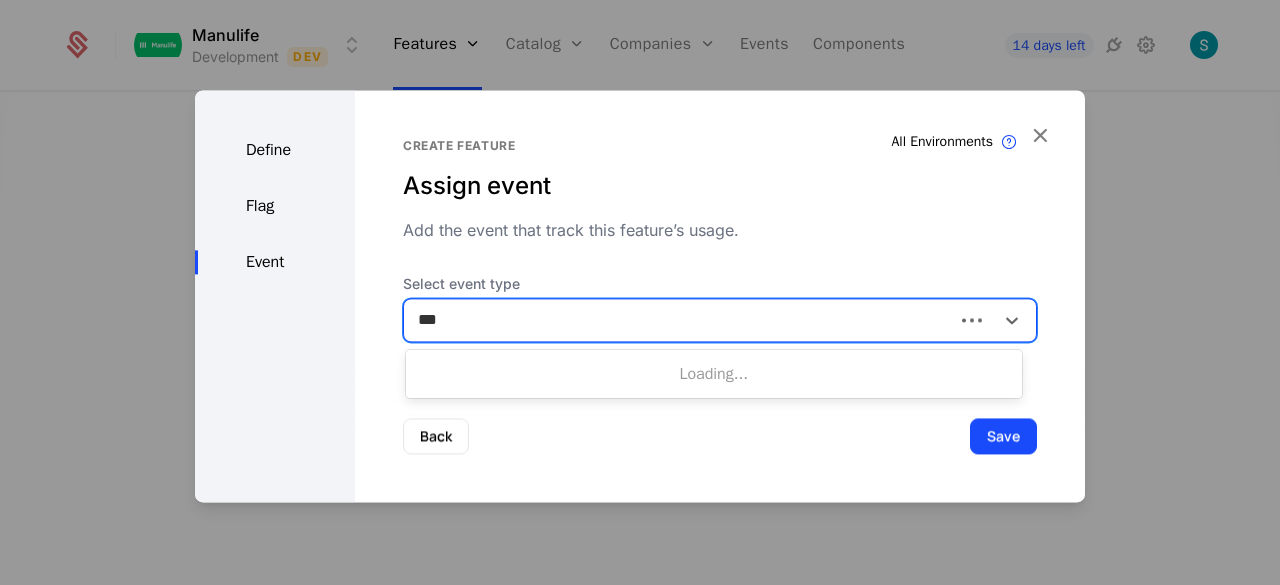 type on "****" 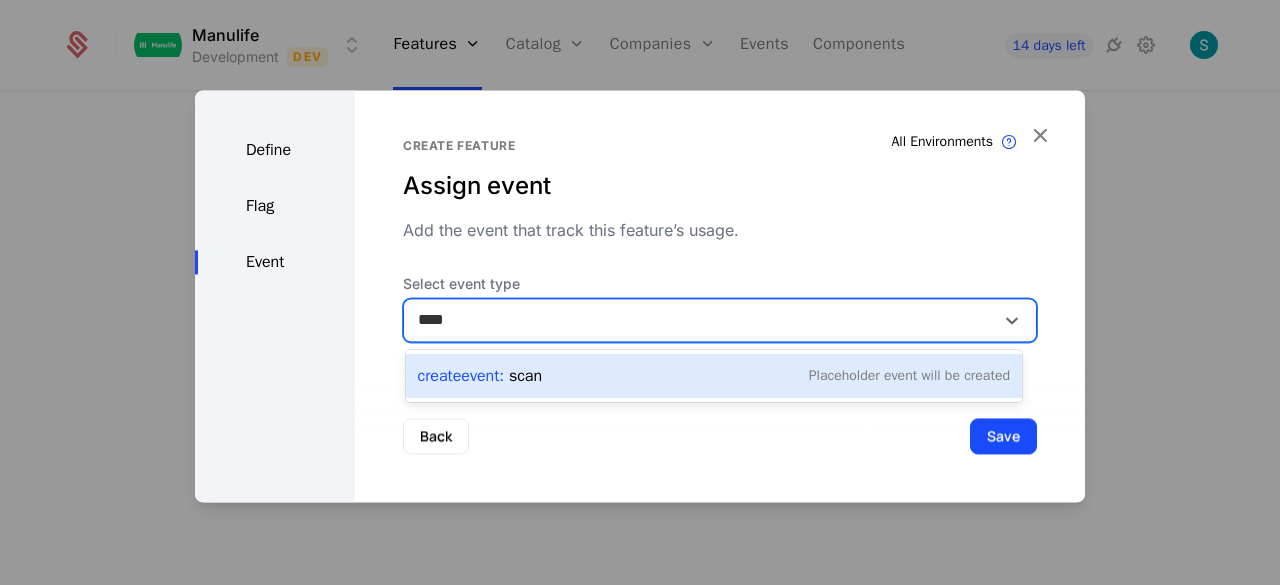 click on "Create  Event :   scan Placeholder   Event   will be created" at bounding box center [714, 376] 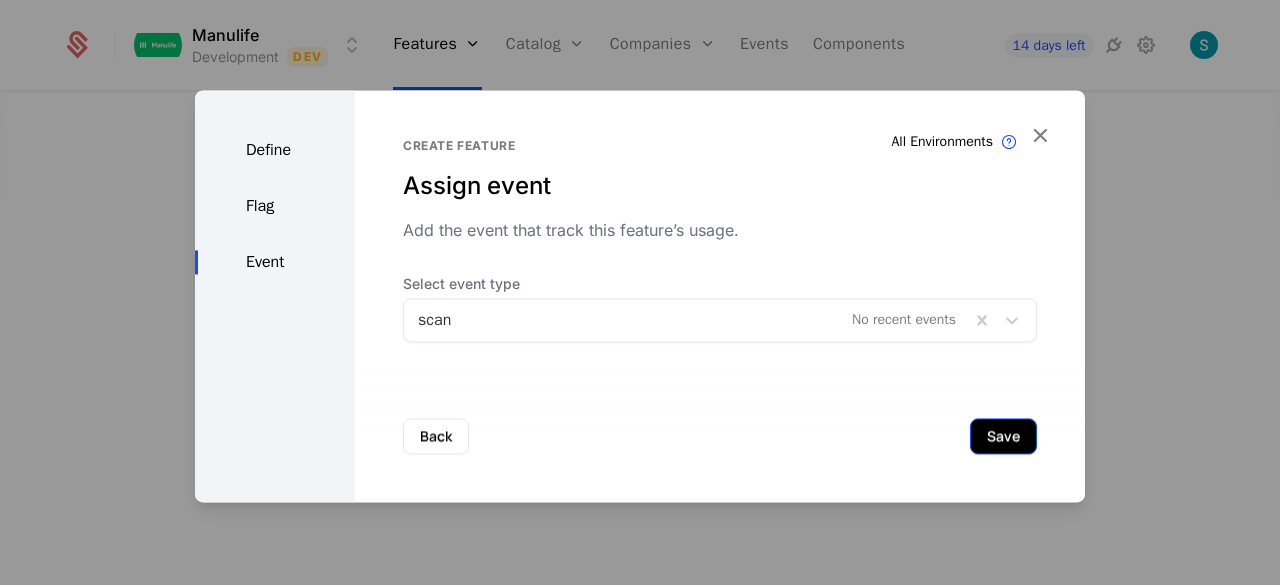 click on "Save" at bounding box center [1003, 436] 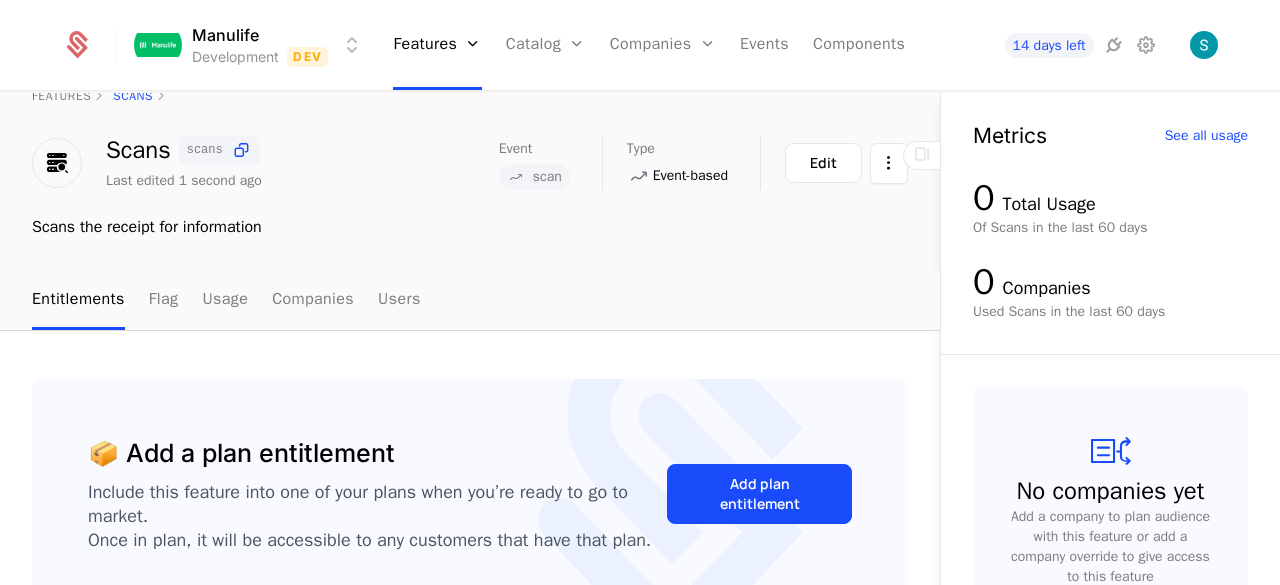 scroll, scrollTop: 0, scrollLeft: 0, axis: both 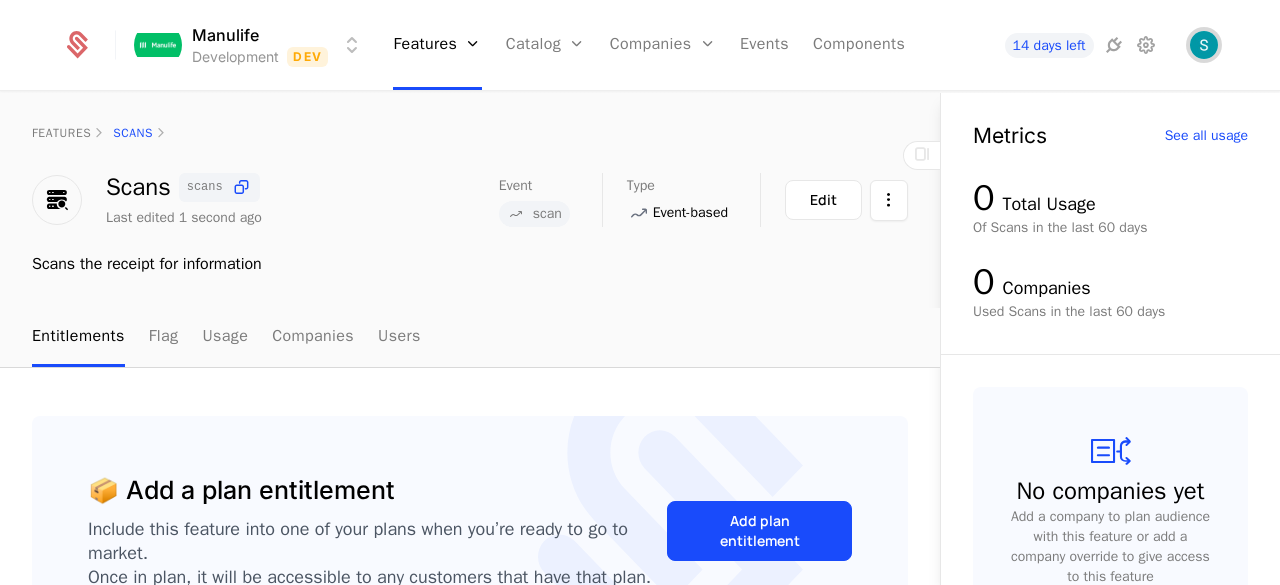 click at bounding box center (1204, 45) 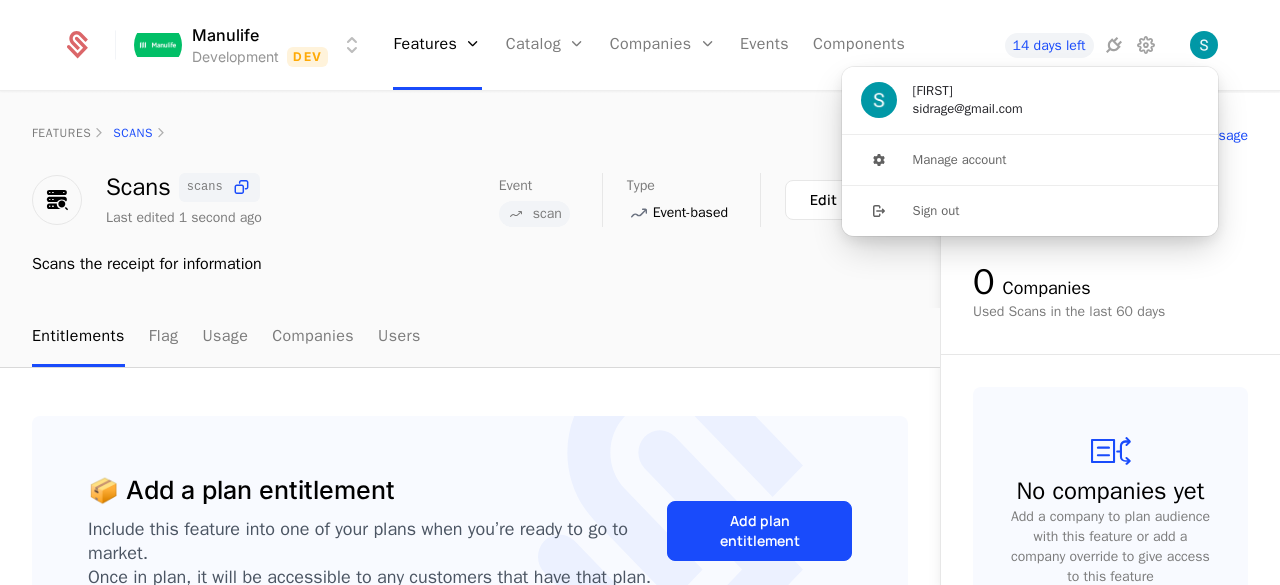 click on "Manulife Development Dev Features Features Flags Catalog Plans Add Ons Configuration Companies Companies Users Events Components 14 days left" at bounding box center (639, 45) 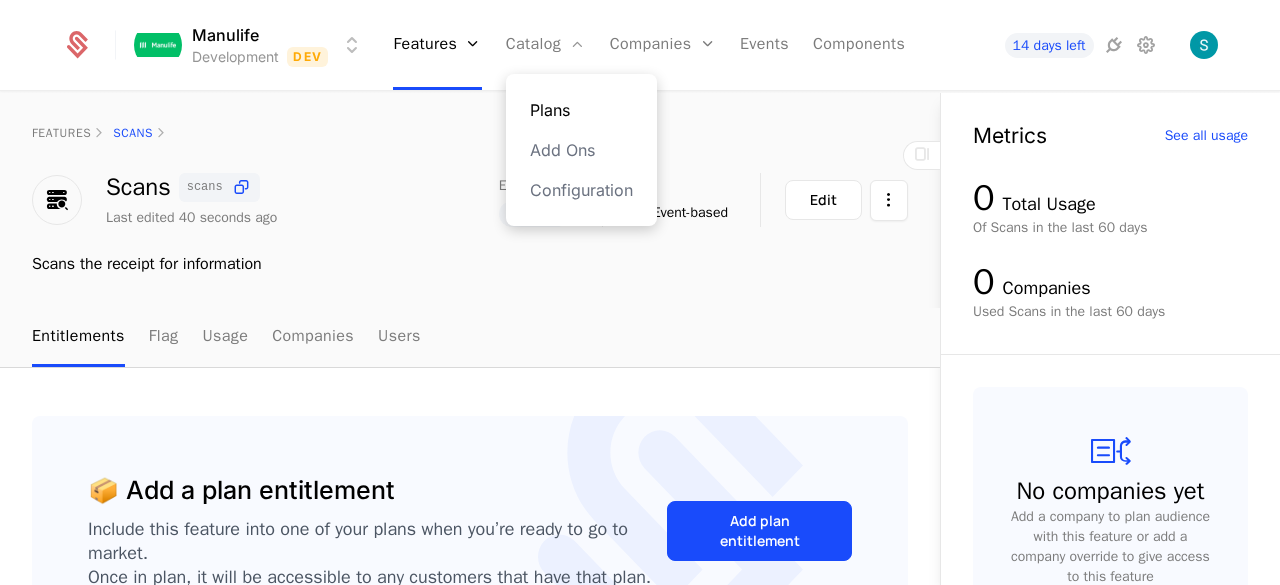 click on "Plans" at bounding box center (581, 110) 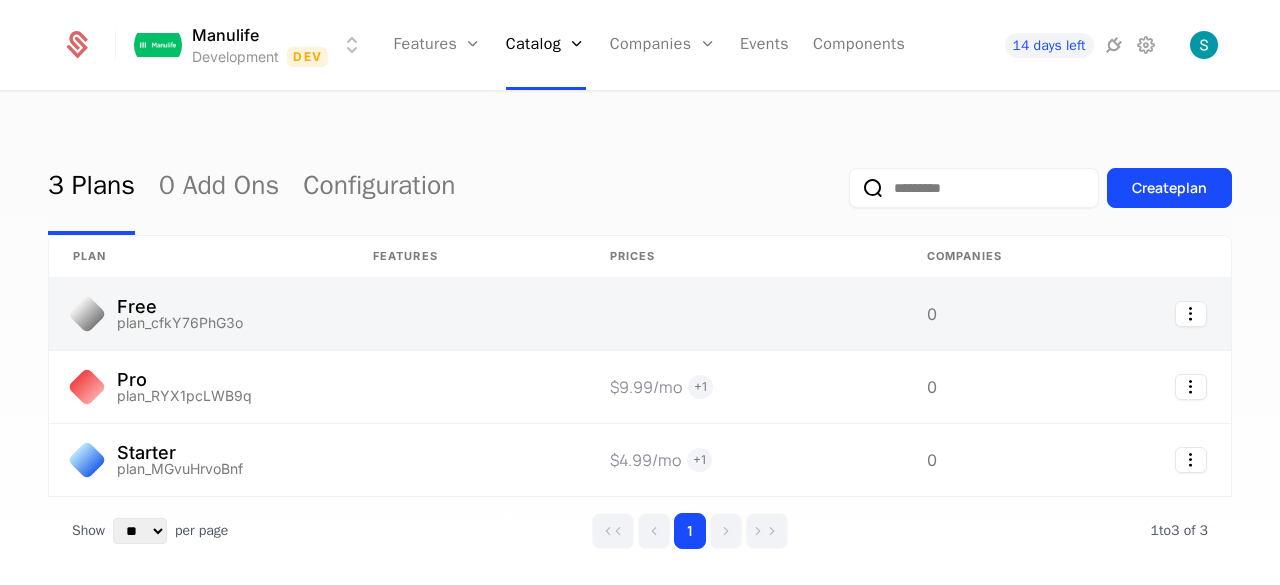 click at bounding box center [199, 314] 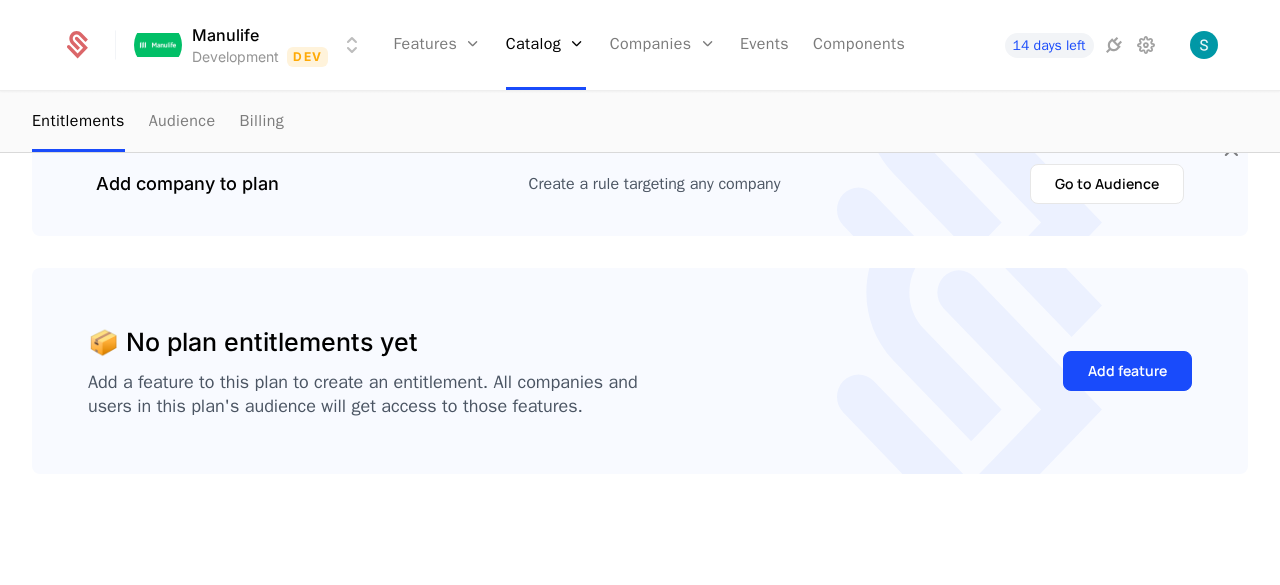 scroll, scrollTop: 0, scrollLeft: 0, axis: both 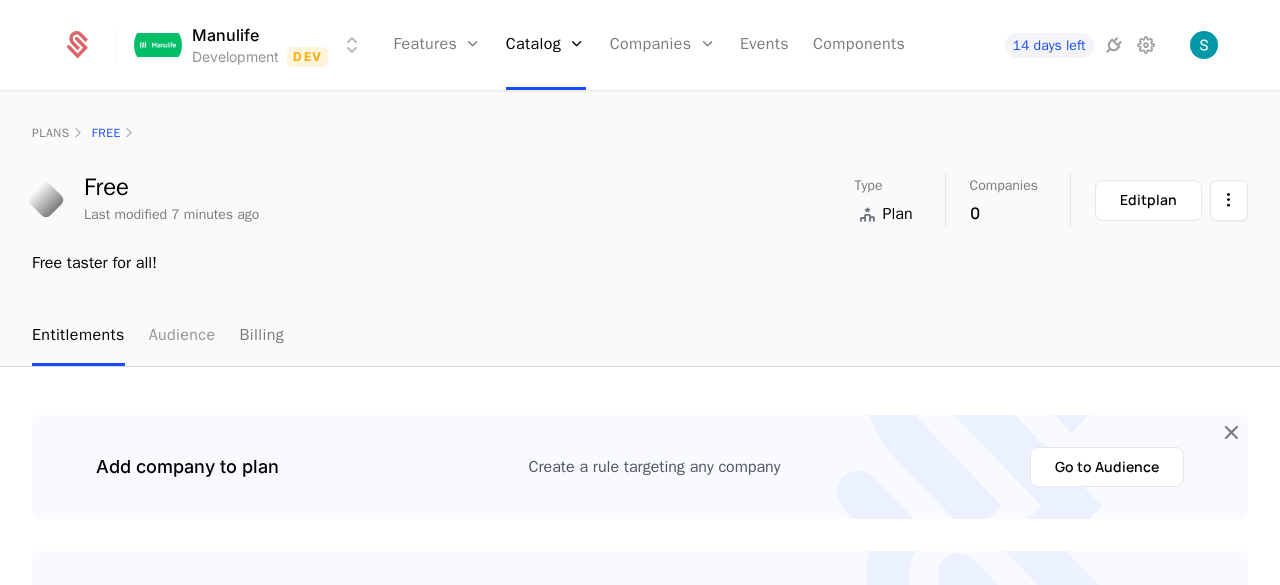click on "Audience" at bounding box center [182, 336] 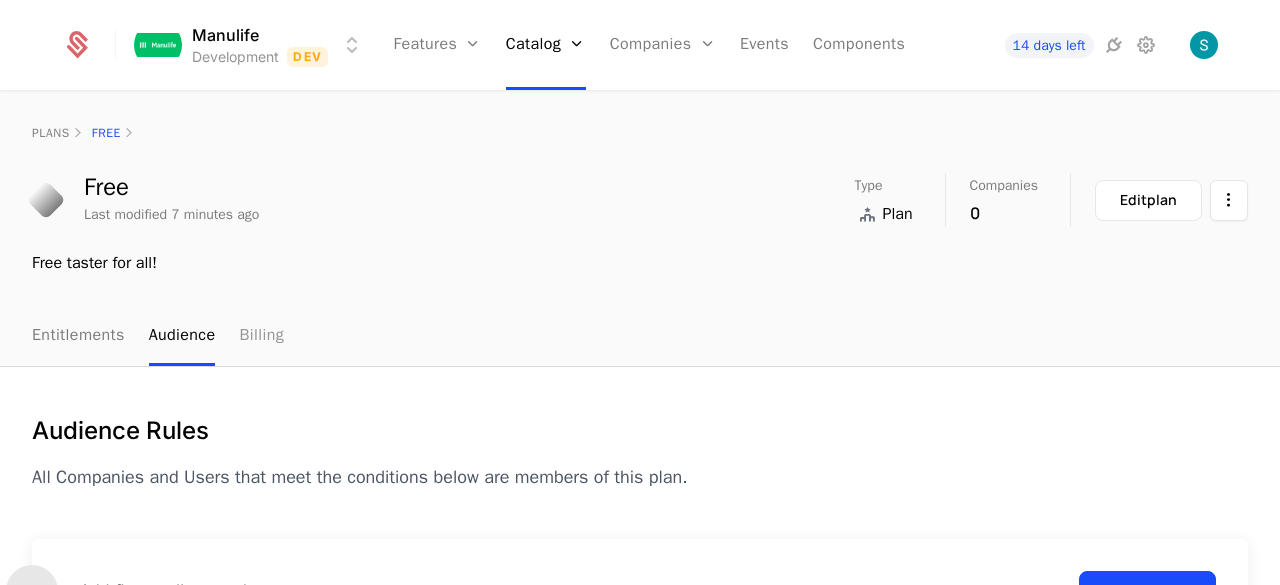 click on "Billing" at bounding box center (261, 336) 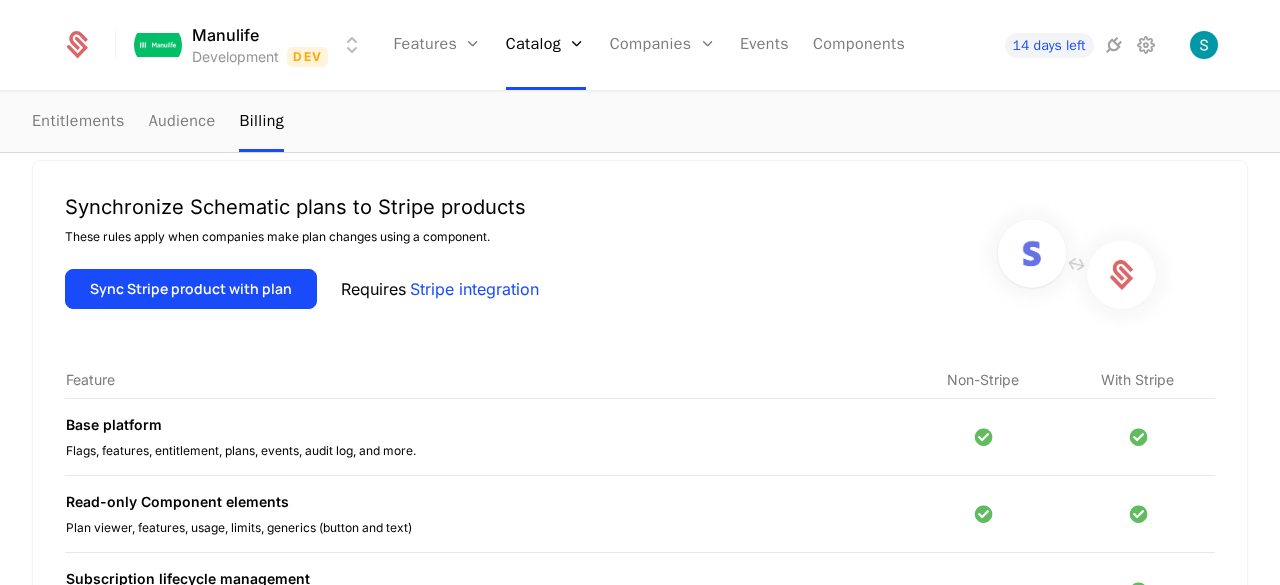 scroll, scrollTop: 200, scrollLeft: 0, axis: vertical 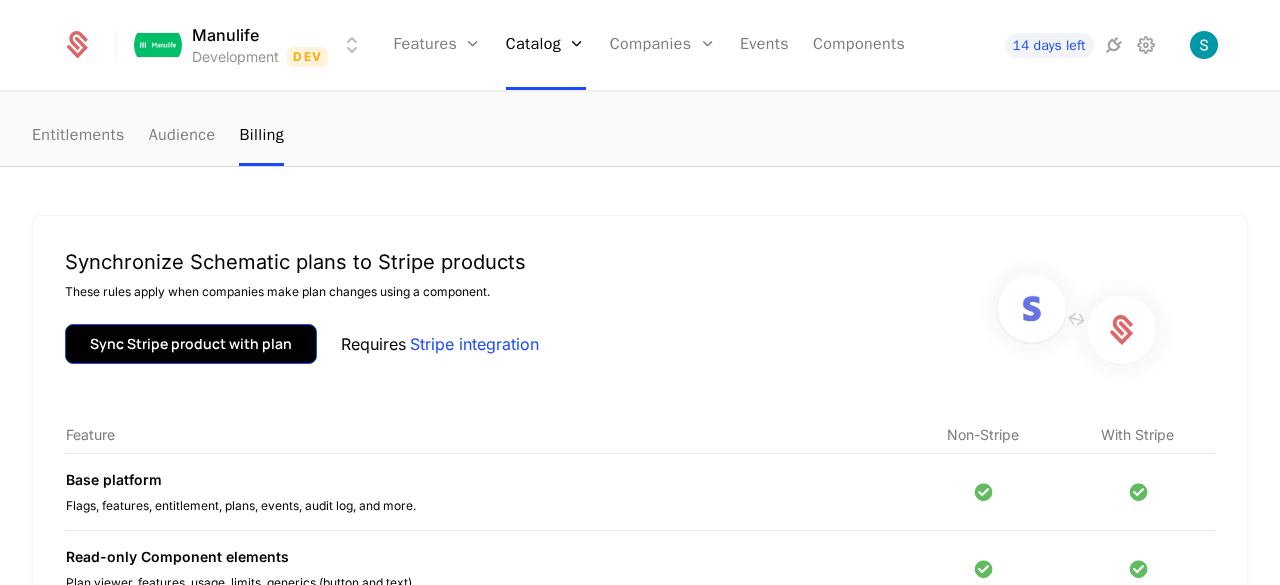 click on "Sync Stripe product with plan" at bounding box center [191, 344] 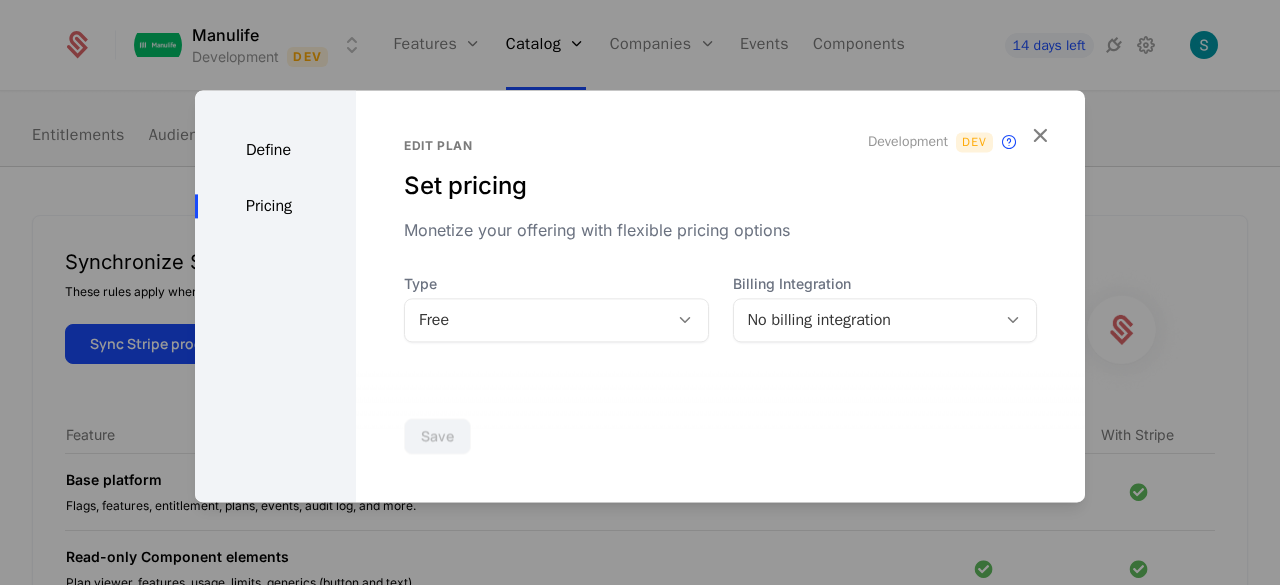 click on "No billing integration" at bounding box center (865, 320) 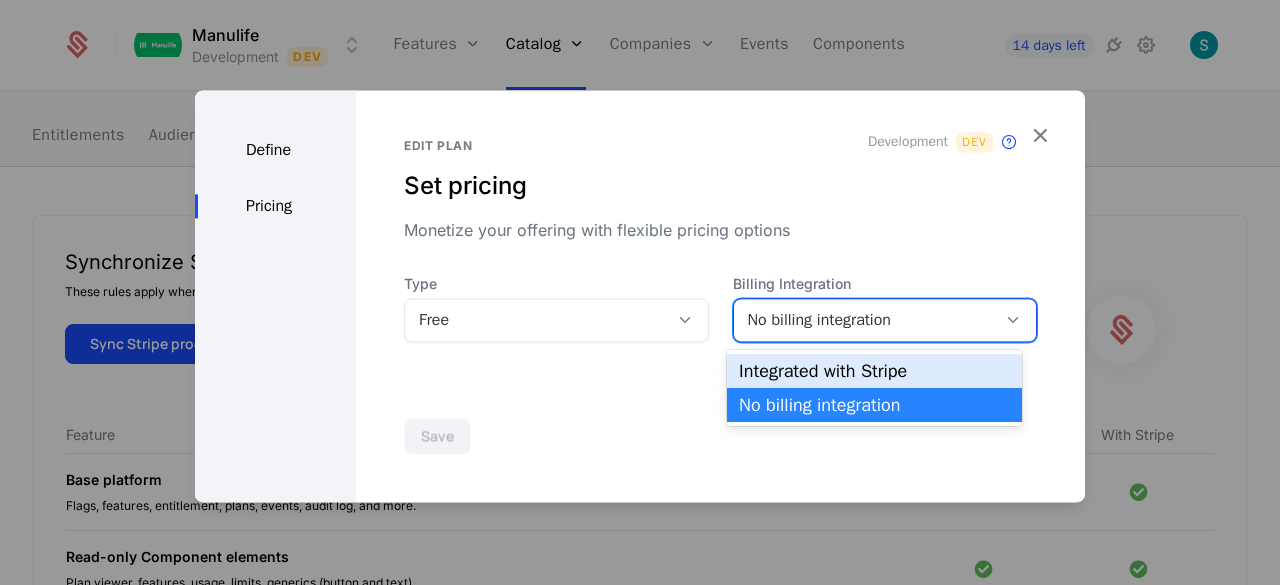 click on "Integrated with Stripe" at bounding box center [874, 371] 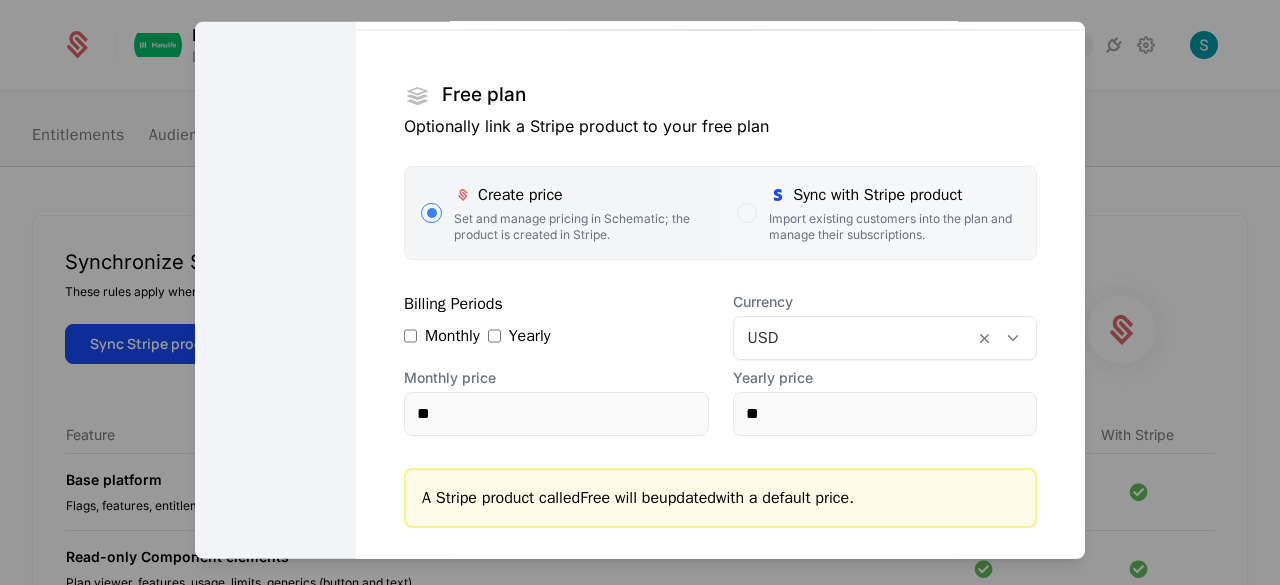 click at bounding box center (747, 212) 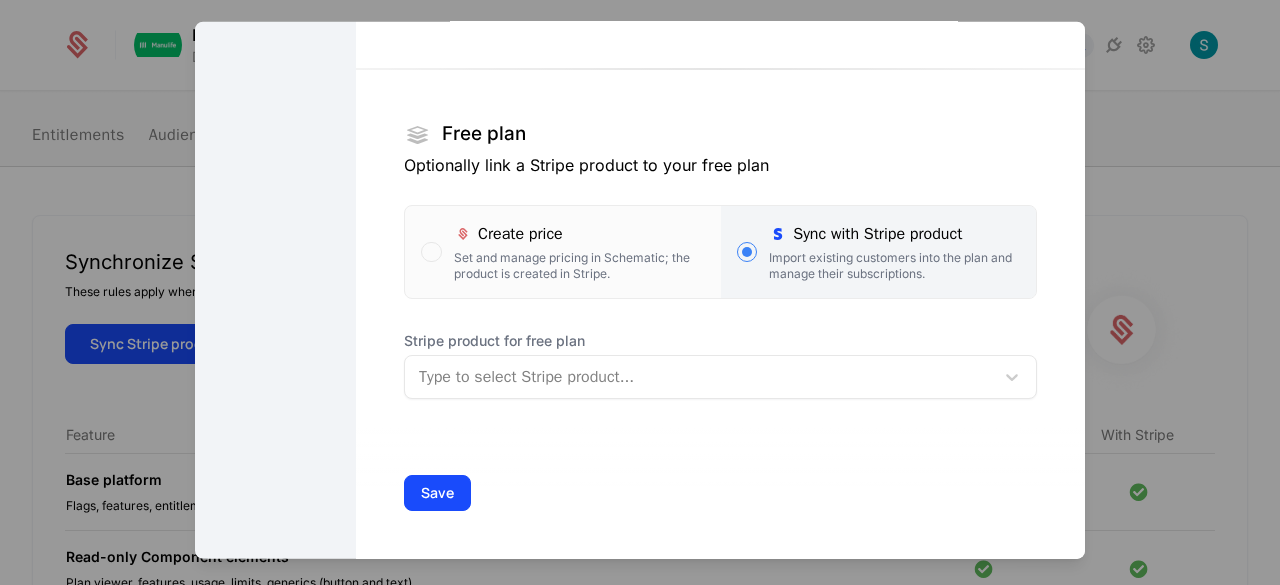 click at bounding box center (699, 376) 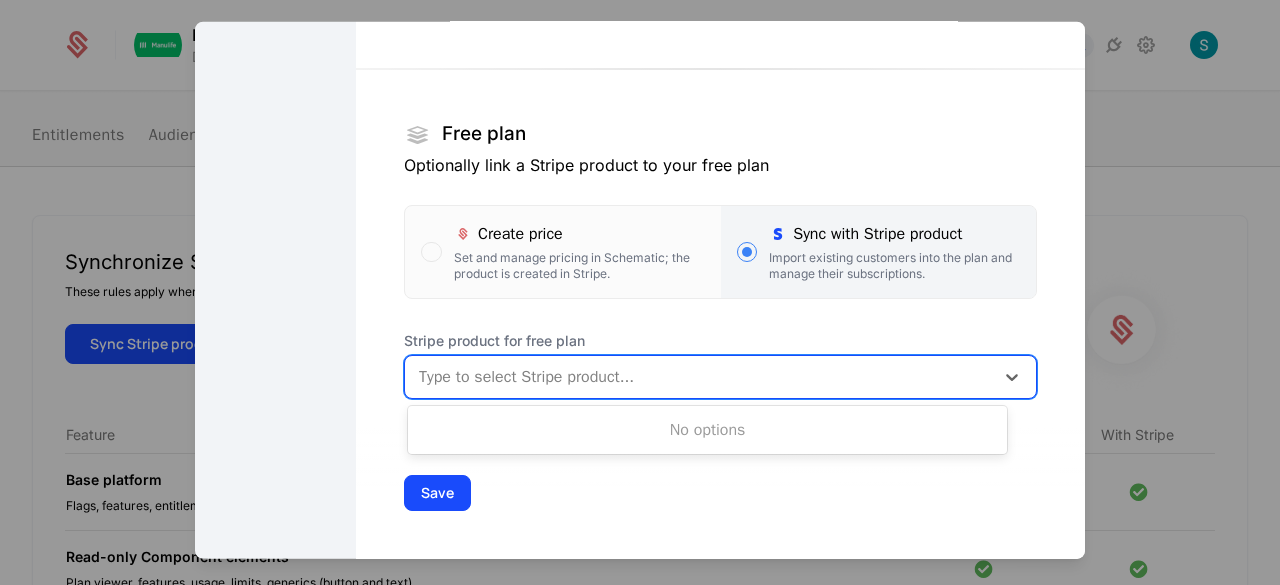 click at bounding box center [699, 376] 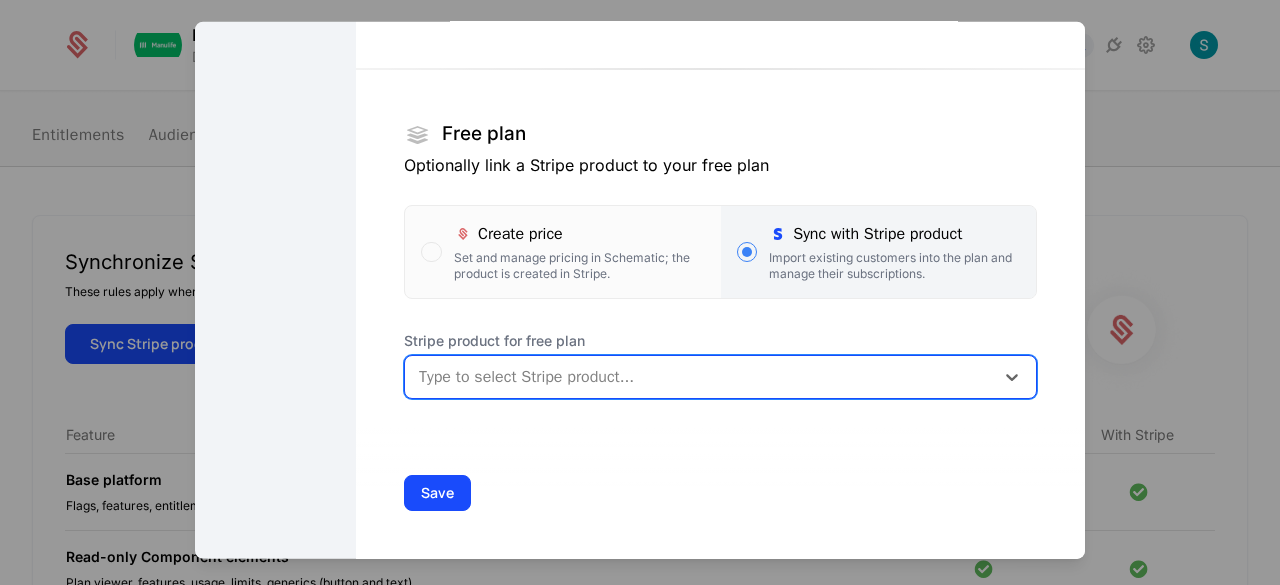 click at bounding box center (699, 376) 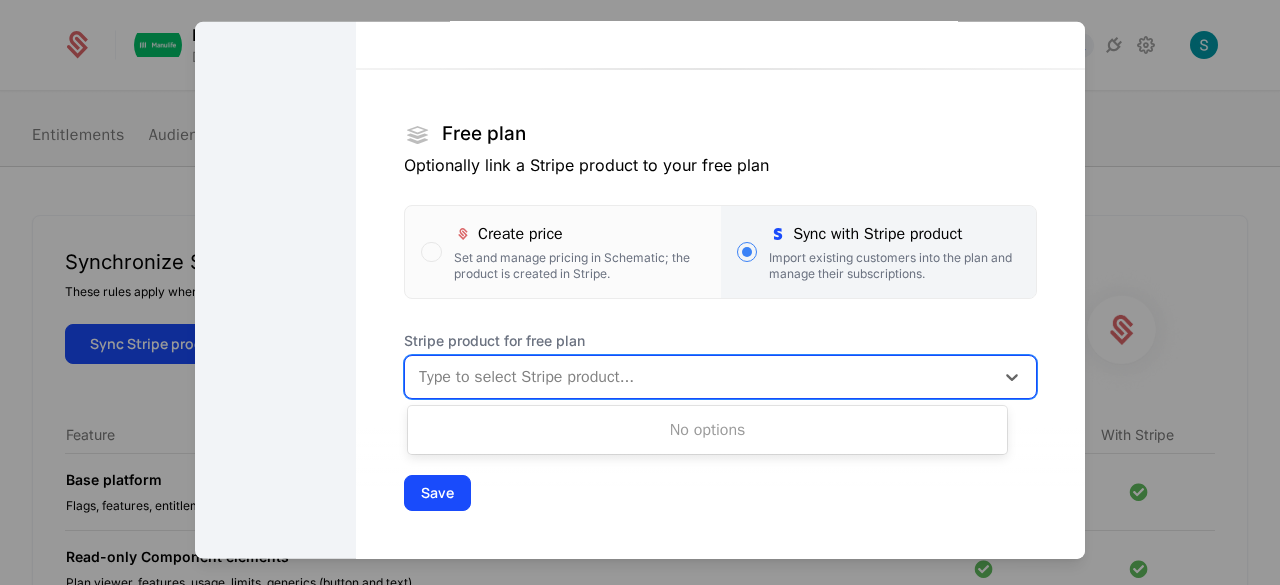 click at bounding box center [699, 376] 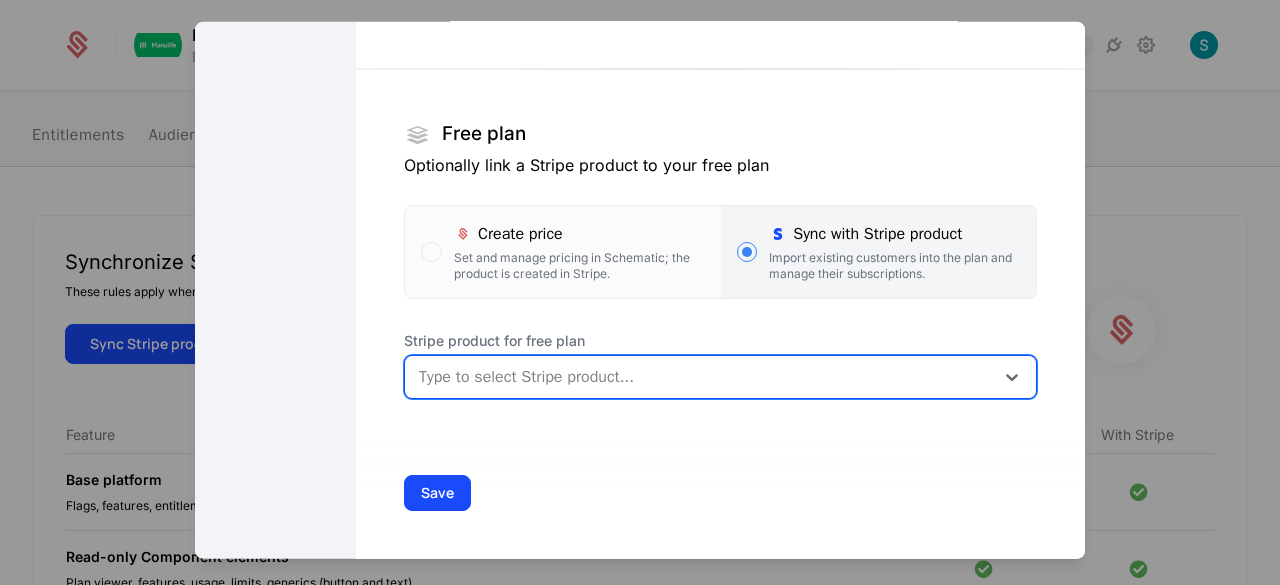 click at bounding box center (699, 376) 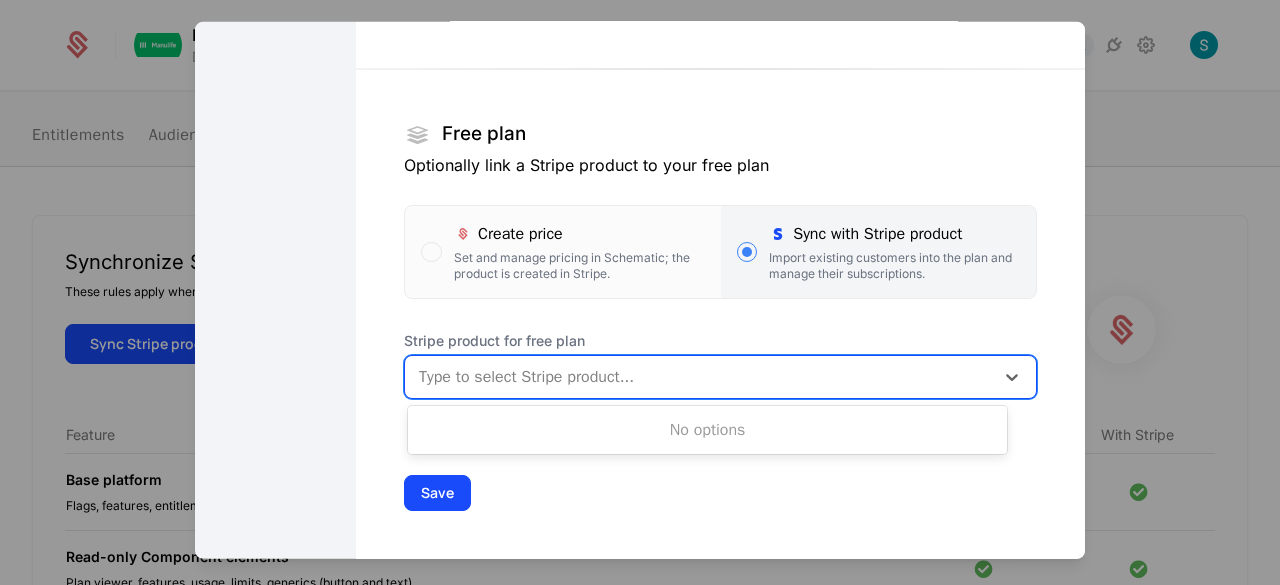 click at bounding box center [699, 376] 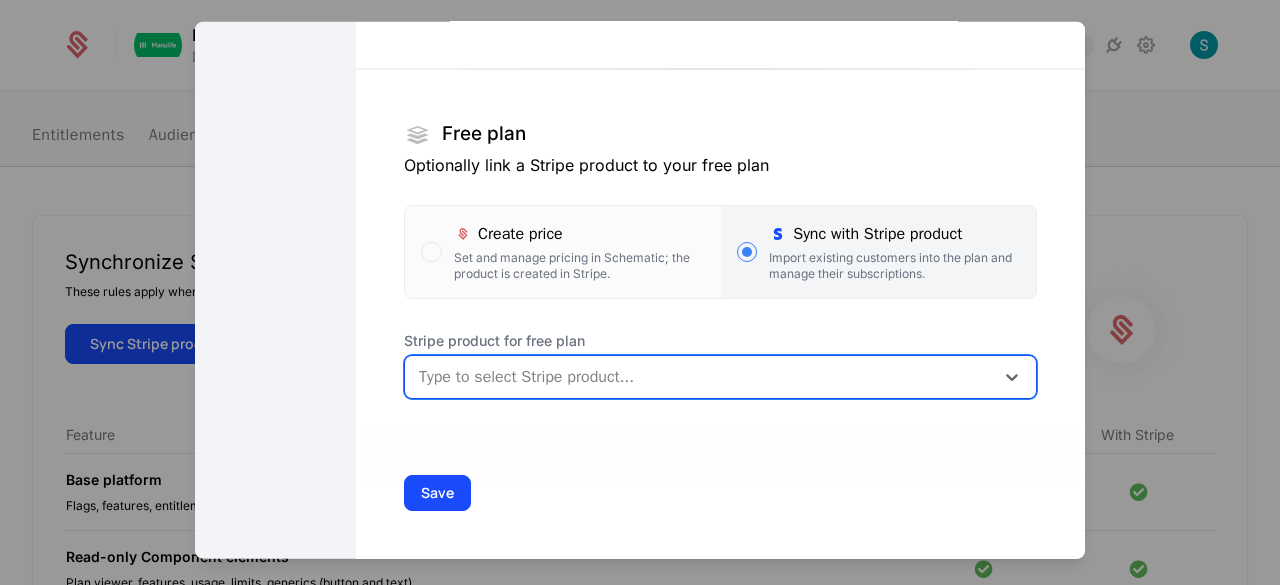 click at bounding box center (699, 376) 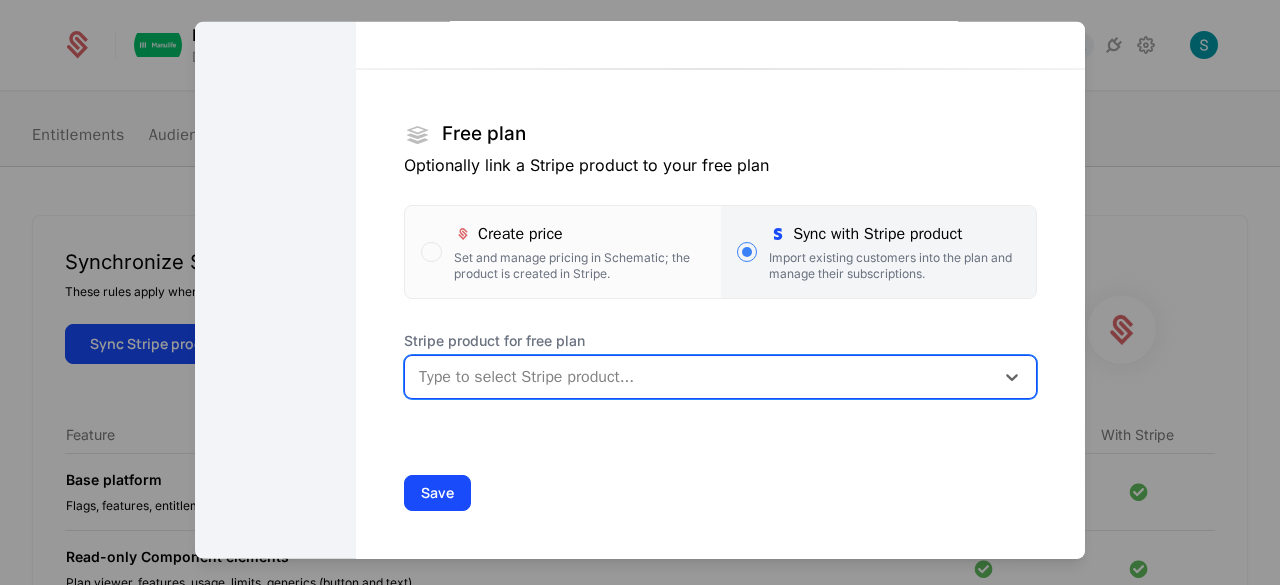 click at bounding box center [699, 376] 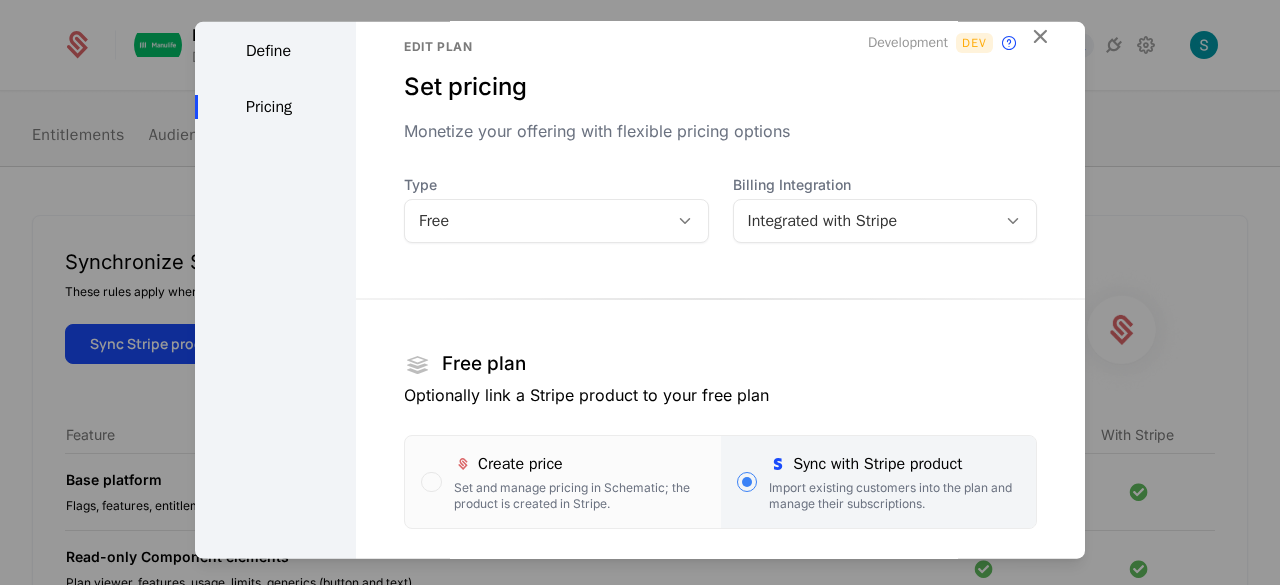 scroll, scrollTop: 0, scrollLeft: 0, axis: both 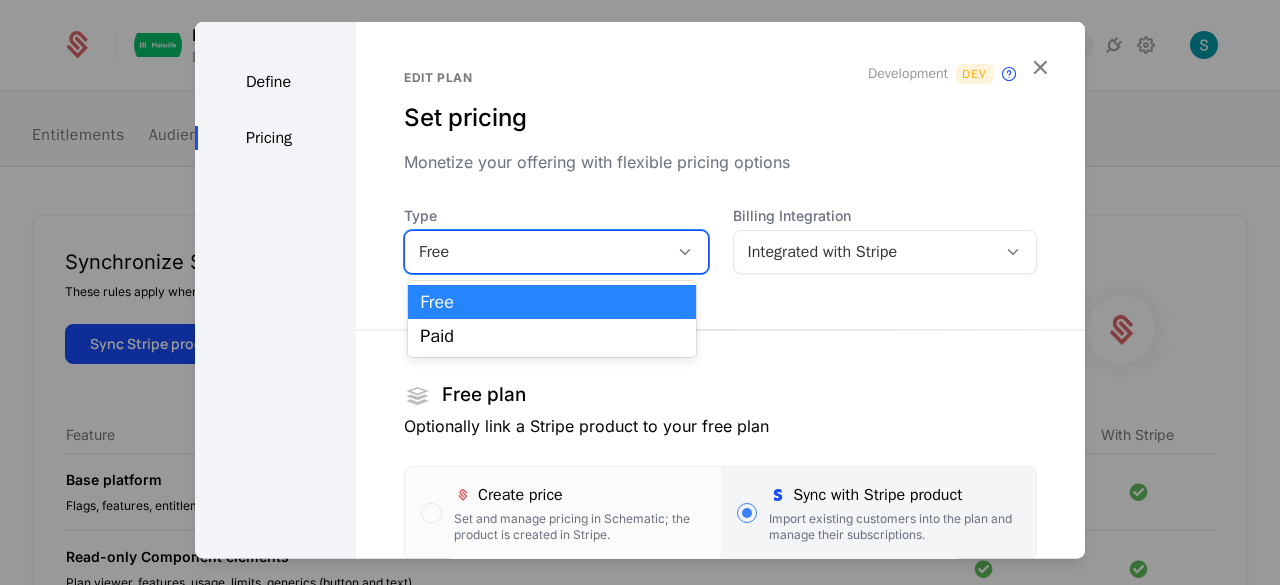 click on "Free" at bounding box center [556, 251] 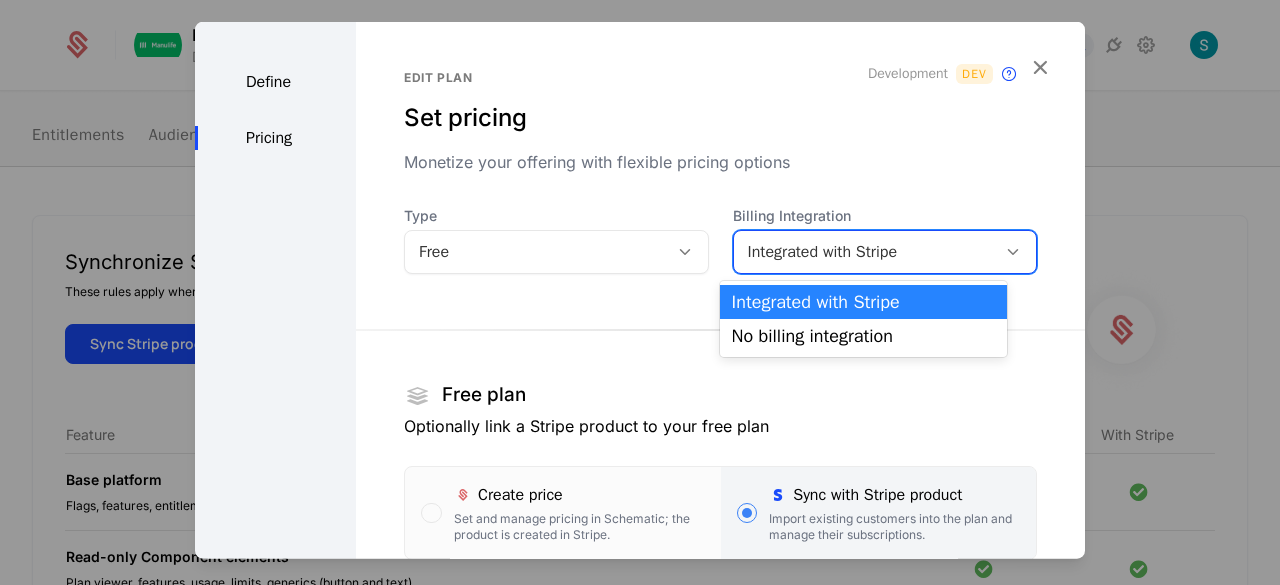 click on "Integrated with Stripe" at bounding box center (865, 251) 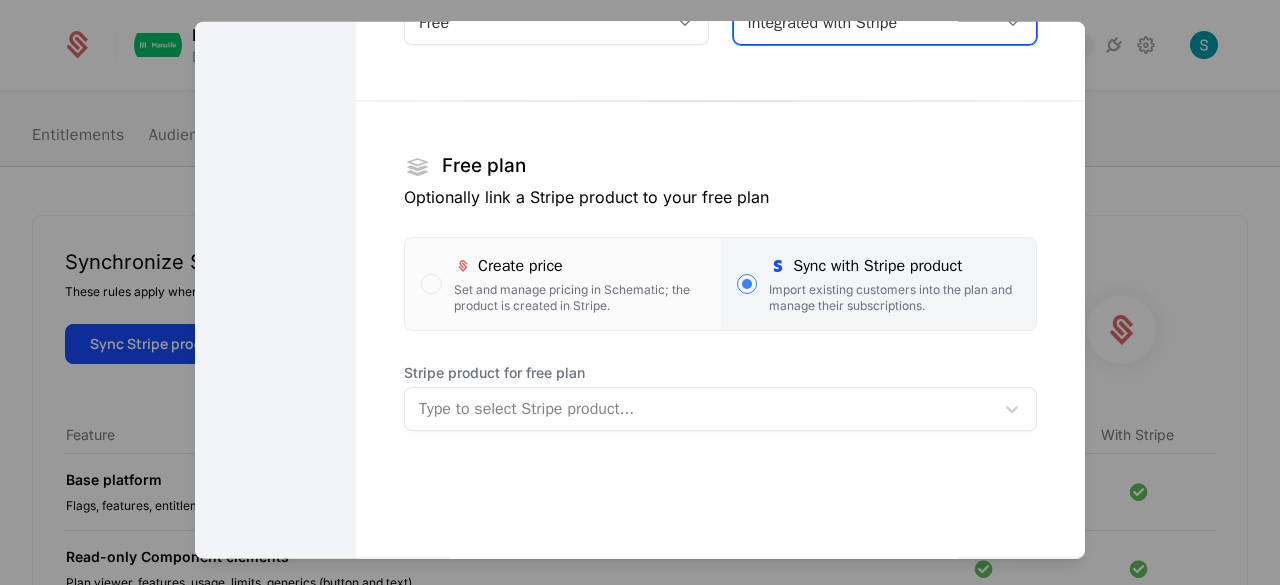 scroll, scrollTop: 261, scrollLeft: 0, axis: vertical 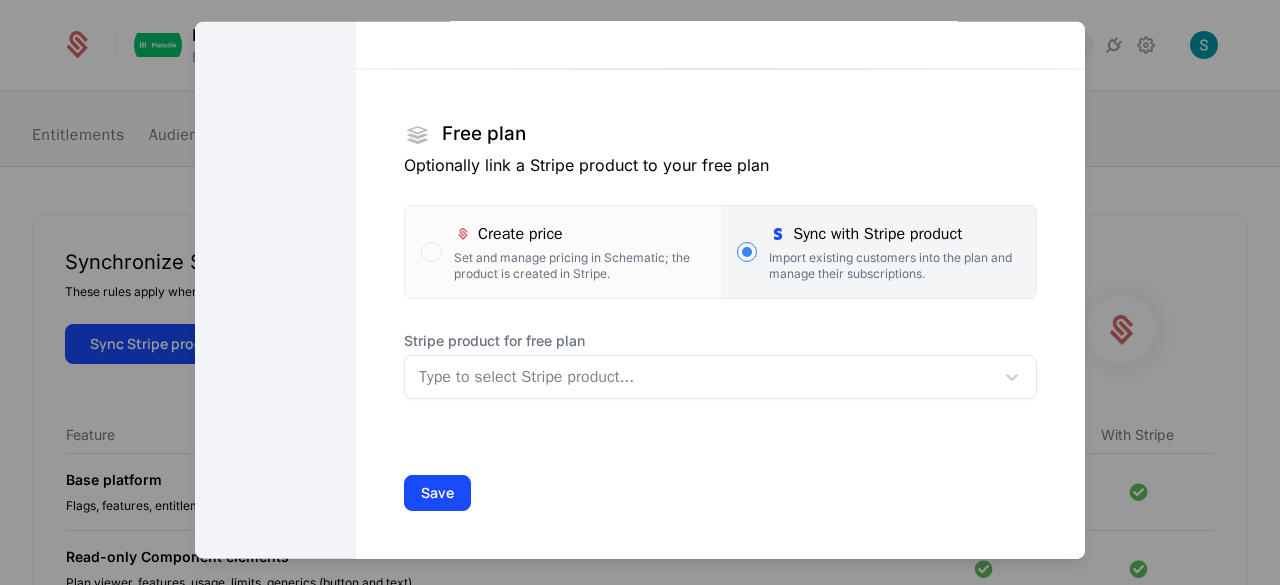 click on "Sync with Stripe product Import existing customers into the plan and manage their subscriptions." at bounding box center [878, 251] 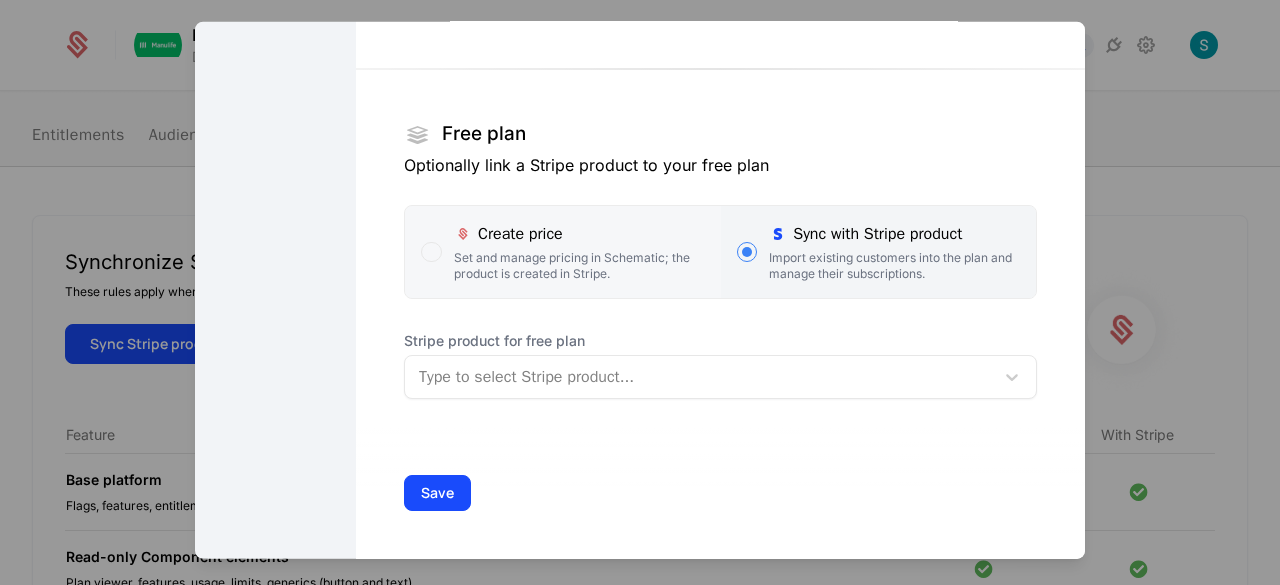 click on "Create price Set and manage pricing in Schematic; the product is created in Stripe." at bounding box center (579, 251) 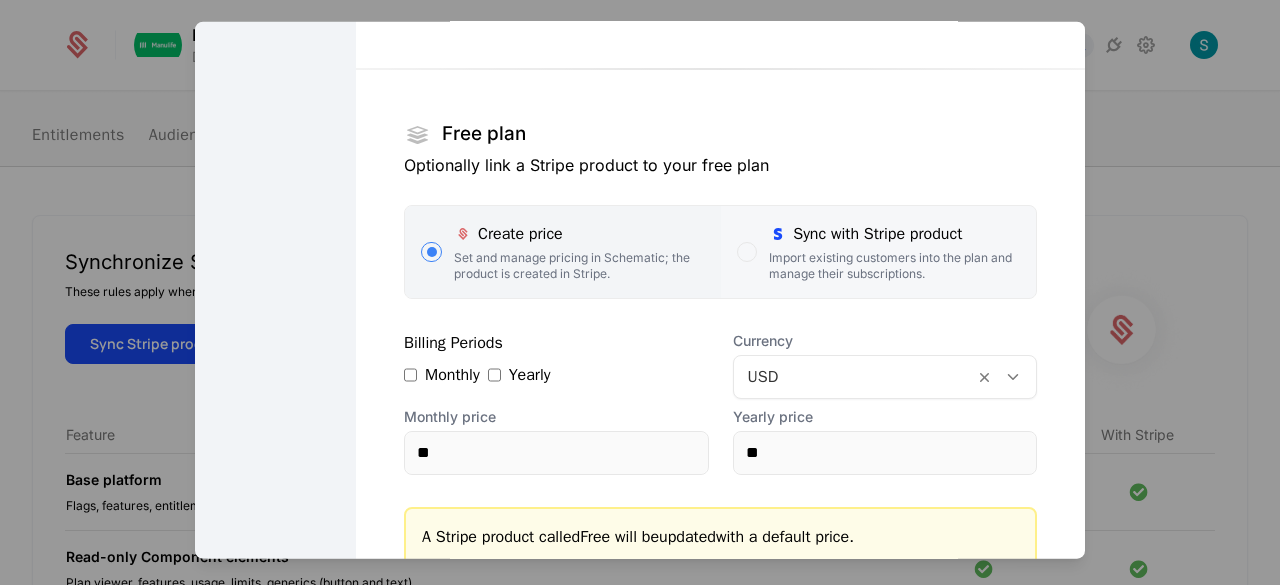 click on "Sync with Stripe product" at bounding box center (894, 233) 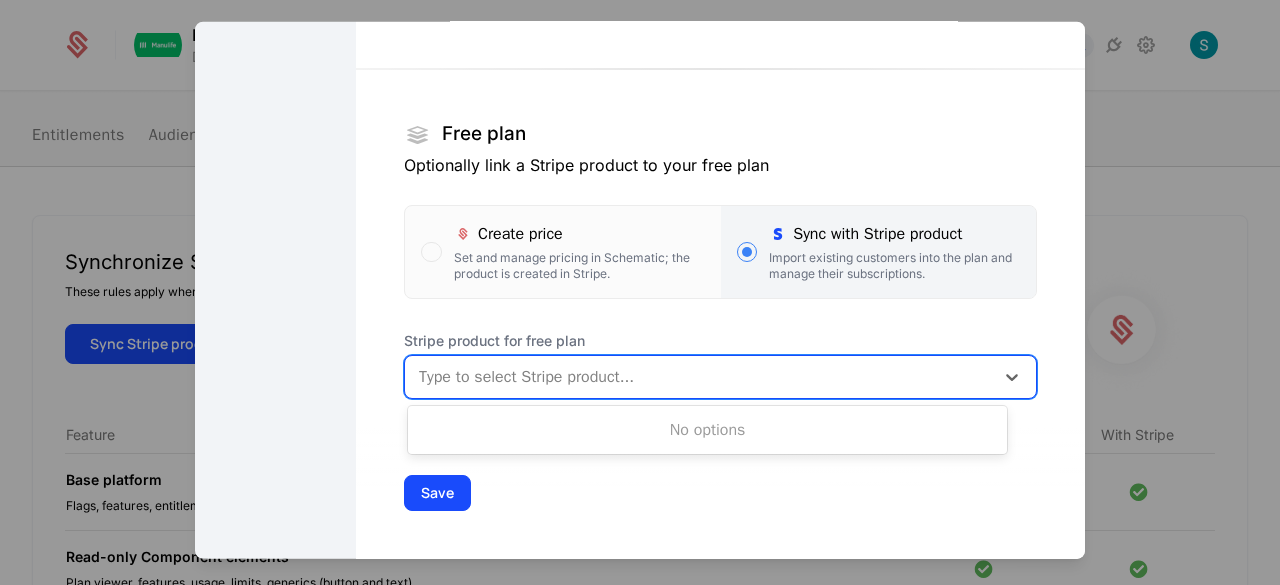 click at bounding box center (699, 376) 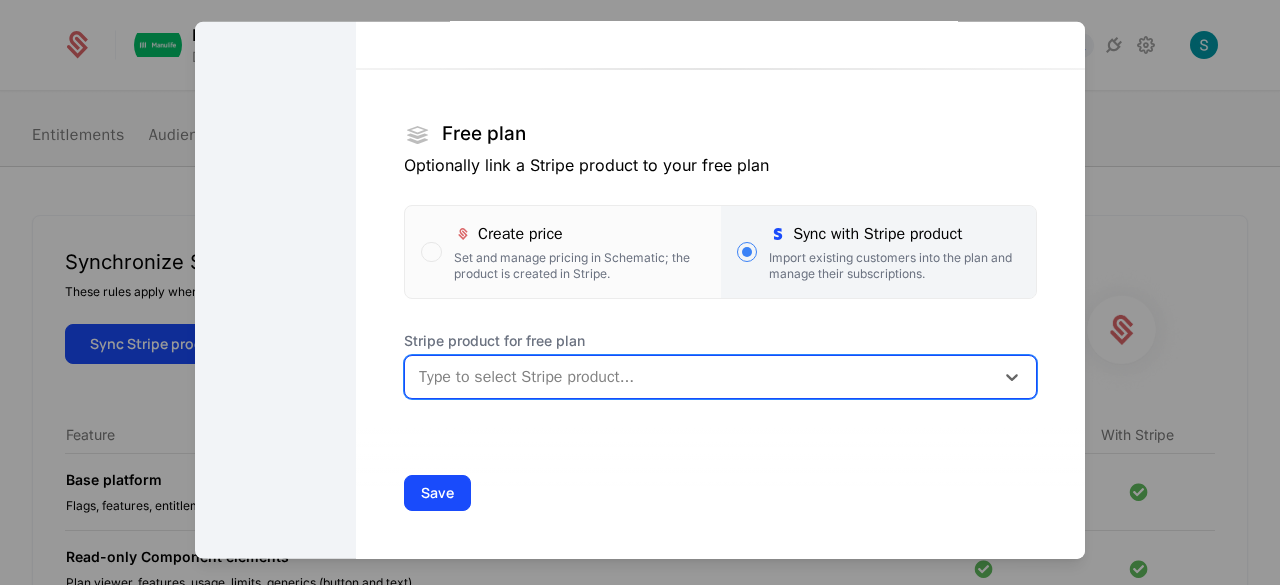 click at bounding box center [699, 376] 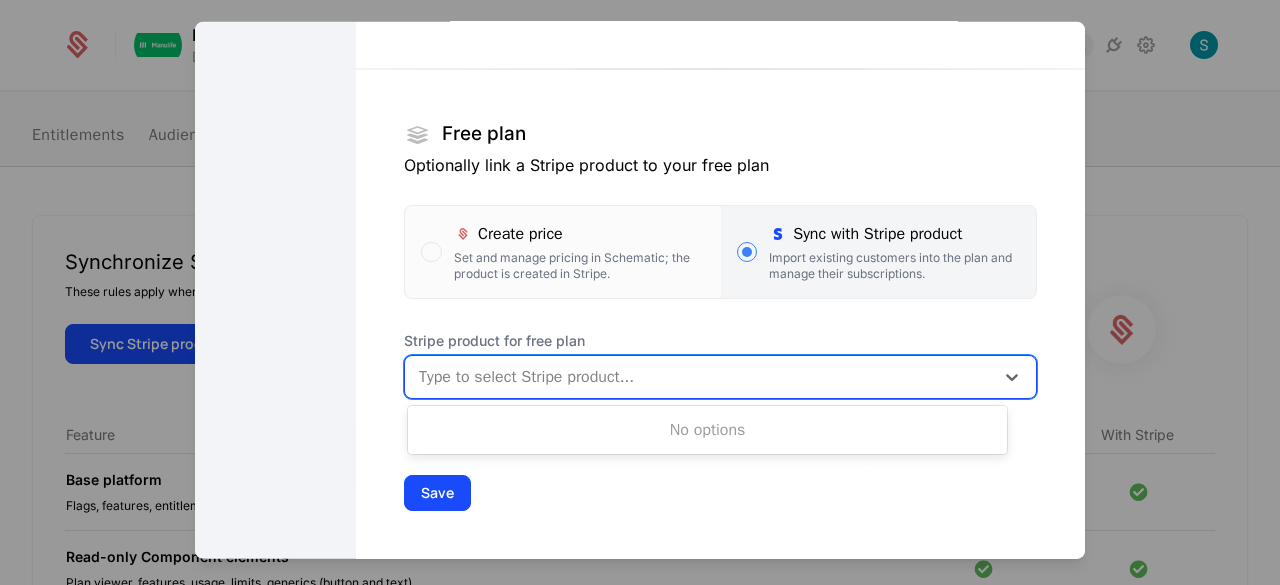 click at bounding box center [699, 376] 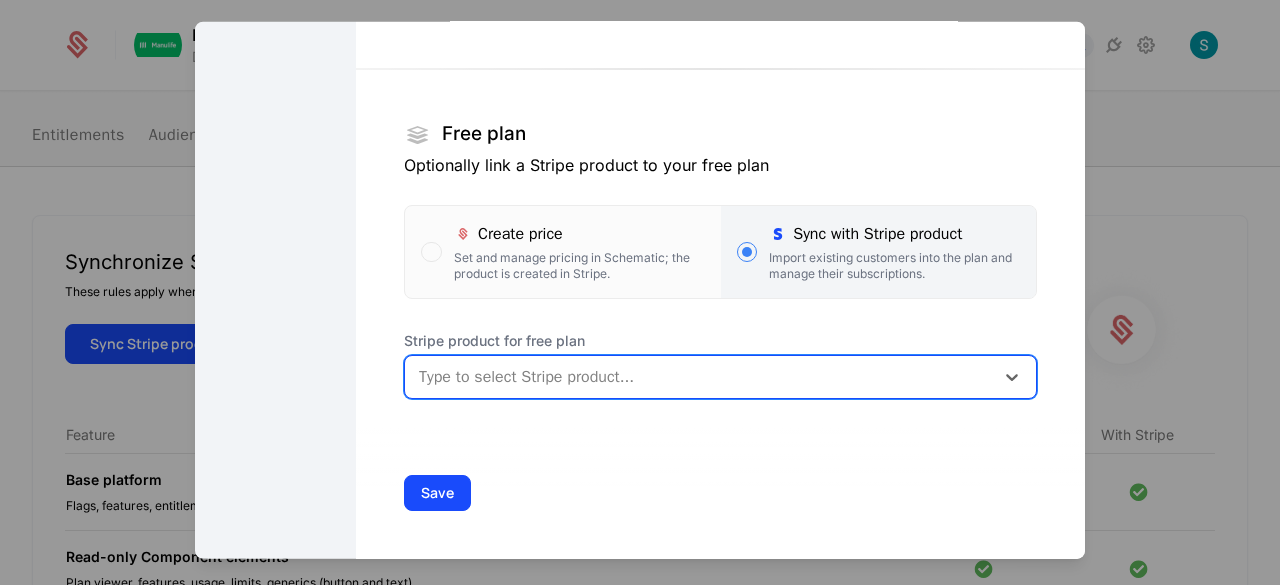 scroll, scrollTop: 0, scrollLeft: 0, axis: both 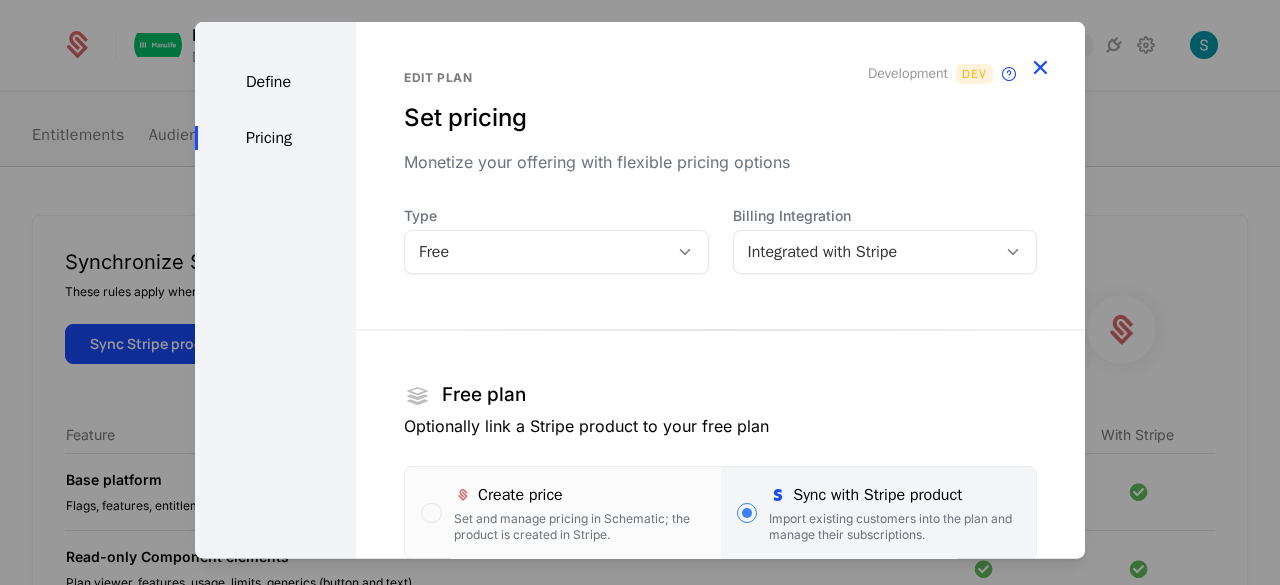 click at bounding box center [1040, 66] 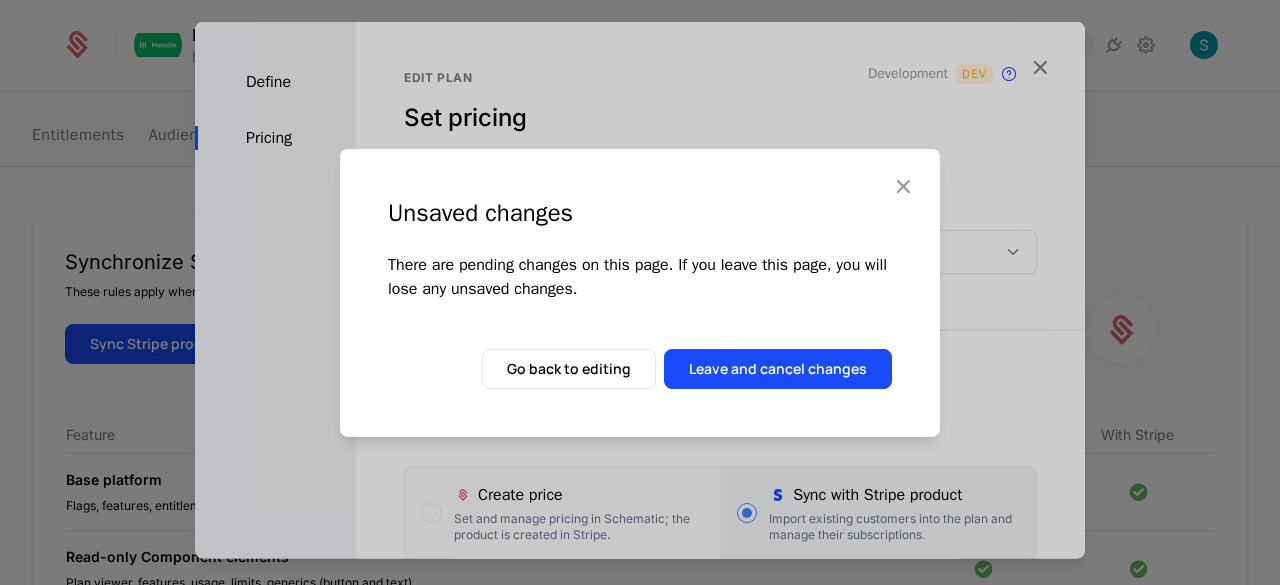 click on "Leave and cancel changes" at bounding box center (778, 369) 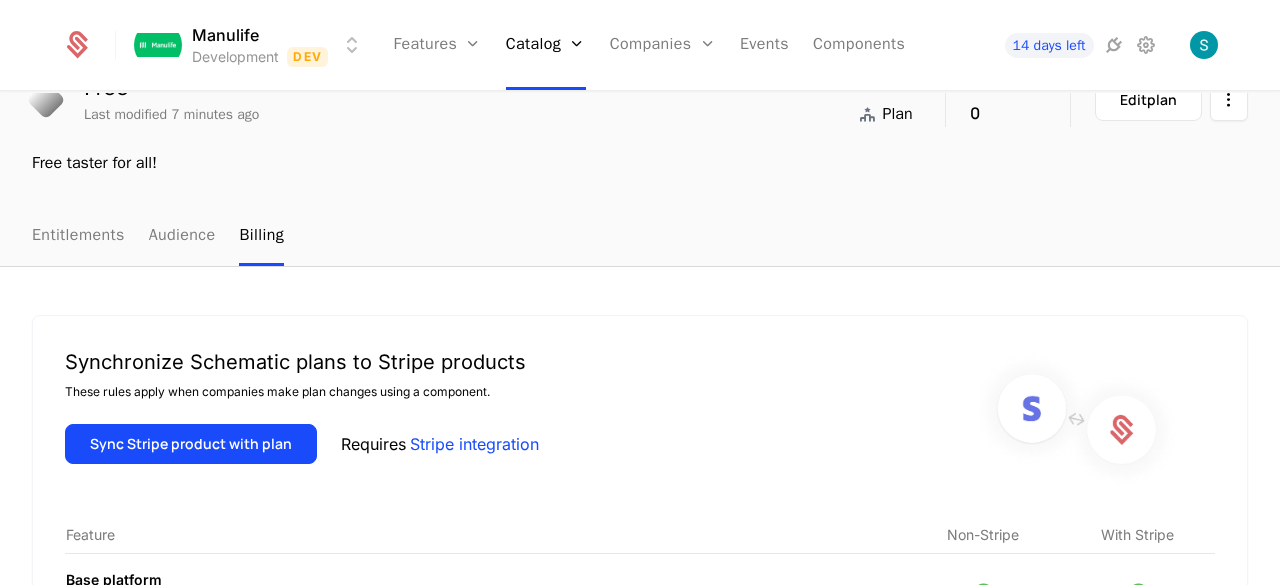 scroll, scrollTop: 300, scrollLeft: 0, axis: vertical 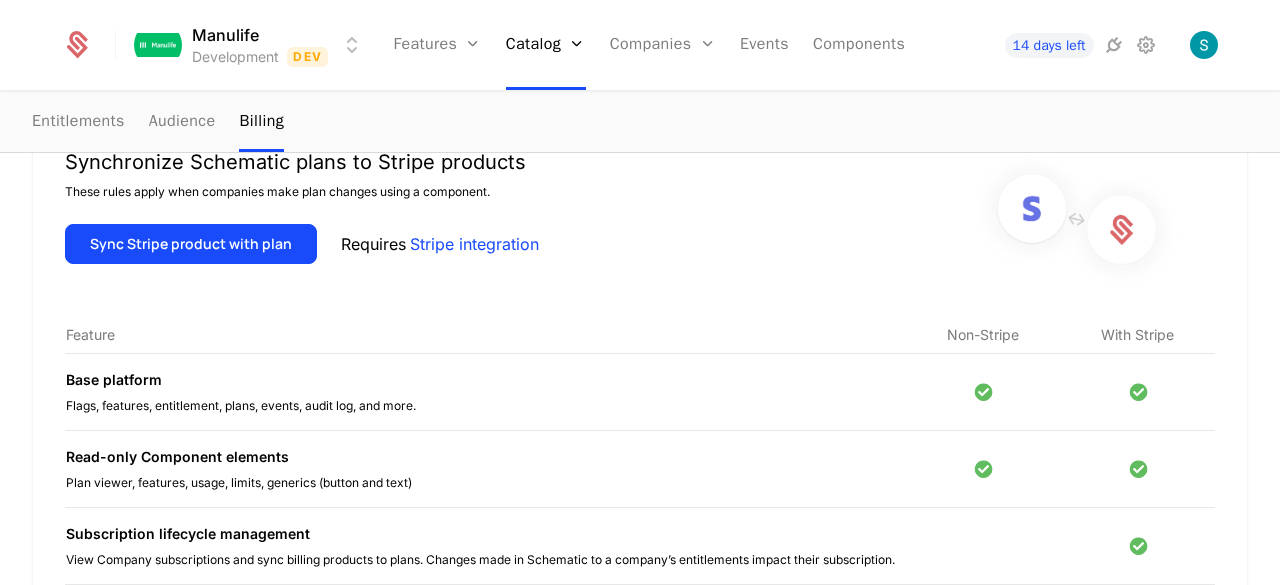 click on "Stripe integration" at bounding box center [474, 244] 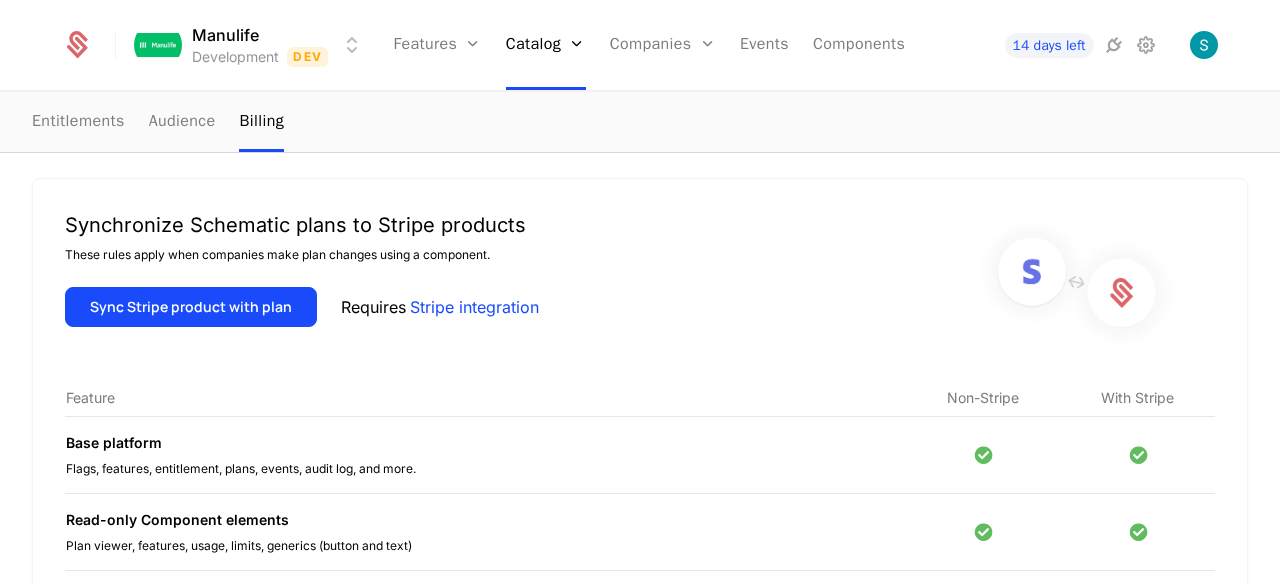 scroll, scrollTop: 200, scrollLeft: 0, axis: vertical 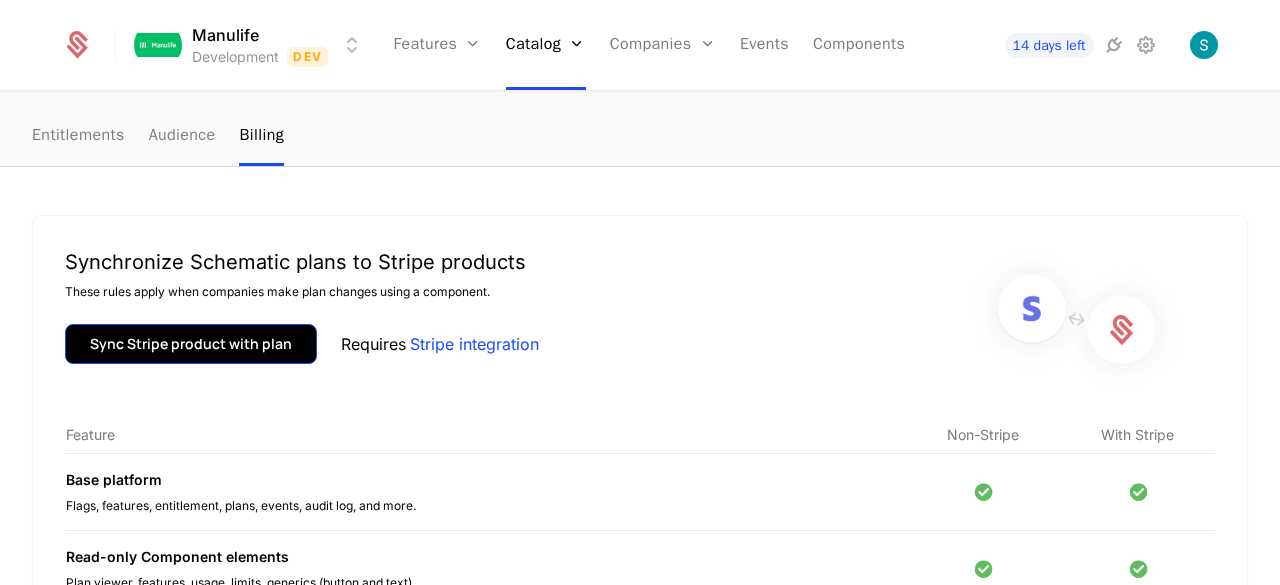 click on "Sync Stripe product with plan" at bounding box center [191, 344] 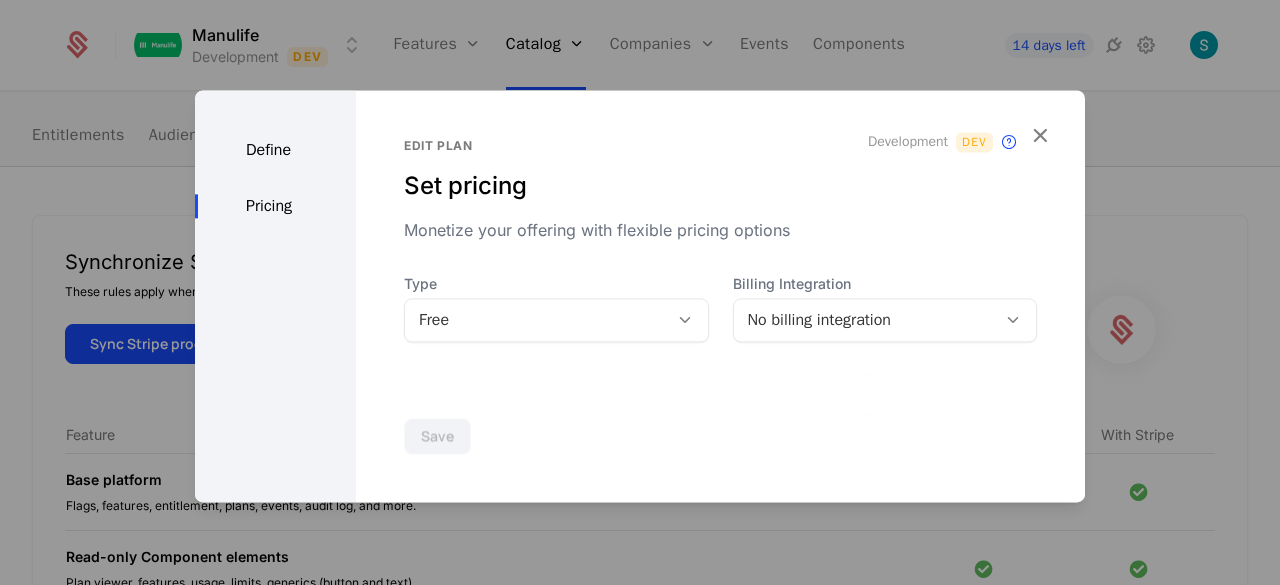 click on "Edit plan Set pricing Monetize your offering with flexible pricing options Development Dev This plan's audience will be synchronized with a billing product
on this environment only. Type Free Billing Integration No billing integration" at bounding box center [720, 296] 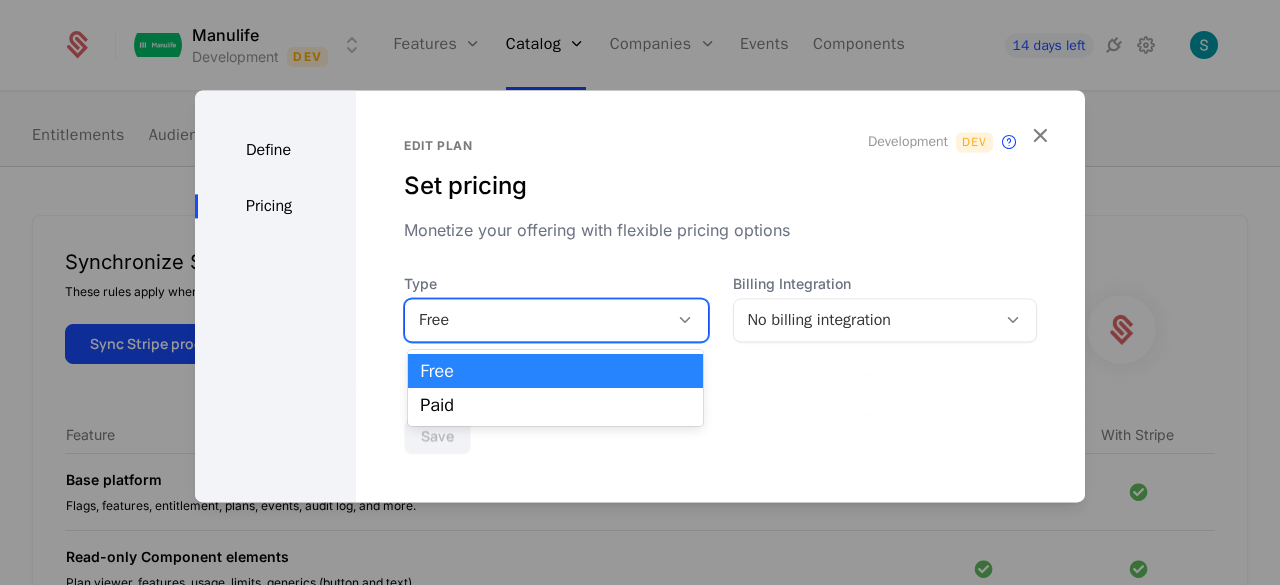 click on "Free" at bounding box center (536, 320) 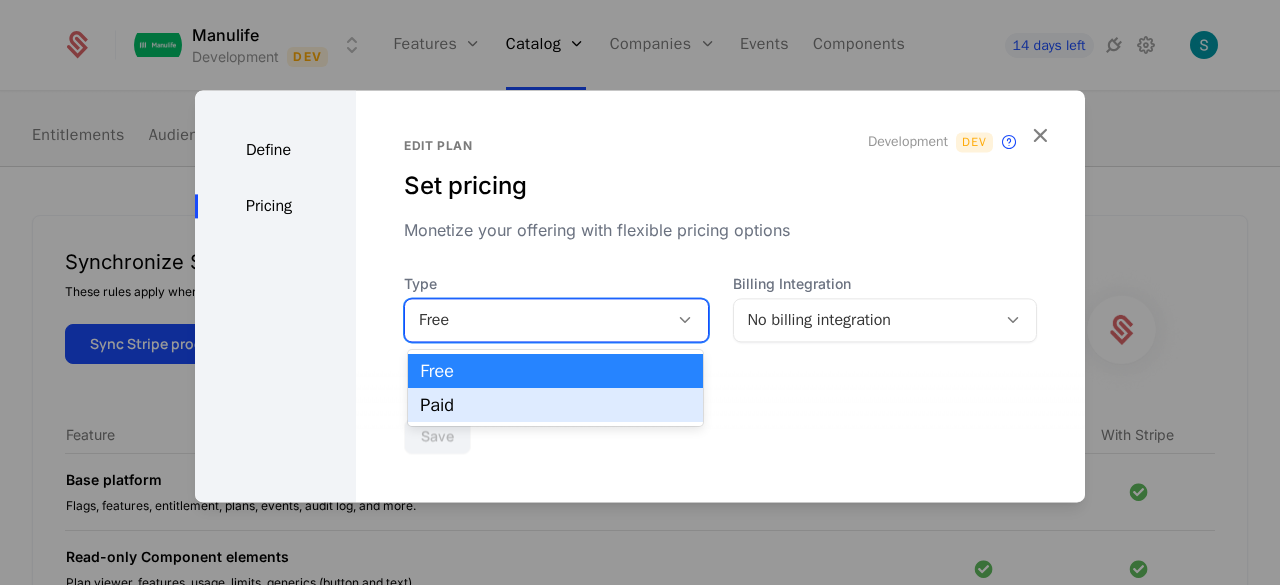 click on "Paid" at bounding box center [555, 405] 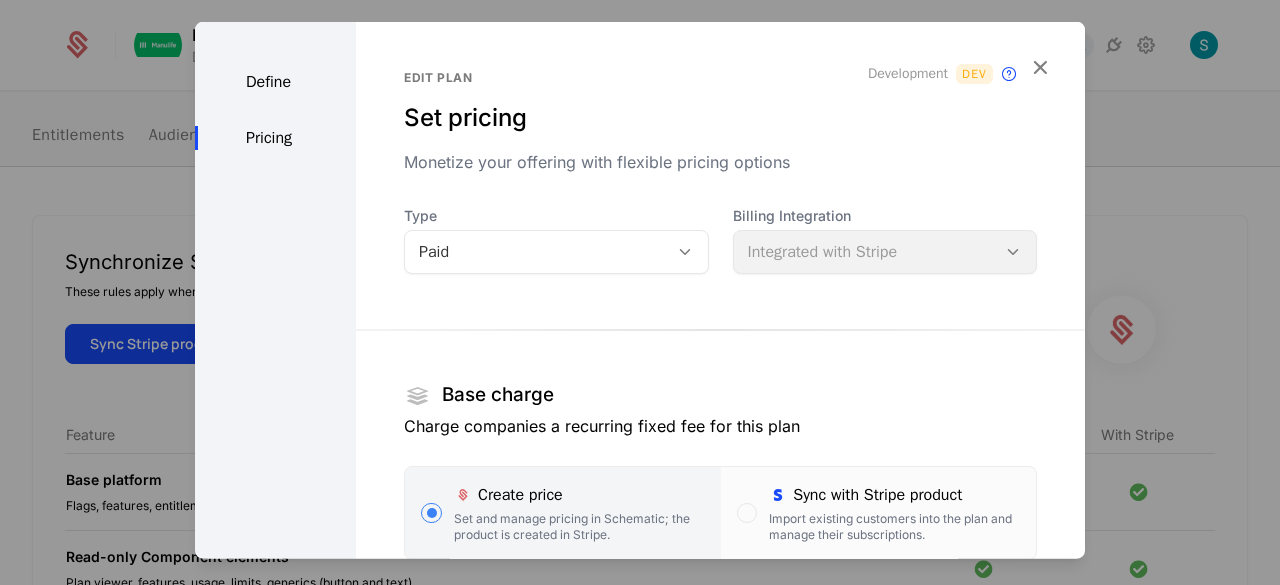 click on "Billing Integration Integrated with Stripe" at bounding box center [885, 239] 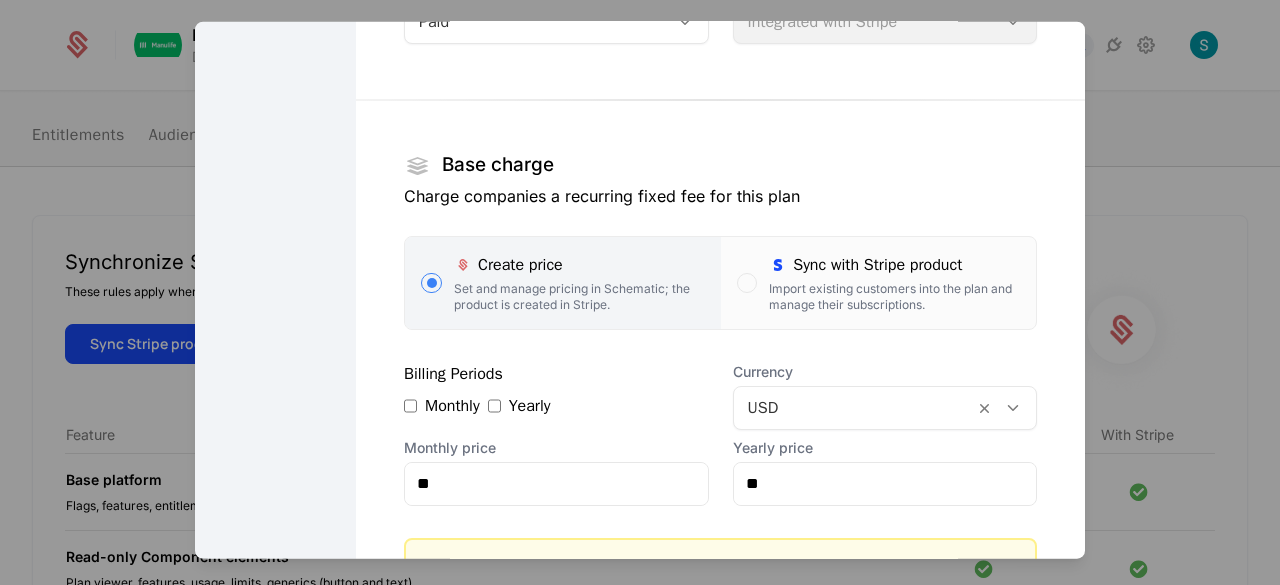 scroll, scrollTop: 300, scrollLeft: 0, axis: vertical 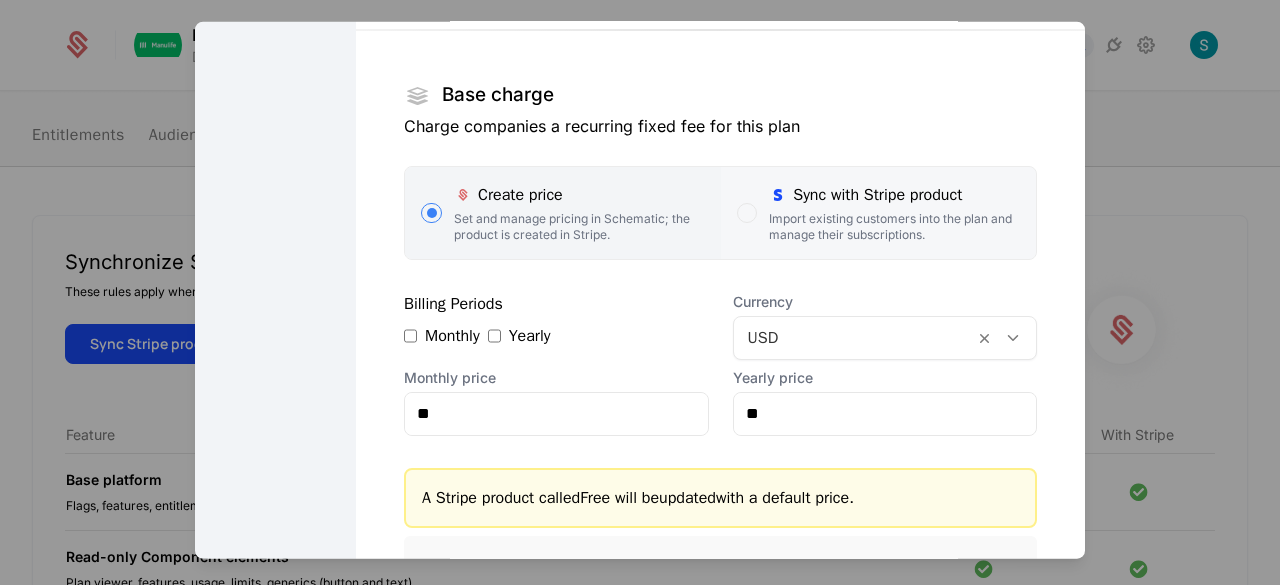 click on "Import existing customers into the plan and manage their subscriptions." at bounding box center [894, 226] 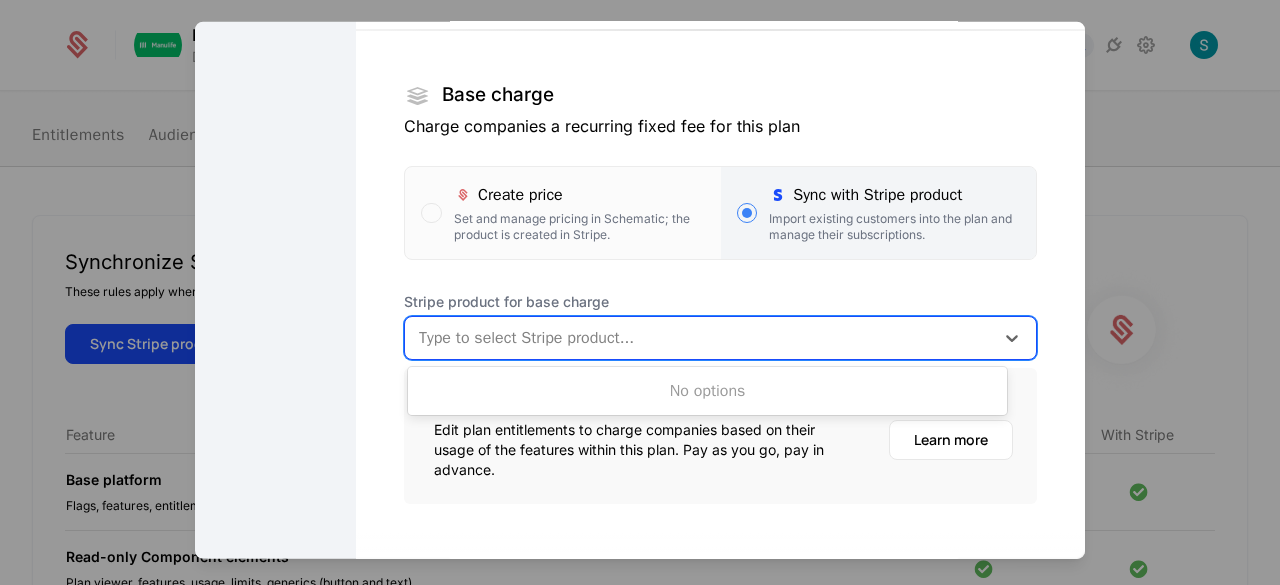 click at bounding box center [699, 337] 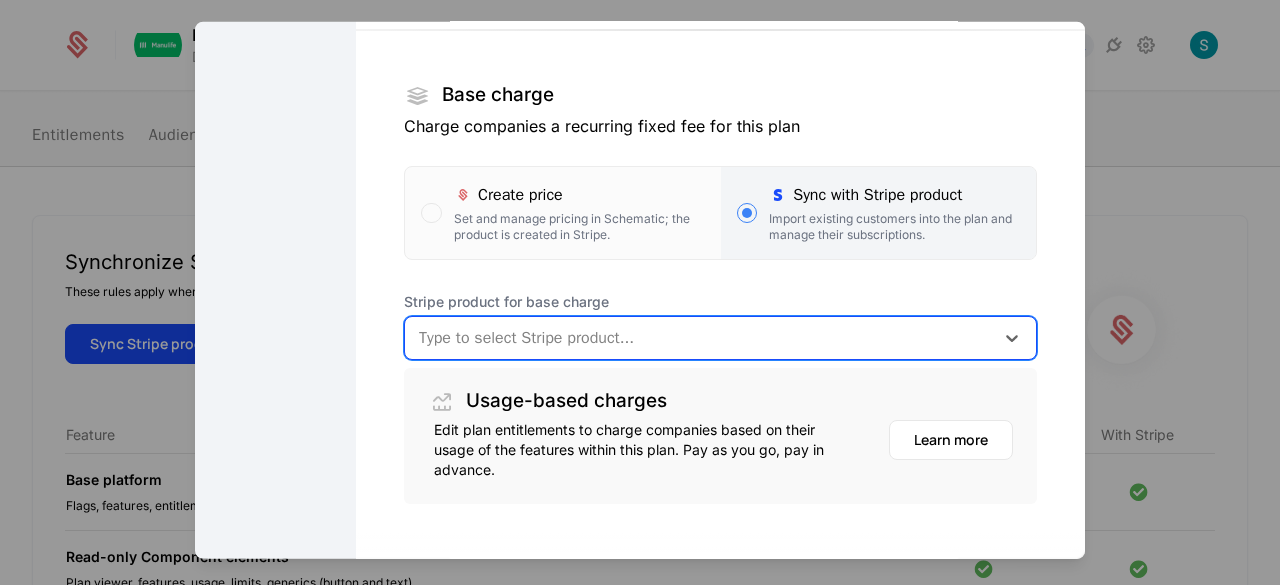 click at bounding box center (699, 337) 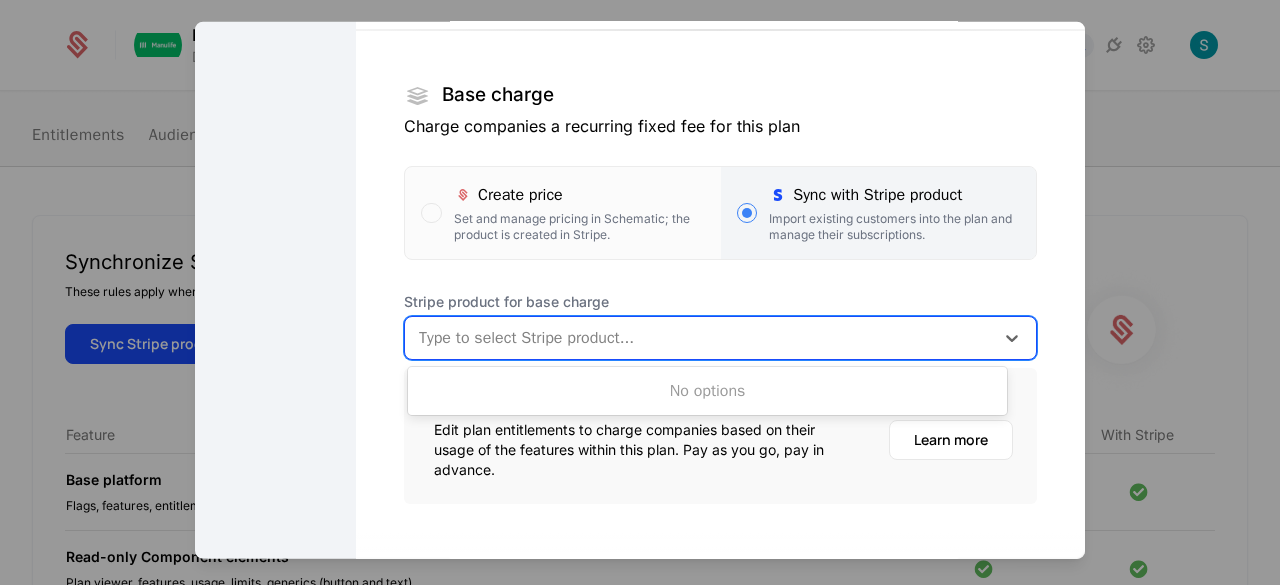 click at bounding box center (699, 337) 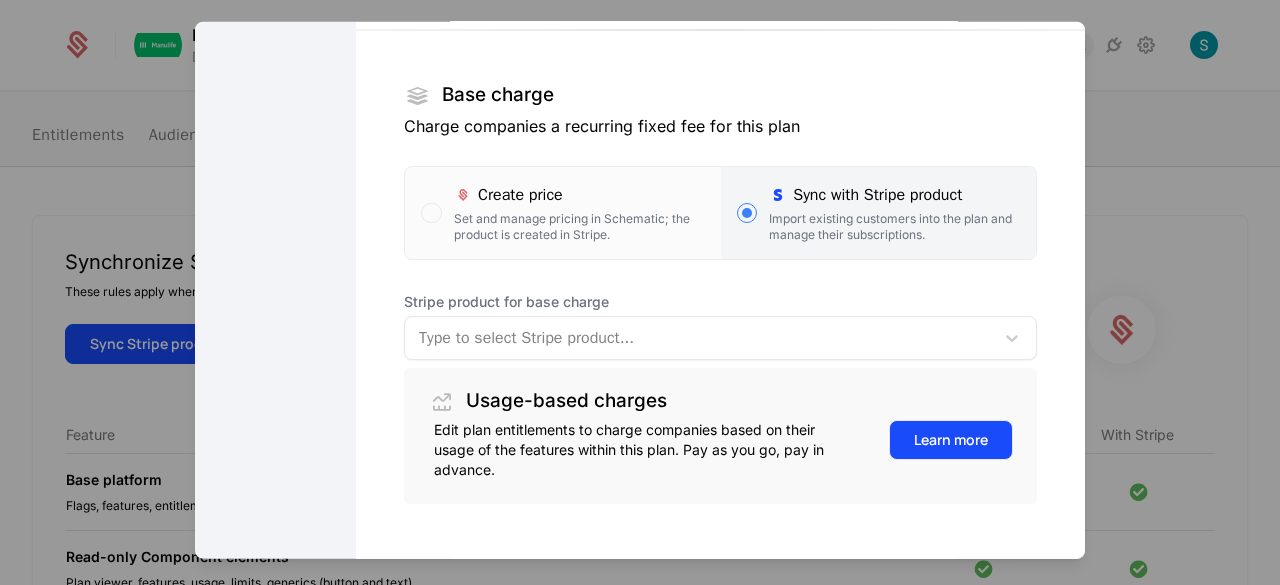 click on "Learn more" at bounding box center (951, 439) 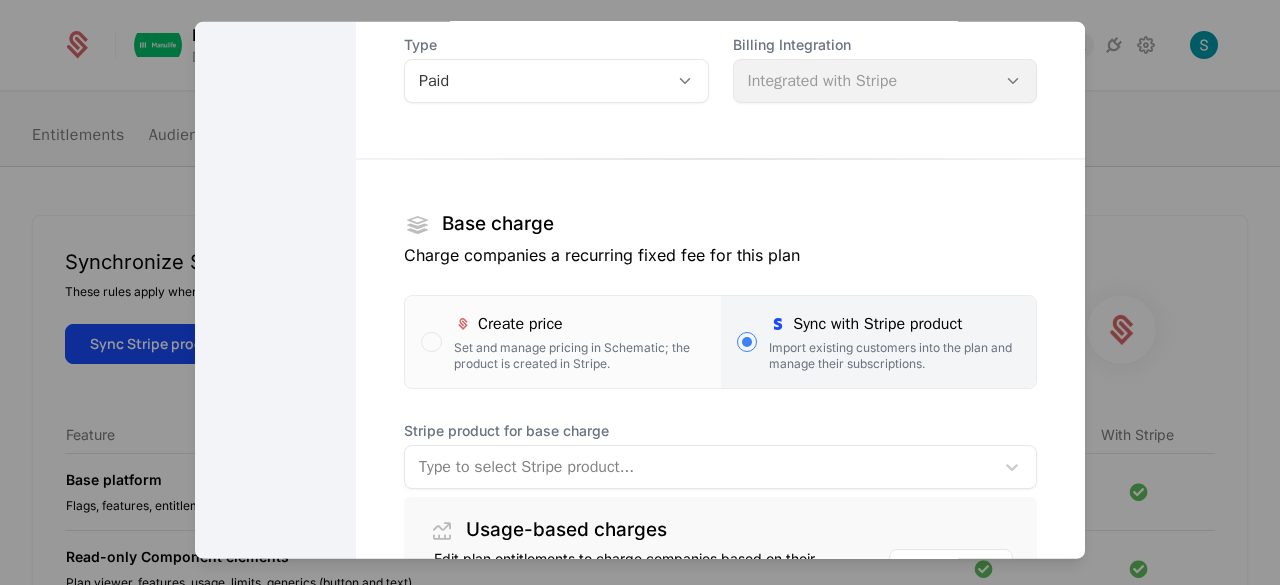 scroll, scrollTop: 200, scrollLeft: 0, axis: vertical 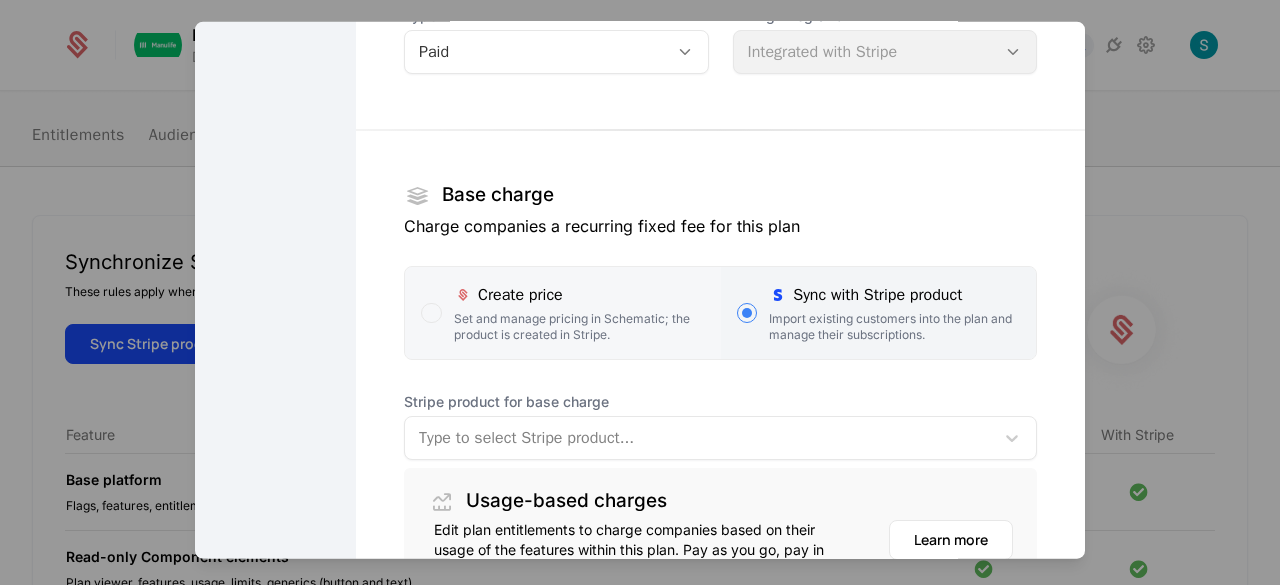 click on "Create price Set and manage pricing in Schematic; the product is created in Stripe." at bounding box center (579, 312) 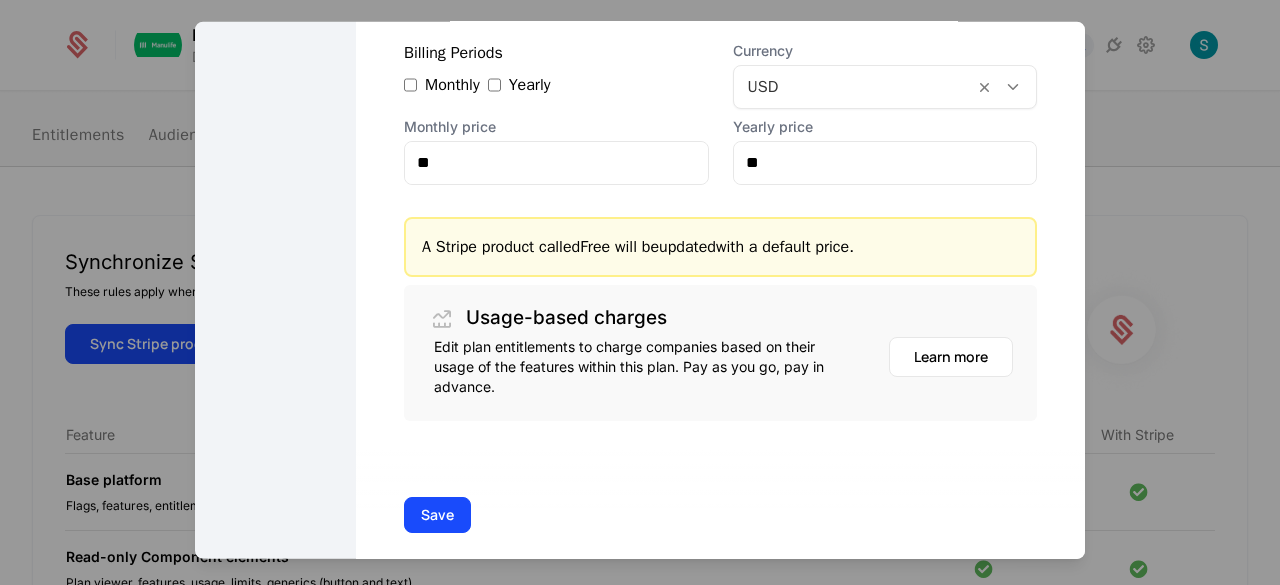 scroll, scrollTop: 573, scrollLeft: 0, axis: vertical 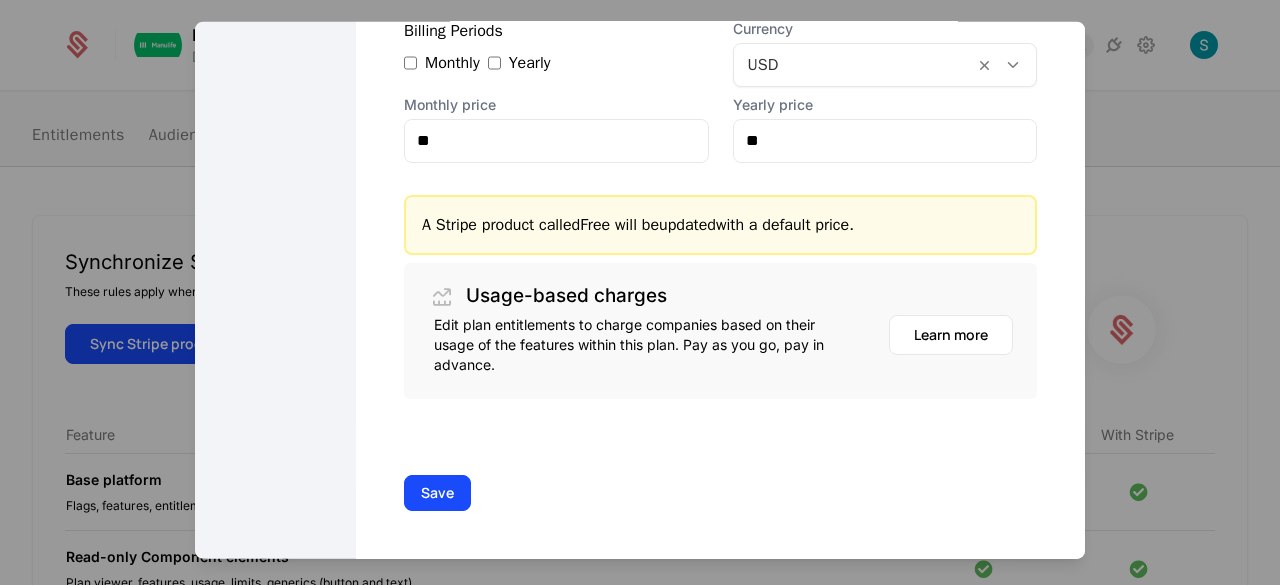 click on "A Stripe product   called  Free   will be  updated  with a default price." at bounding box center [720, 224] 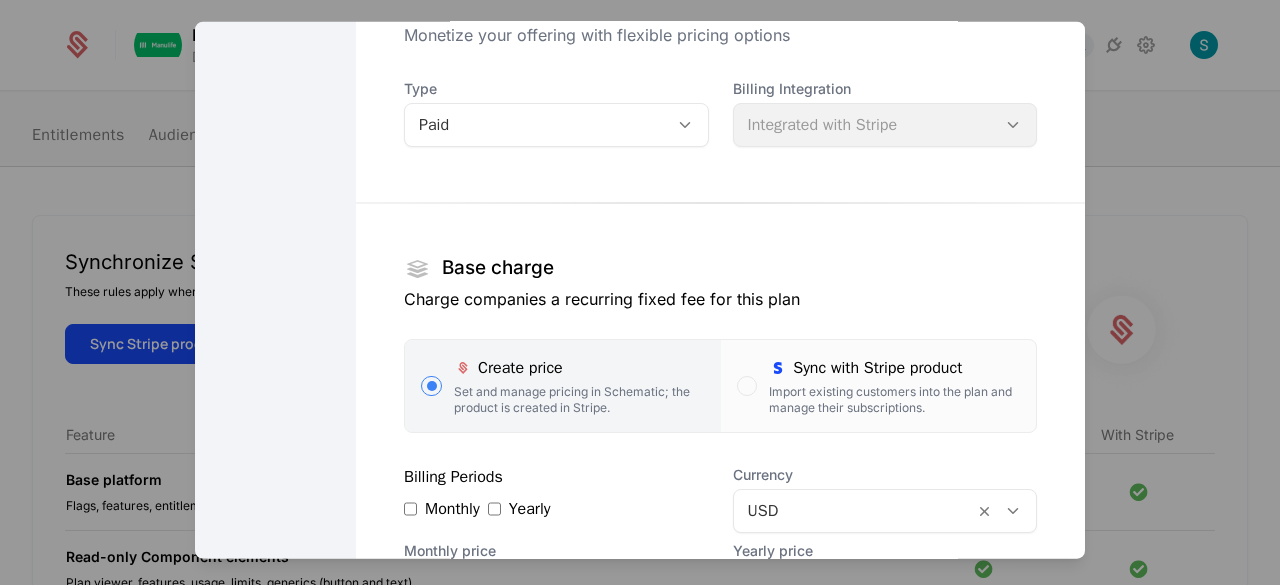 scroll, scrollTop: 0, scrollLeft: 0, axis: both 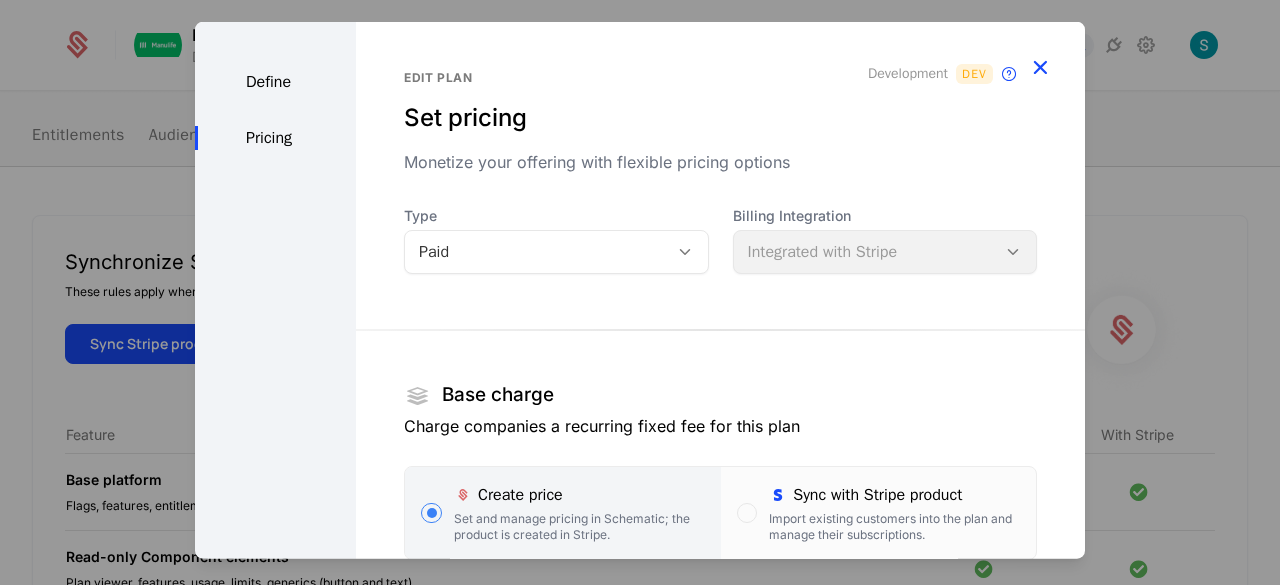 click at bounding box center (1040, 66) 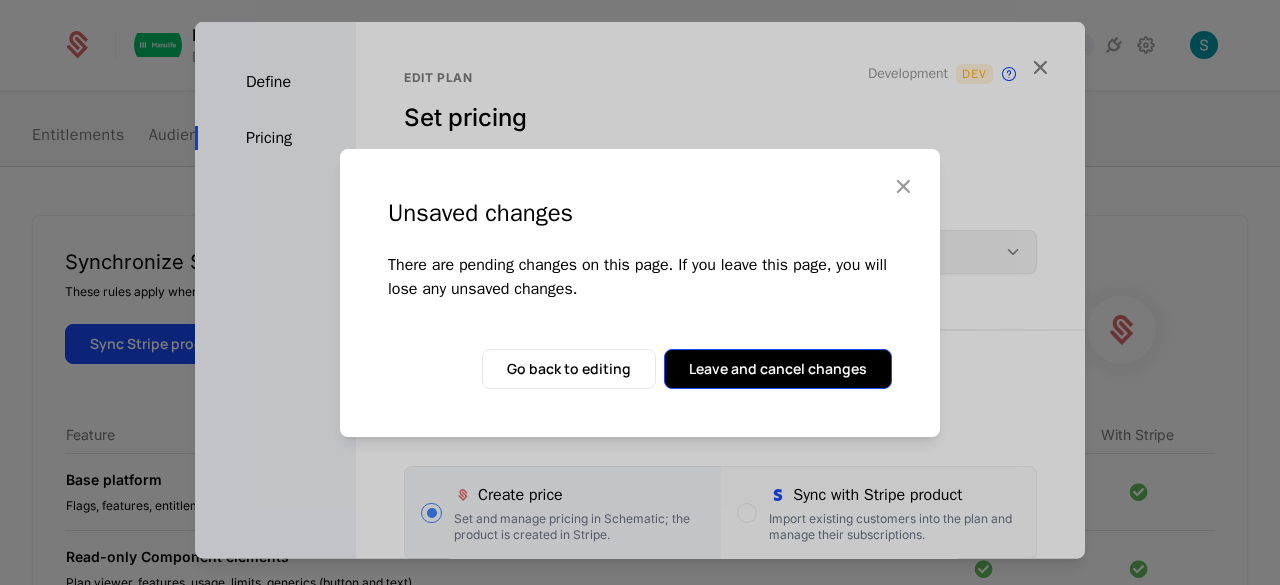 click on "Leave and cancel changes" at bounding box center (778, 369) 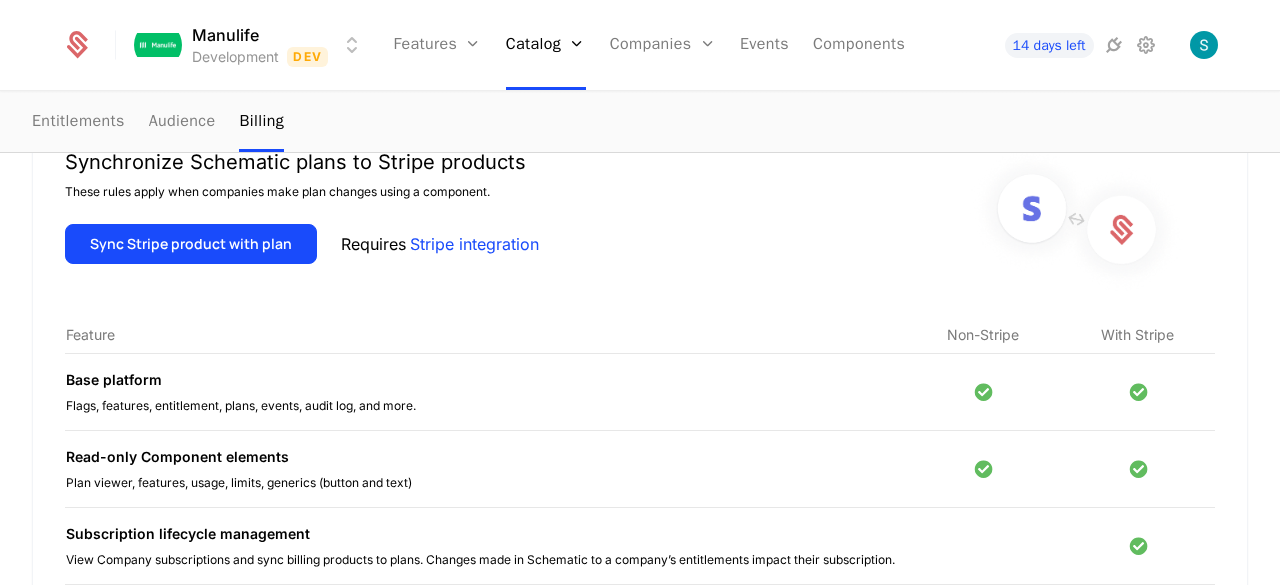 scroll, scrollTop: 0, scrollLeft: 0, axis: both 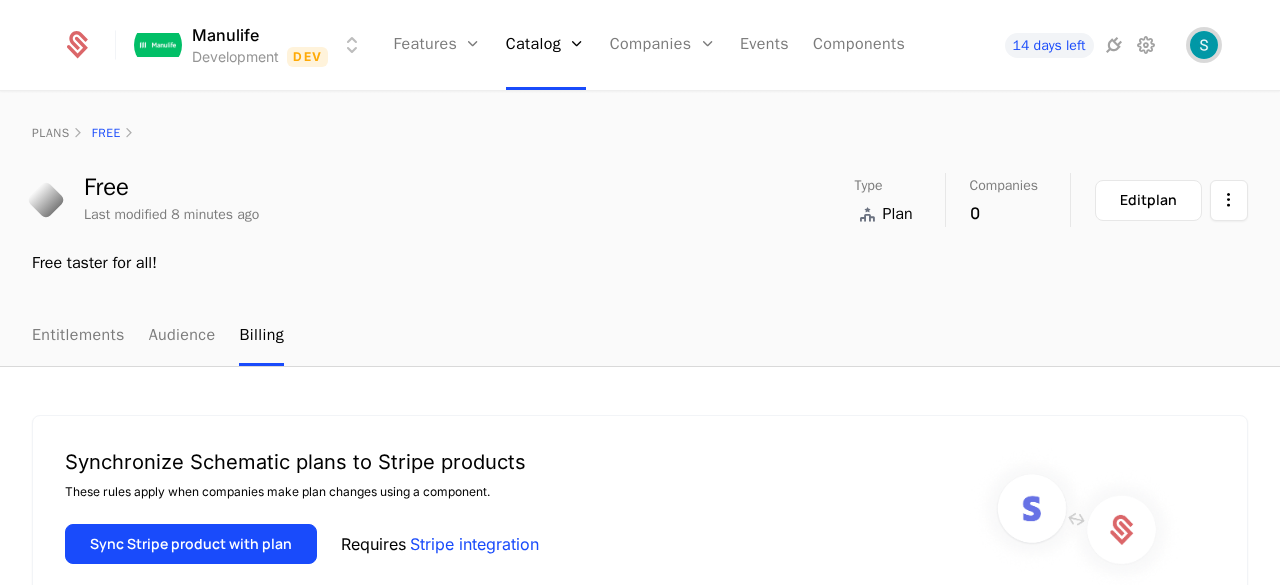 click at bounding box center (1204, 45) 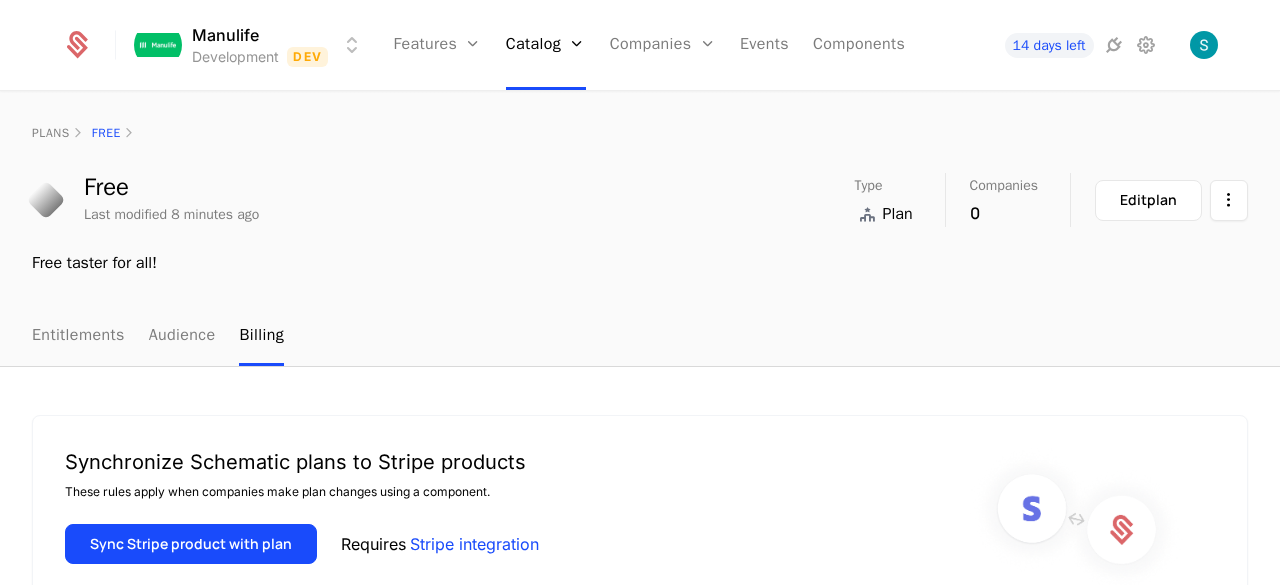 click on "Free Last modified [TIME] ago Type Plan Companies 0 Edit plan" at bounding box center (640, 200) 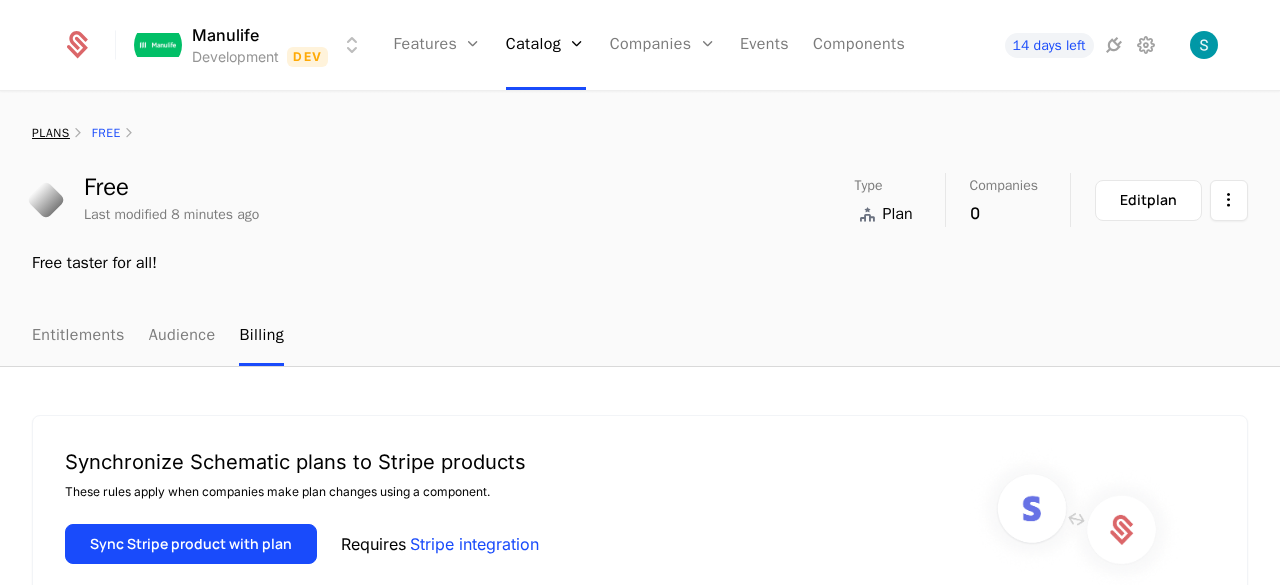 click on "plans" at bounding box center (51, 133) 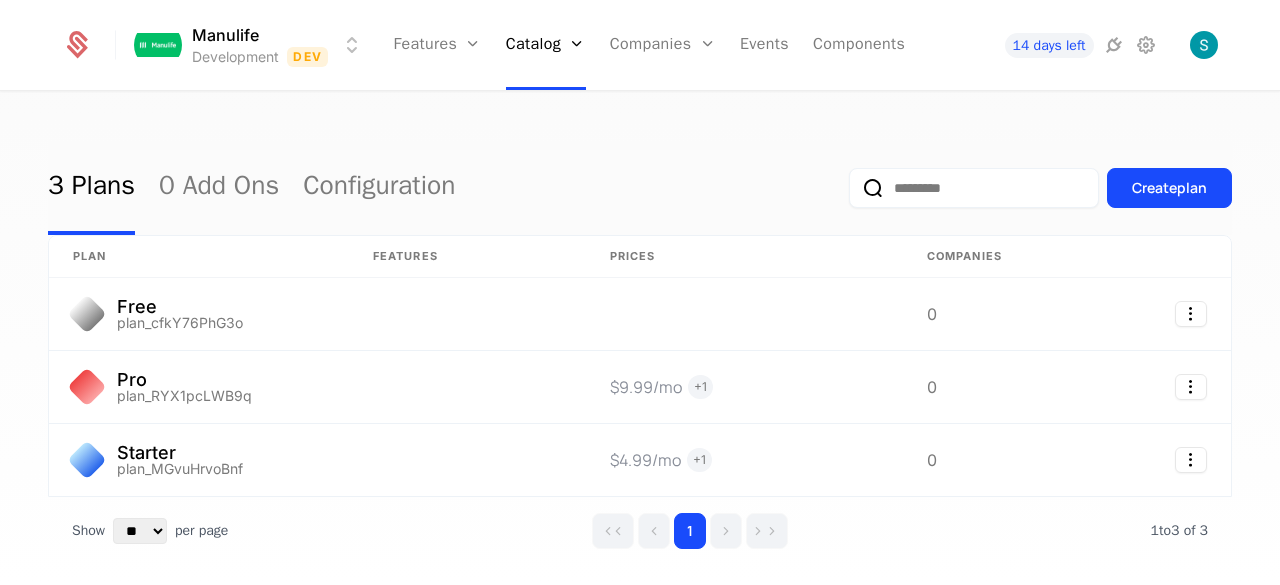 click on "Manulife Development Dev Features Features Flags Catalog Plans AddOns Configuration Companies Companies Users Events Components 14 days left 3 Plans 0 AddOns Configuration Create plan plan Features Prices Companies Free plan_cfkY76PhG3o 0 Pro plan_RYX1pcLWB9q $9.99 /mo + 1 0 Starter plan_MGvuHrvoBnf $4.99 /mo + 1 0 Show ** ** ** *** *** per page per page 1 1 to 3 of 3 of 3
Best Viewed on Desktop You're currently viewing this on a mobile device . For the best experience, we recommend using a desktop or larger screens , as the application isn't fully optimized for smaller resolutions just yet. Got it" at bounding box center [640, 292] 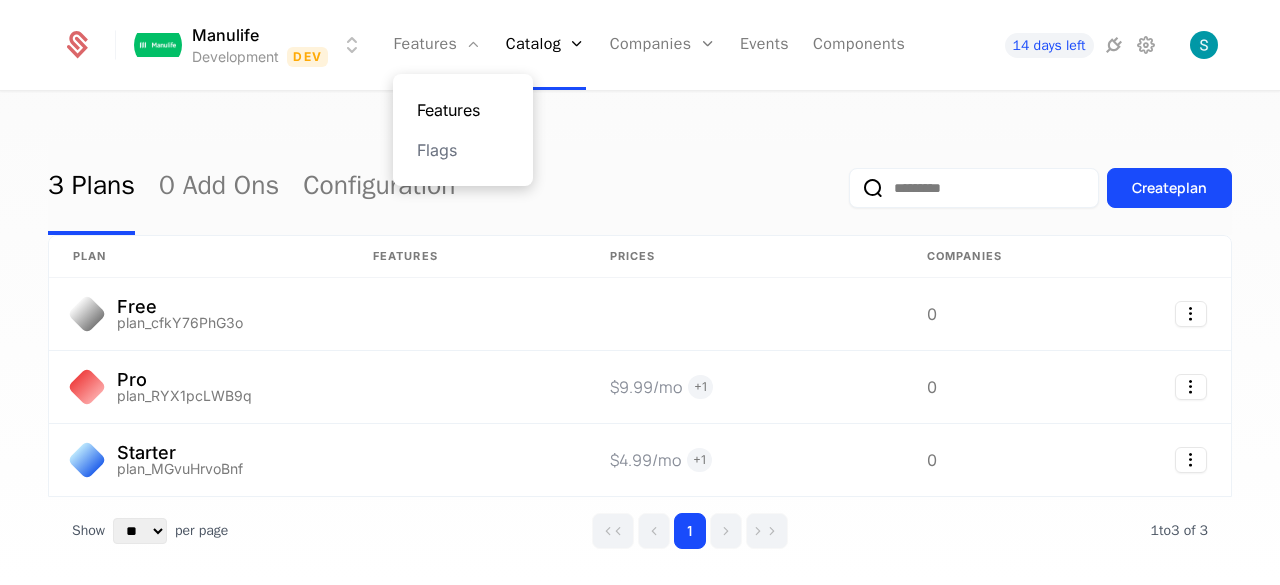 click on "Features" at bounding box center [463, 110] 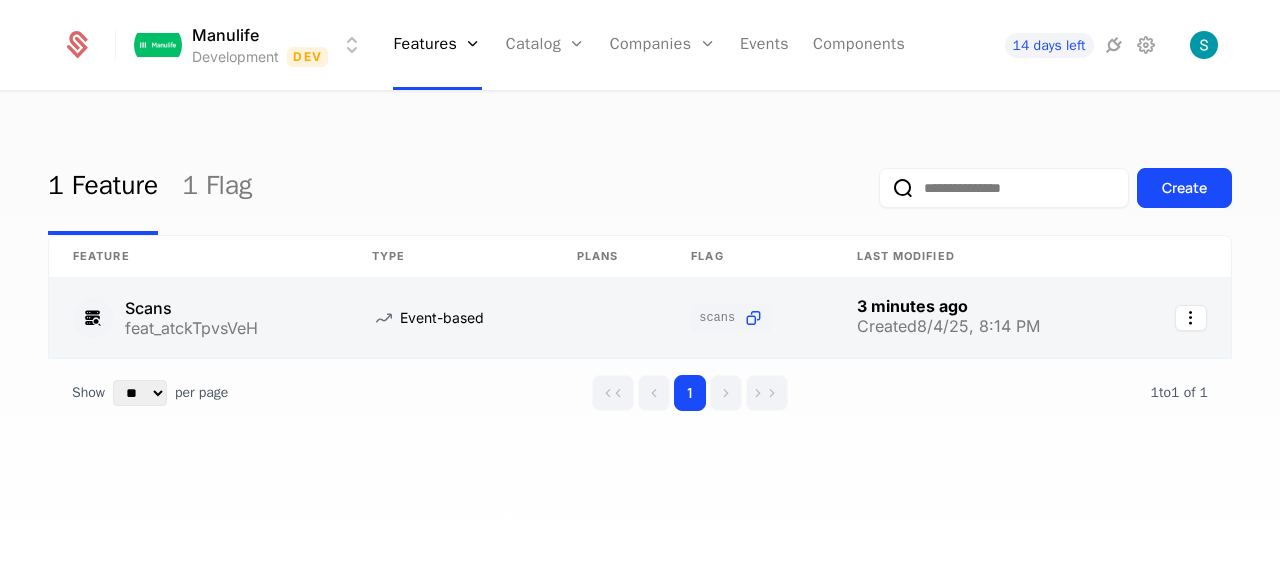 click at bounding box center (450, 318) 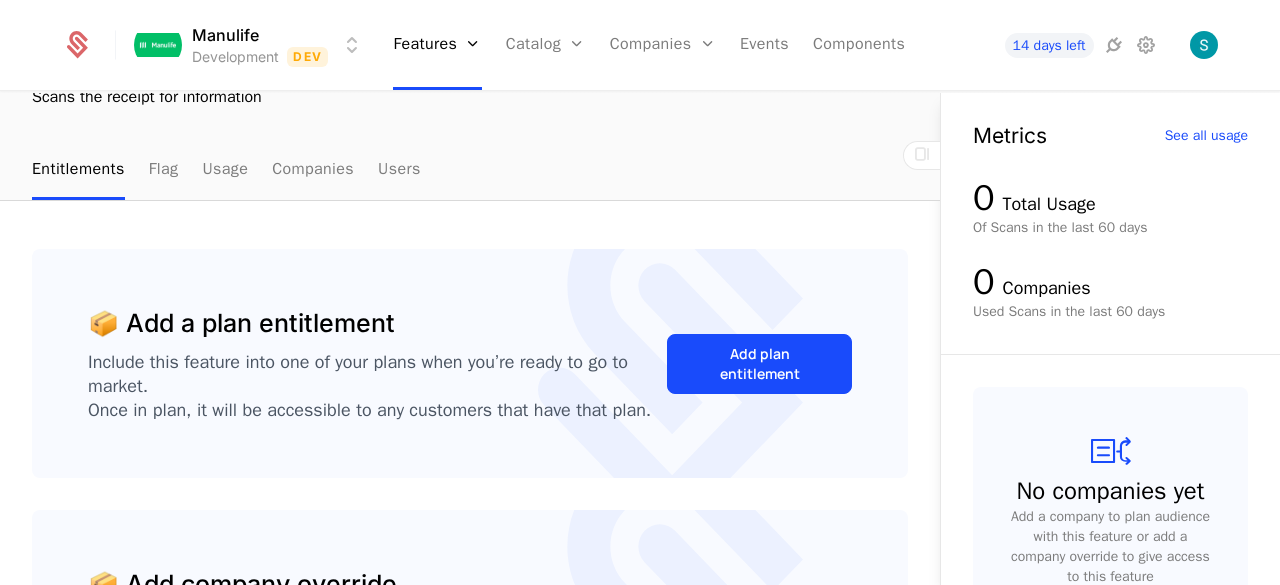 scroll, scrollTop: 200, scrollLeft: 0, axis: vertical 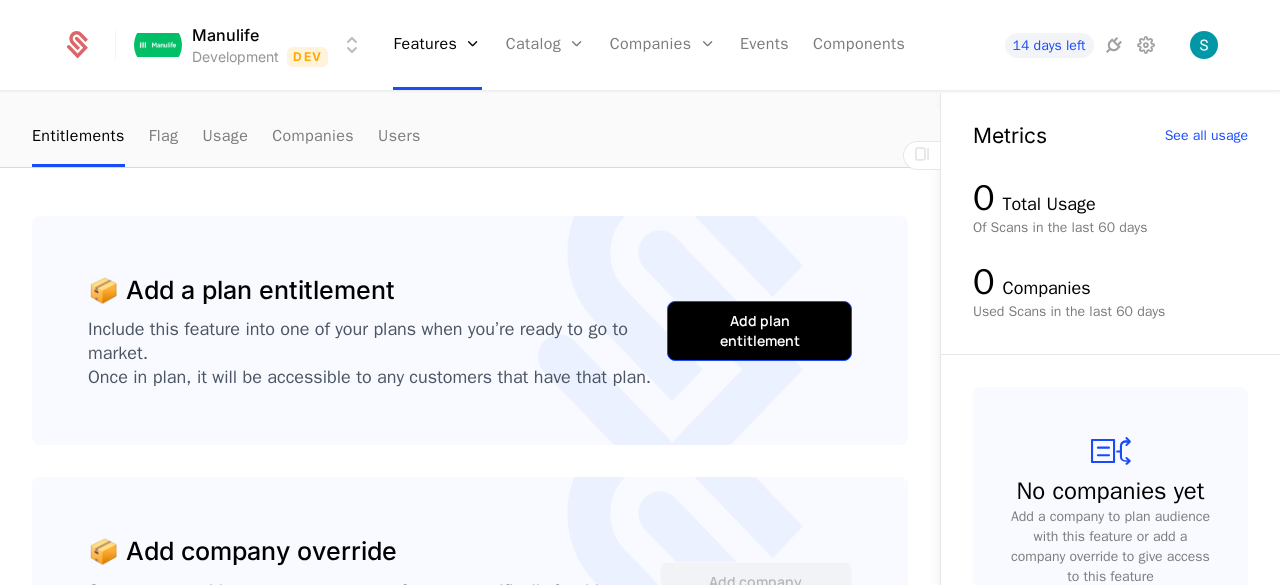 click on "Add plan entitlement" at bounding box center [759, 331] 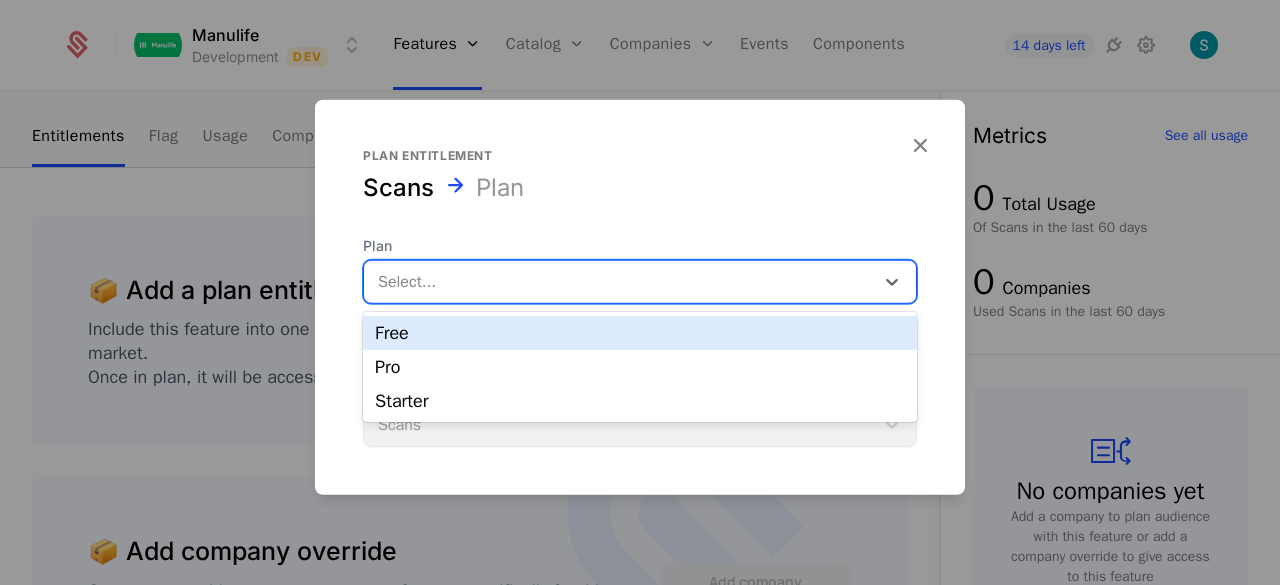 click at bounding box center (619, 281) 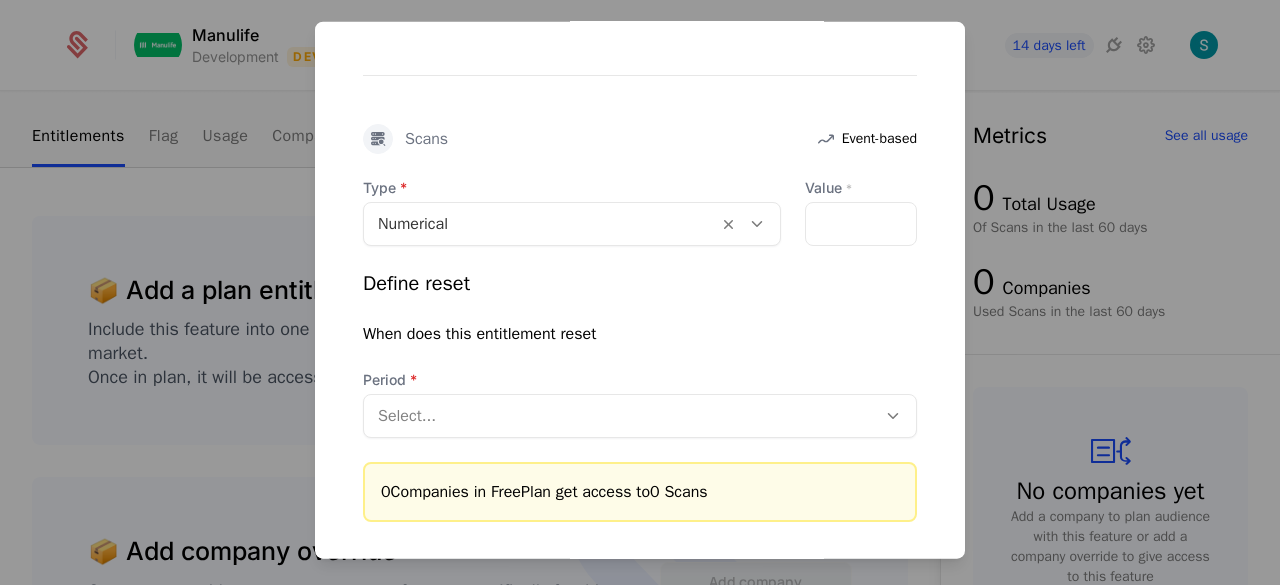 scroll, scrollTop: 400, scrollLeft: 0, axis: vertical 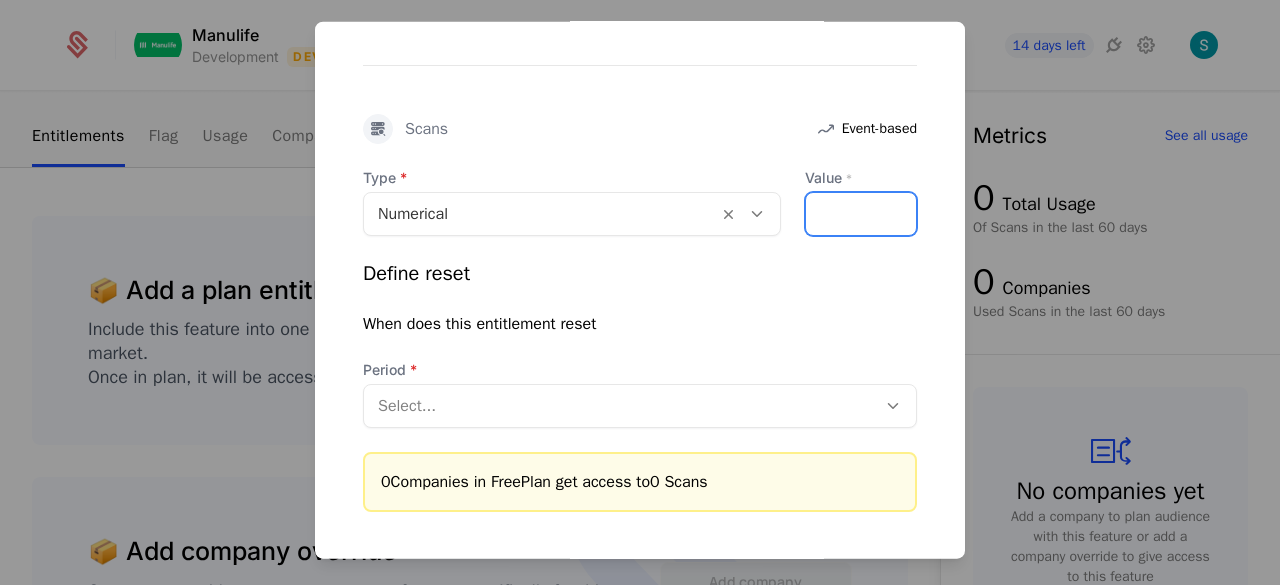 click on "Value *" at bounding box center [861, 213] 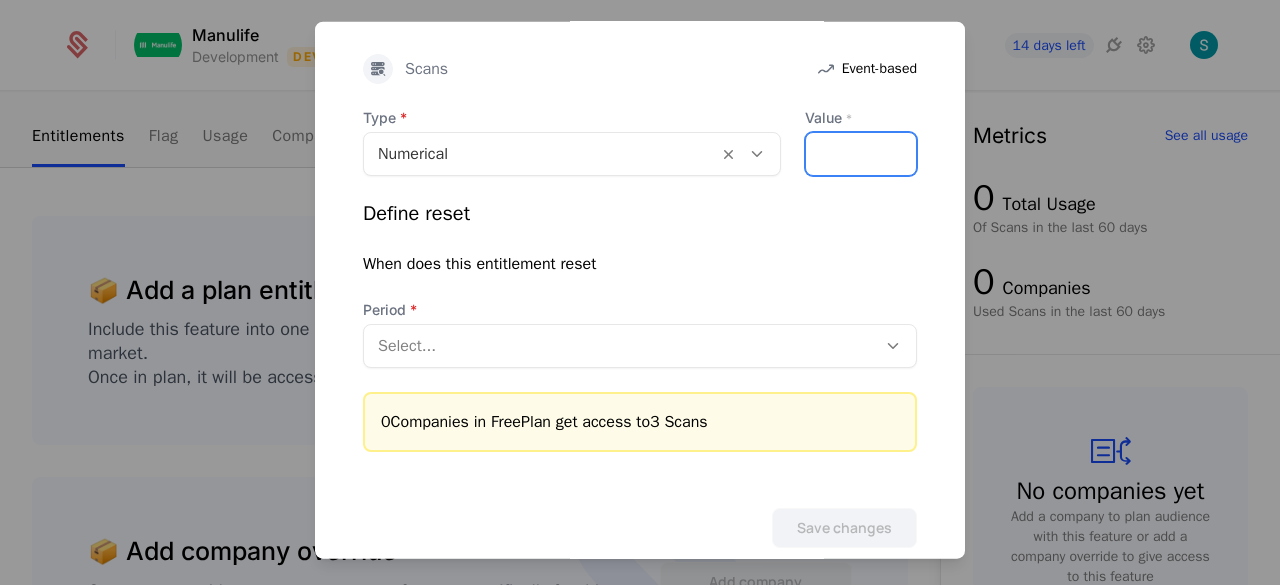 scroll, scrollTop: 495, scrollLeft: 0, axis: vertical 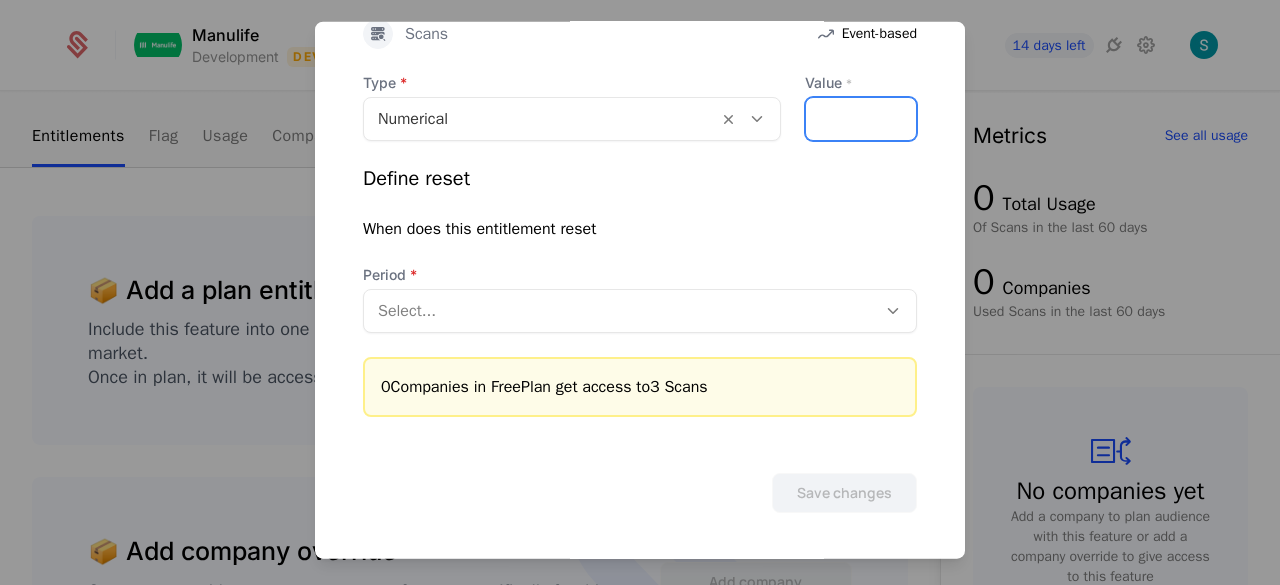 type on "*" 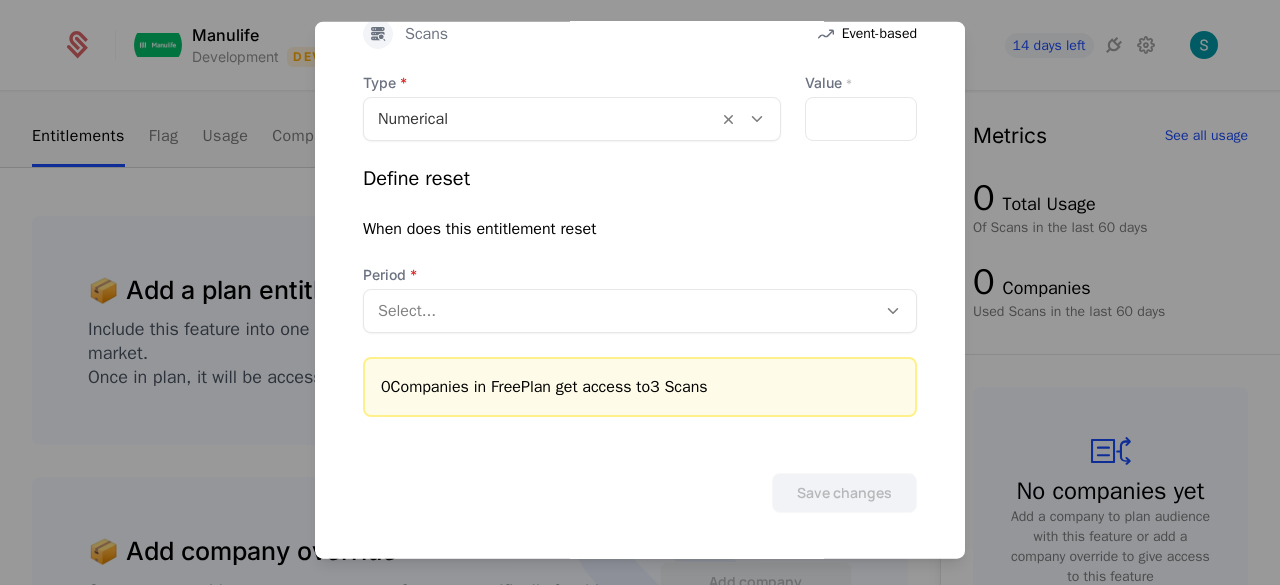 click at bounding box center [893, 310] 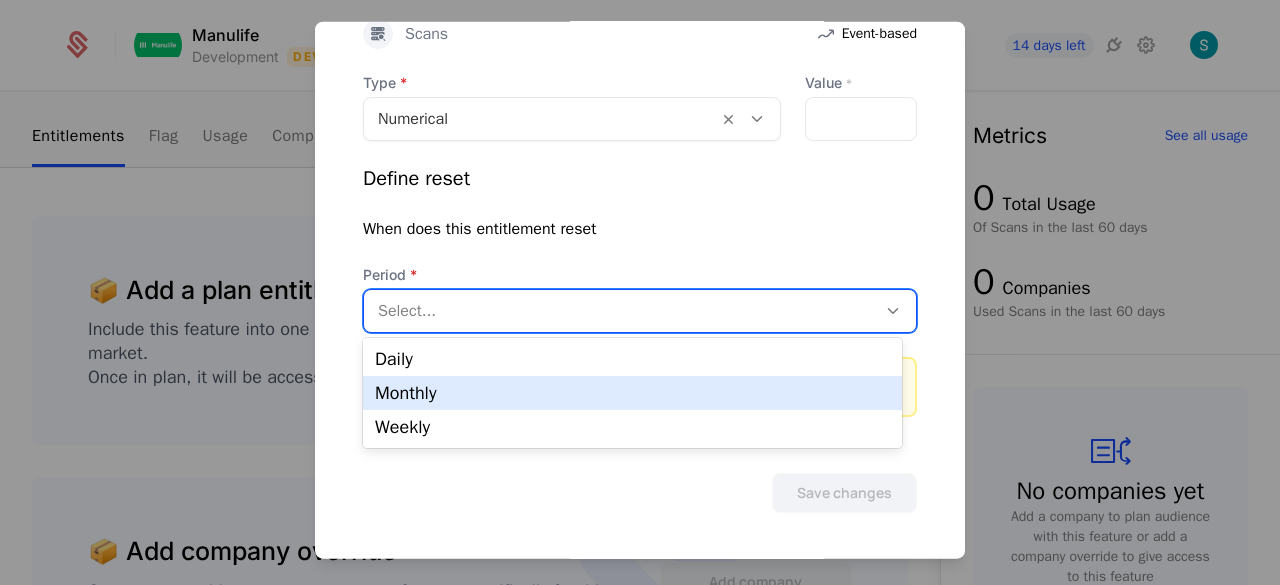 click on "Monthly" at bounding box center [632, 393] 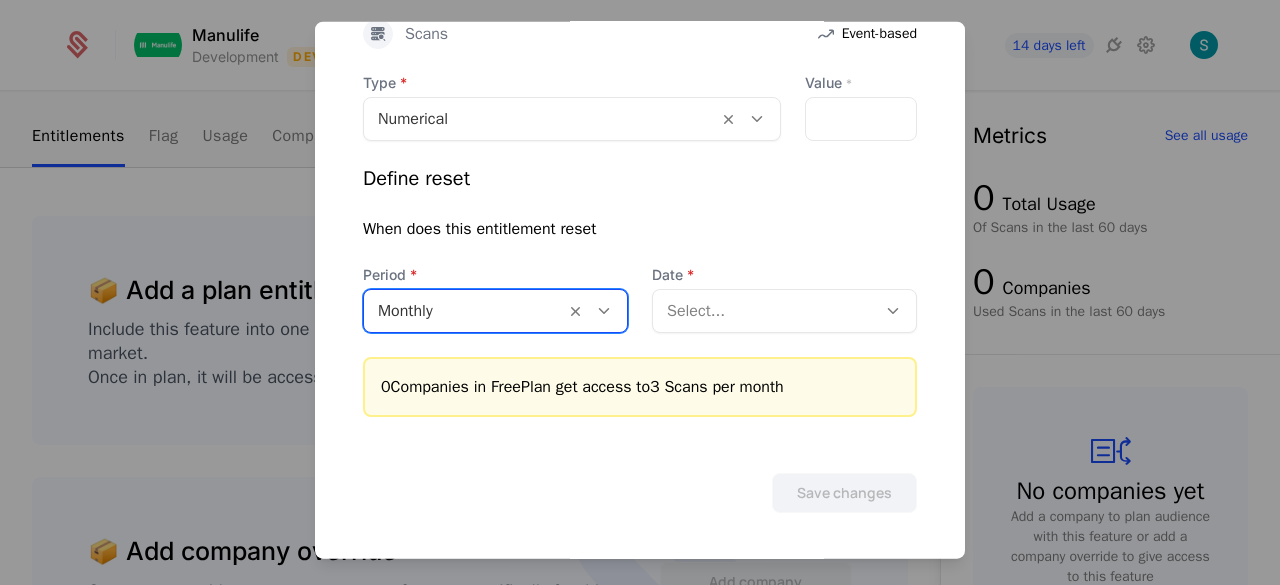 click at bounding box center [896, 310] 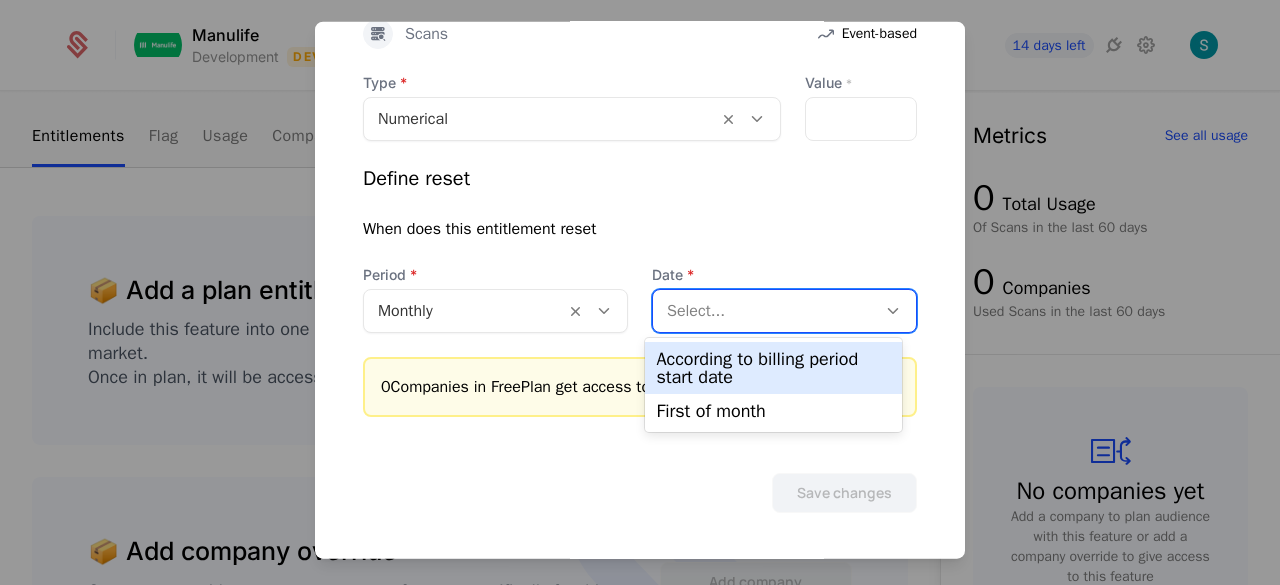 click on "According to billing period start date" at bounding box center (774, 368) 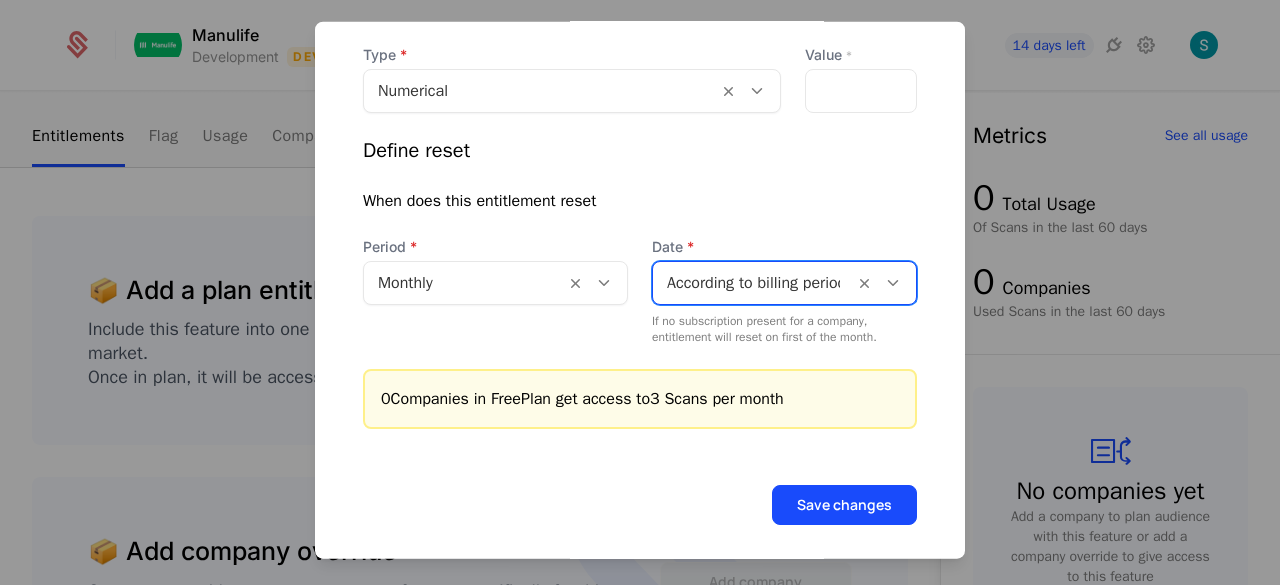 scroll, scrollTop: 535, scrollLeft: 0, axis: vertical 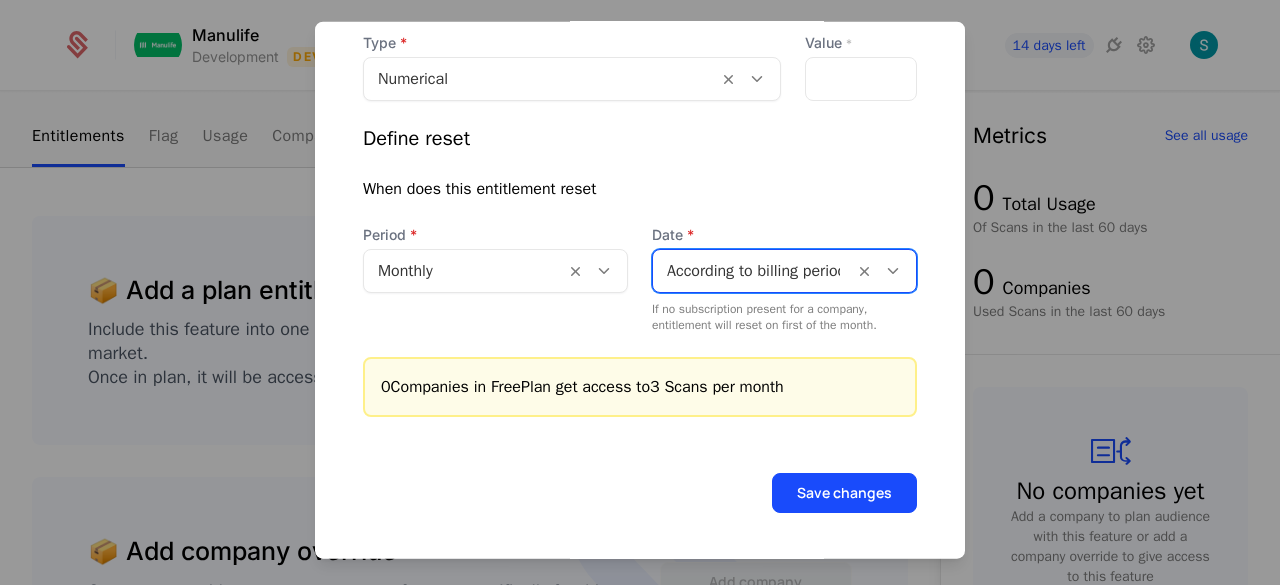 click at bounding box center (893, 270) 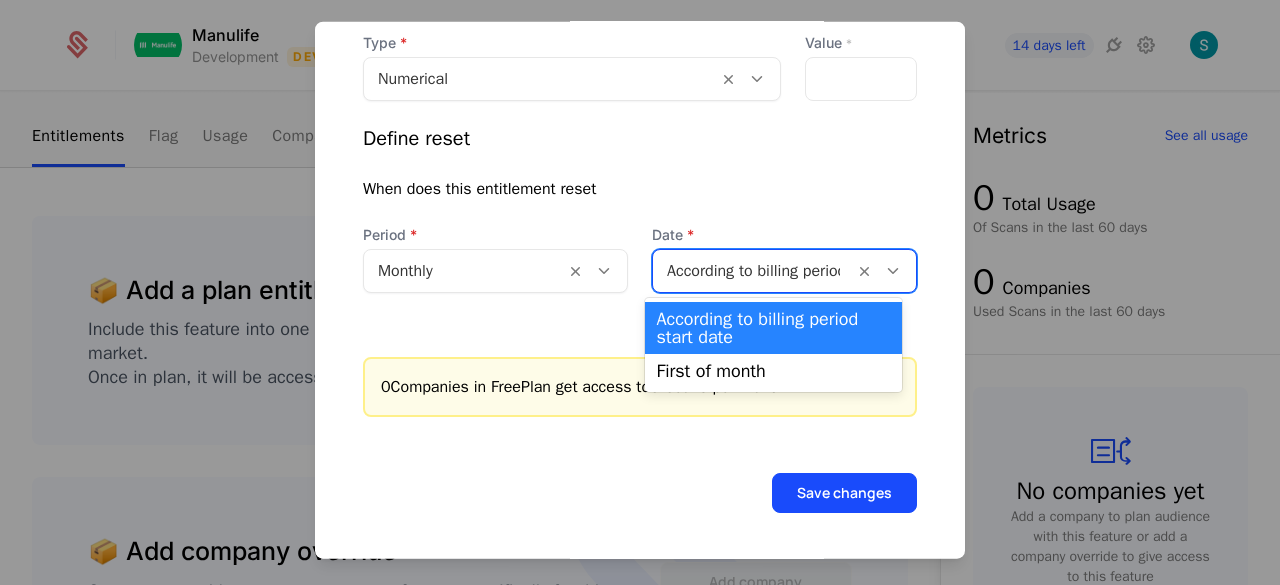 click at bounding box center (893, 270) 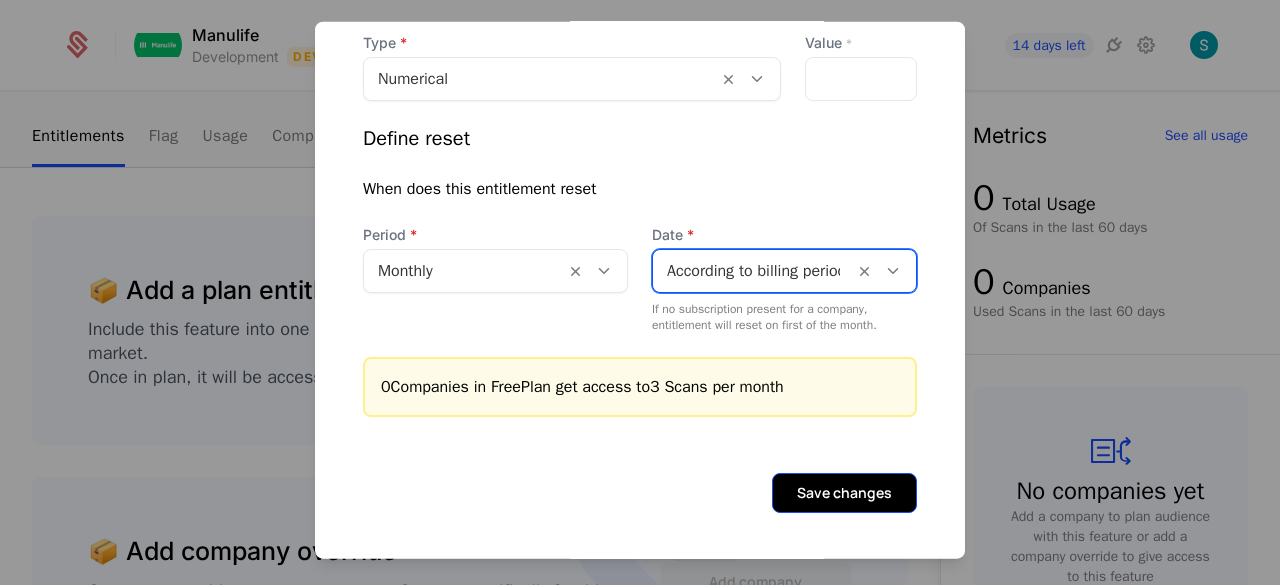 click on "Save changes" at bounding box center (844, 492) 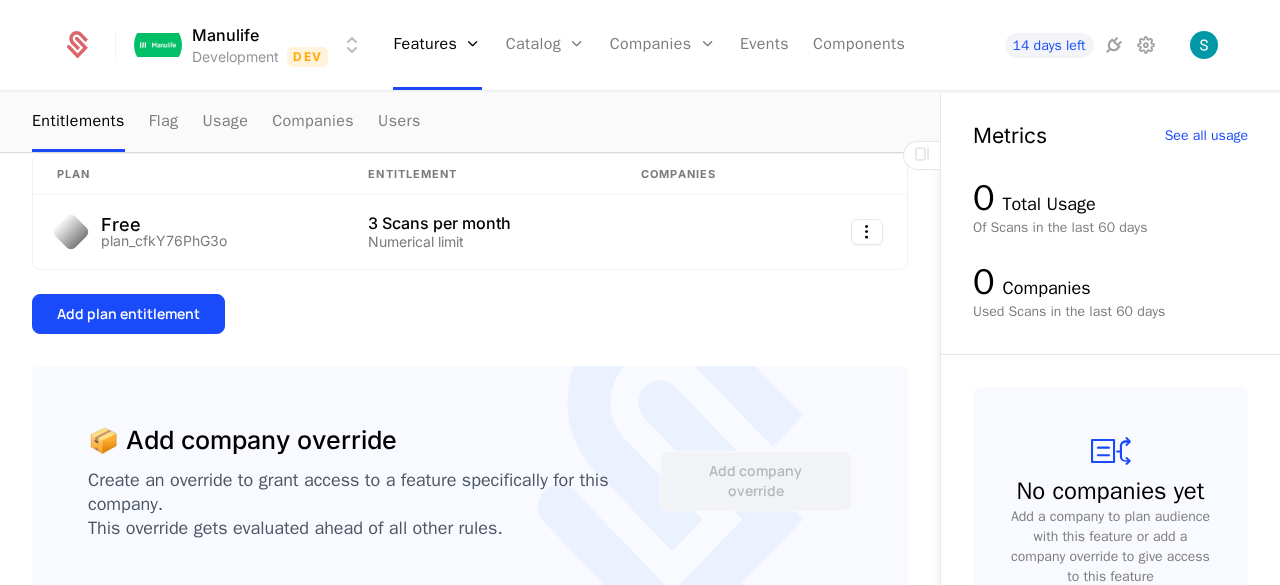 scroll, scrollTop: 400, scrollLeft: 0, axis: vertical 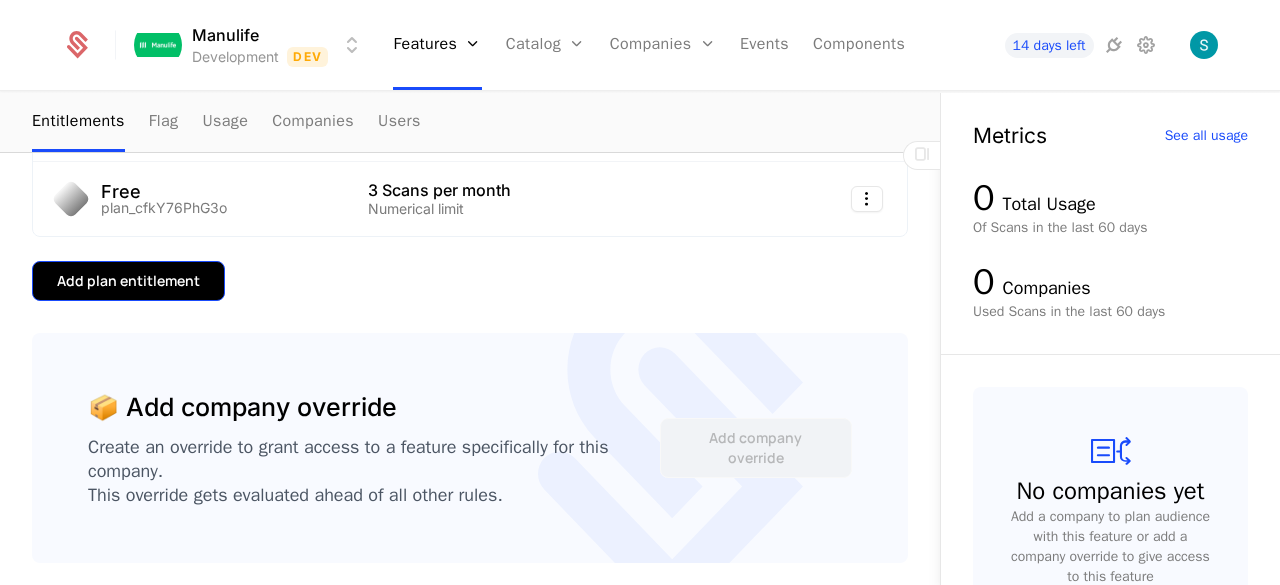 click on "Add plan entitlement" at bounding box center (128, 281) 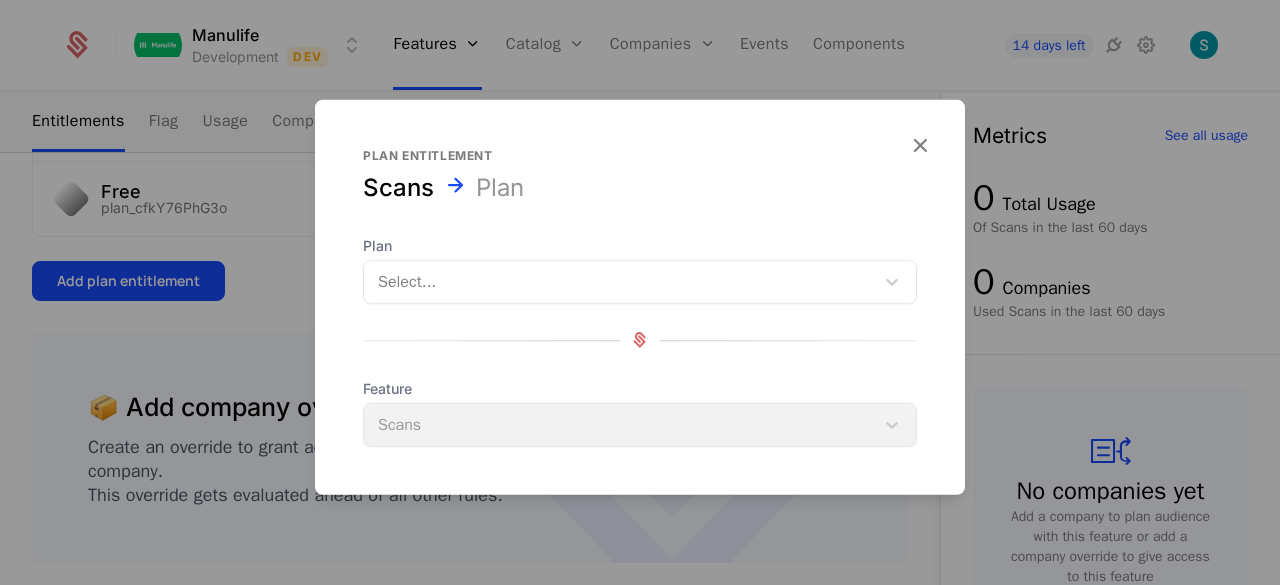 click on "Plan Select..." at bounding box center [640, 269] 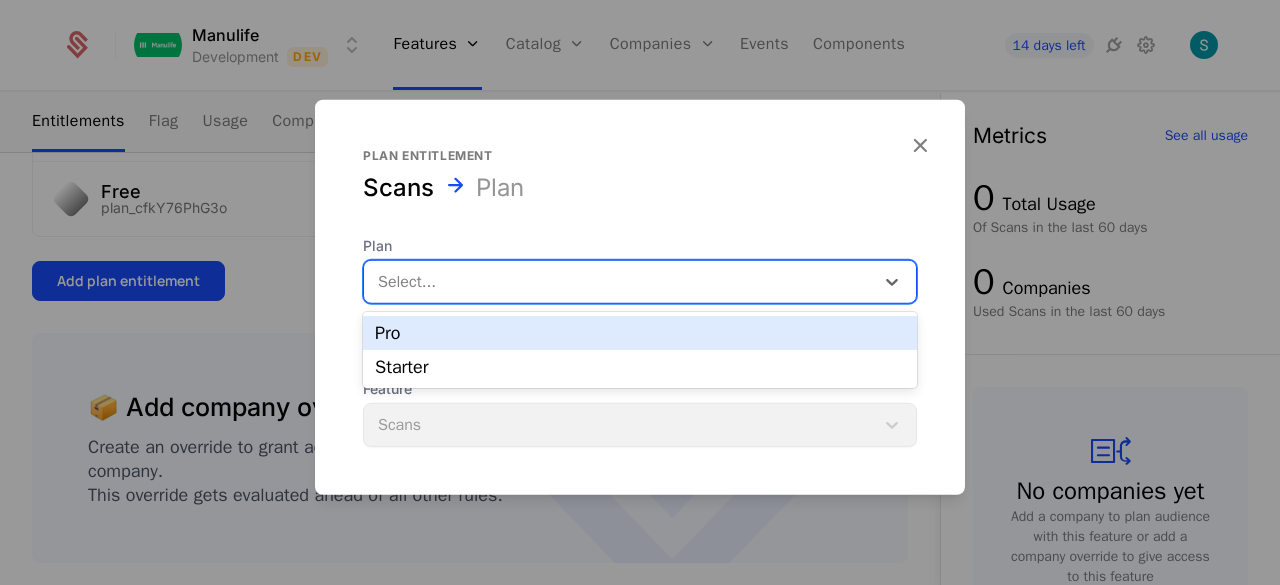click at bounding box center [619, 281] 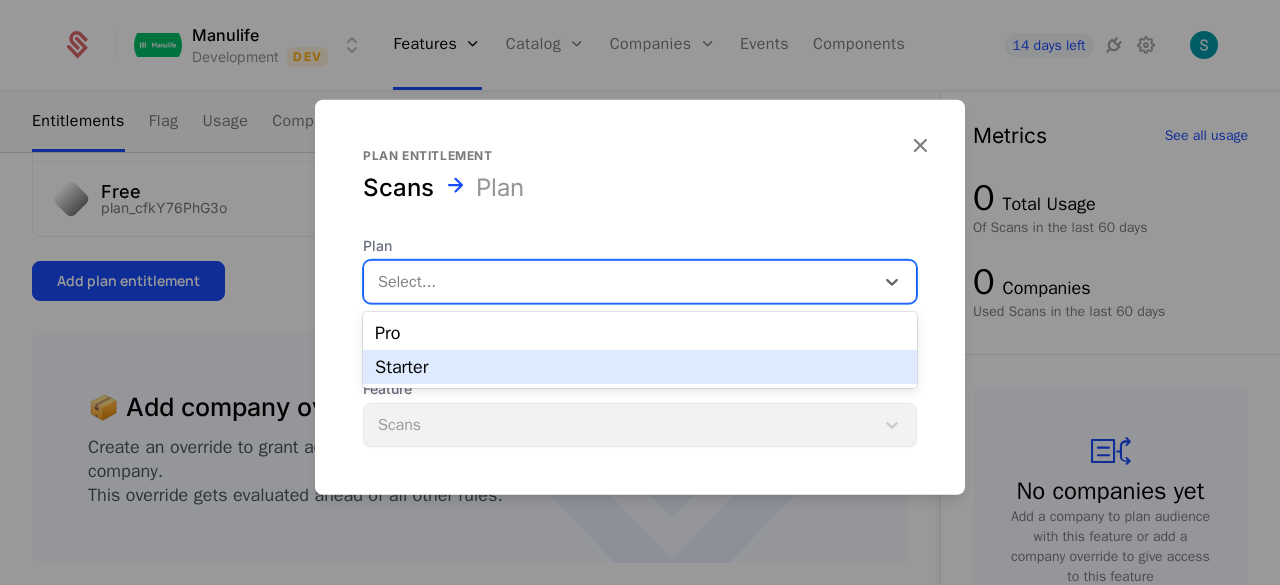 click on "Pro Starter" at bounding box center (640, 350) 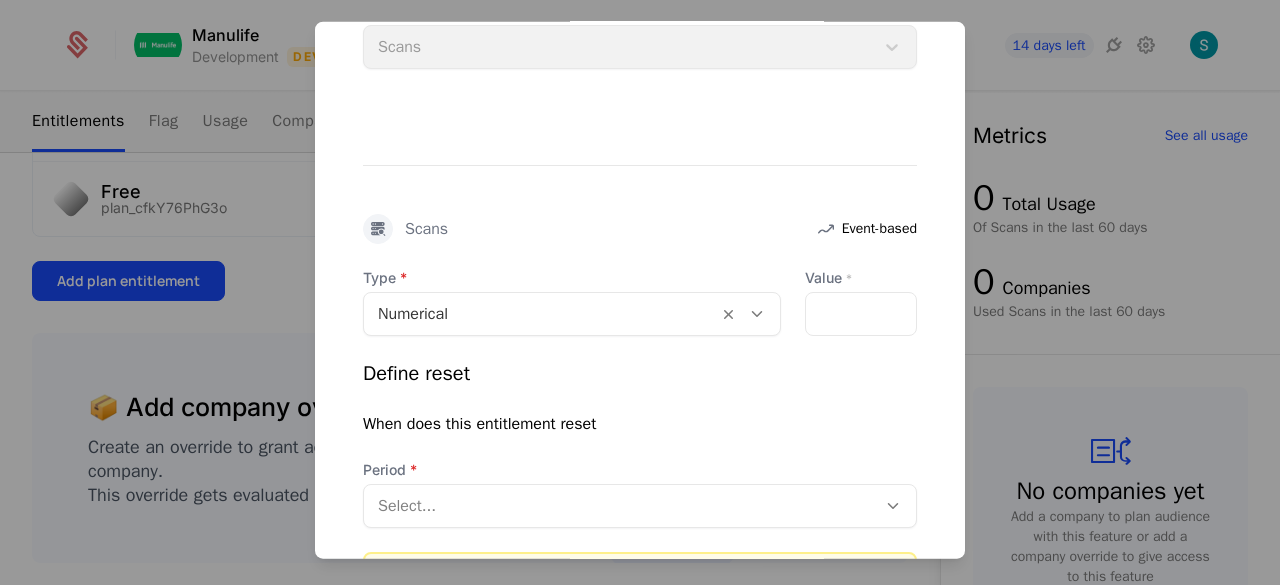 scroll, scrollTop: 200, scrollLeft: 0, axis: vertical 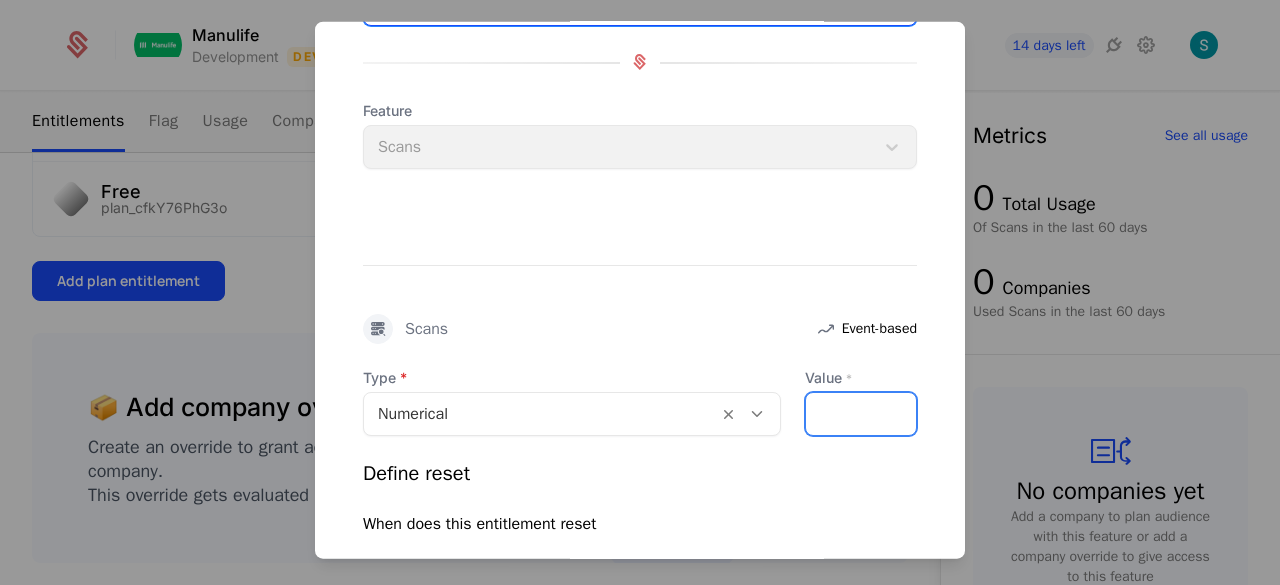click on "Value *" at bounding box center [861, 413] 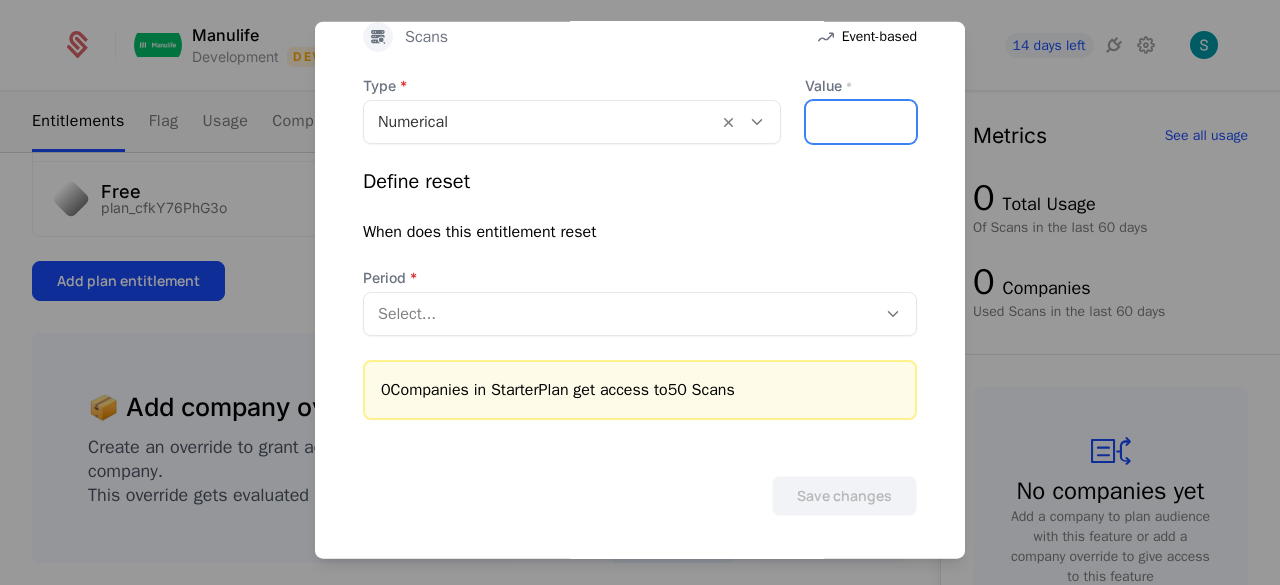 scroll, scrollTop: 495, scrollLeft: 0, axis: vertical 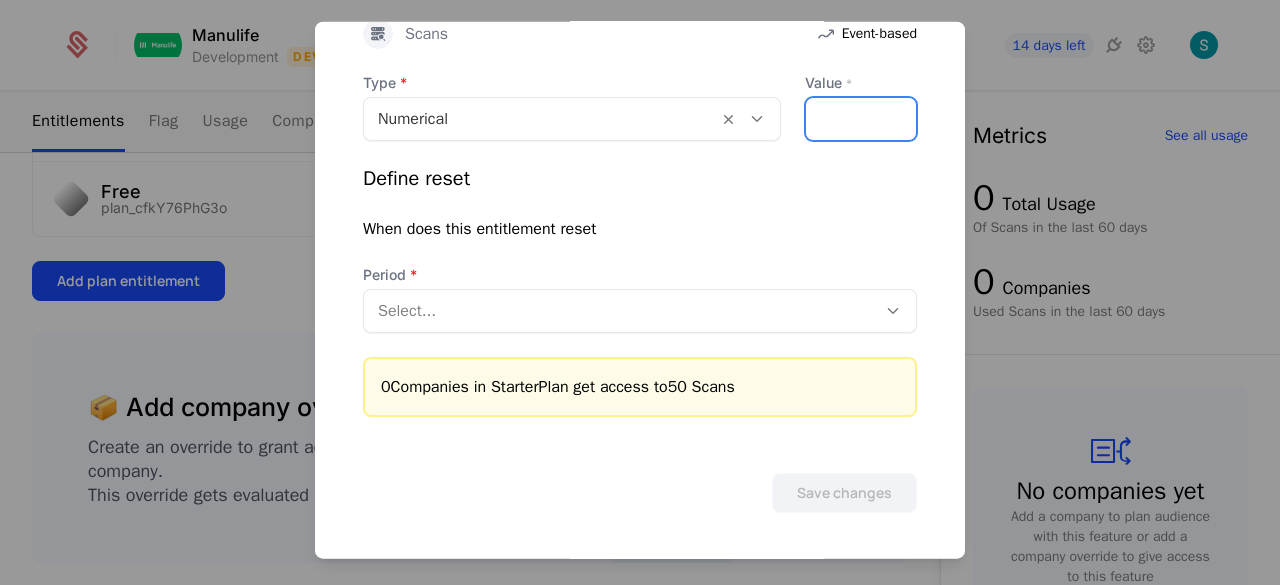type on "**" 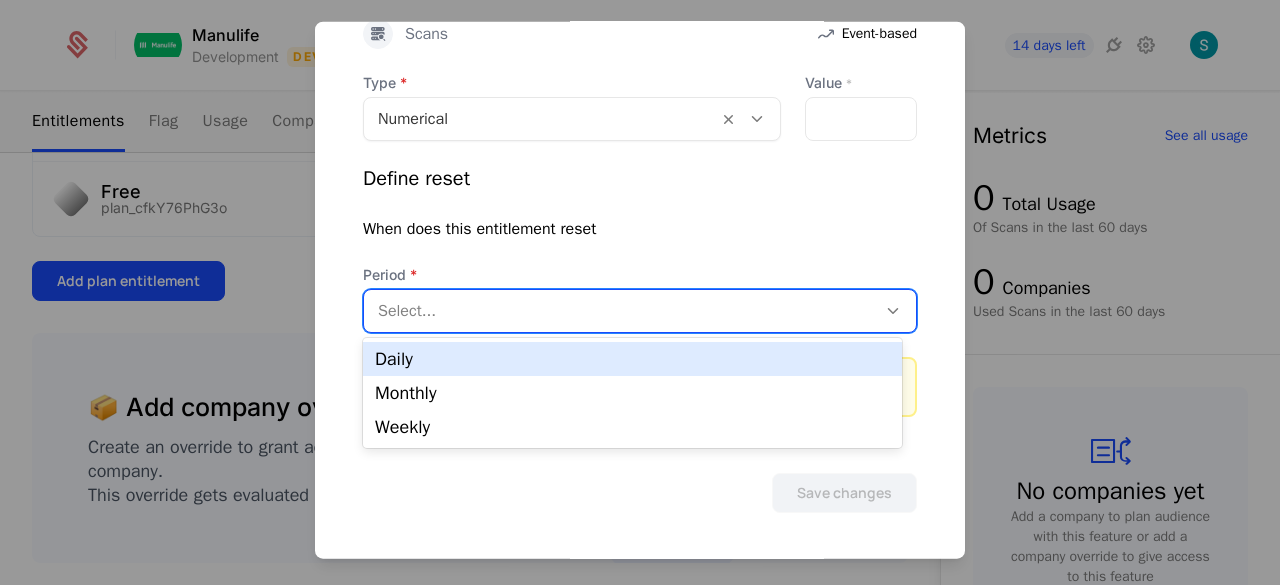 click at bounding box center [893, 310] 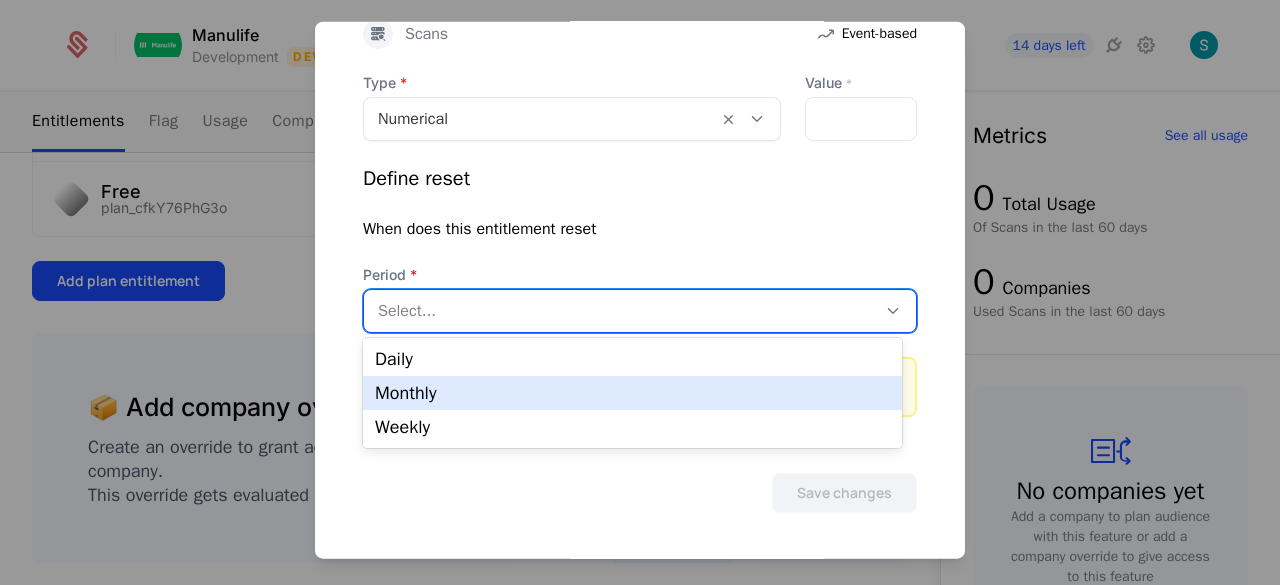 click on "Monthly" at bounding box center [632, 393] 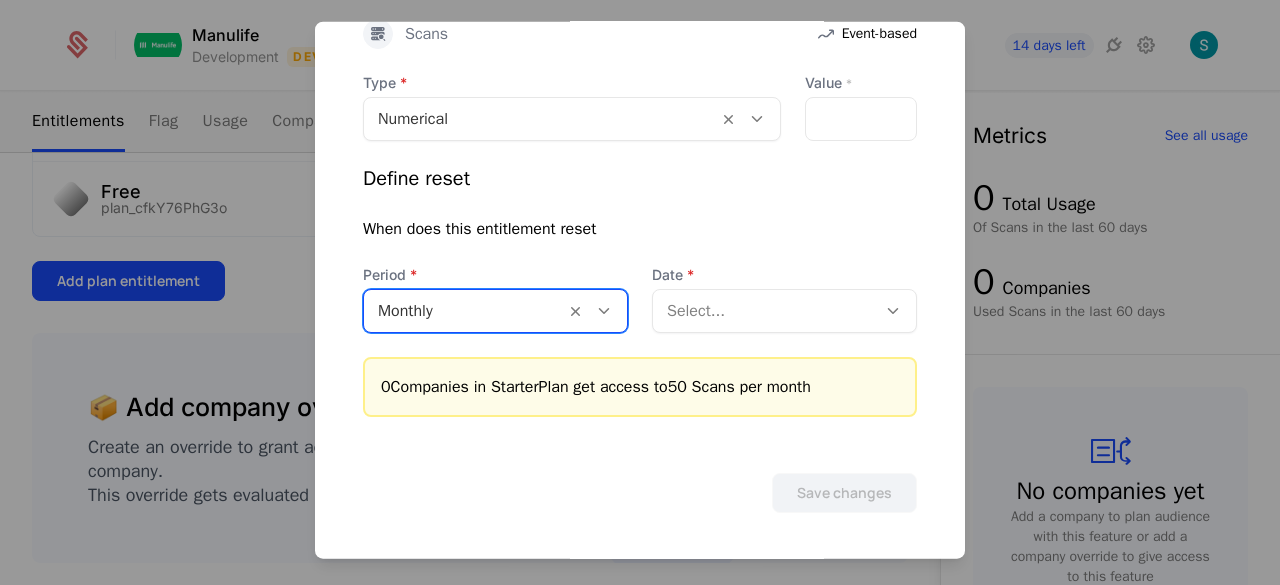 click at bounding box center (893, 310) 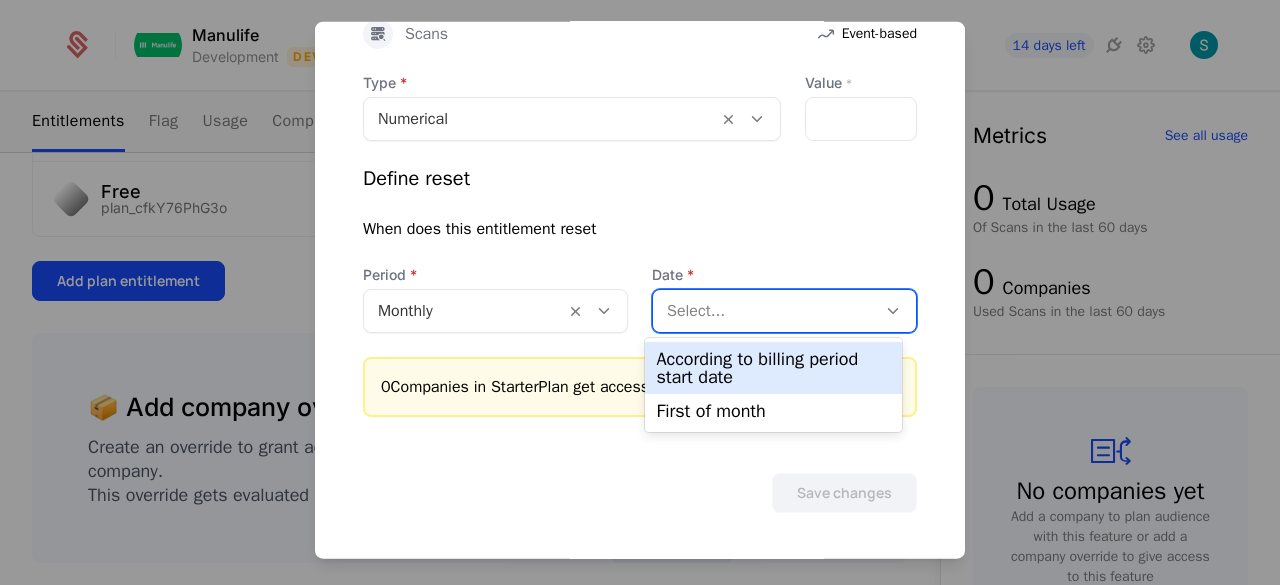 click on "According to billing period start date" at bounding box center (774, 368) 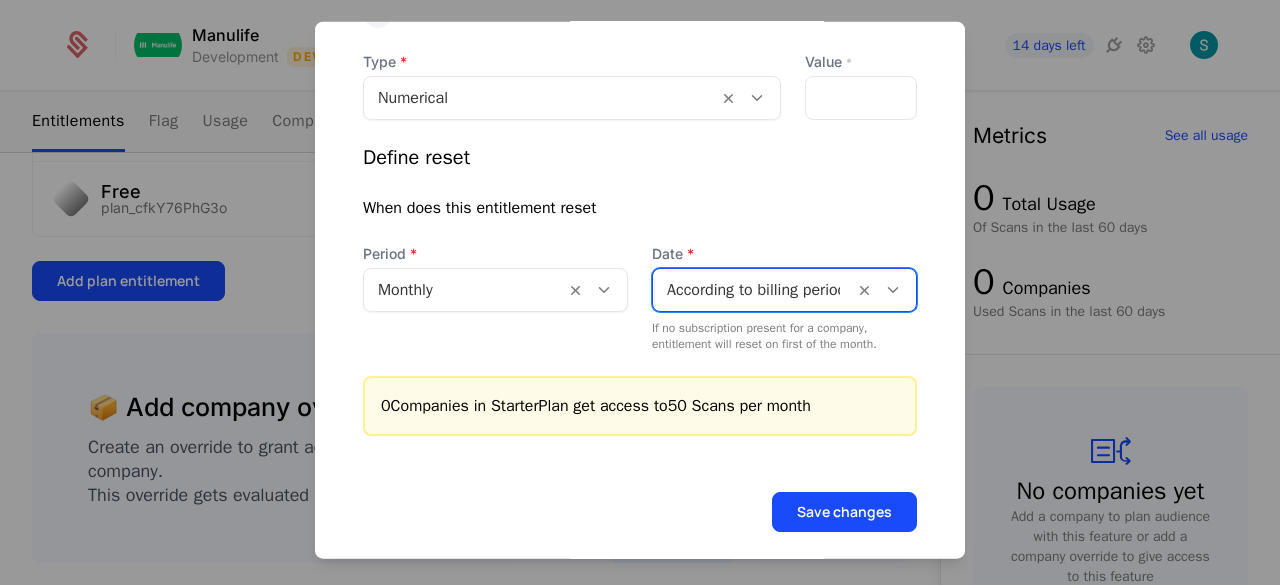 scroll, scrollTop: 535, scrollLeft: 0, axis: vertical 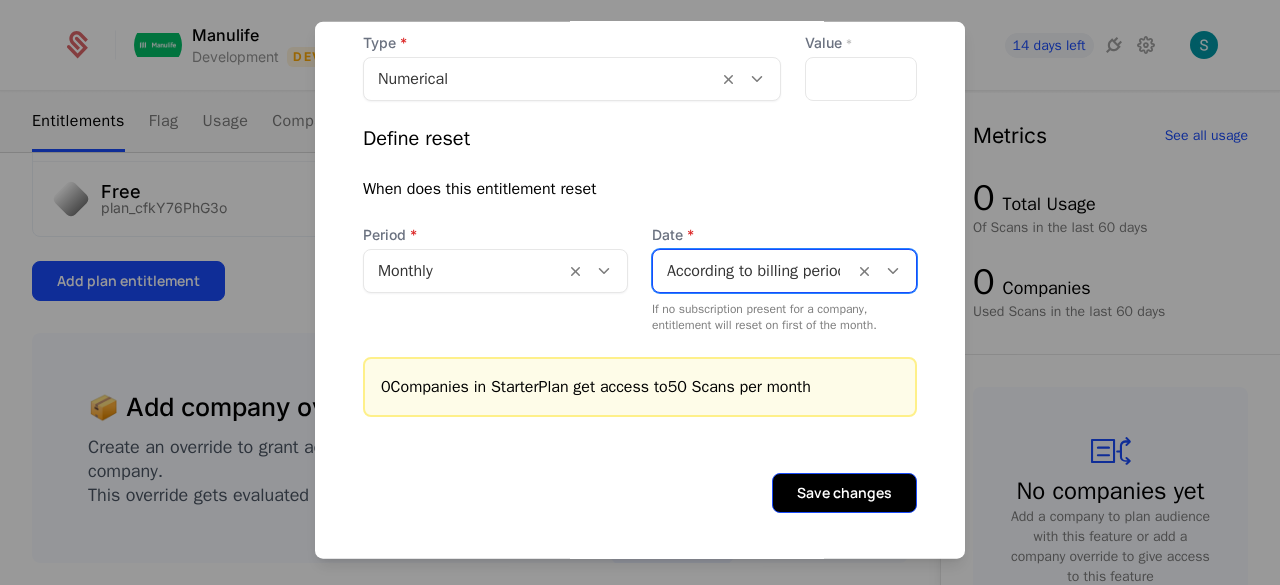 click on "Save changes" at bounding box center [844, 492] 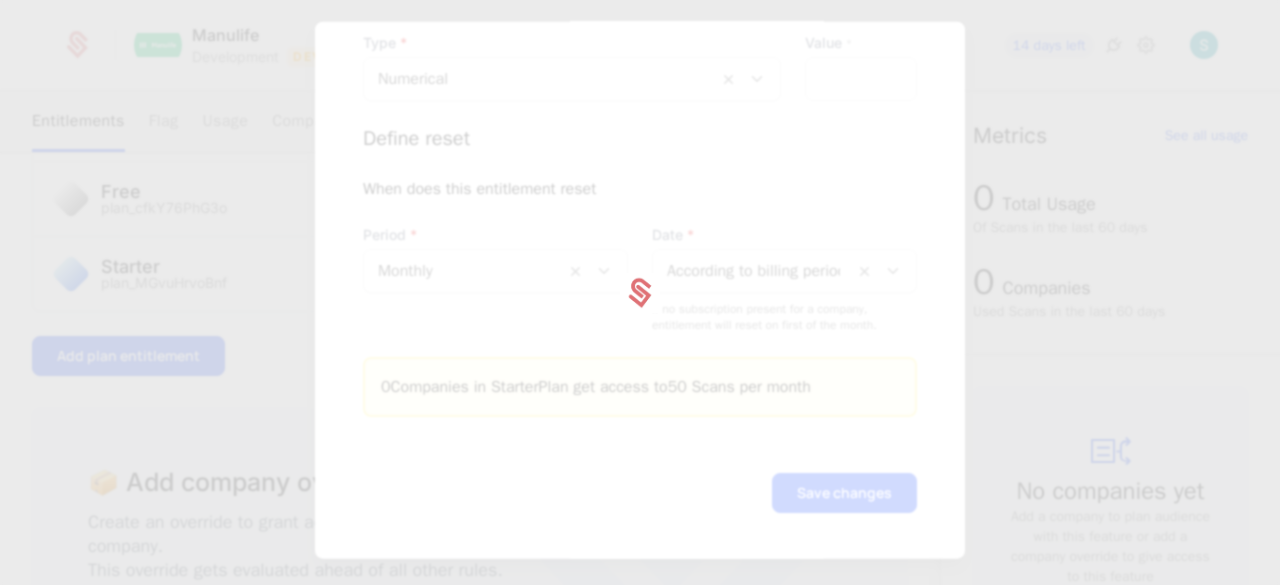 scroll, scrollTop: 0, scrollLeft: 0, axis: both 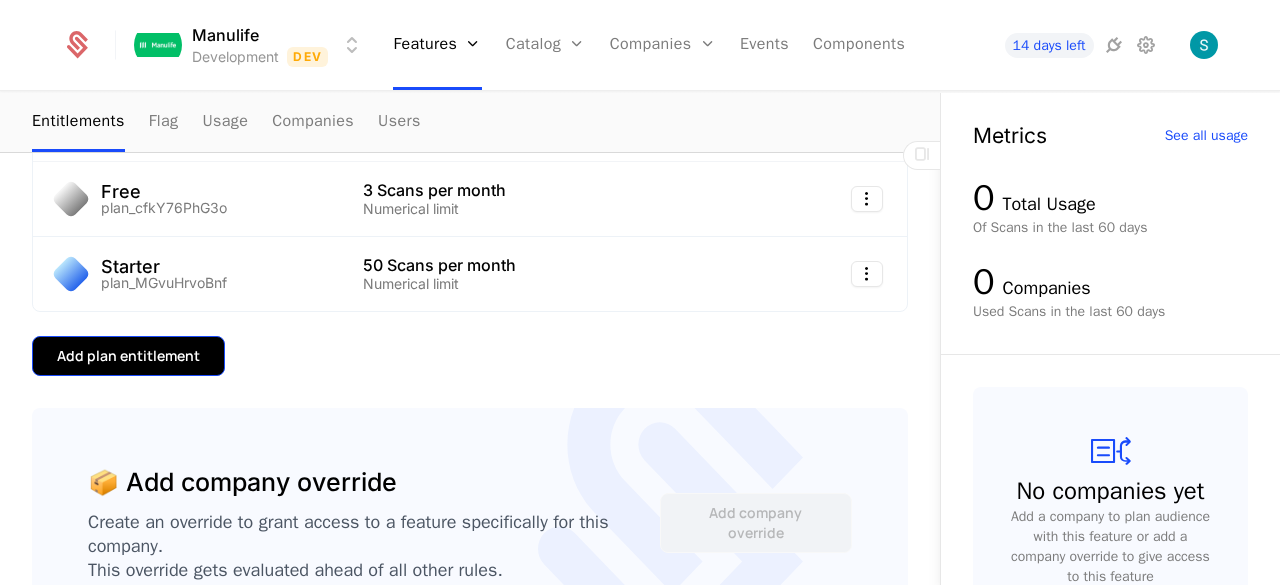 click on "Add plan entitlement" at bounding box center [128, 356] 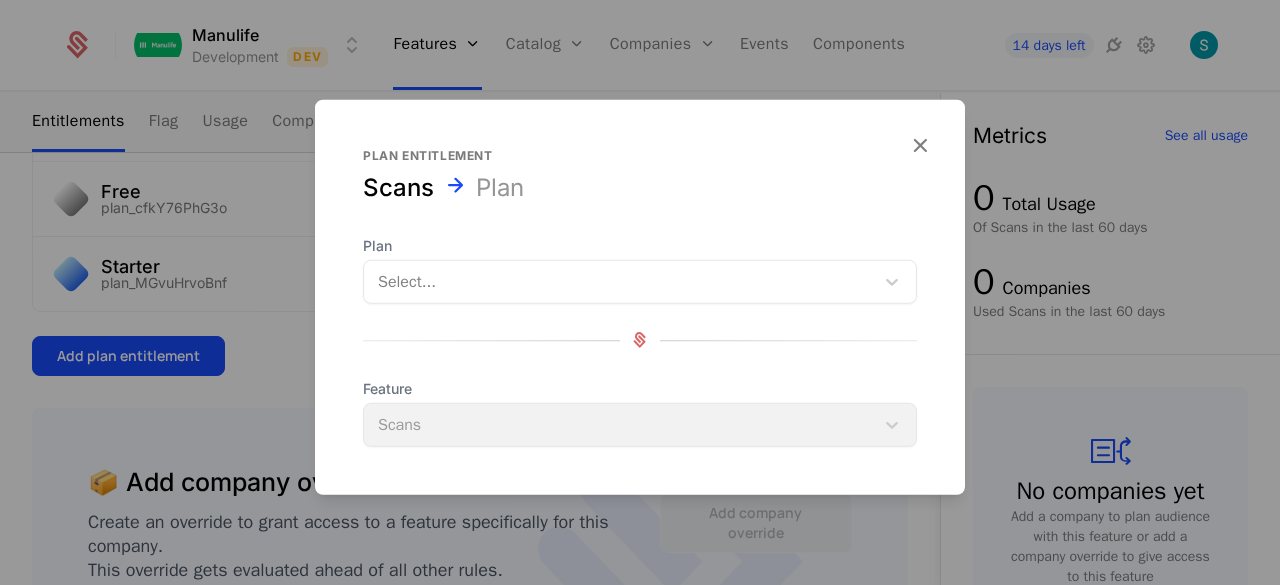 click at bounding box center [619, 281] 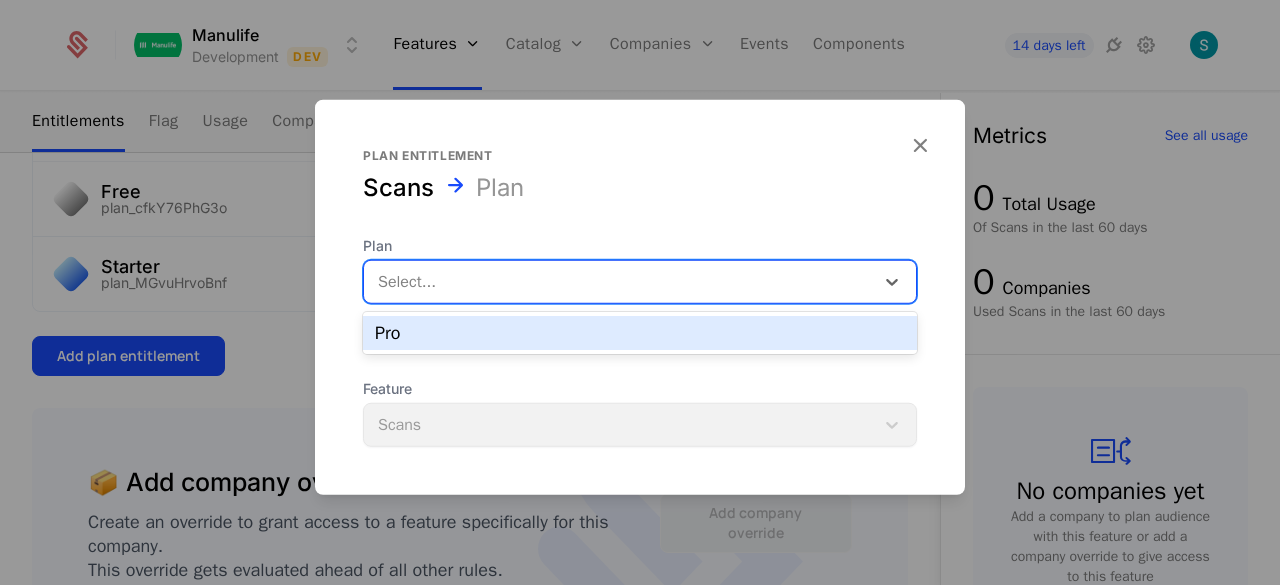 click on "Pro" at bounding box center [640, 333] 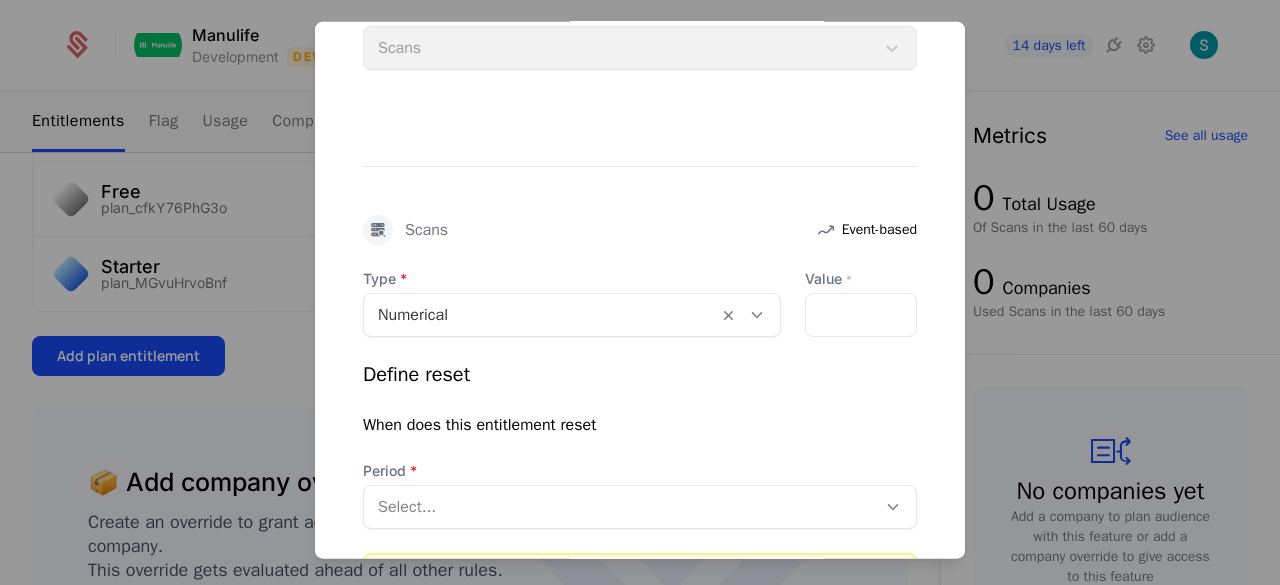 scroll, scrollTop: 400, scrollLeft: 0, axis: vertical 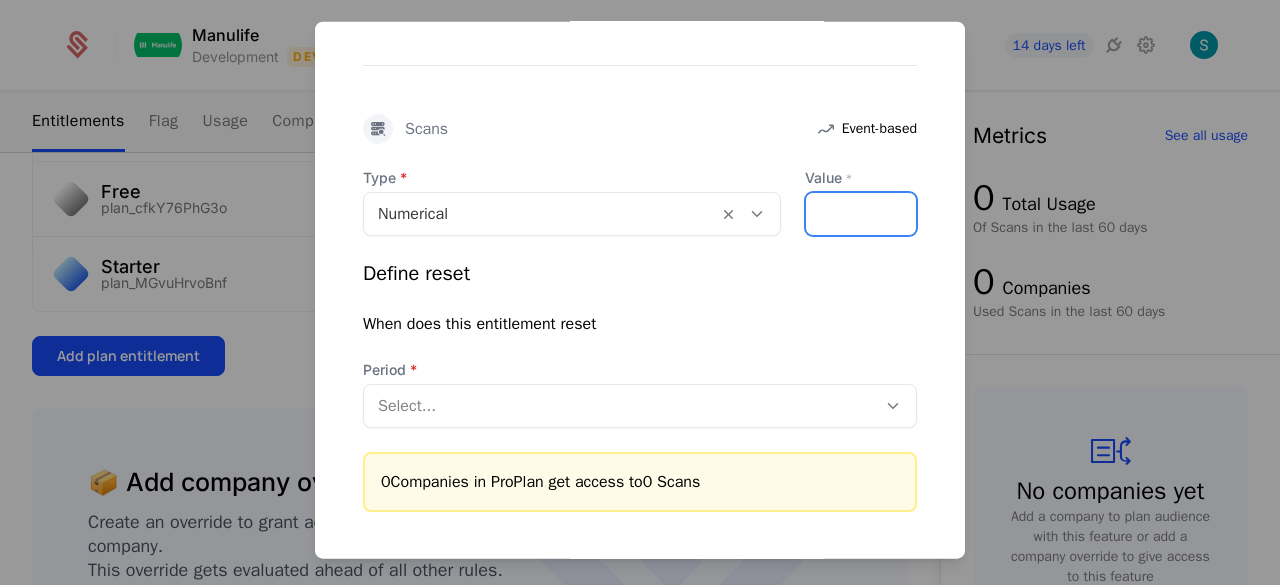 click on "Value *" at bounding box center (861, 213) 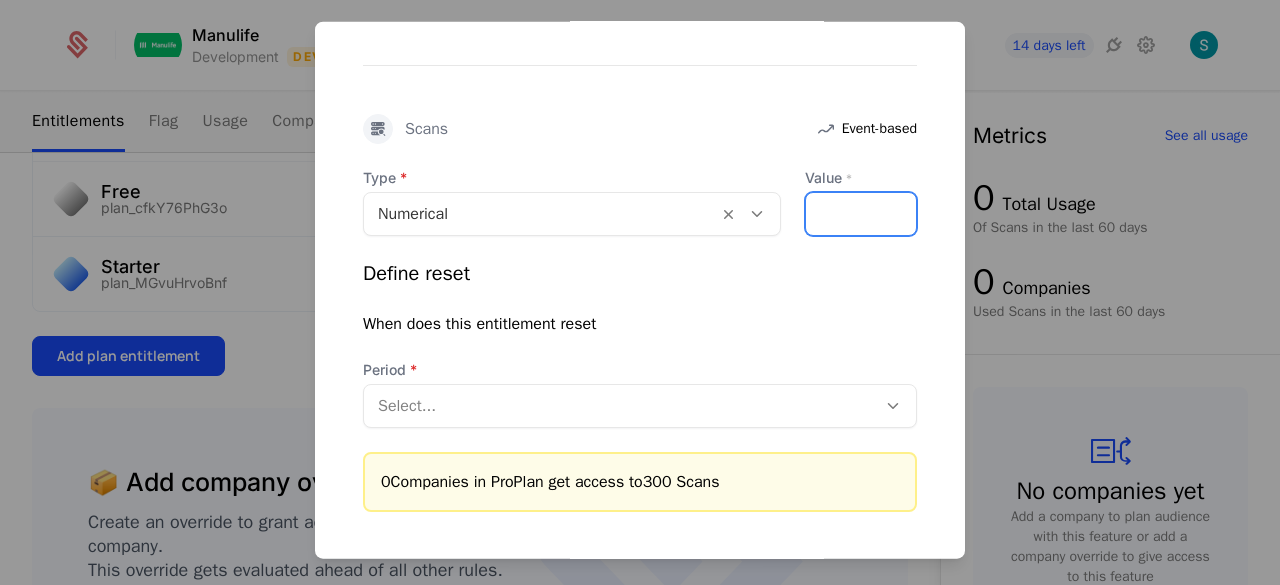 scroll, scrollTop: 495, scrollLeft: 0, axis: vertical 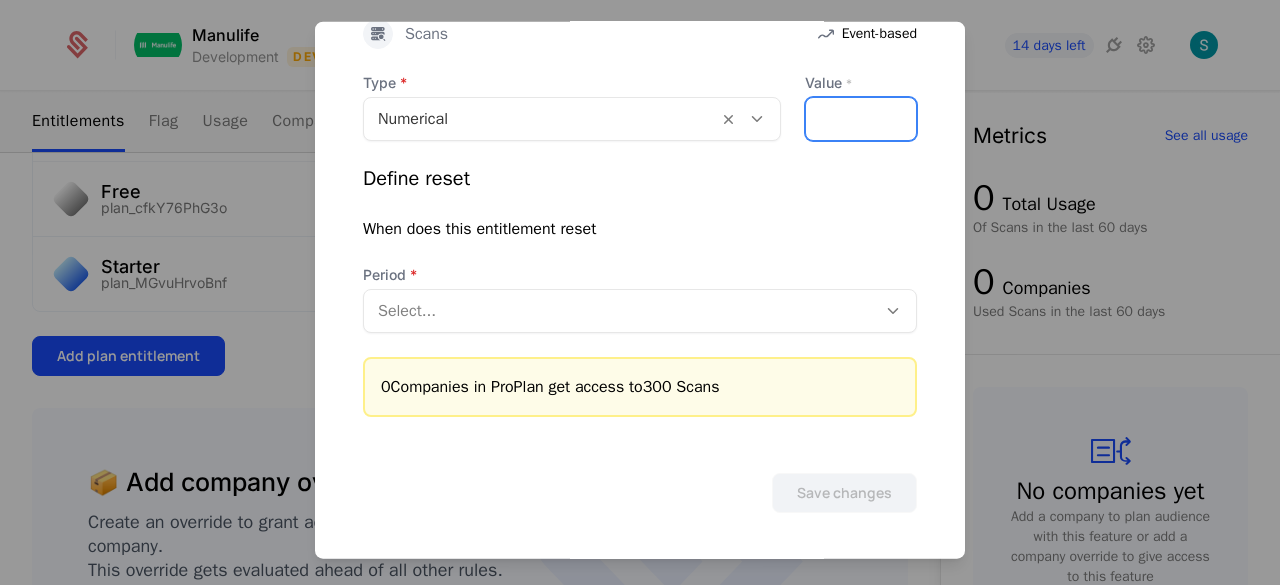 type on "***" 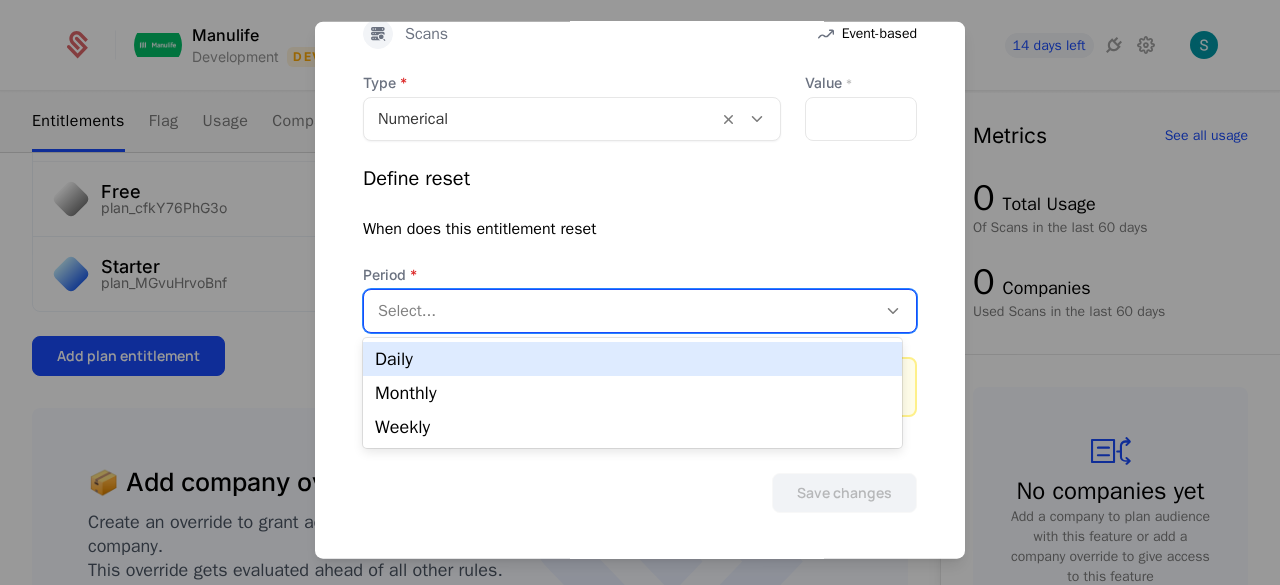 click at bounding box center (620, 310) 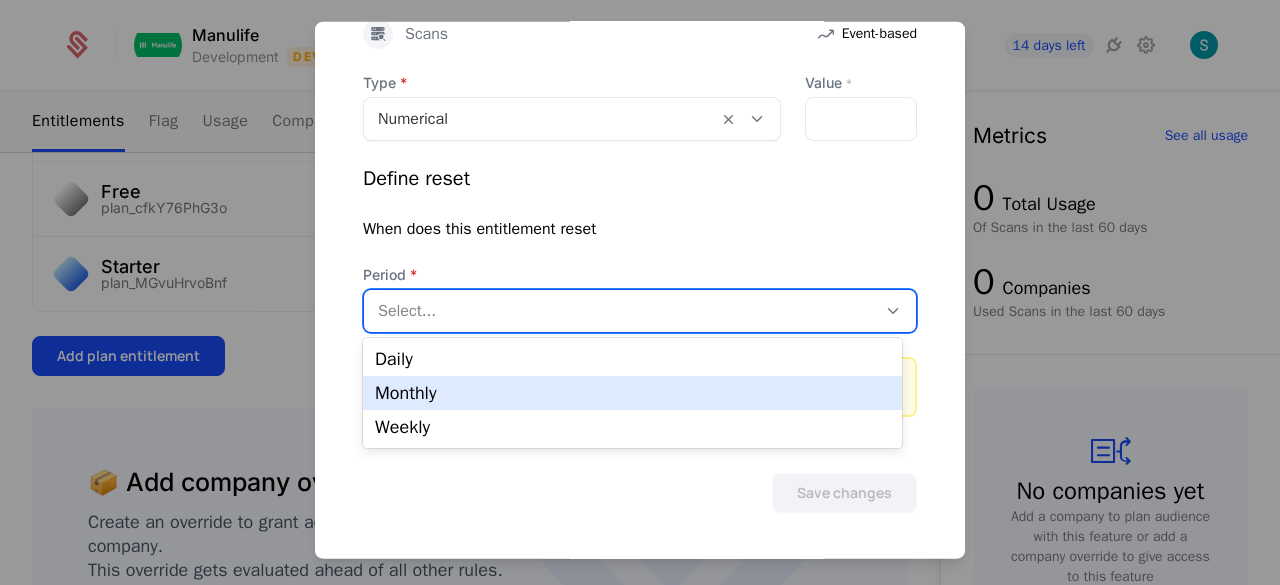 click on "Monthly" at bounding box center (632, 393) 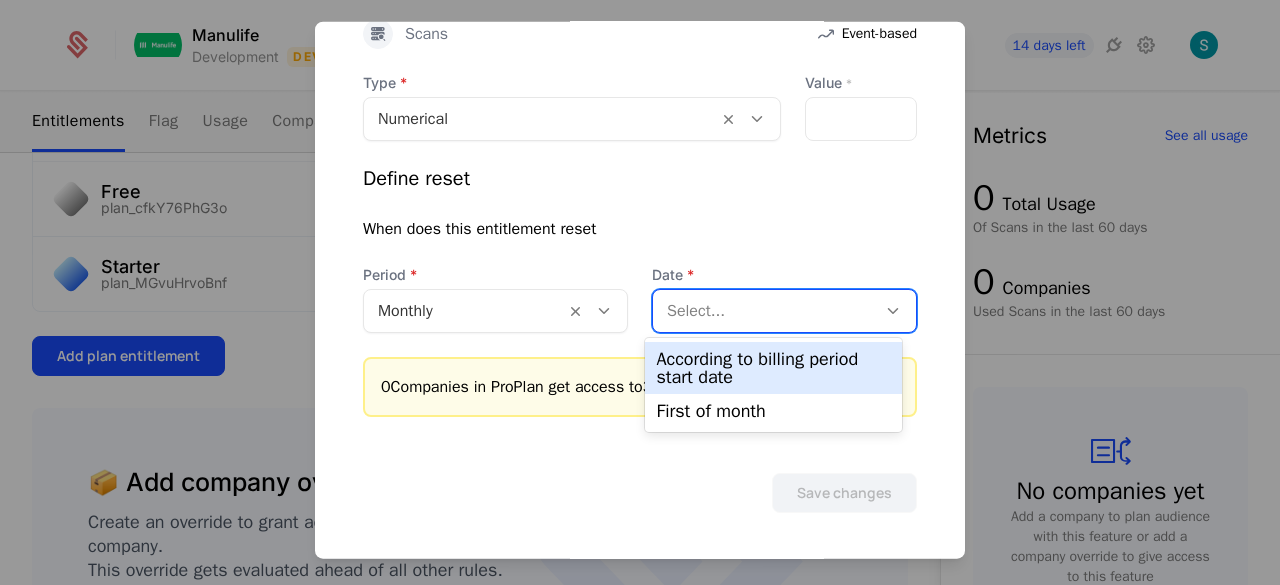 click at bounding box center (893, 310) 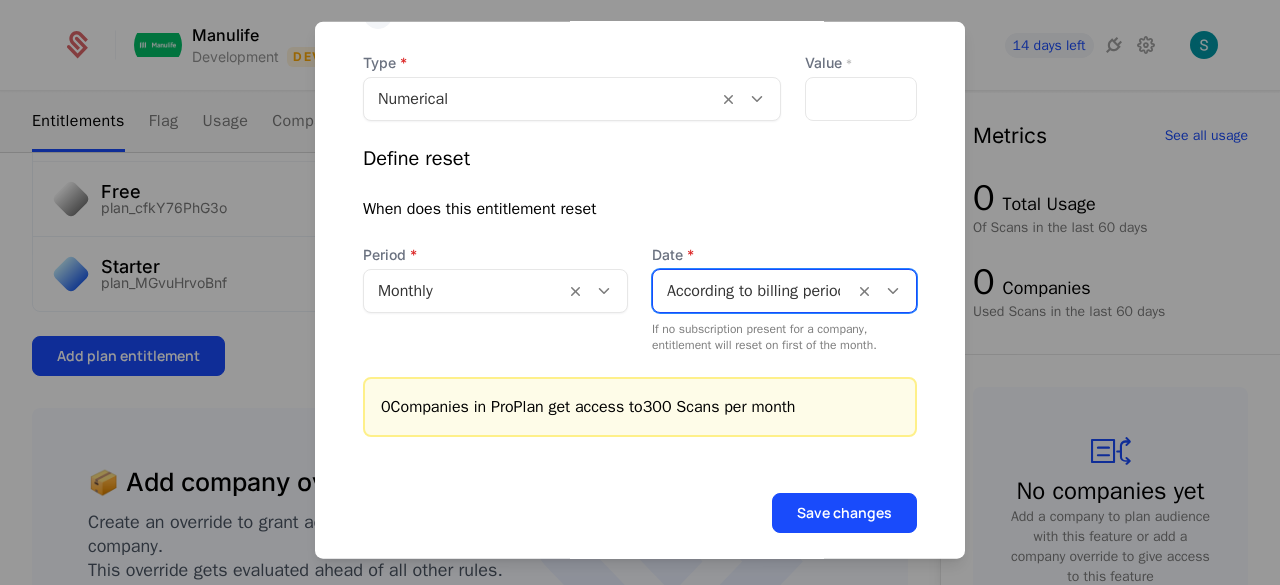 scroll, scrollTop: 535, scrollLeft: 0, axis: vertical 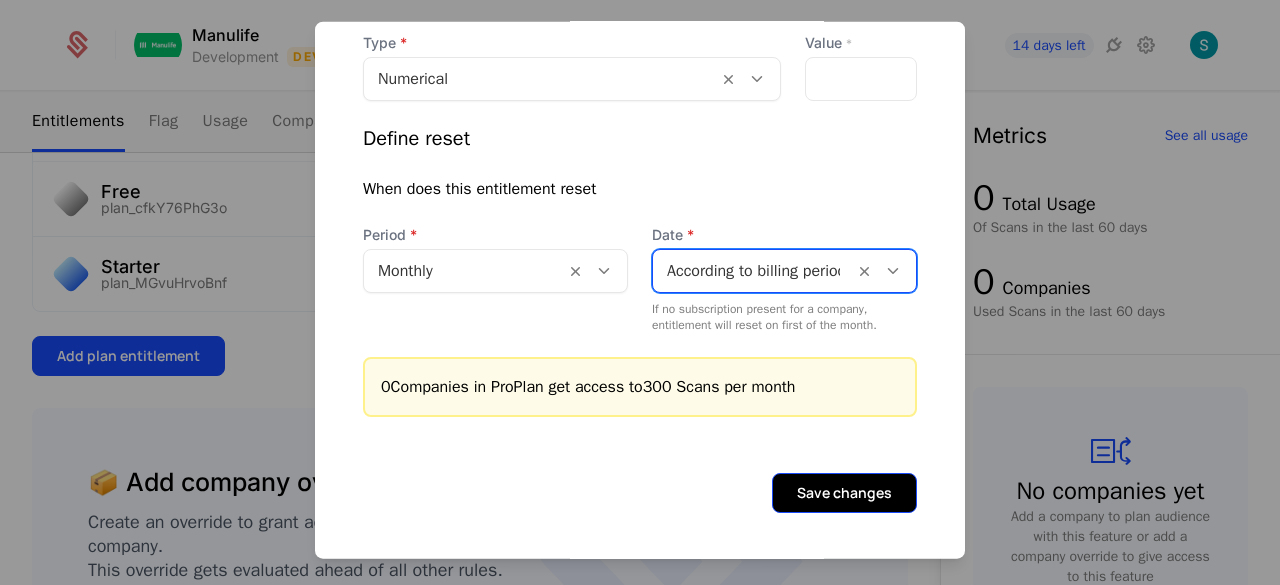 click on "Save changes" at bounding box center [844, 492] 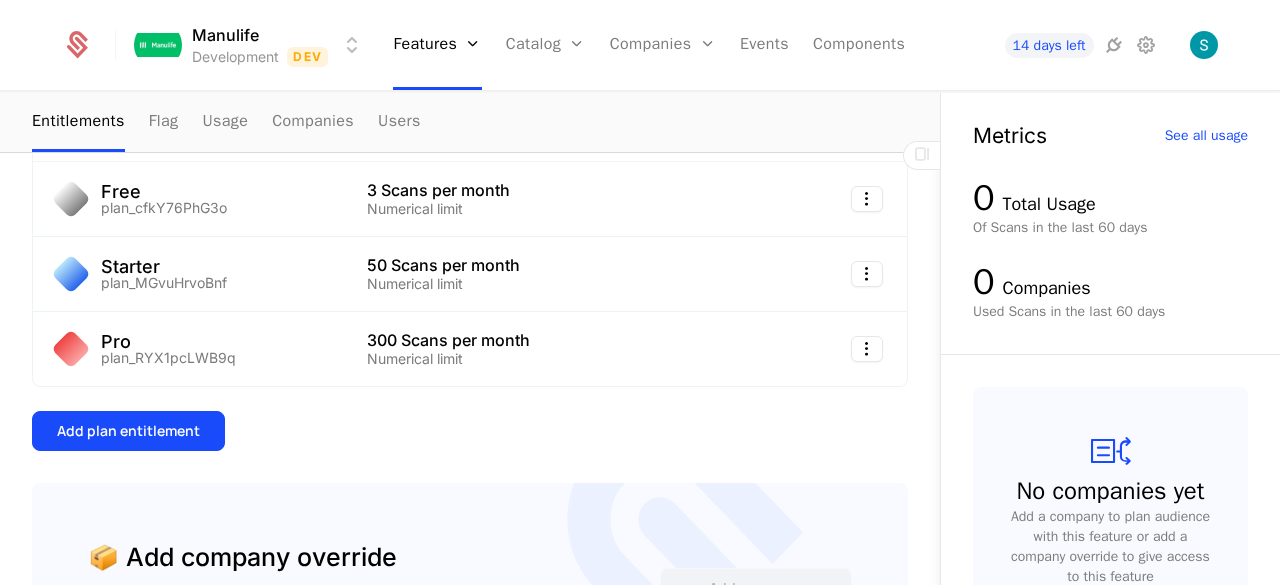 scroll, scrollTop: 0, scrollLeft: 0, axis: both 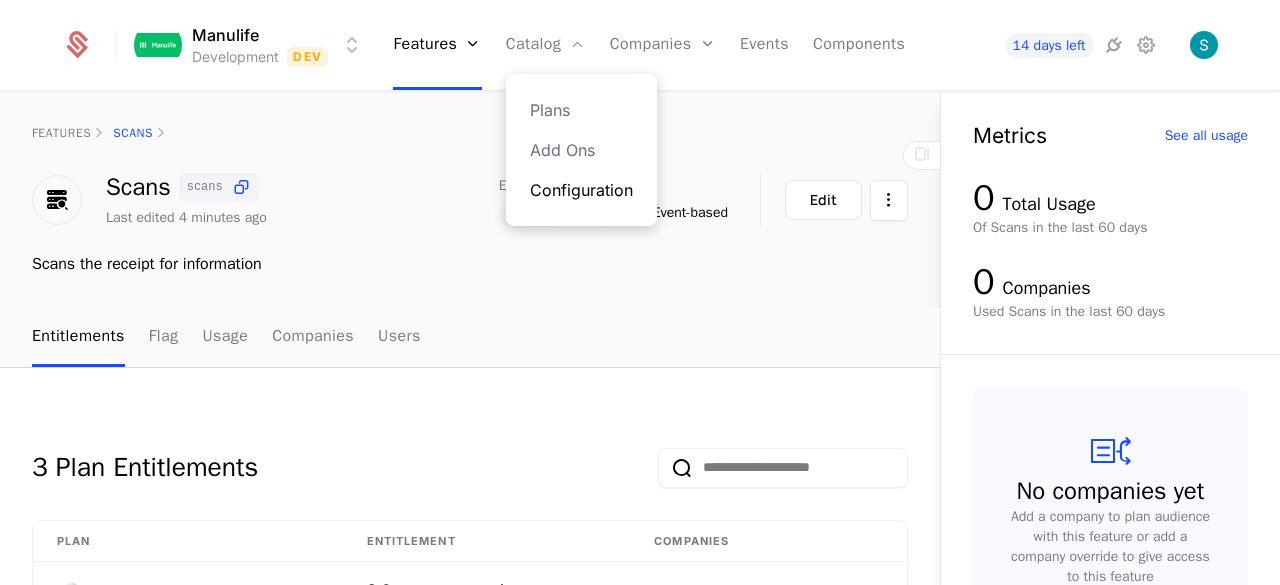 click on "Configuration" at bounding box center (581, 190) 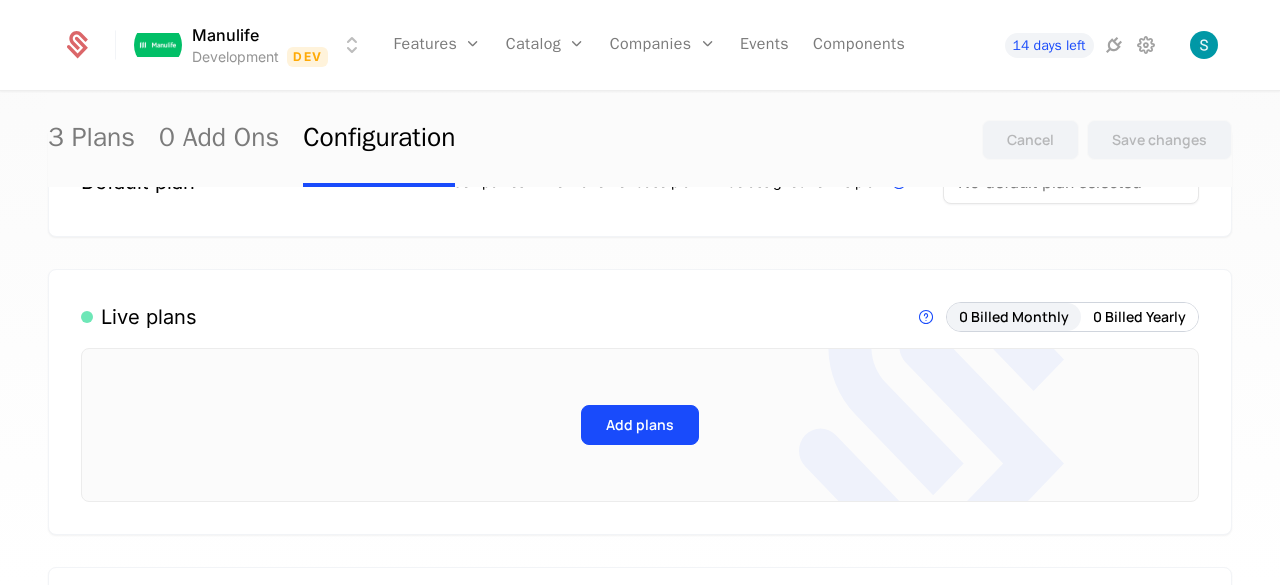 scroll, scrollTop: 0, scrollLeft: 0, axis: both 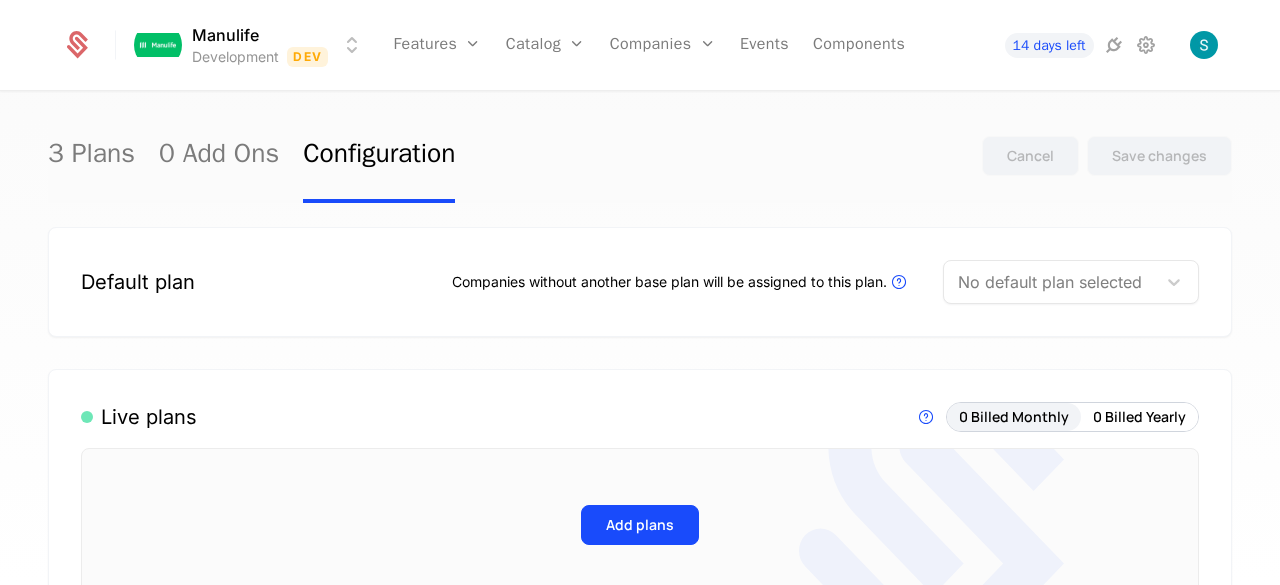 drag, startPoint x: 1144, startPoint y: 255, endPoint x: 1140, endPoint y: 268, distance: 13.601471 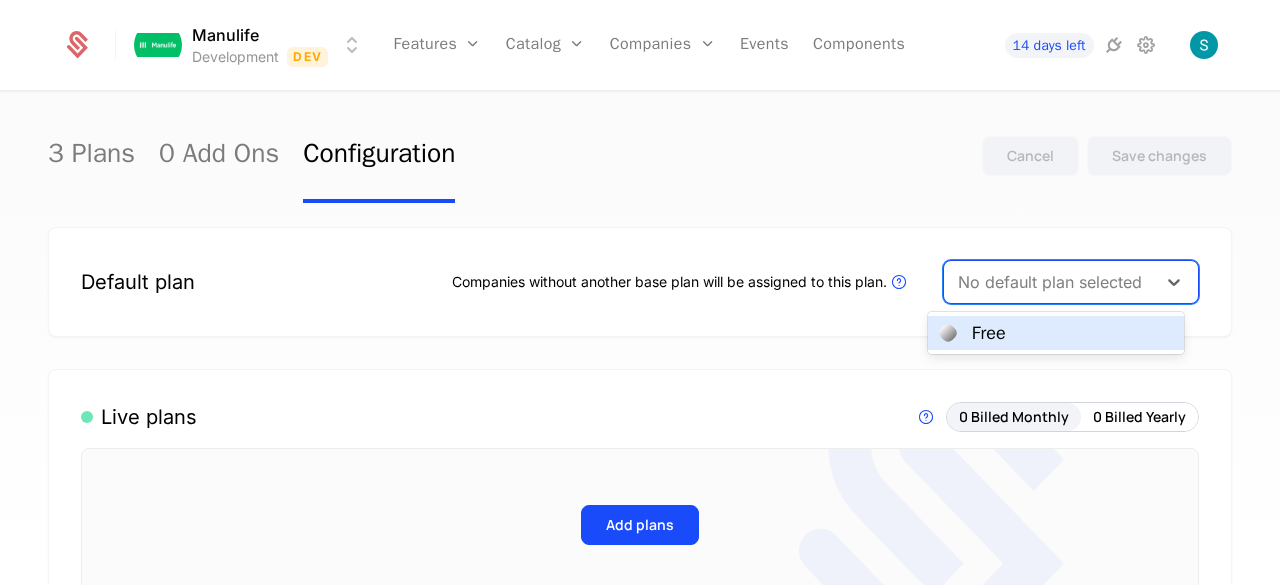 click on "Free" at bounding box center (1056, 333) 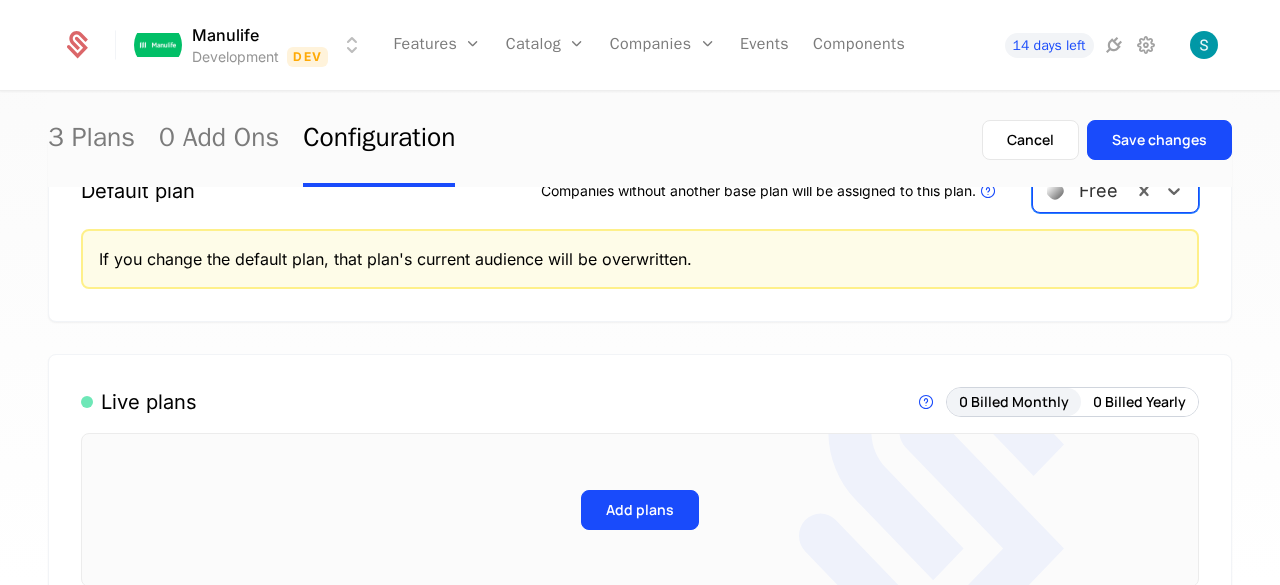 scroll, scrollTop: 0, scrollLeft: 0, axis: both 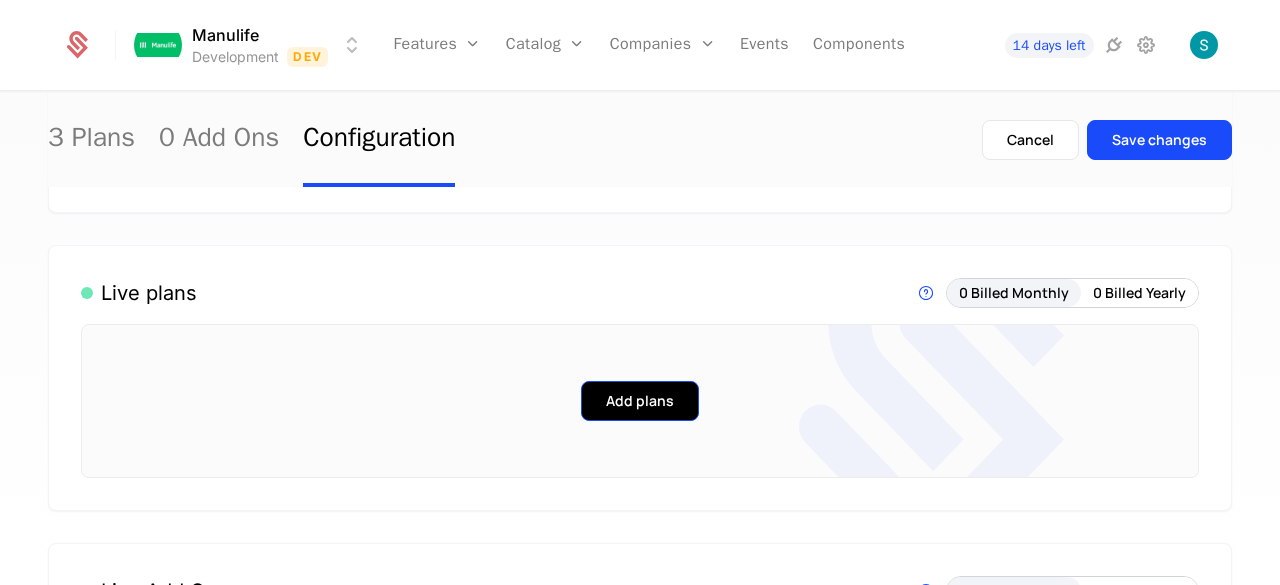 click on "Add plans" at bounding box center [640, 401] 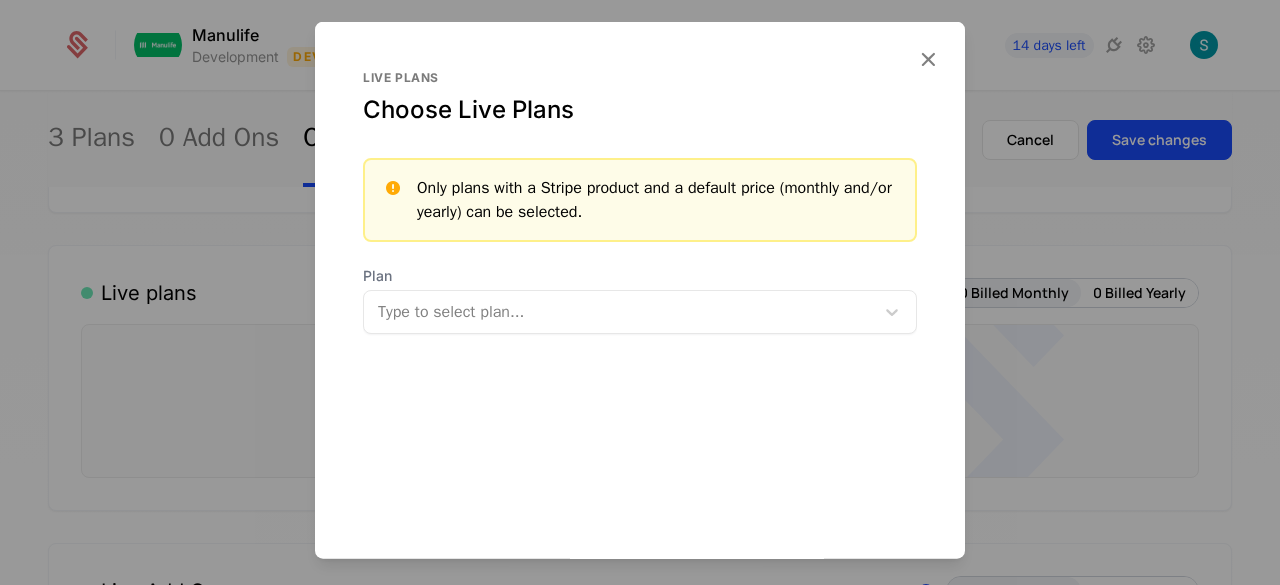 type 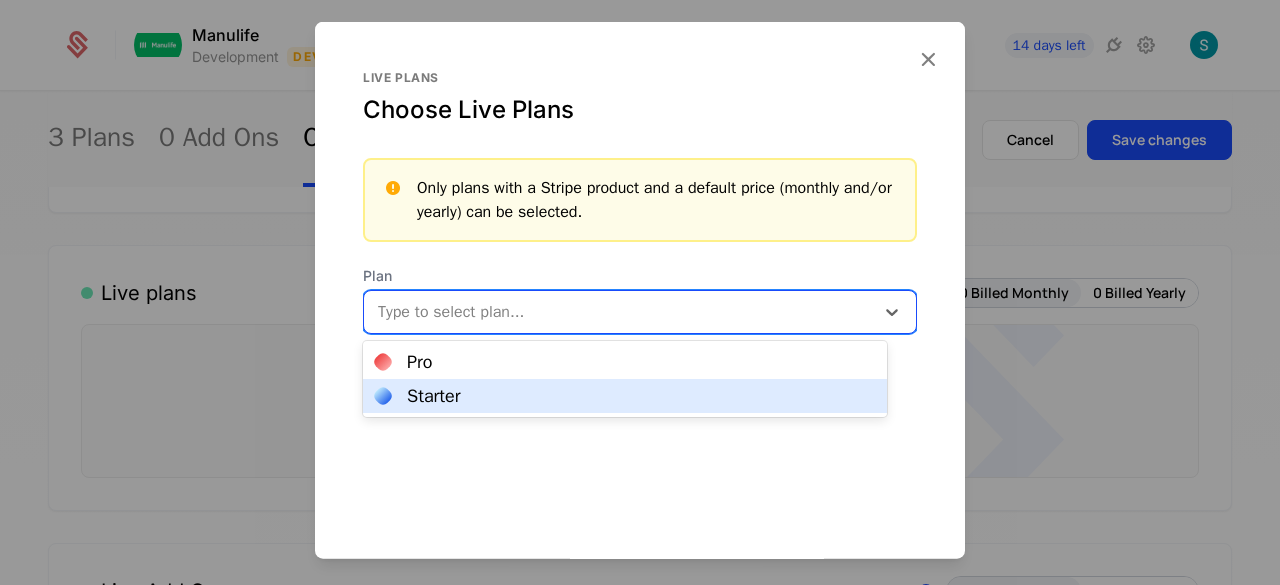 click on "Starter" at bounding box center (625, 396) 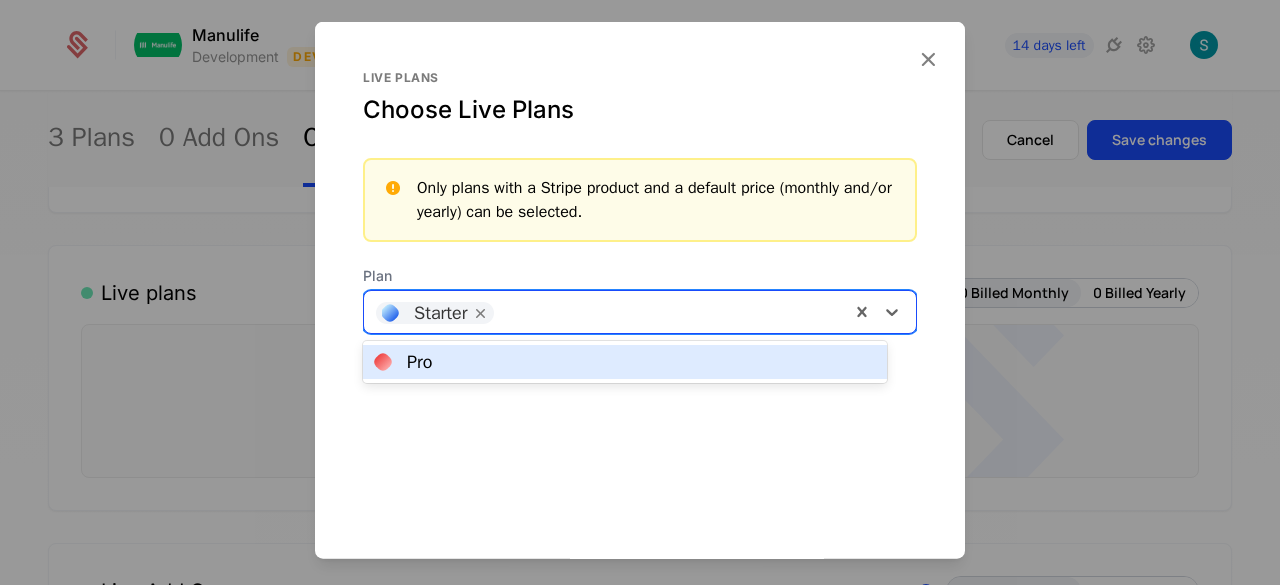 click at bounding box center [671, 309] 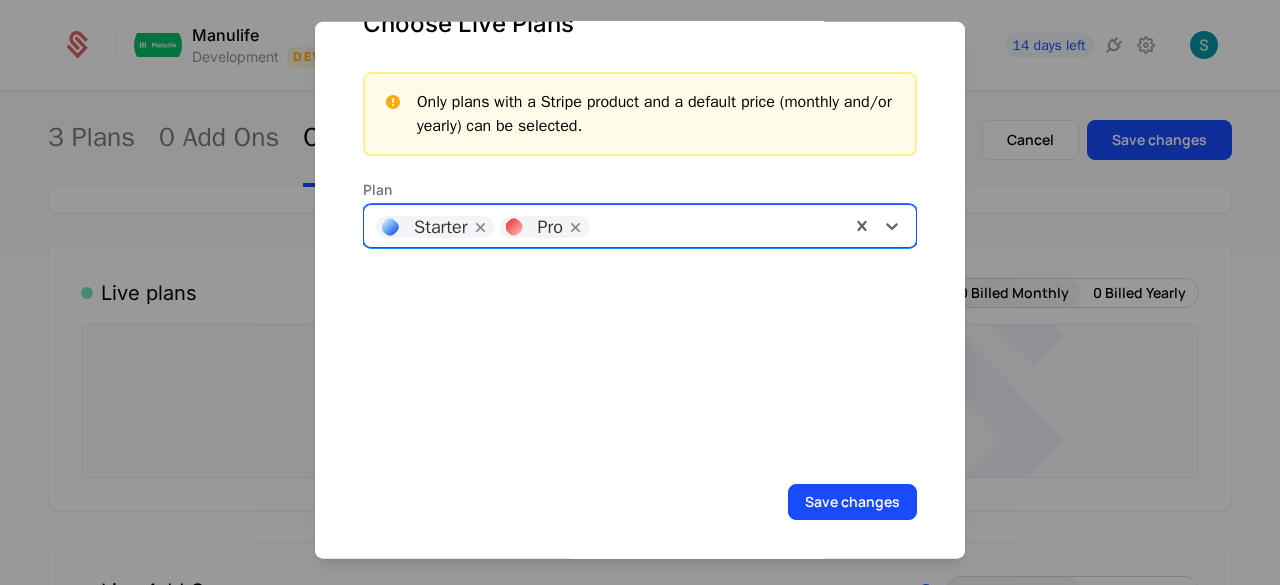 scroll, scrollTop: 95, scrollLeft: 0, axis: vertical 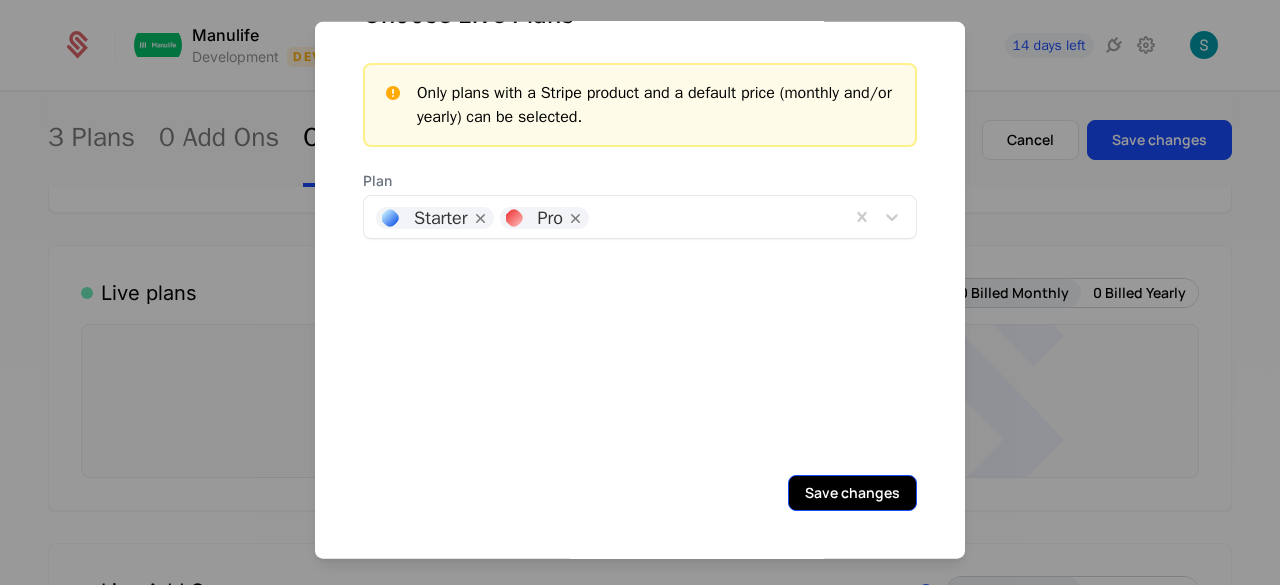 click on "Save changes" at bounding box center [852, 492] 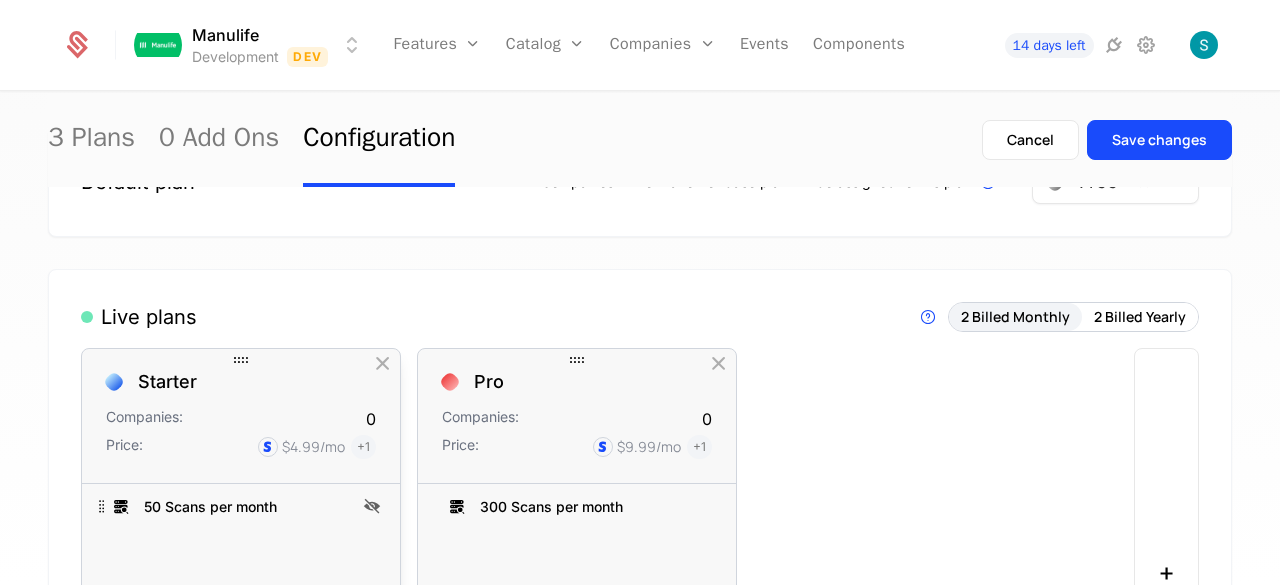 scroll, scrollTop: 0, scrollLeft: 0, axis: both 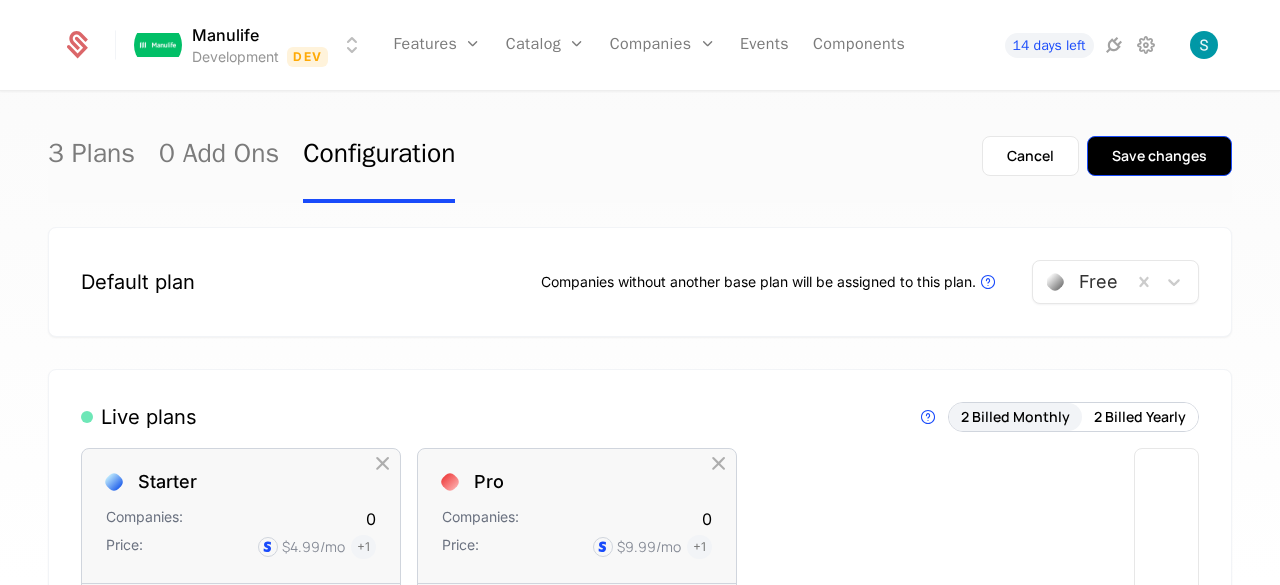 click on "Save changes" at bounding box center (1159, 156) 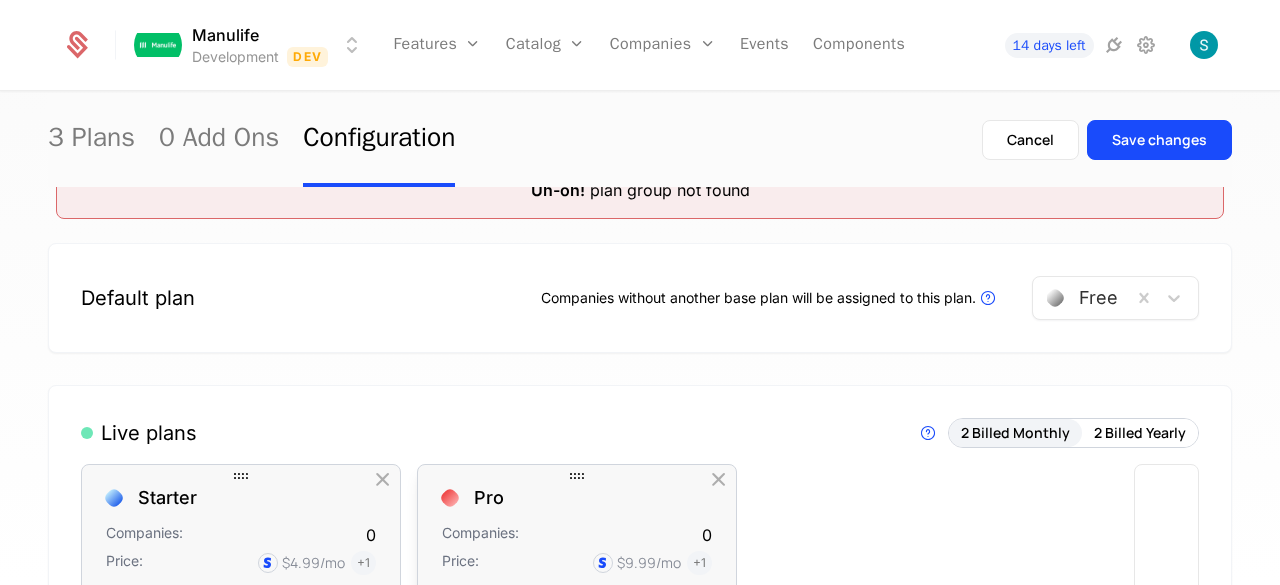 scroll, scrollTop: 0, scrollLeft: 0, axis: both 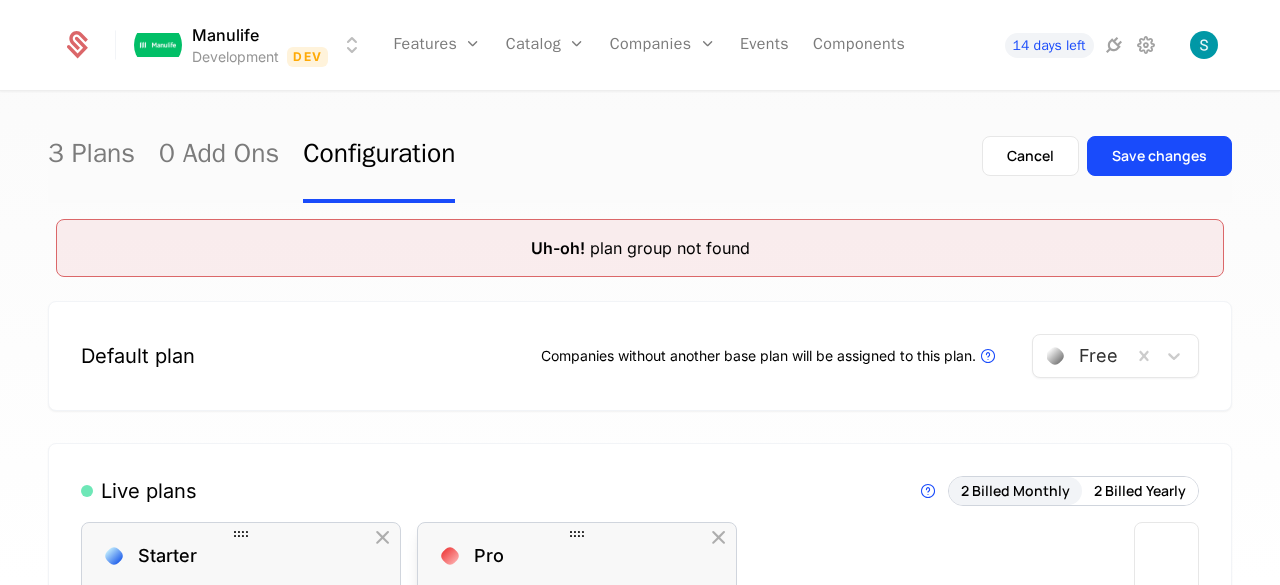 type 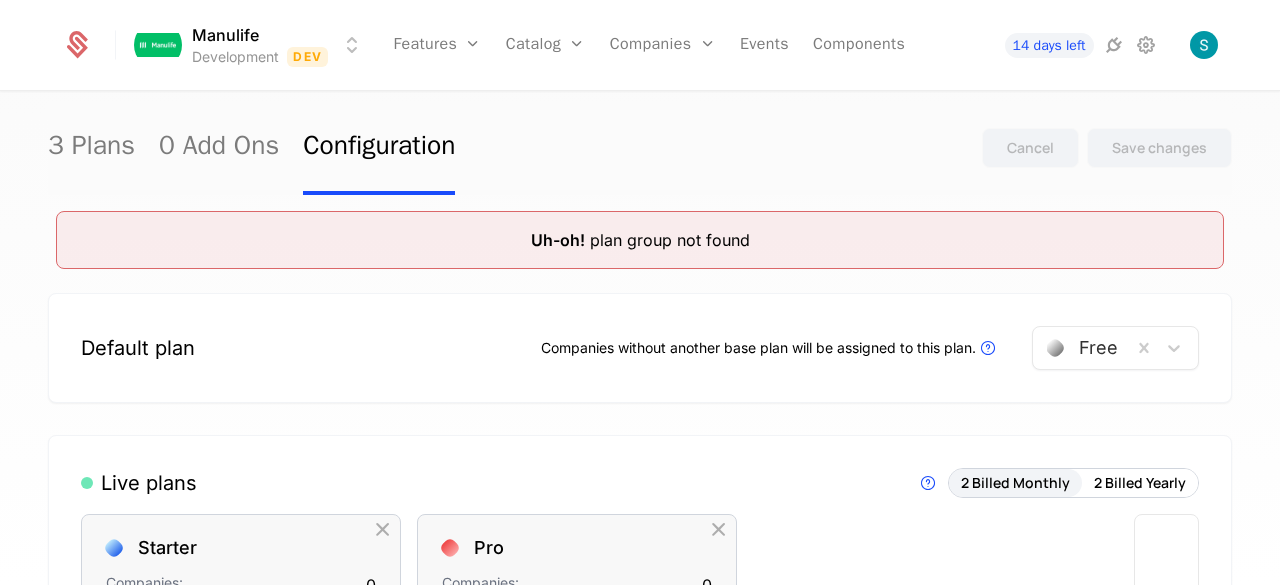 scroll, scrollTop: 0, scrollLeft: 0, axis: both 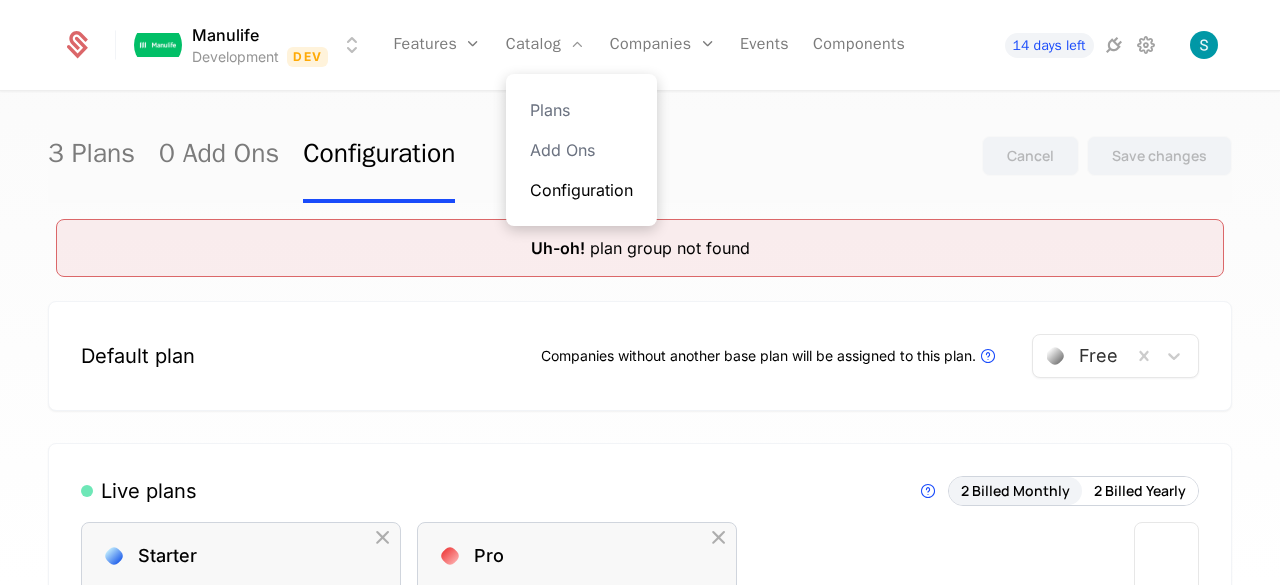 click on "Configuration" at bounding box center [581, 190] 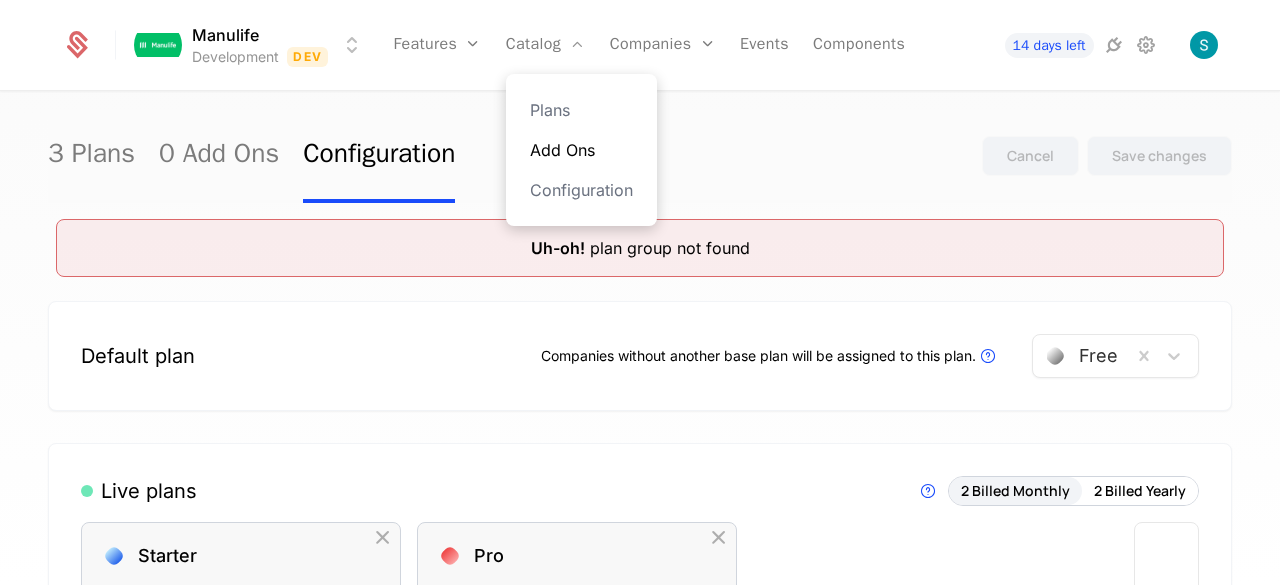 click on "Add Ons" at bounding box center [581, 150] 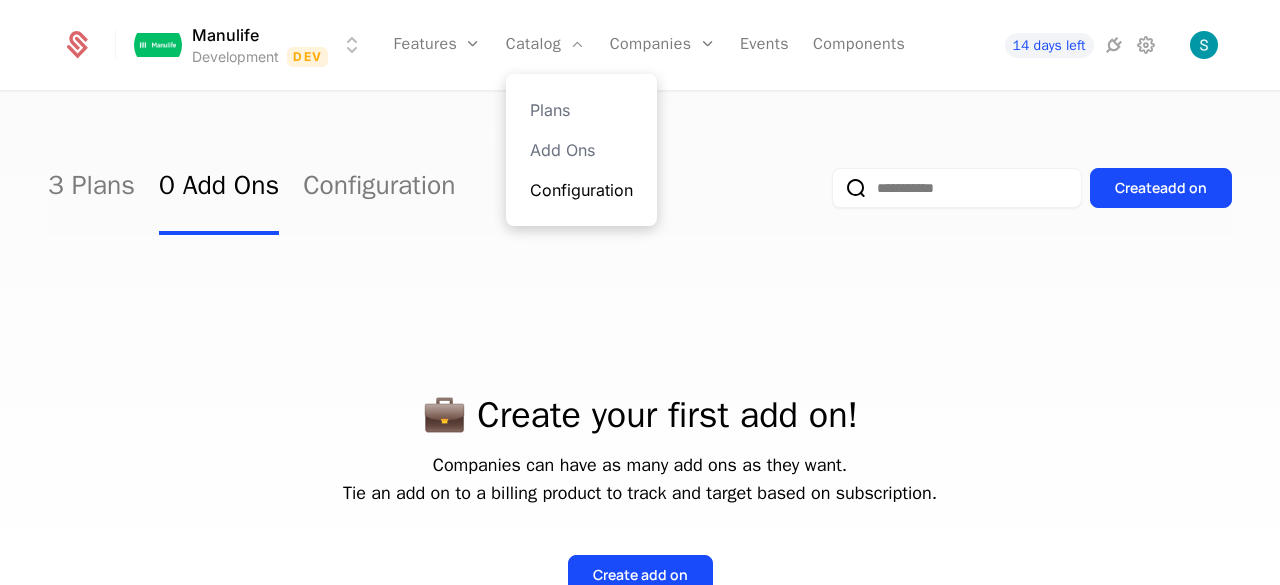 click on "Configuration" at bounding box center (581, 190) 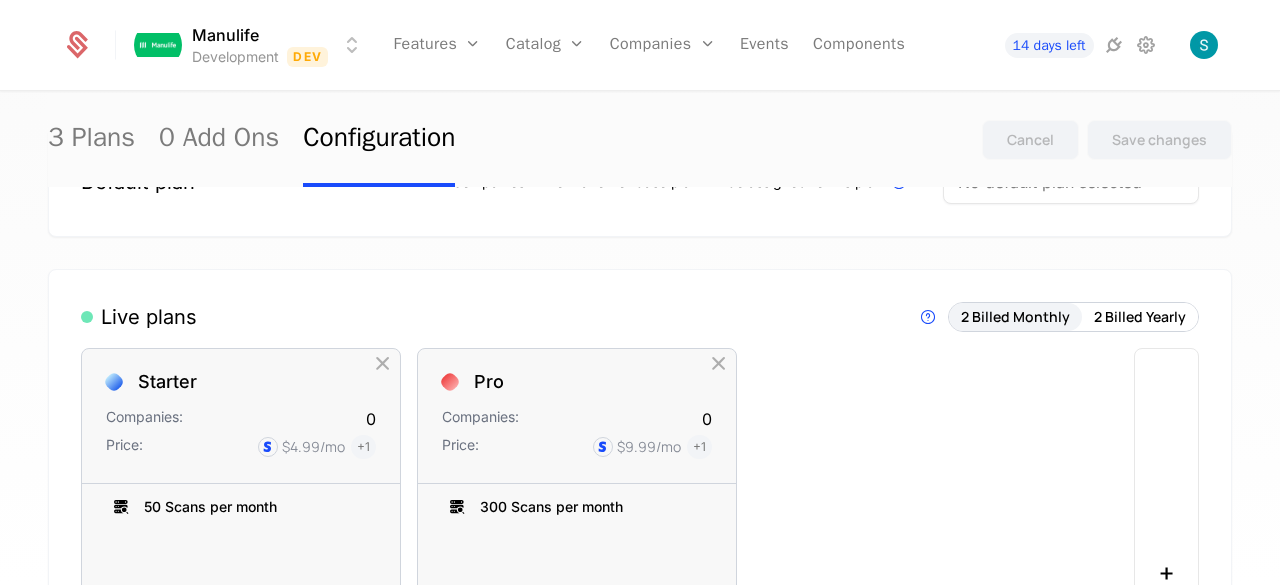 scroll, scrollTop: 0, scrollLeft: 0, axis: both 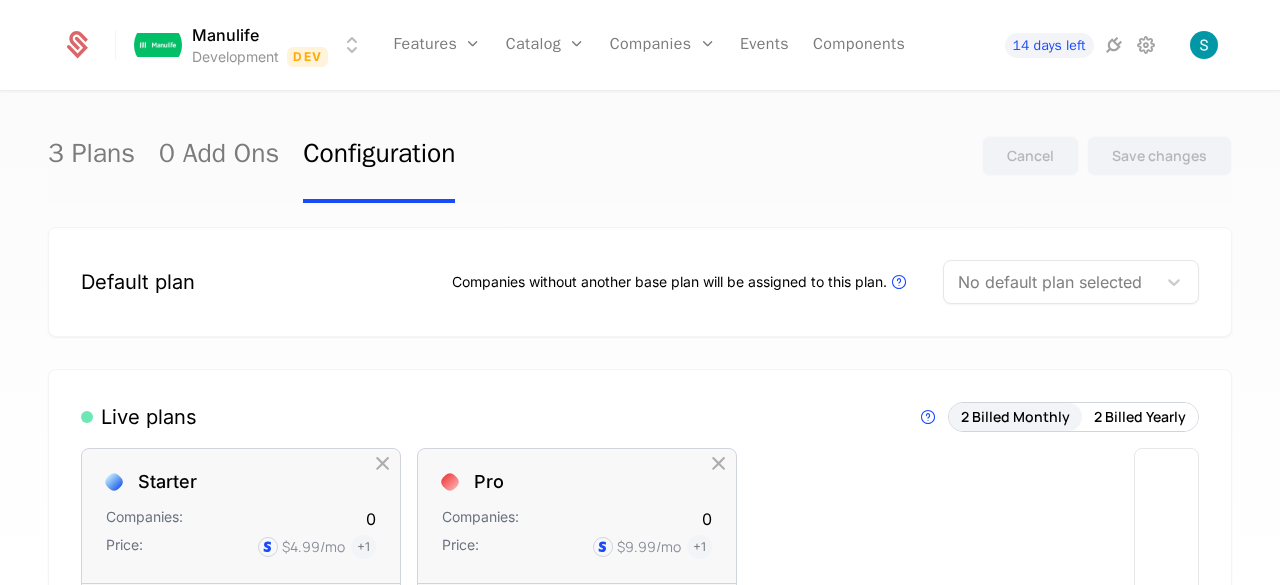 click at bounding box center (1050, 282) 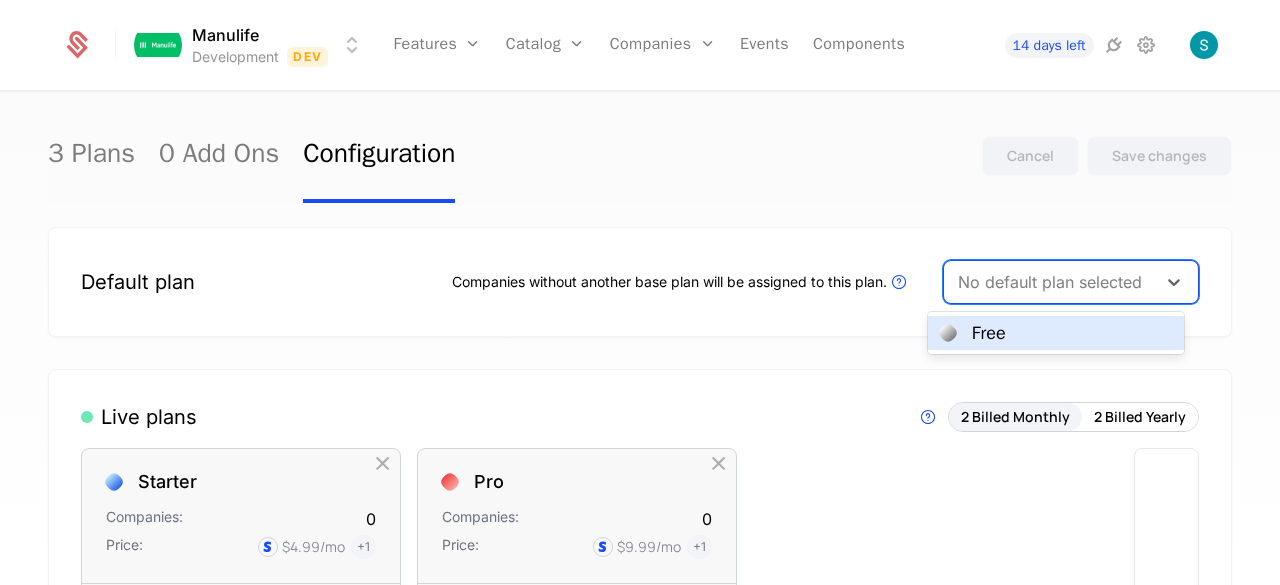 click on "Free" at bounding box center (1056, 333) 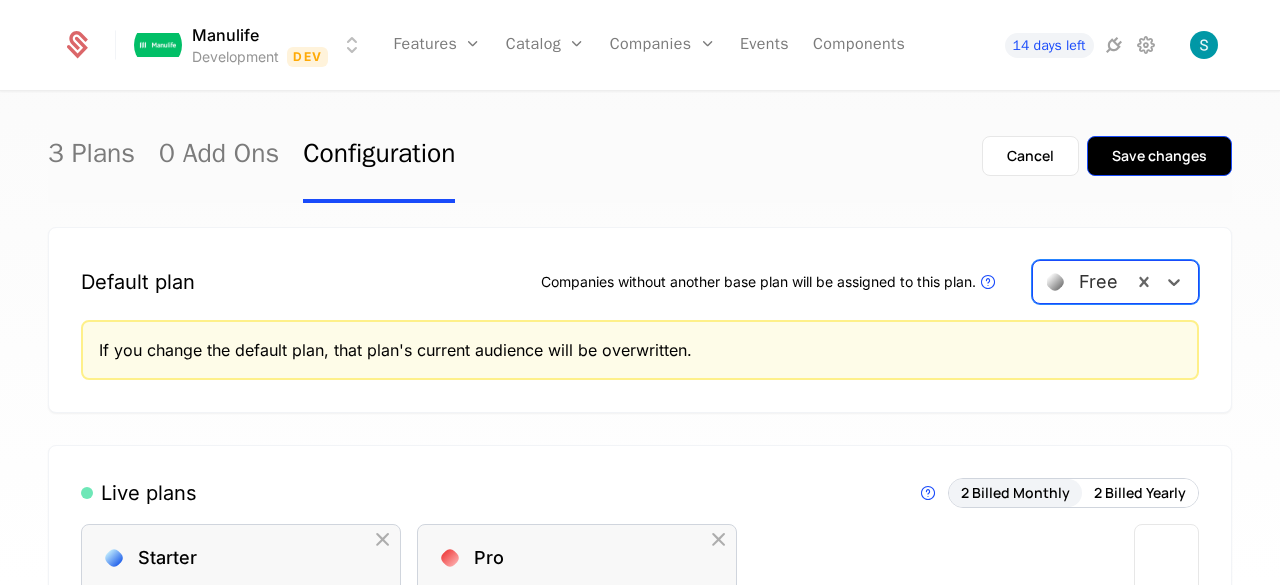 click on "Save changes" at bounding box center [1159, 156] 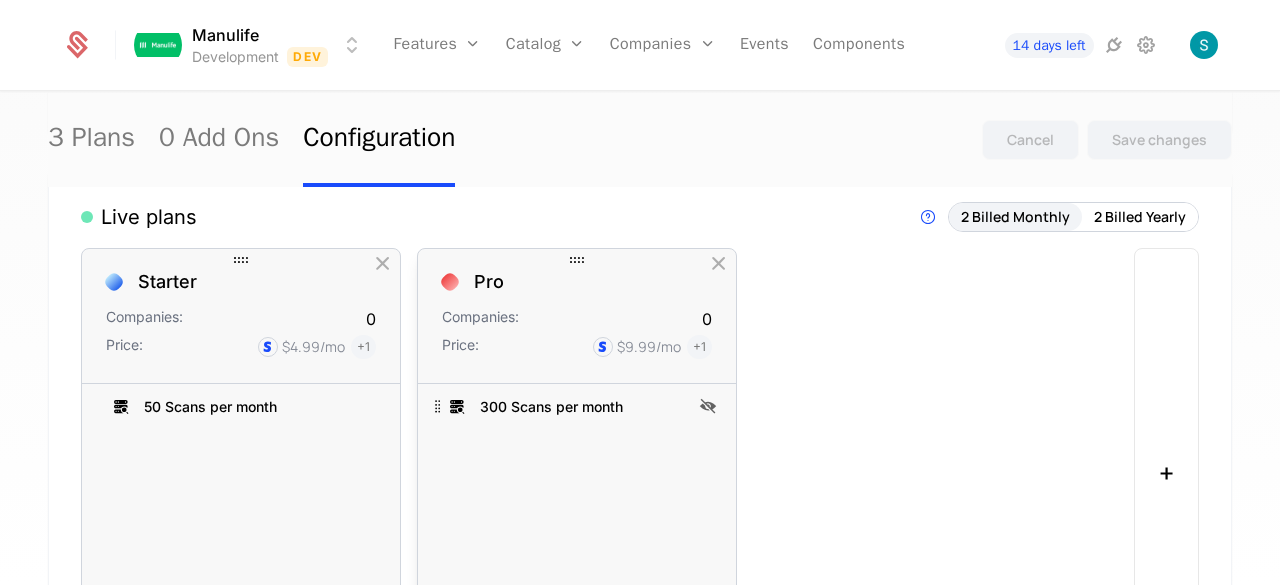 scroll, scrollTop: 0, scrollLeft: 0, axis: both 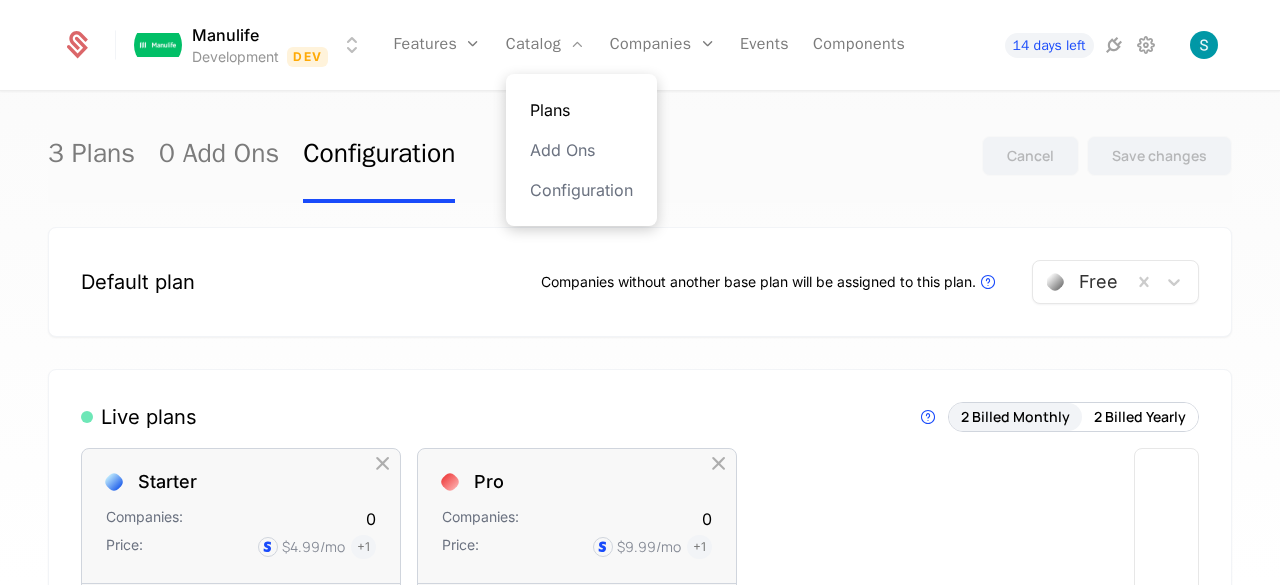 click on "Plans" at bounding box center (581, 110) 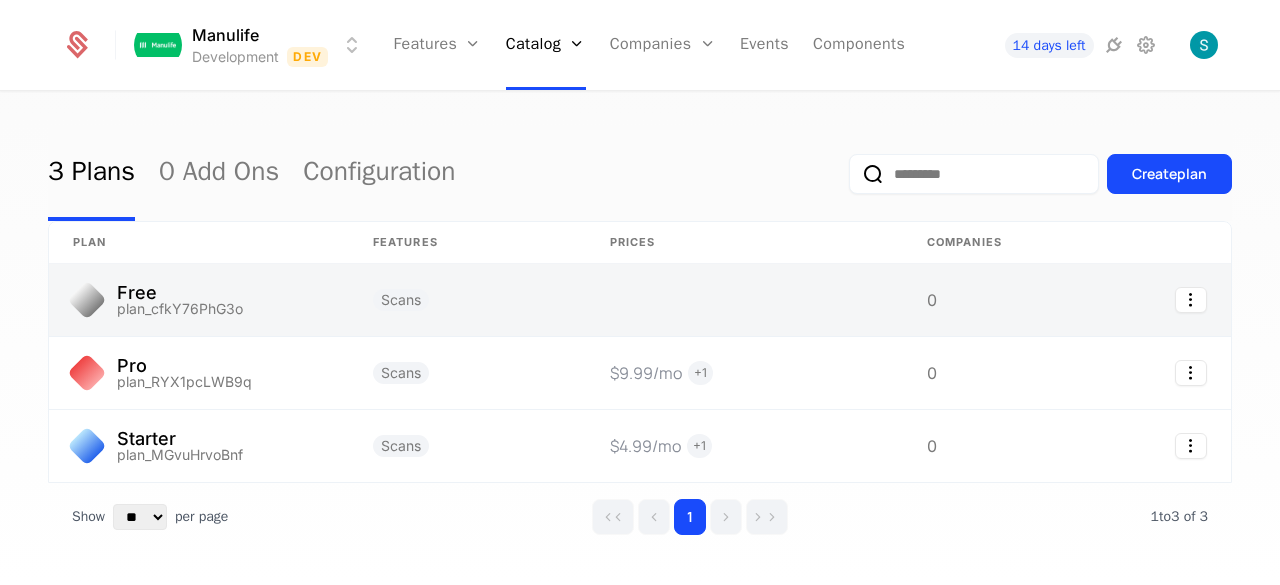 scroll, scrollTop: 0, scrollLeft: 0, axis: both 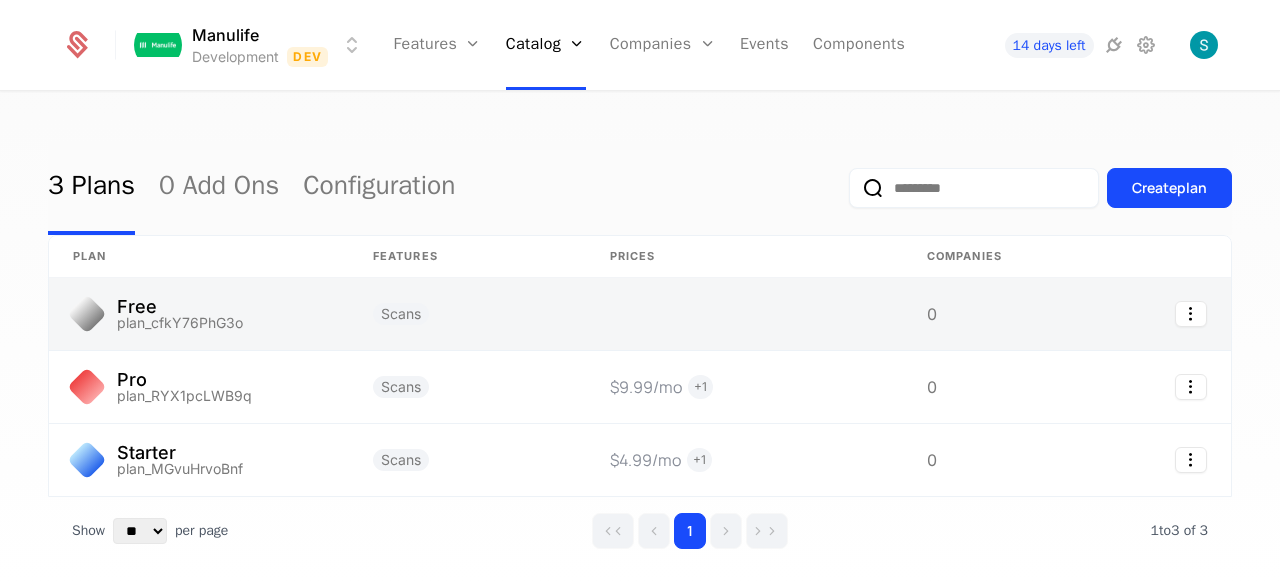 click at bounding box center [467, 314] 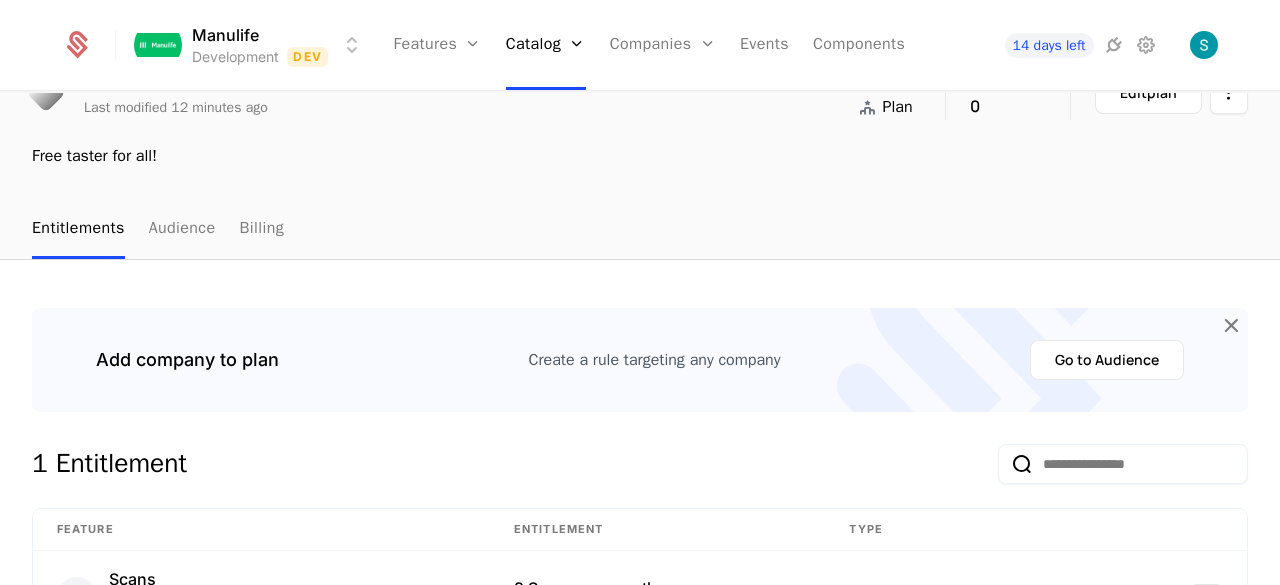 scroll, scrollTop: 0, scrollLeft: 0, axis: both 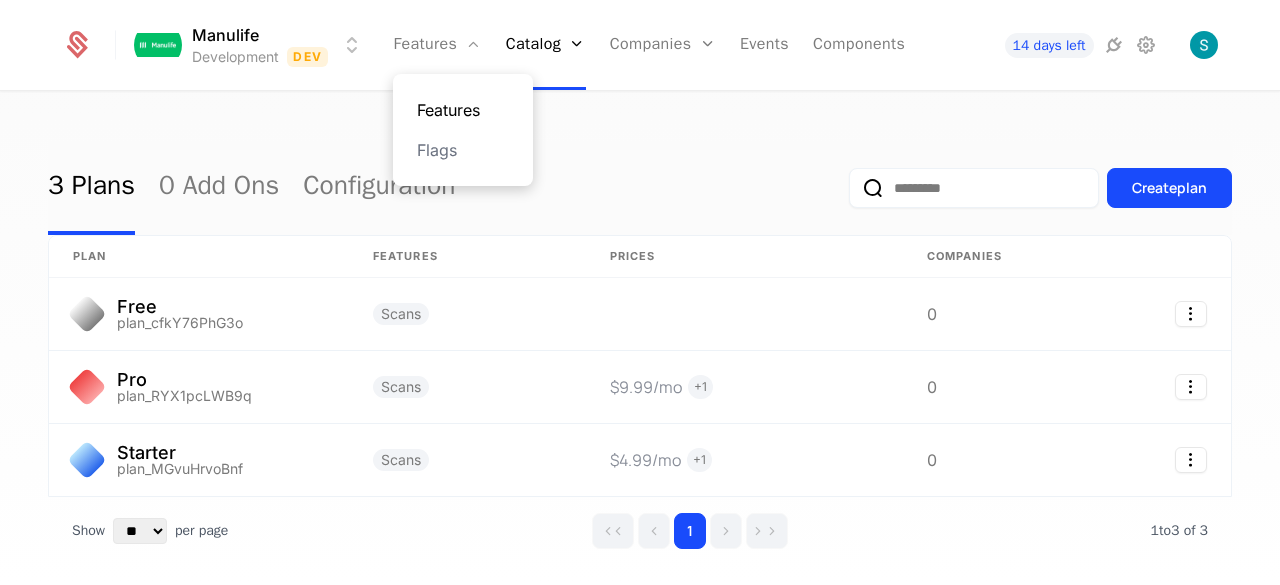 click on "Features" at bounding box center [463, 110] 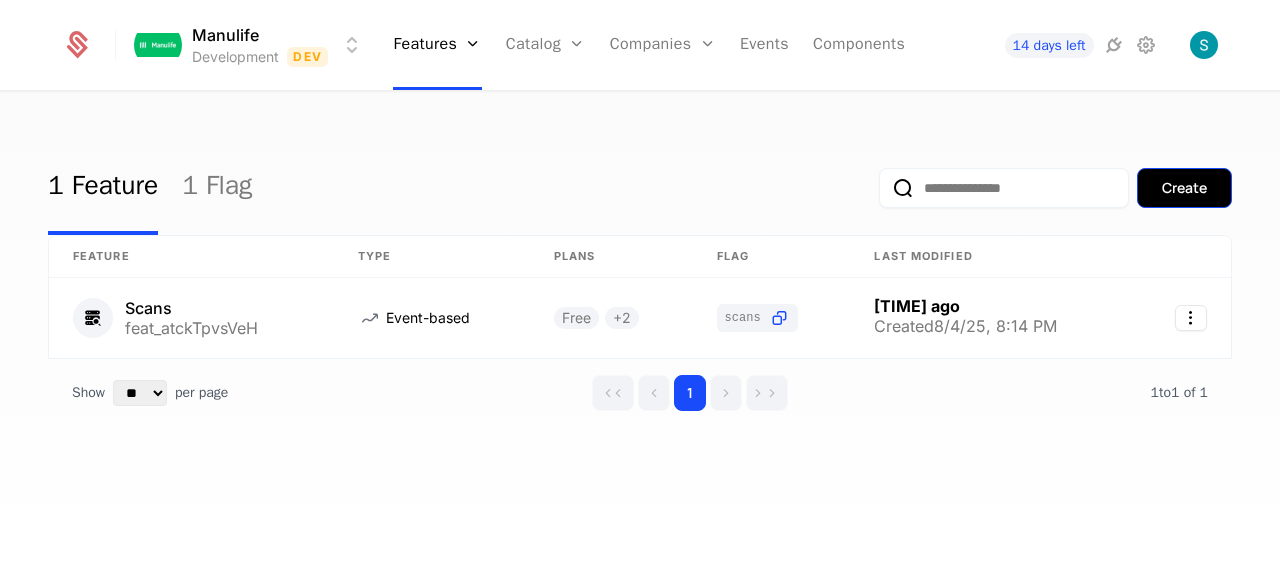 click on "Create" at bounding box center [1184, 188] 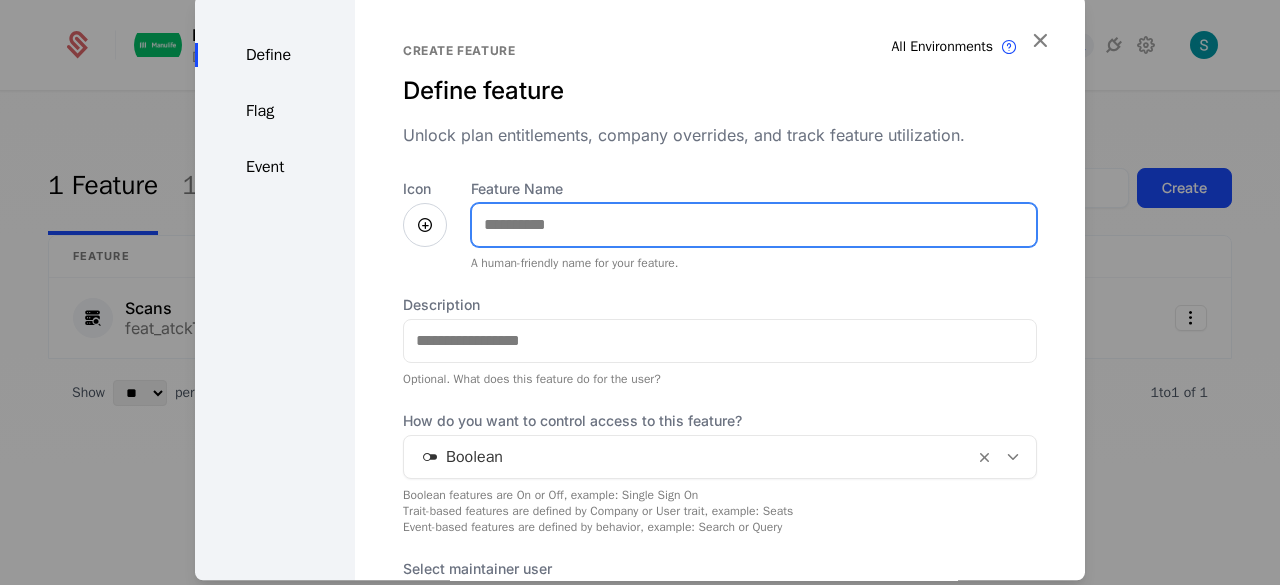 click on "Feature Name" at bounding box center [754, 225] 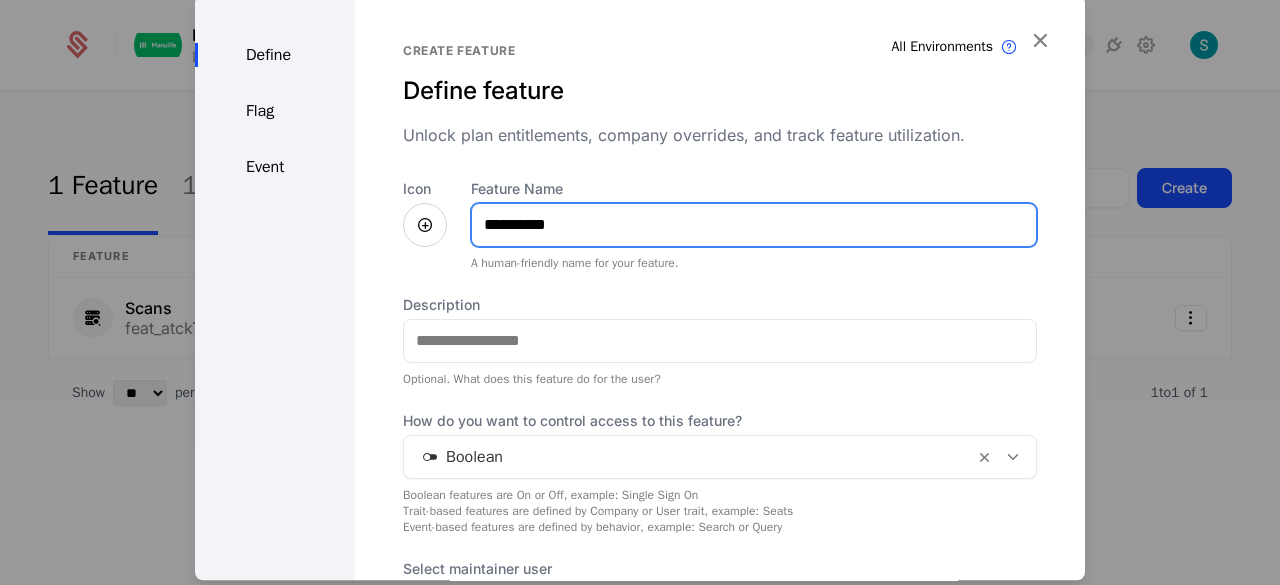 type on "**********" 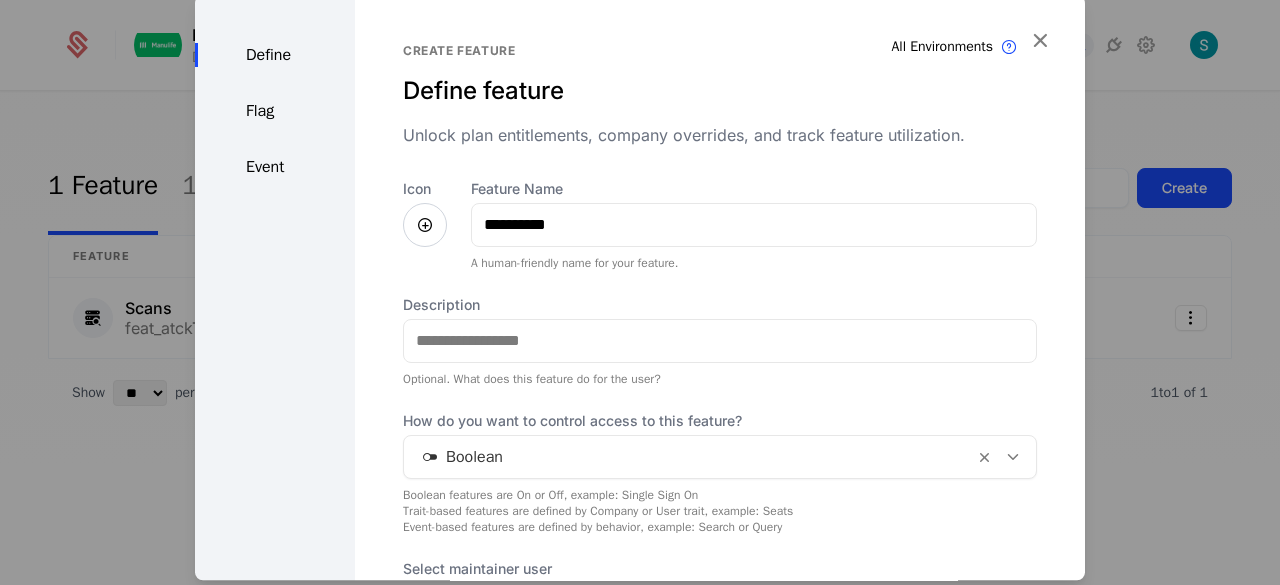 click at bounding box center [425, 225] 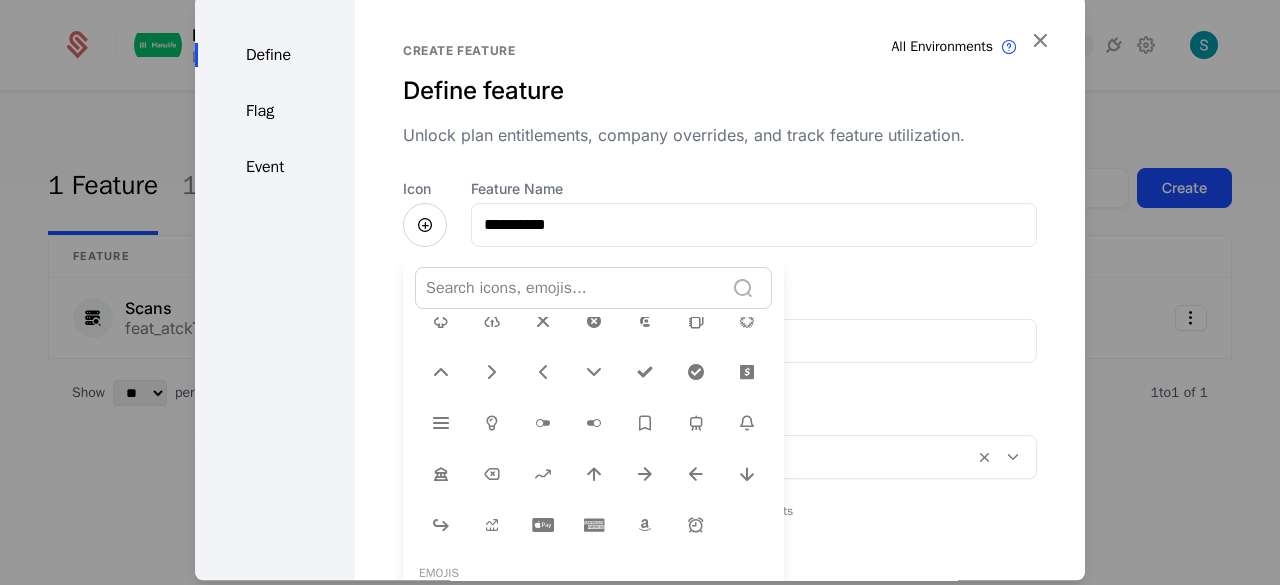 scroll, scrollTop: 800, scrollLeft: 0, axis: vertical 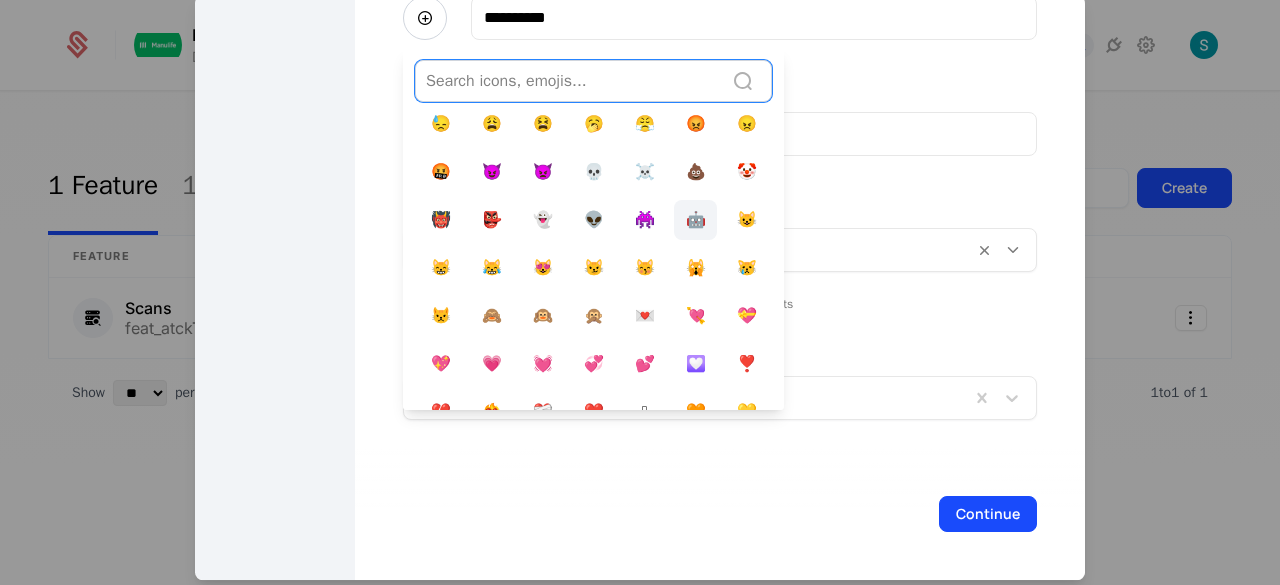 click on "🤖" at bounding box center (696, 220) 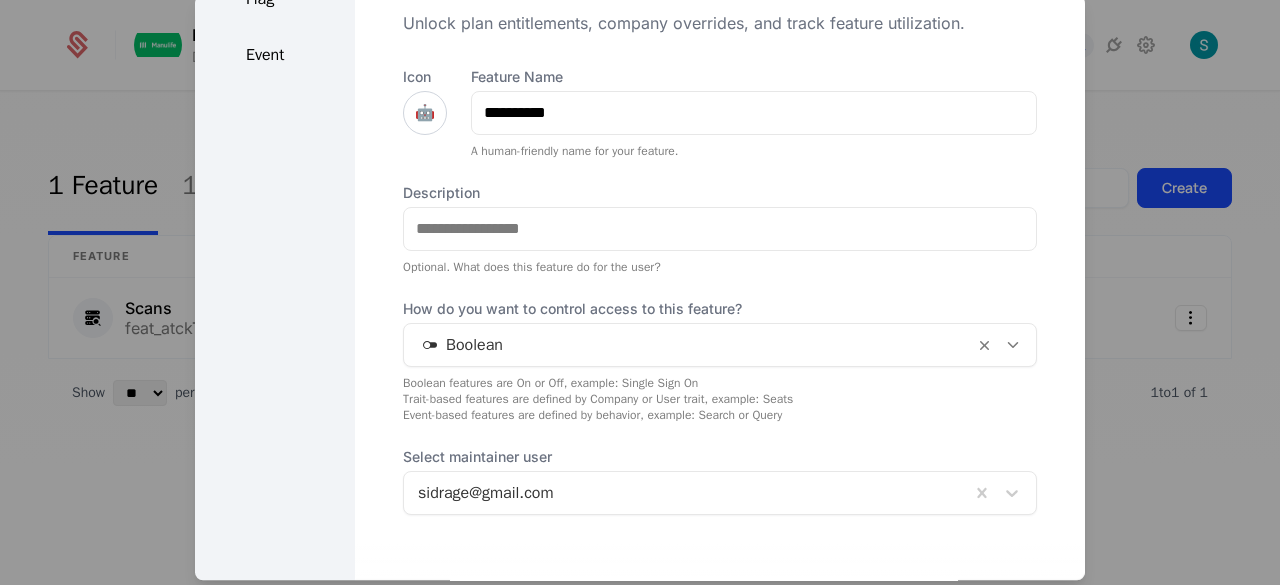 scroll, scrollTop: 107, scrollLeft: 0, axis: vertical 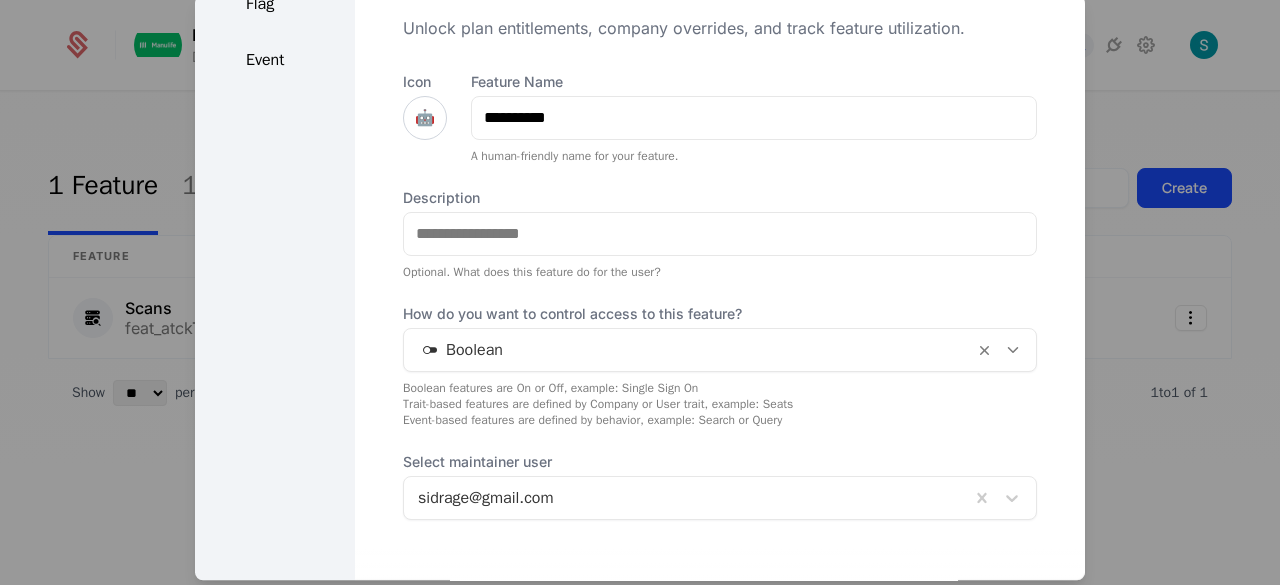 click on "Description Optional. What does this feature do for the user?" at bounding box center [720, 234] 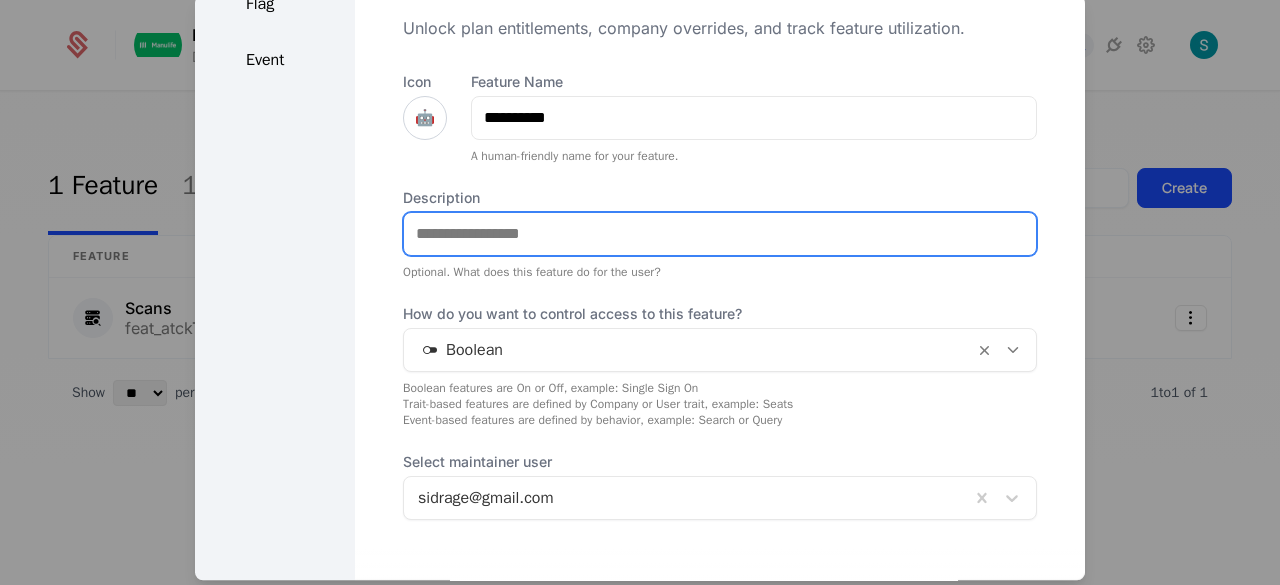 click on "Description" at bounding box center (720, 234) 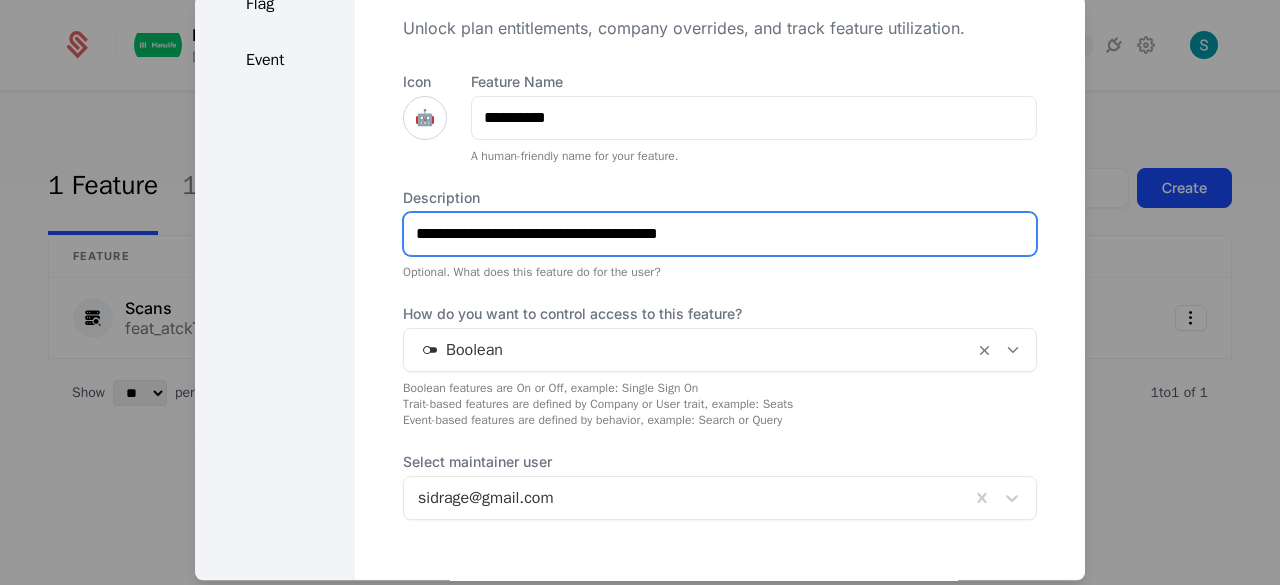 type on "**********" 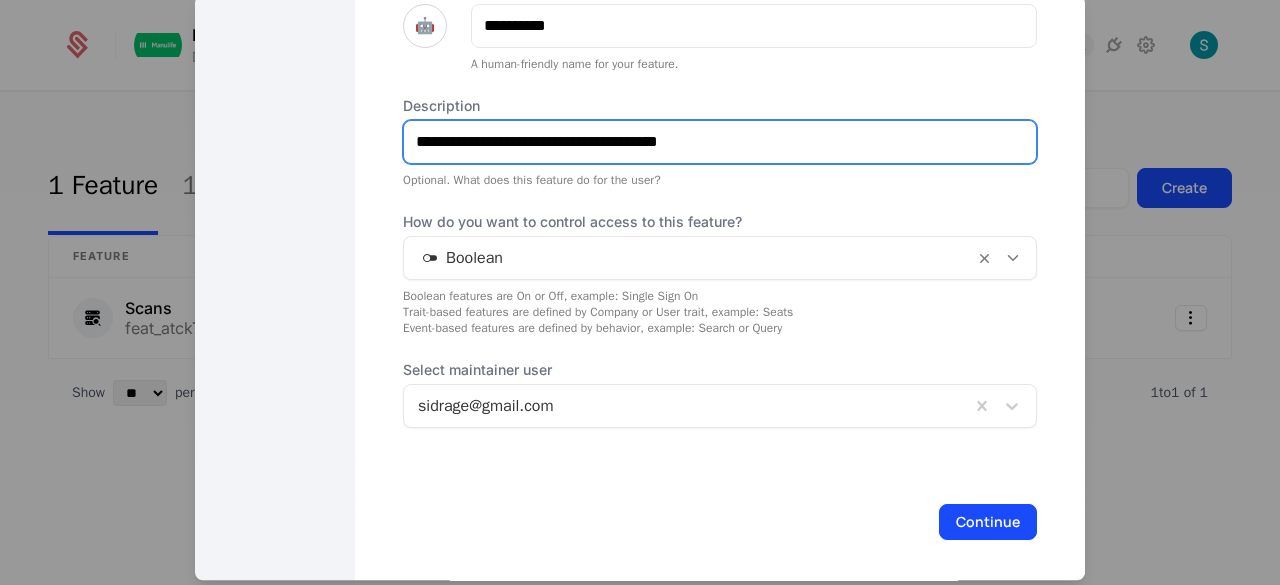 scroll, scrollTop: 207, scrollLeft: 0, axis: vertical 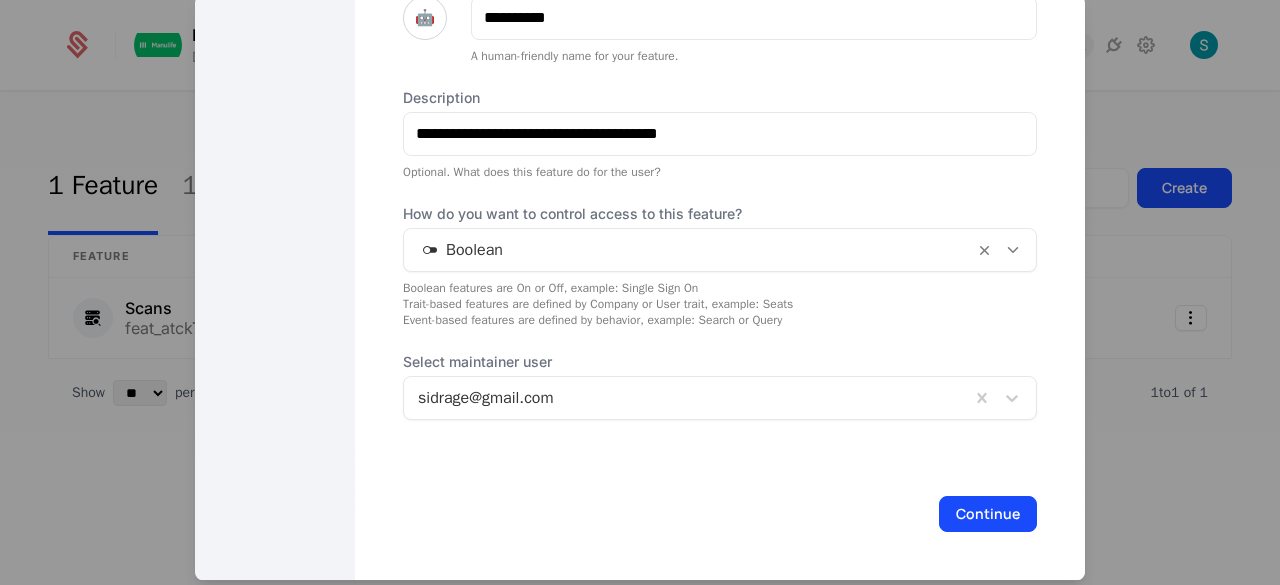 click on "How do you want to control access to this feature? Boolean Boolean   features are On or Off, example: Single Sign On Trait-based   features are defined by Company or User trait, example: Seats Event-based   features are defined by behavior, example: Search or Query" at bounding box center [720, 266] 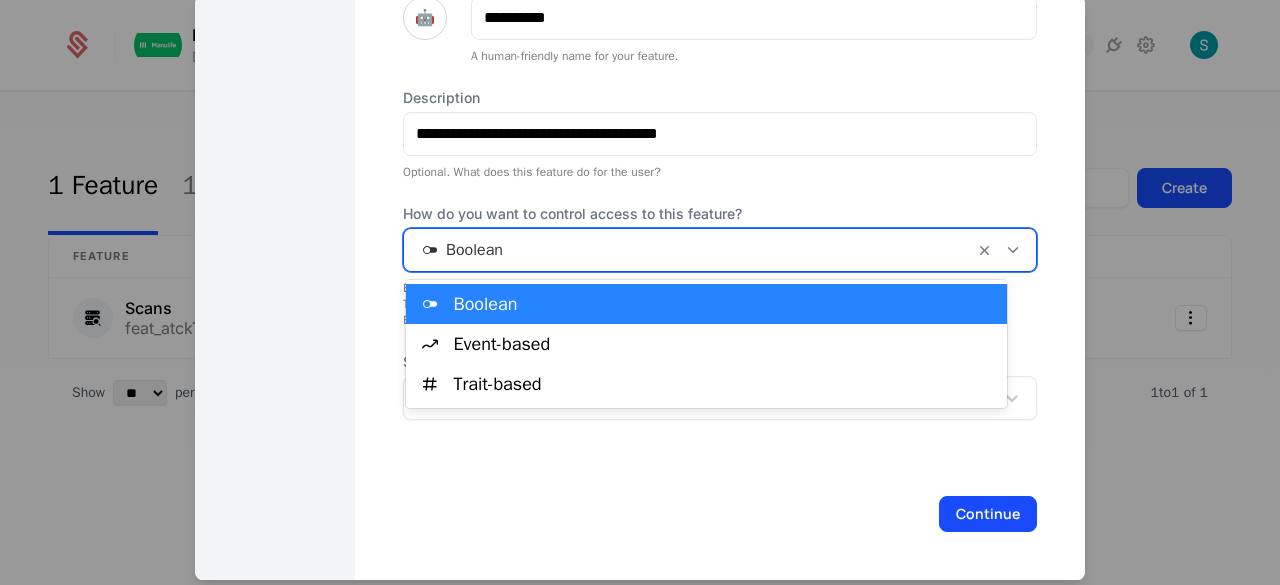 click at bounding box center (689, 250) 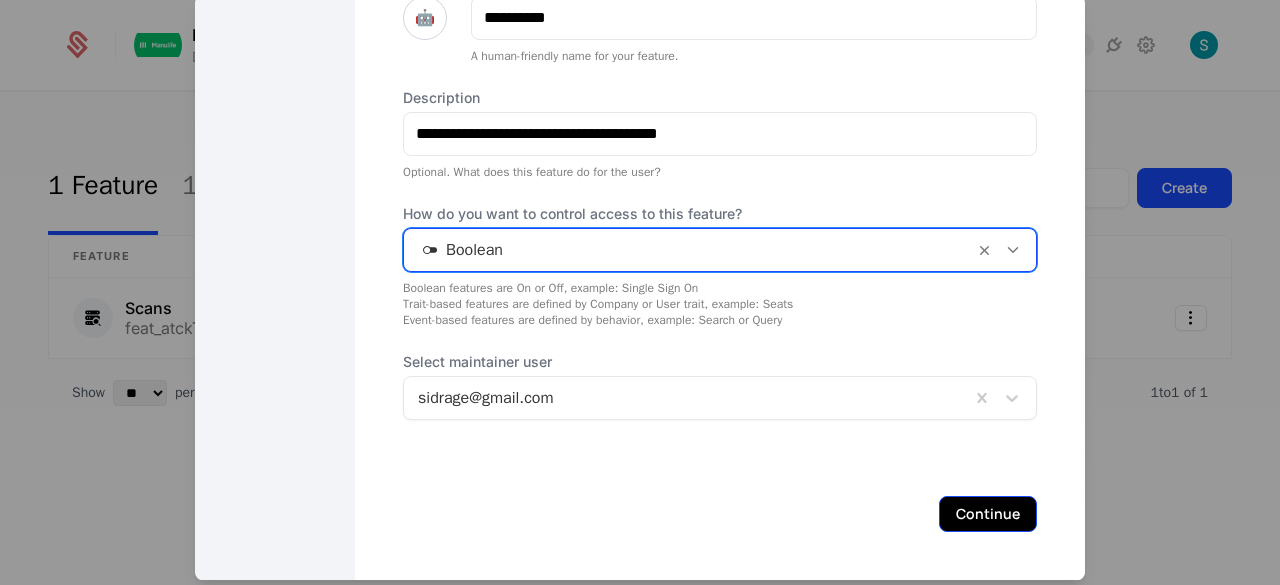 click on "Continue" at bounding box center (988, 514) 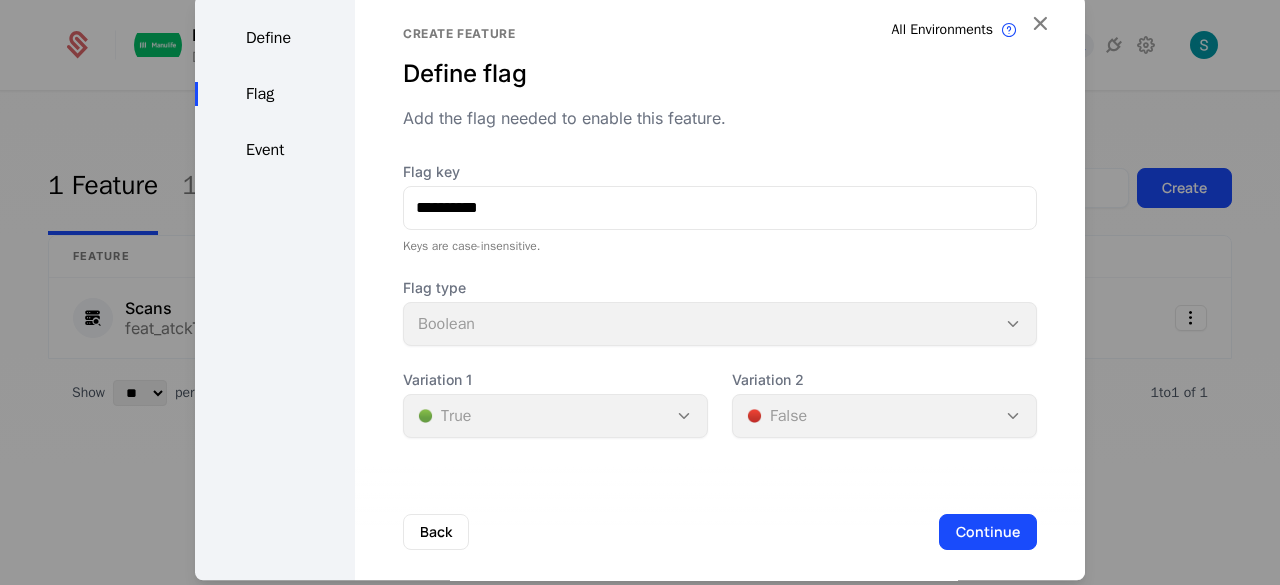 scroll, scrollTop: 0, scrollLeft: 0, axis: both 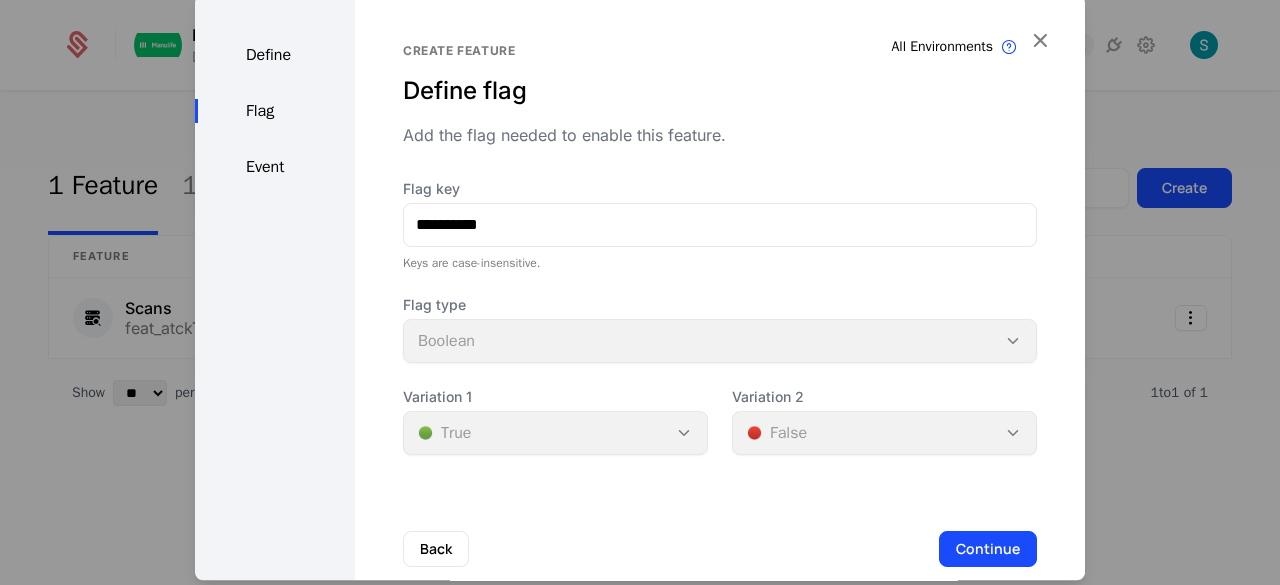 type 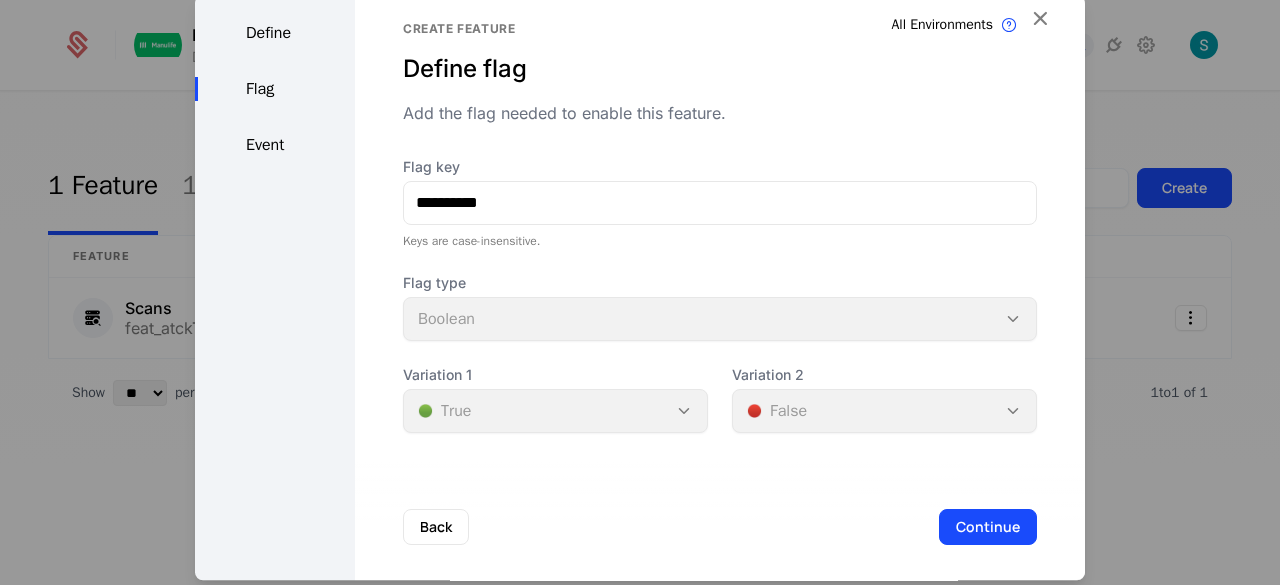scroll, scrollTop: 35, scrollLeft: 0, axis: vertical 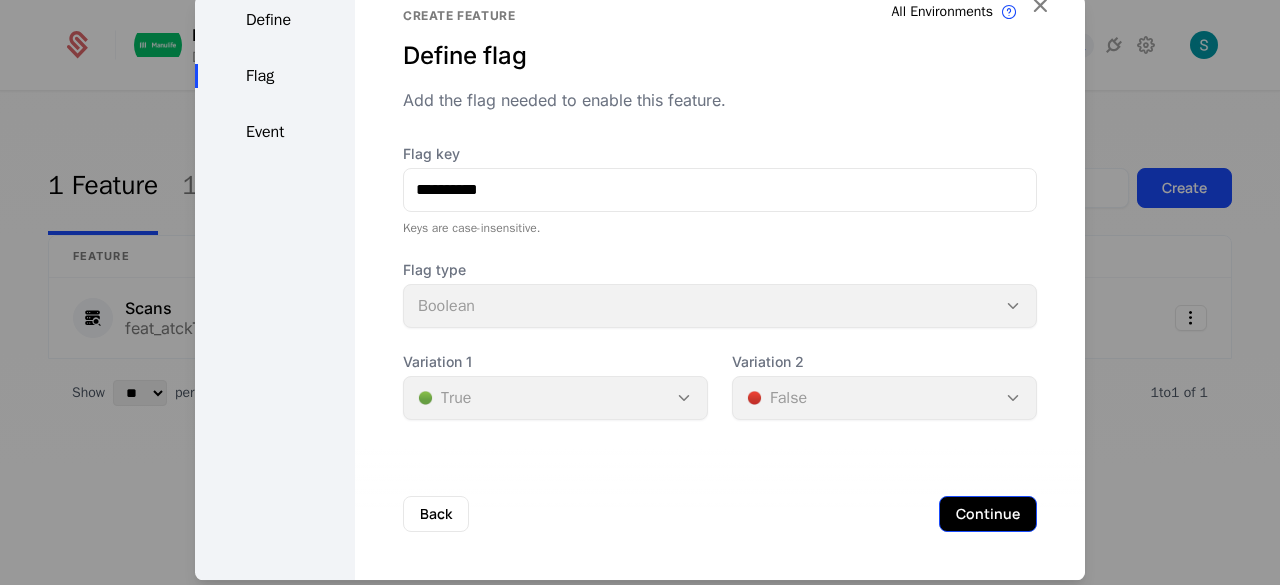 click on "Continue" at bounding box center [988, 514] 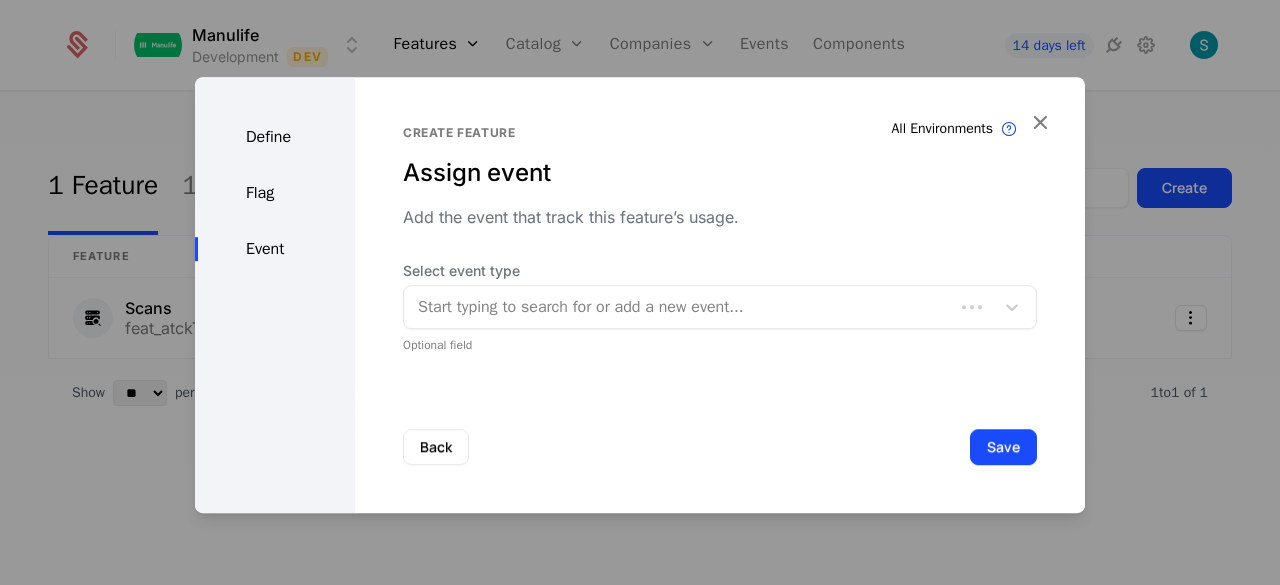 scroll, scrollTop: 0, scrollLeft: 0, axis: both 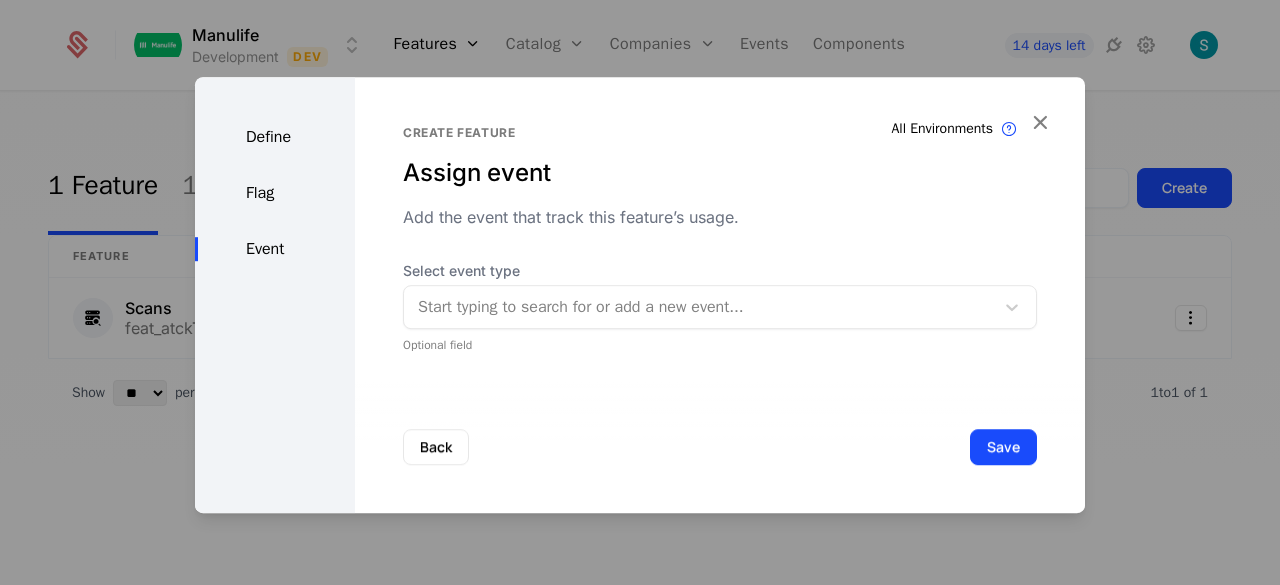 click at bounding box center [699, 307] 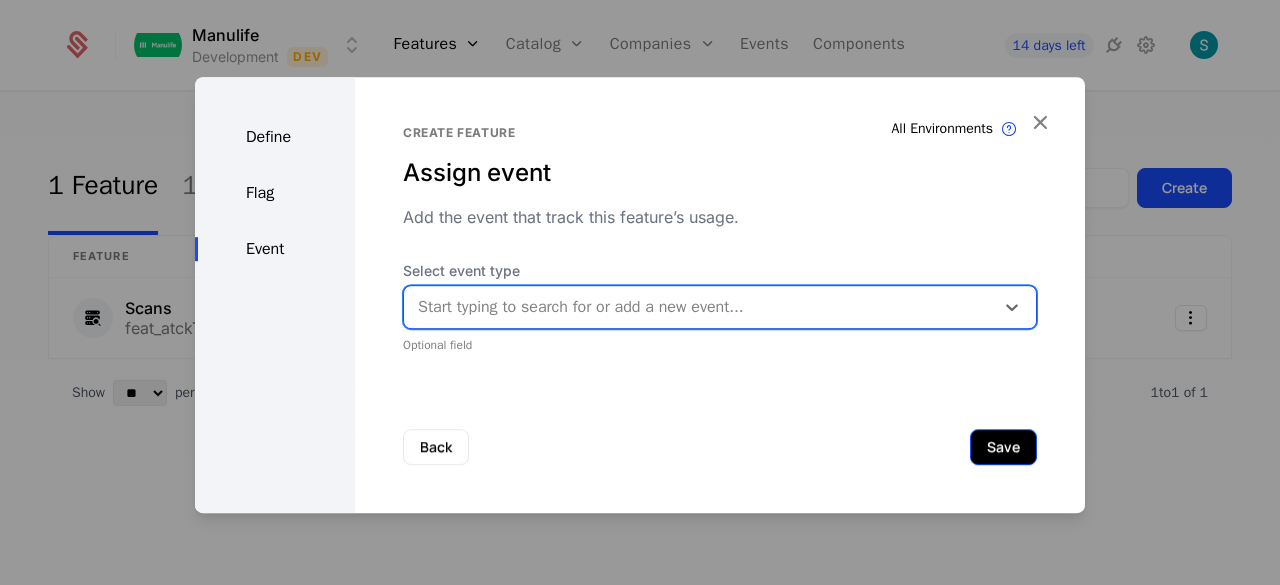 click on "Save" at bounding box center (1003, 447) 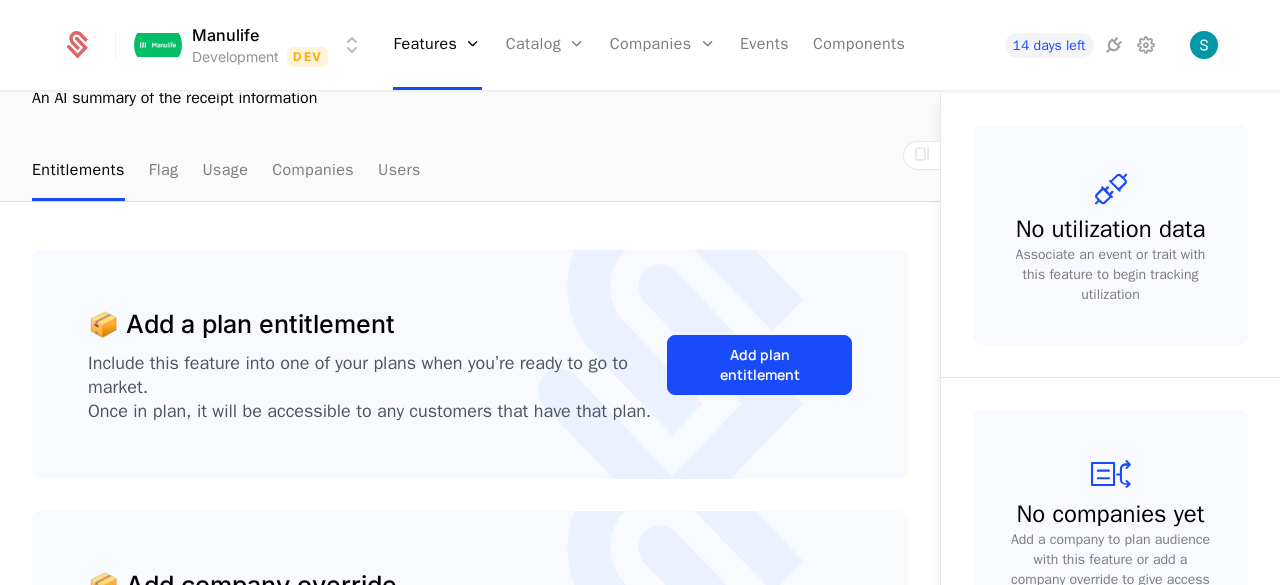 scroll, scrollTop: 200, scrollLeft: 0, axis: vertical 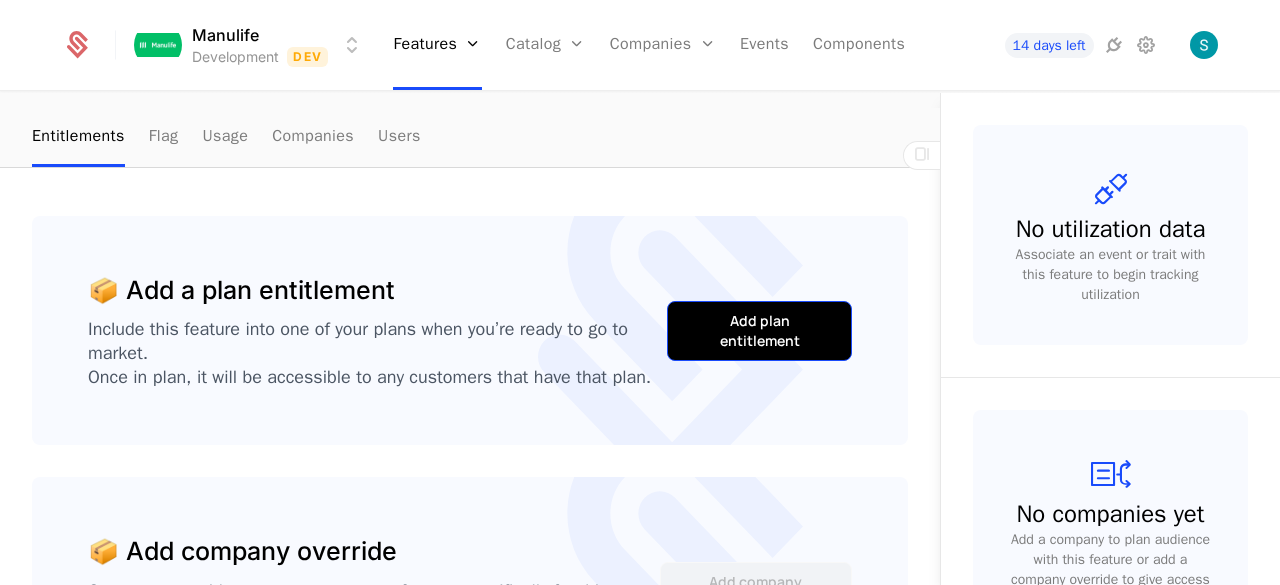 click on "Add plan entitlement" at bounding box center (759, 331) 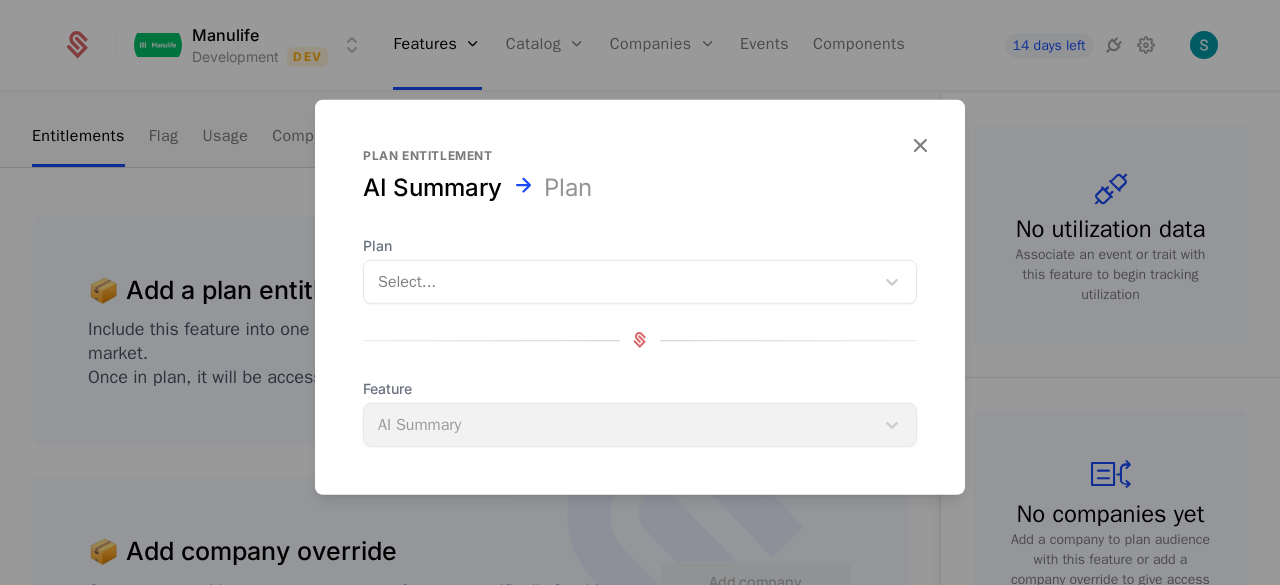 click at bounding box center [619, 281] 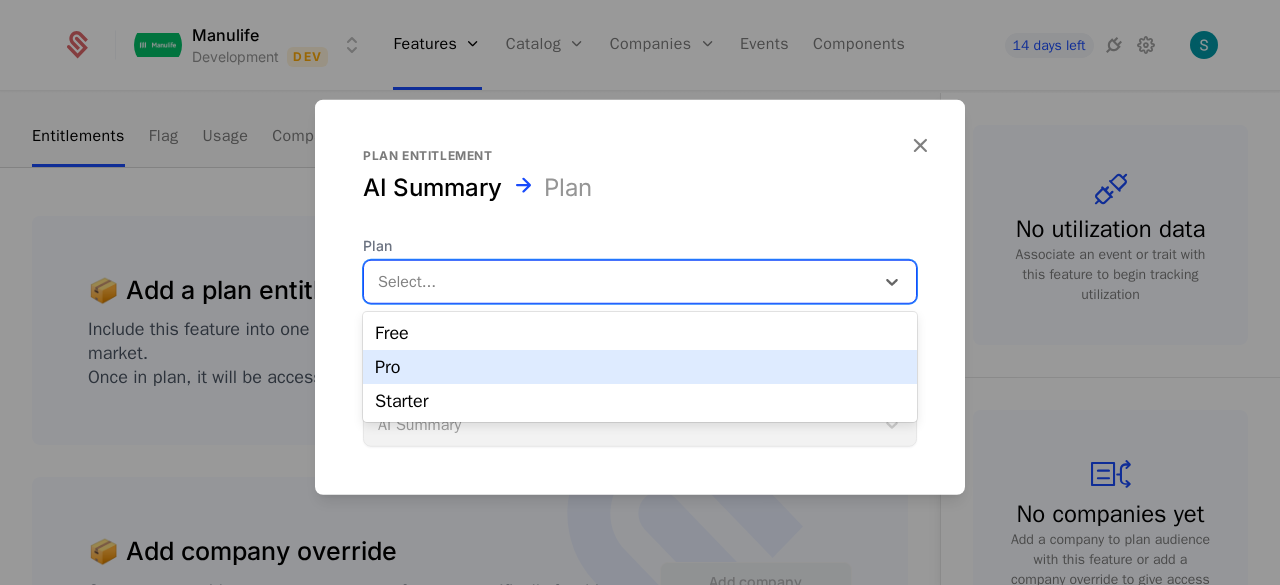 click on "Pro" at bounding box center [640, 367] 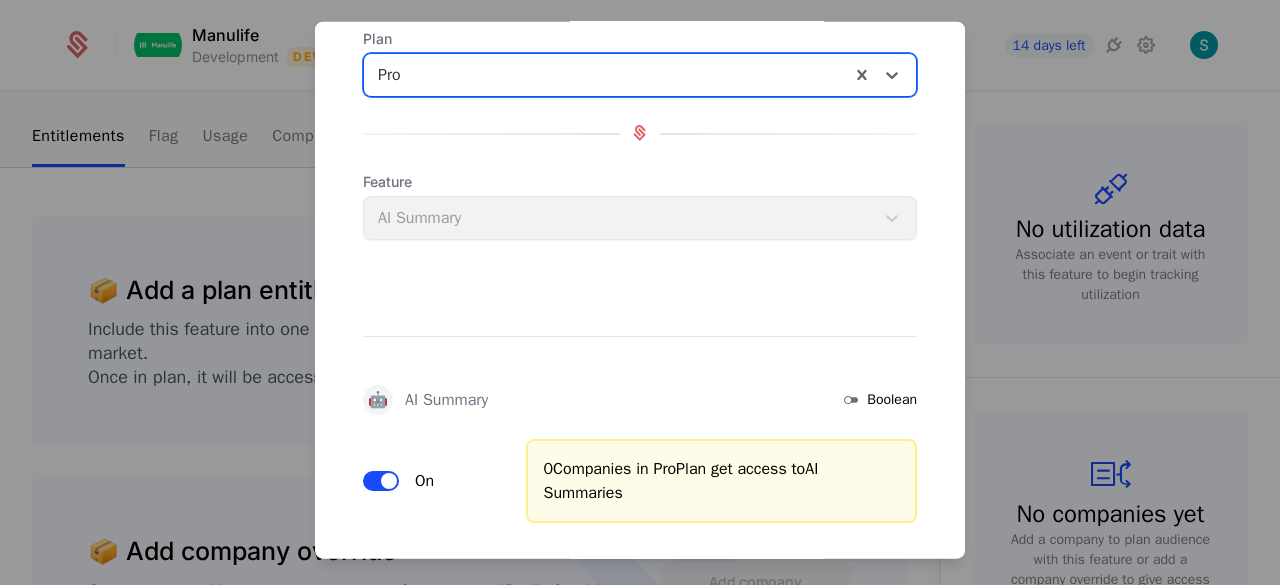 scroll, scrollTop: 200, scrollLeft: 0, axis: vertical 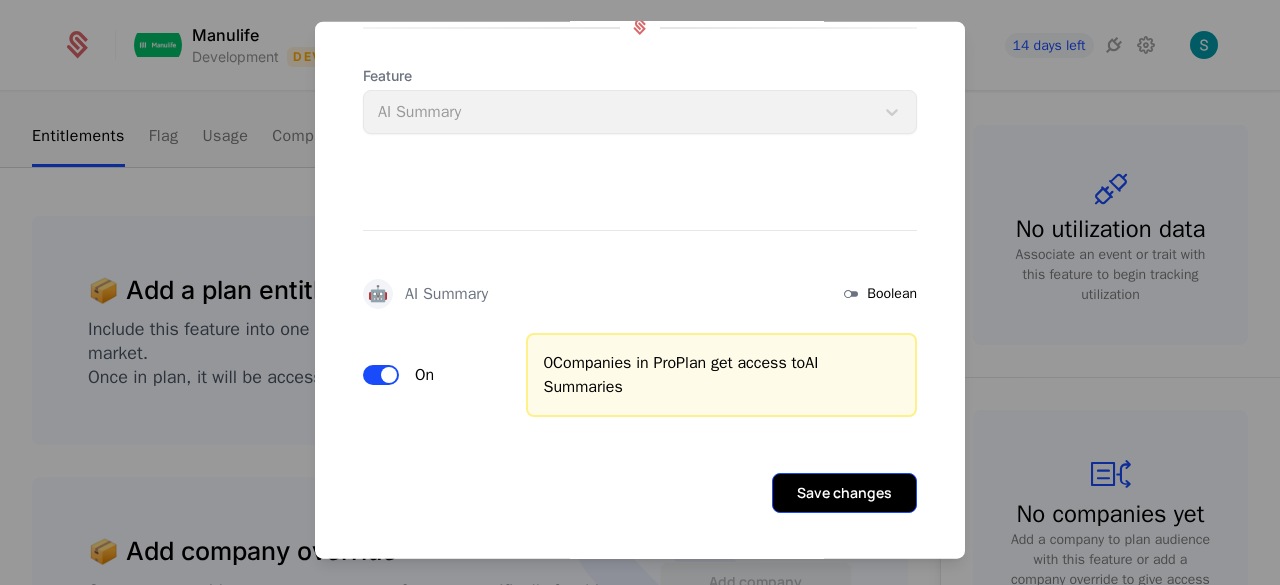 click on "Save changes" at bounding box center [844, 492] 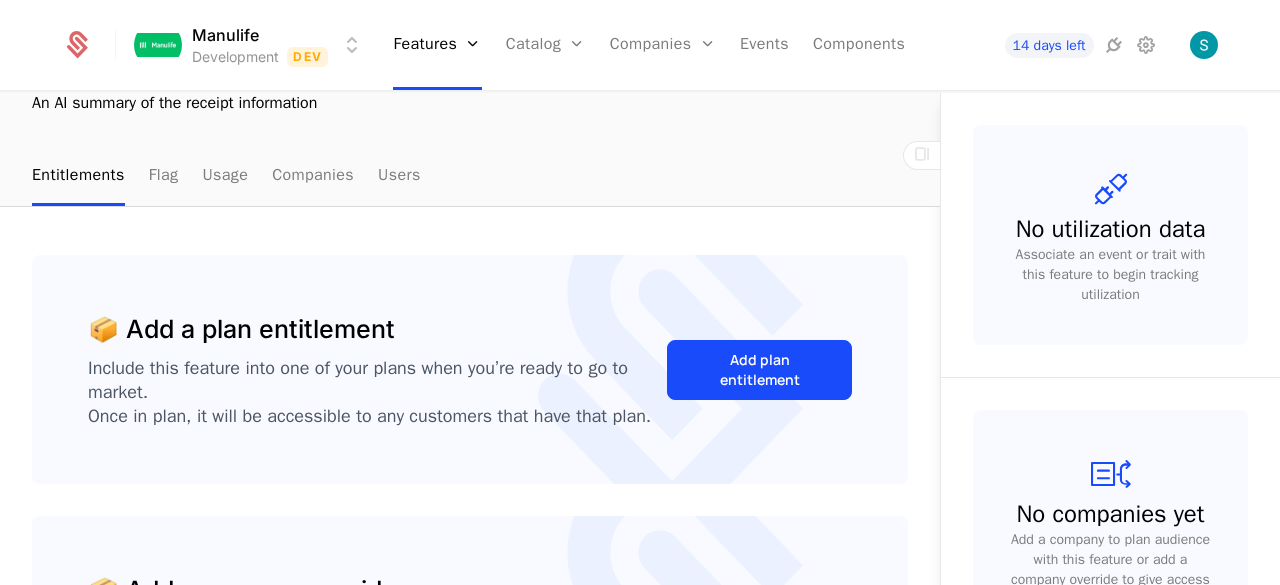 scroll, scrollTop: 0, scrollLeft: 0, axis: both 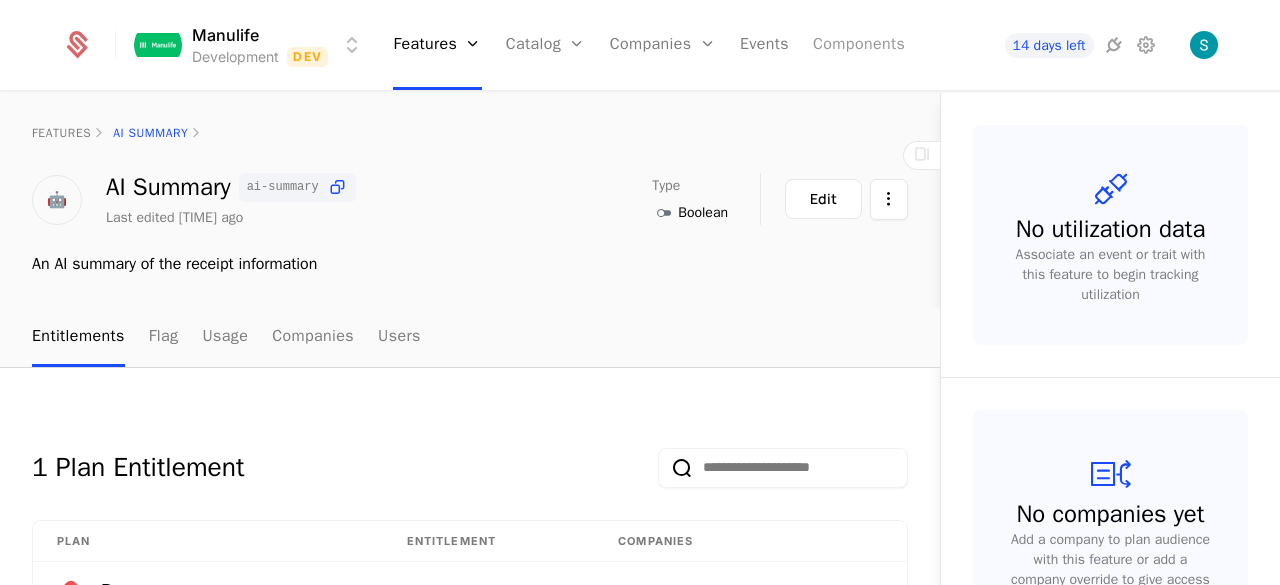 click on "Components" at bounding box center (859, 45) 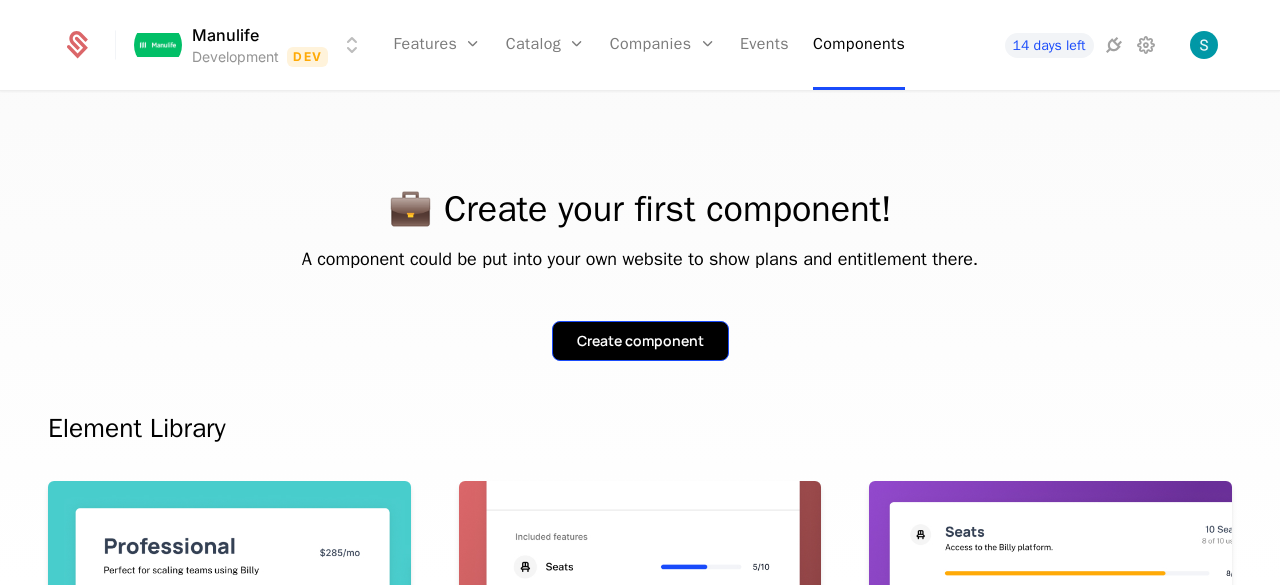 click on "Create component" at bounding box center [640, 341] 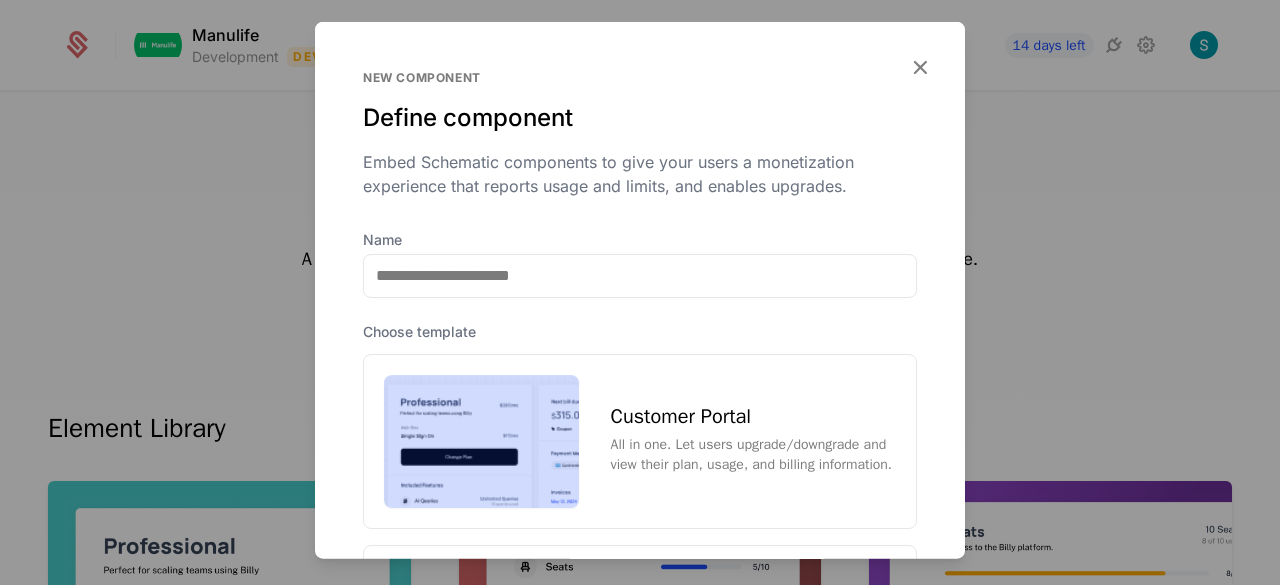 type 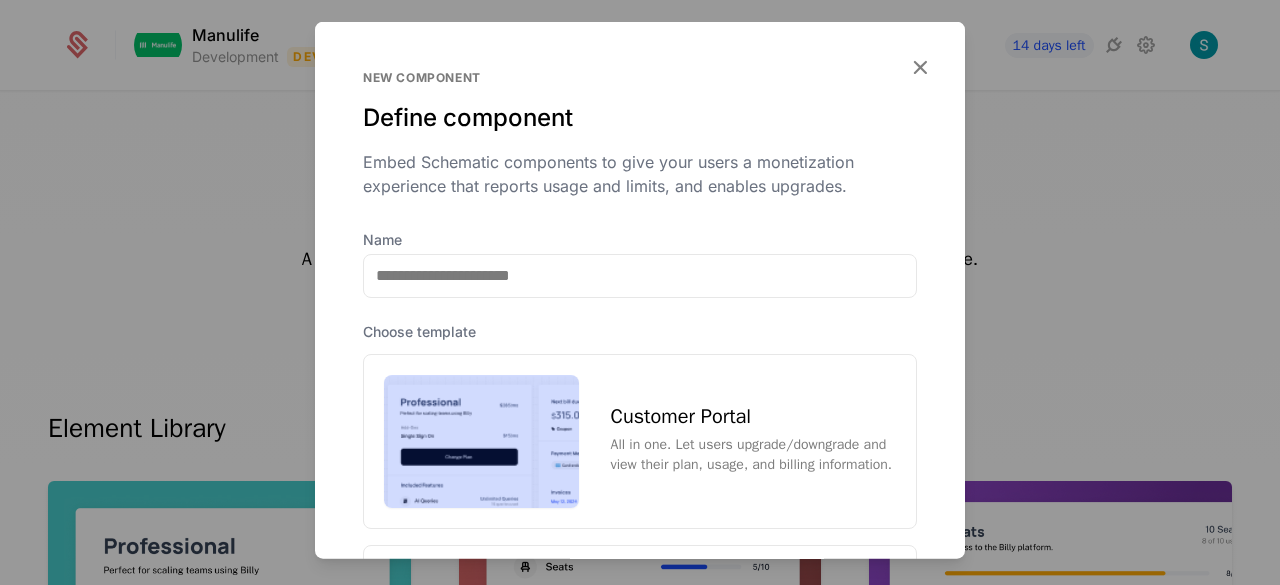 click on "Choose template Customer Portal  All in one. Let users upgrade/downgrade and view their plan, usage, and billing information. Blank Start from scratch. Use only the elements you need." at bounding box center (640, 521) 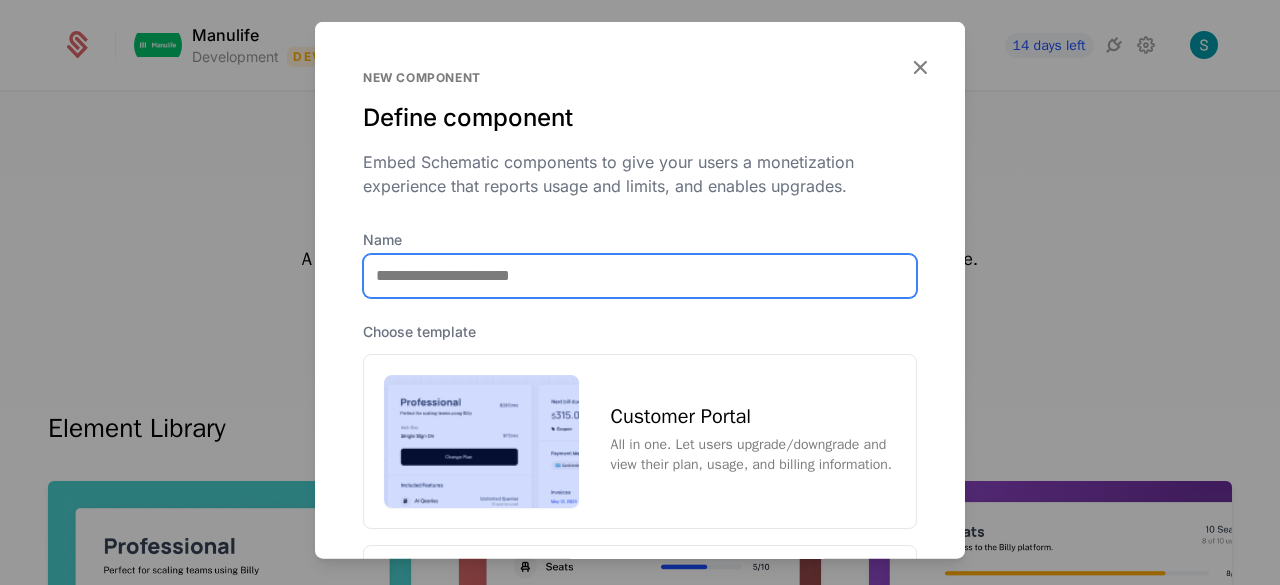 click on "Name" at bounding box center [640, 275] 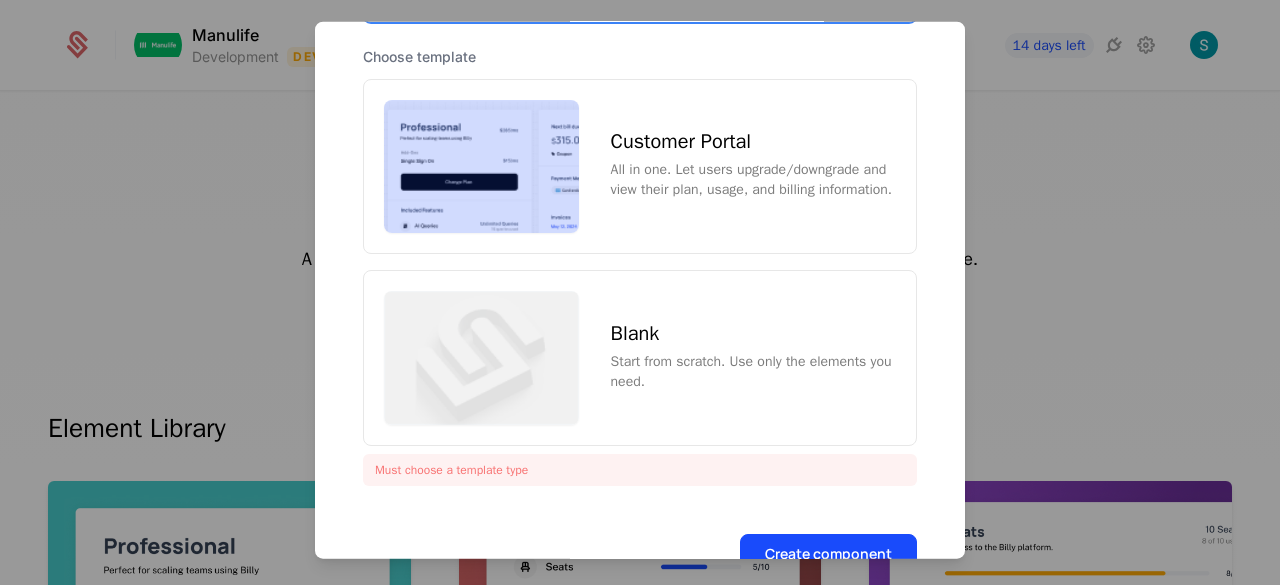 scroll, scrollTop: 200, scrollLeft: 0, axis: vertical 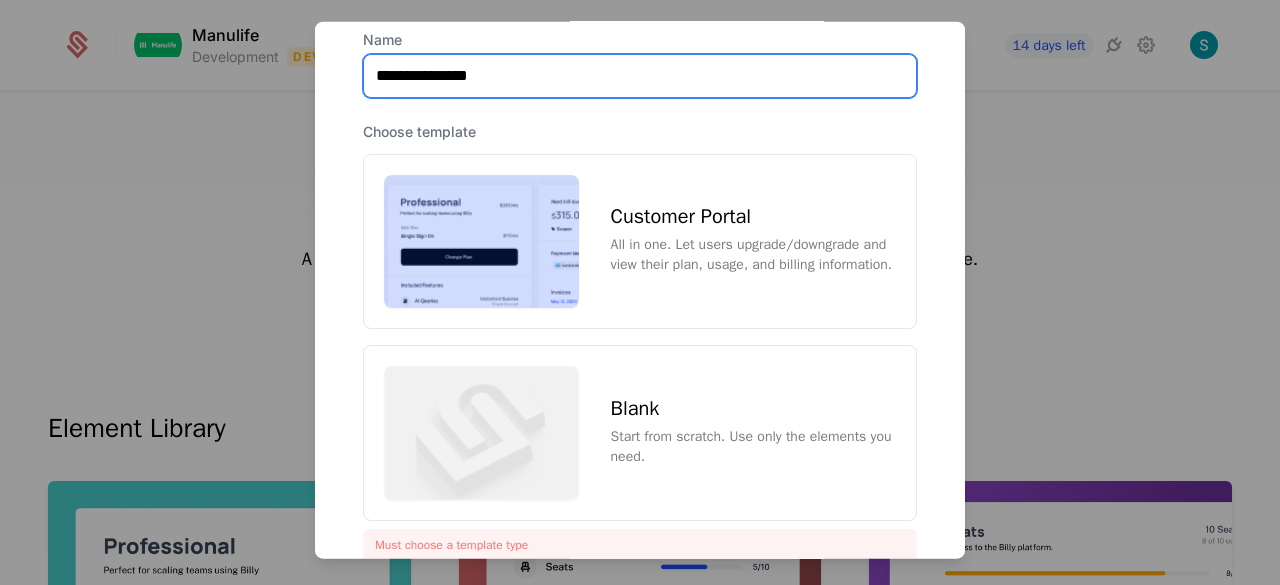 type on "**********" 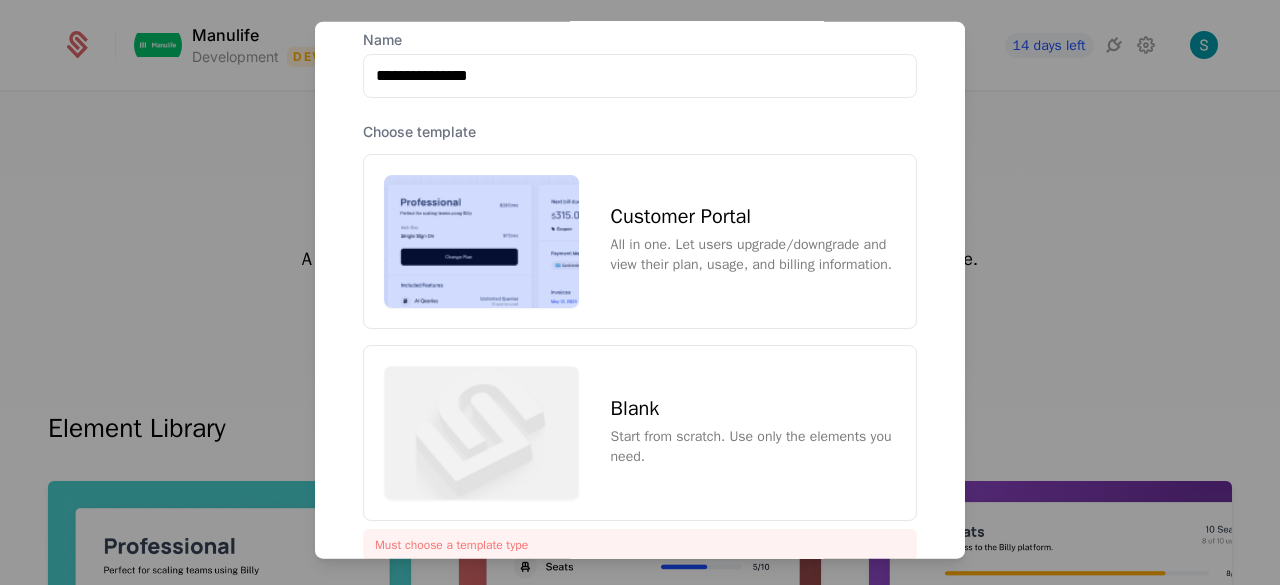 click on "All in one. Let users upgrade/downgrade and view their plan, usage, and billing information." at bounding box center [753, 255] 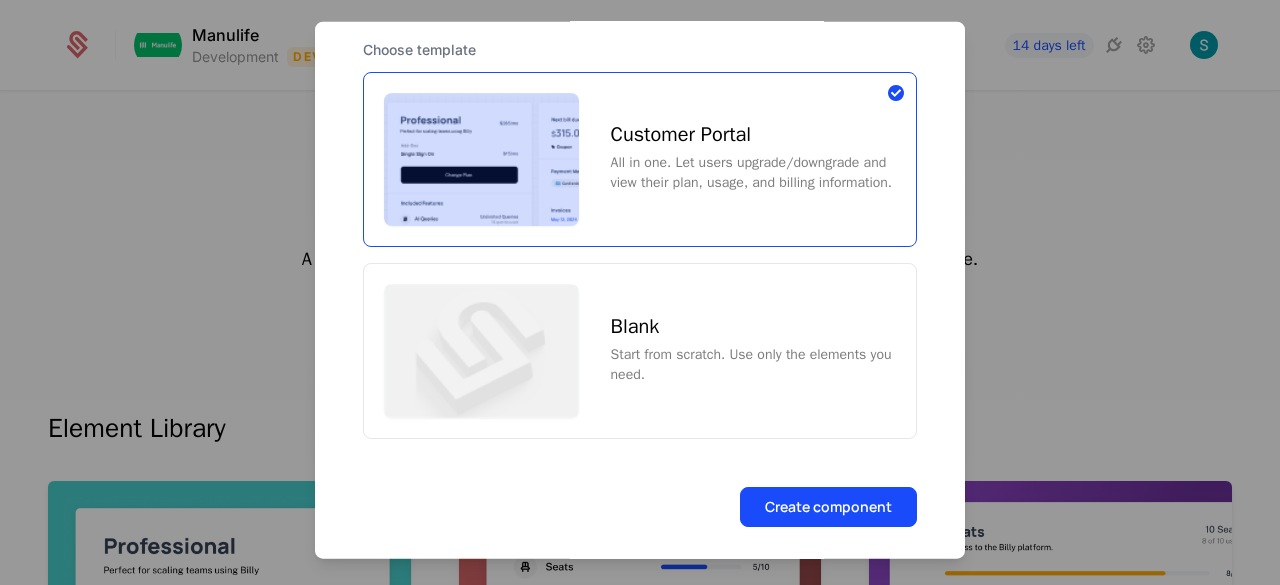 scroll, scrollTop: 290, scrollLeft: 0, axis: vertical 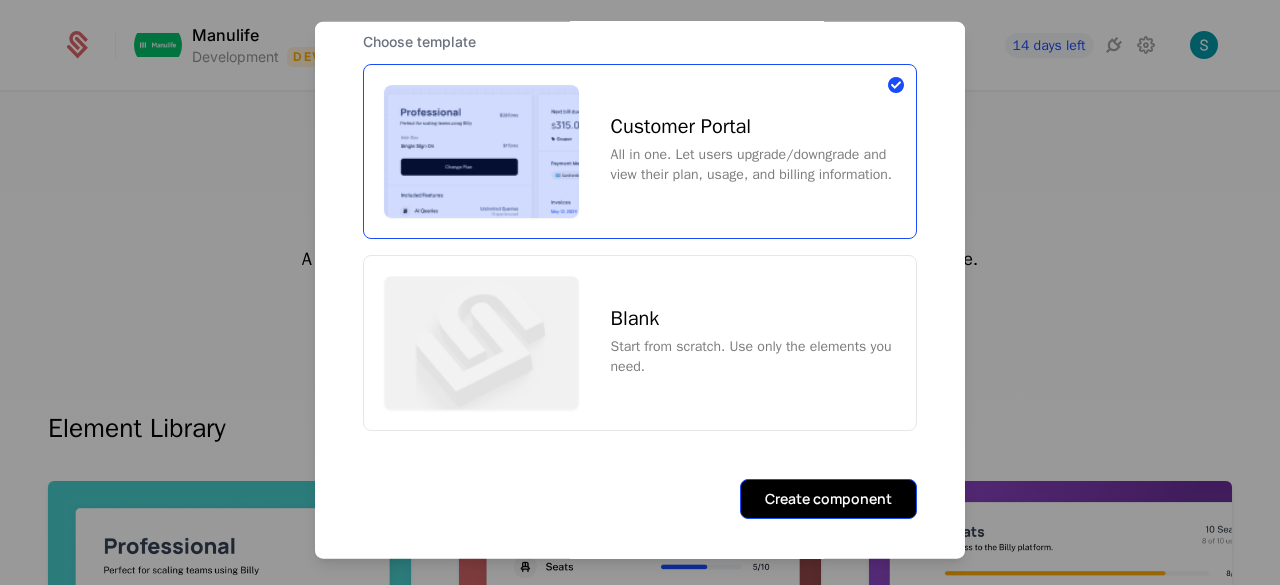 click on "Create component" at bounding box center (828, 499) 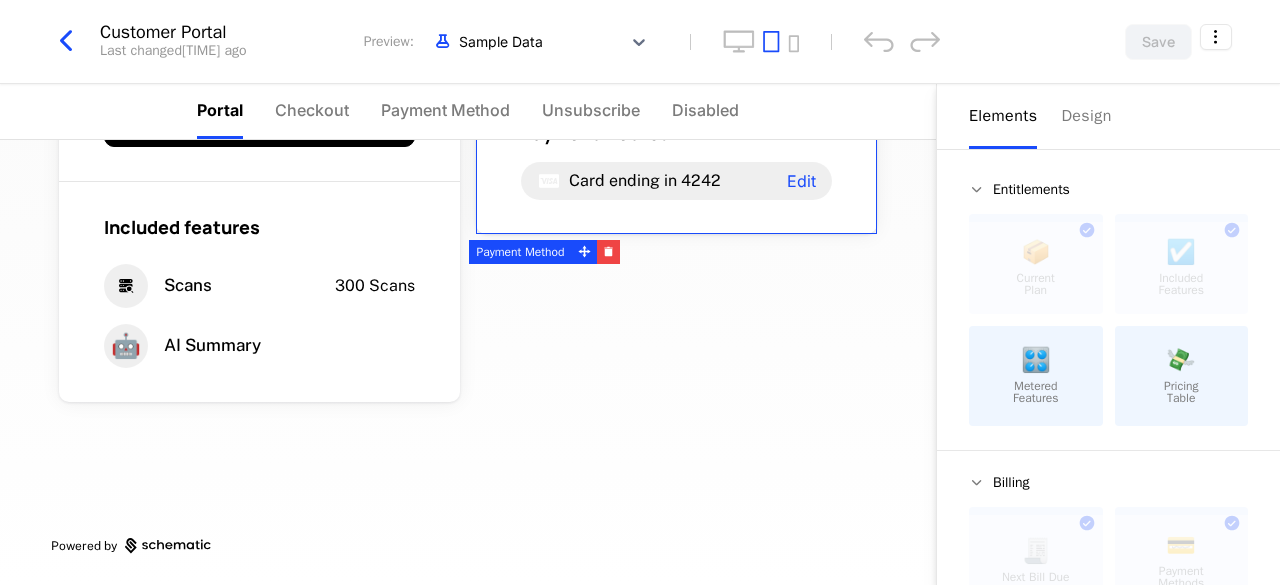 scroll, scrollTop: 0, scrollLeft: 0, axis: both 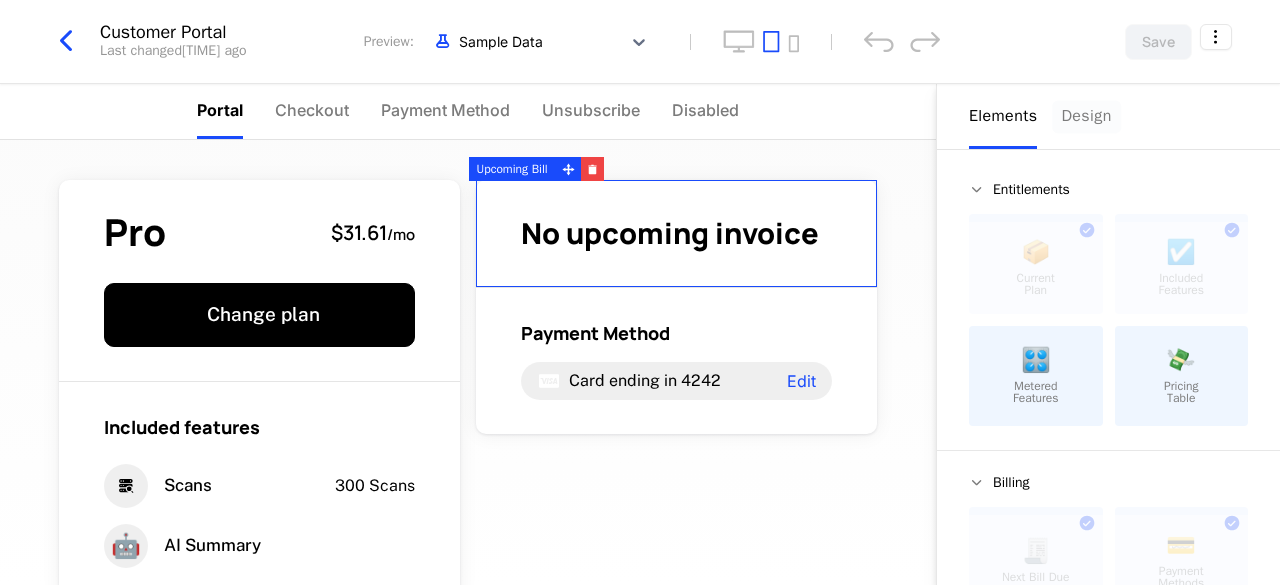 click on "Design" at bounding box center (1086, 116) 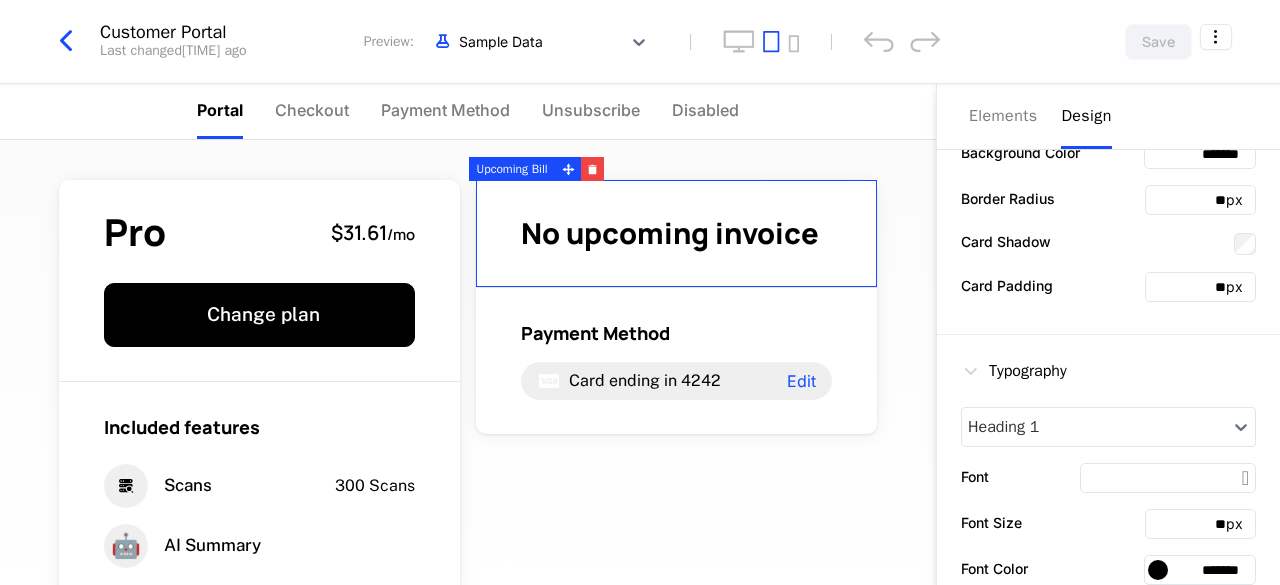 scroll, scrollTop: 55, scrollLeft: 0, axis: vertical 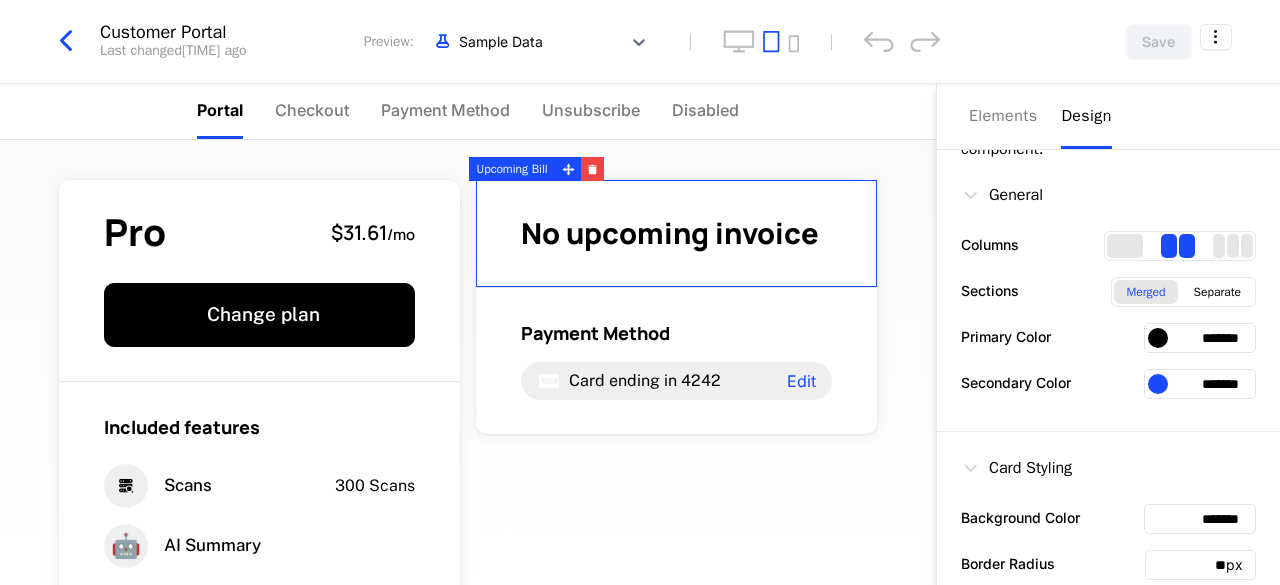 type 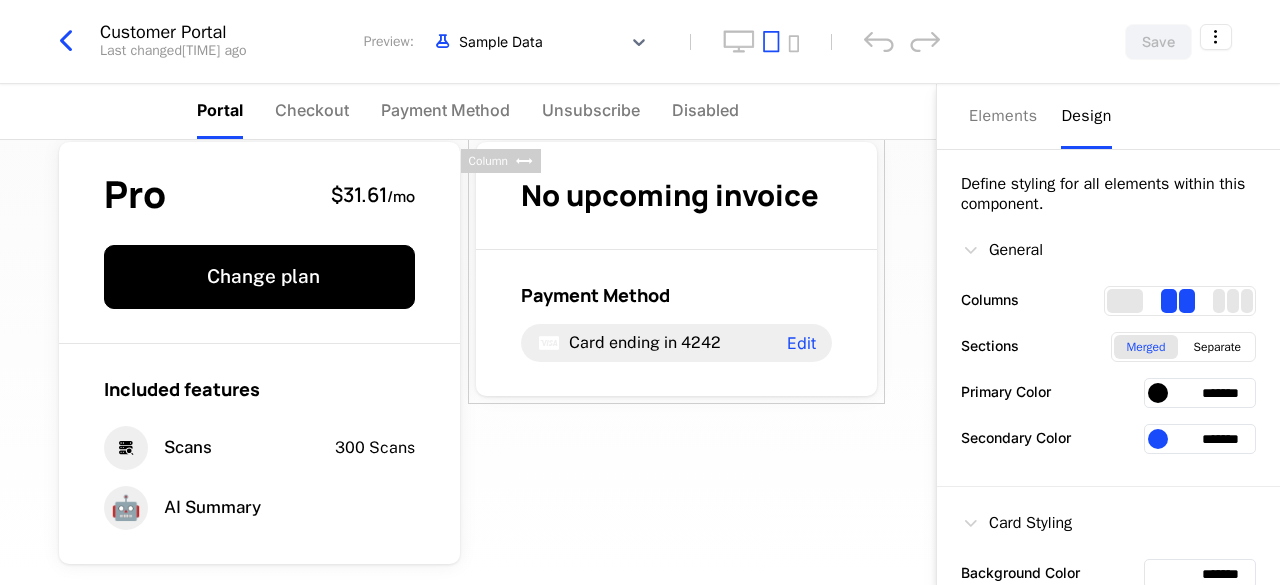 scroll, scrollTop: 0, scrollLeft: 0, axis: both 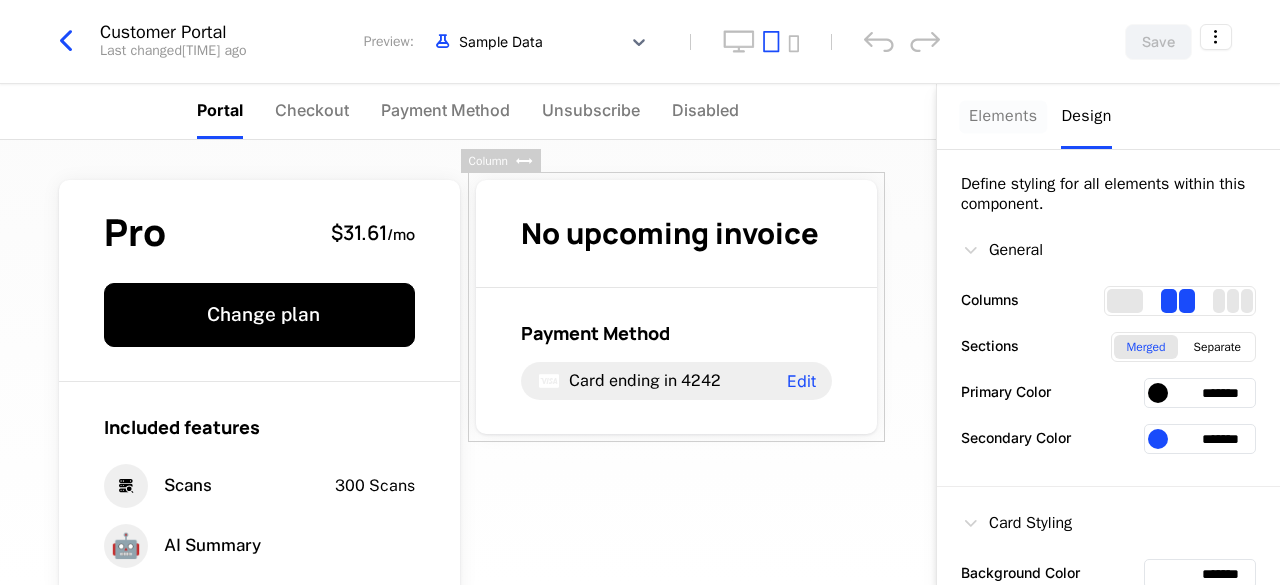 click on "Elements" at bounding box center (1003, 116) 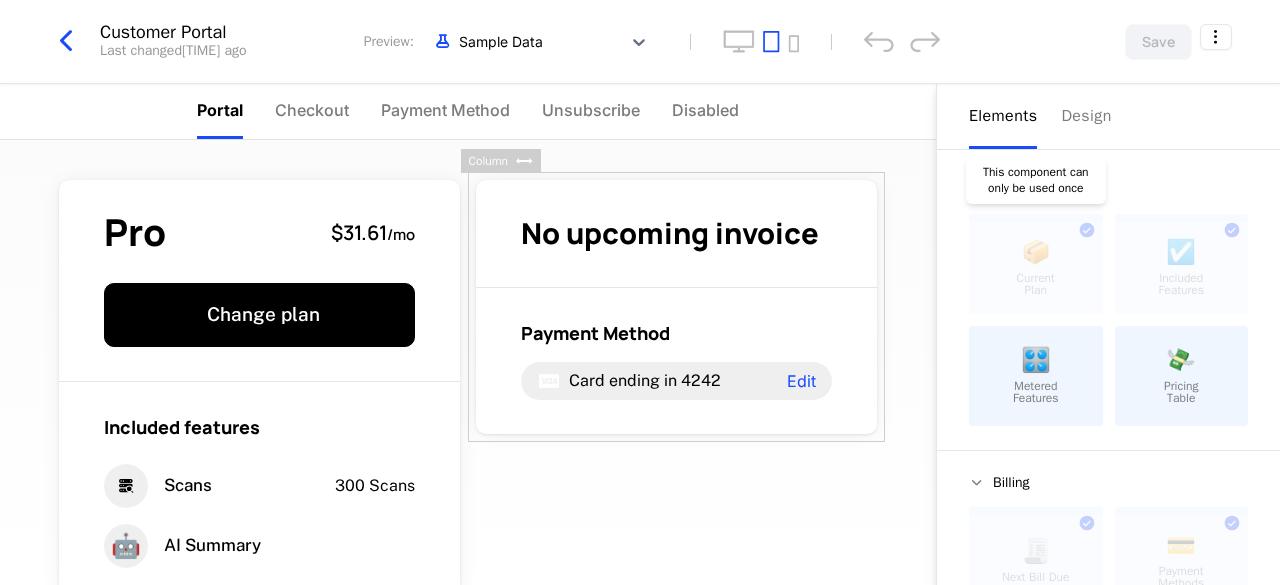 type 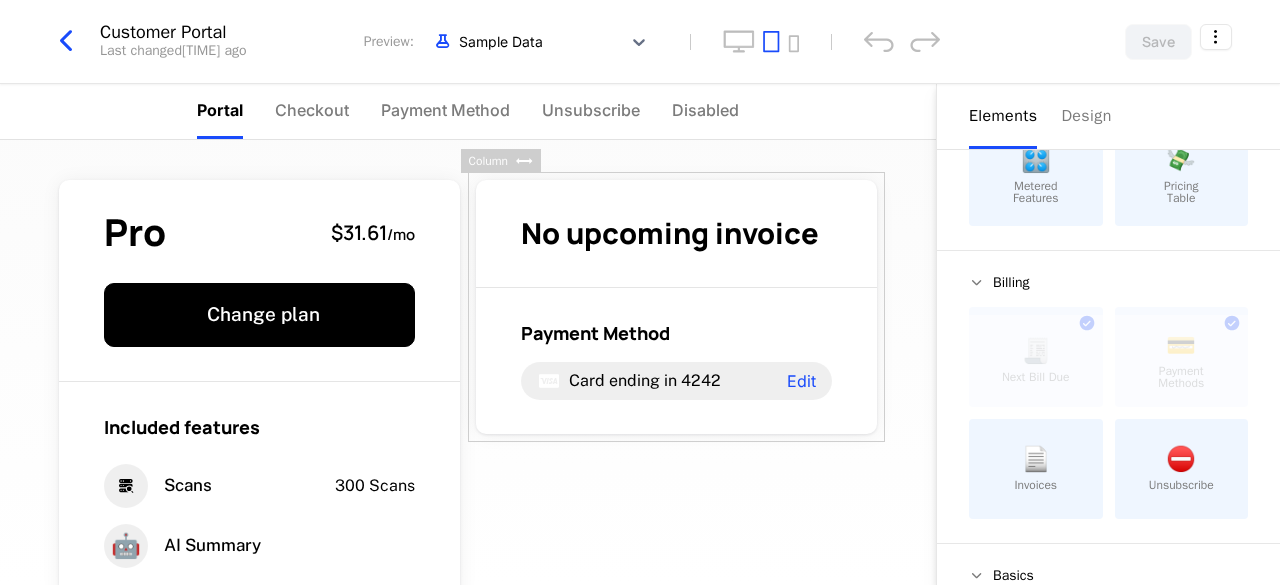 scroll, scrollTop: 300, scrollLeft: 0, axis: vertical 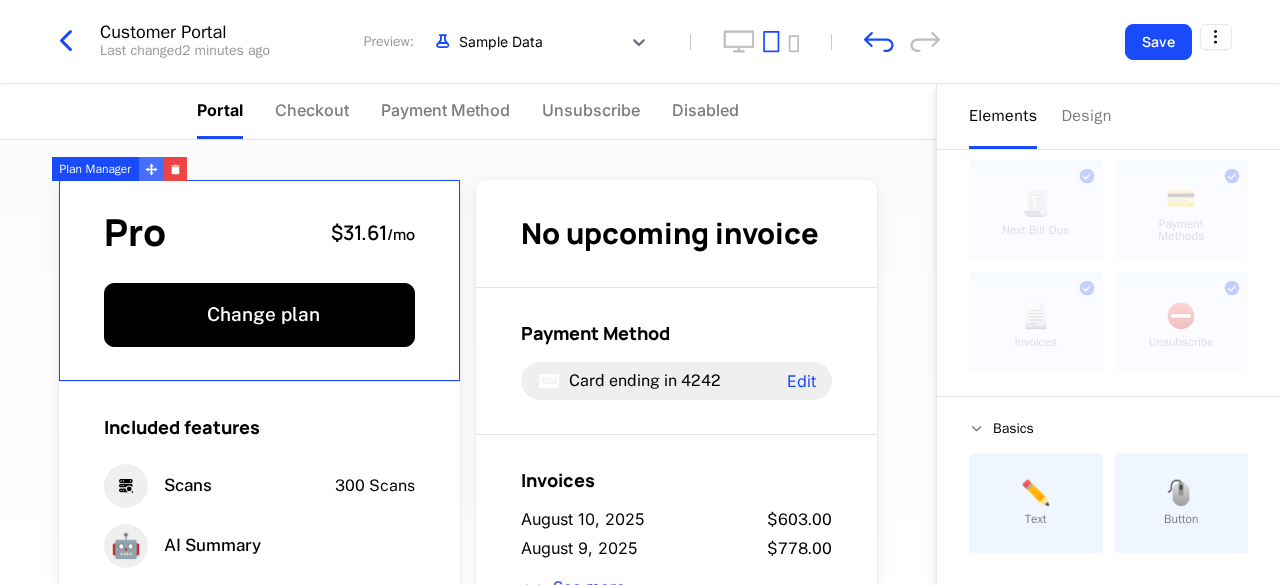 click 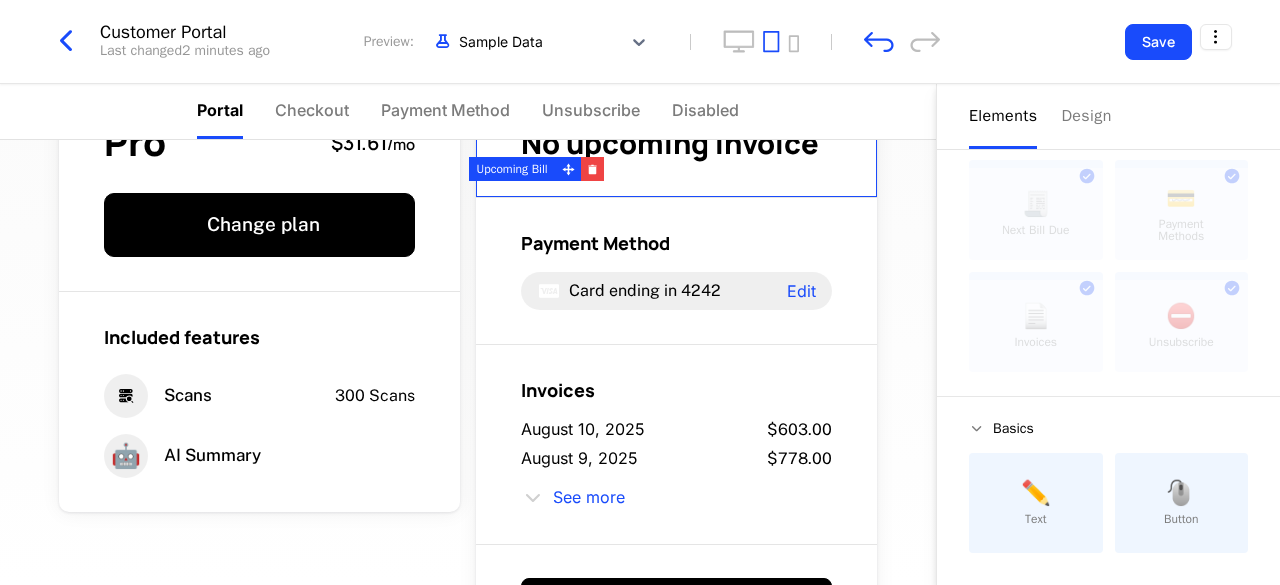 scroll, scrollTop: 0, scrollLeft: 0, axis: both 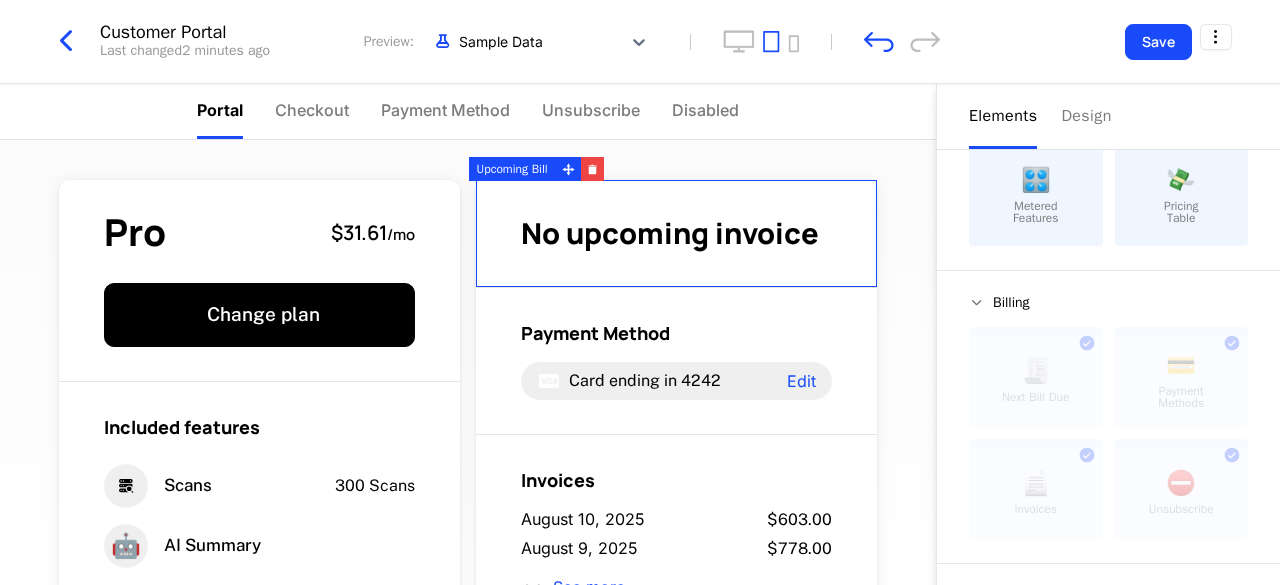 click on "No upcoming invoice" at bounding box center (670, 233) 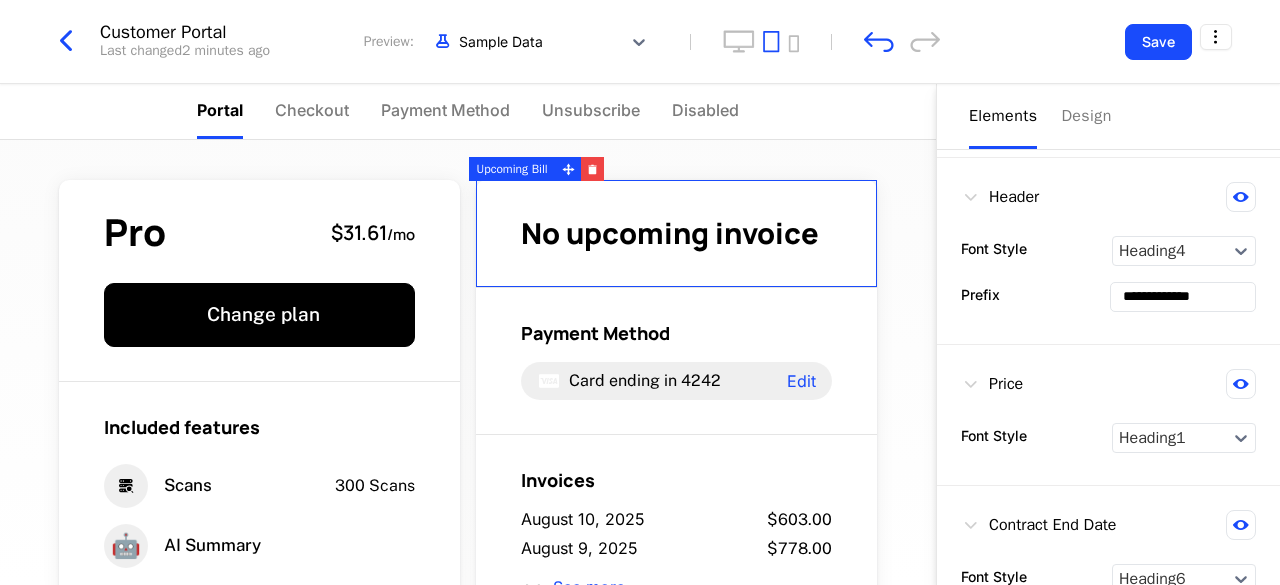 scroll, scrollTop: 100, scrollLeft: 0, axis: vertical 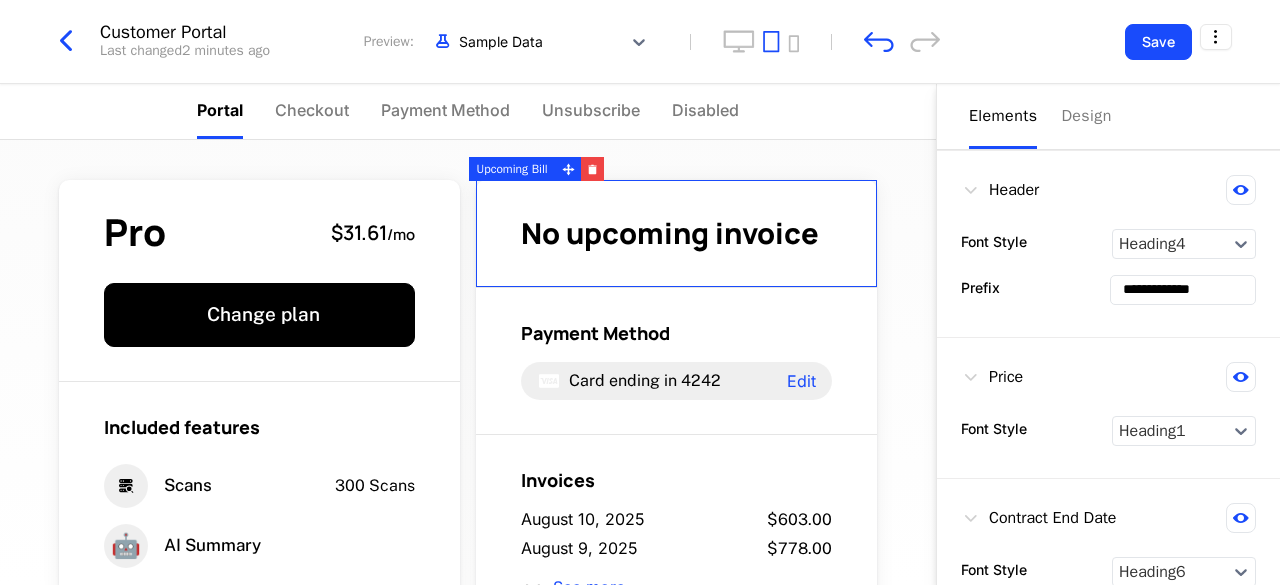 click on "**********" at bounding box center [1183, 290] 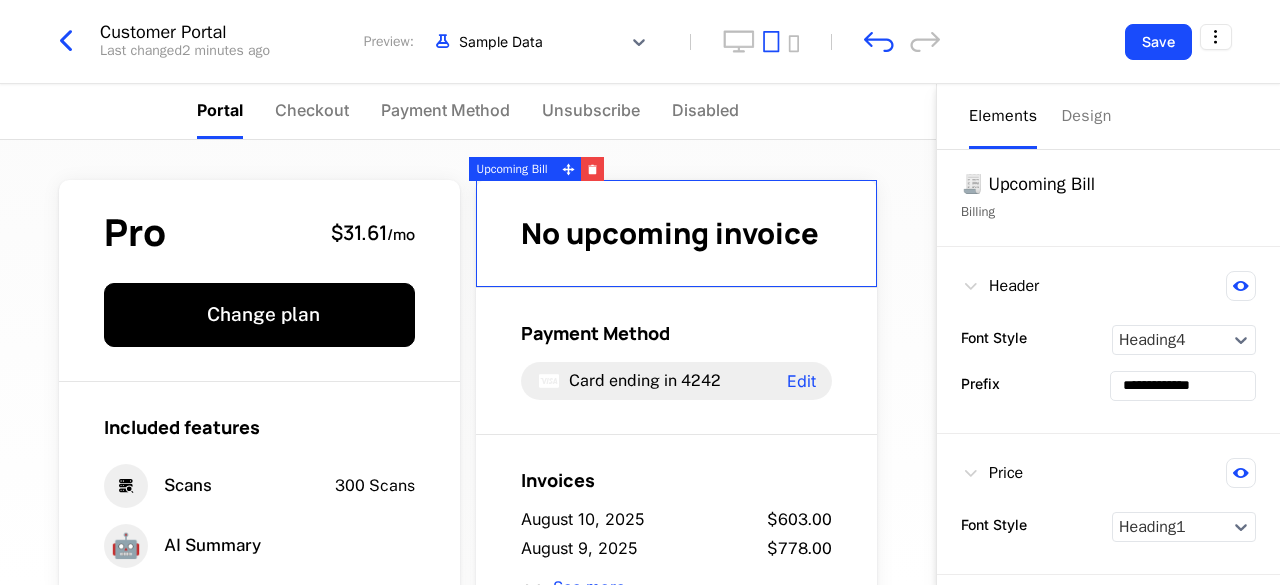 scroll, scrollTop: 0, scrollLeft: 0, axis: both 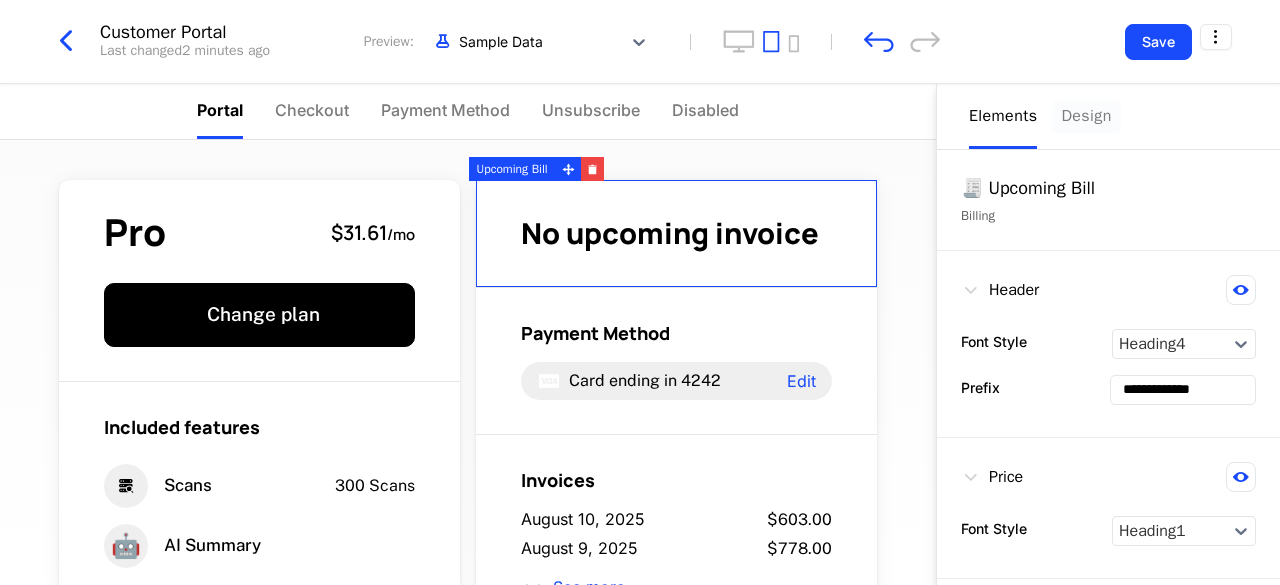 click on "Design" at bounding box center (1086, 116) 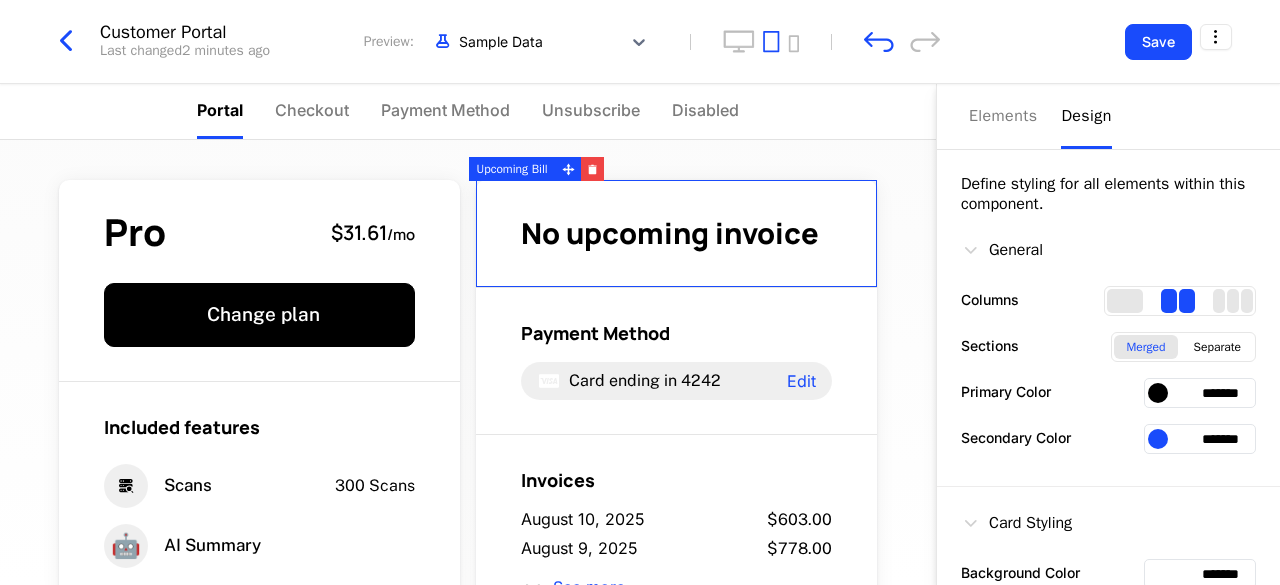 click on "*******" at bounding box center [1200, 393] 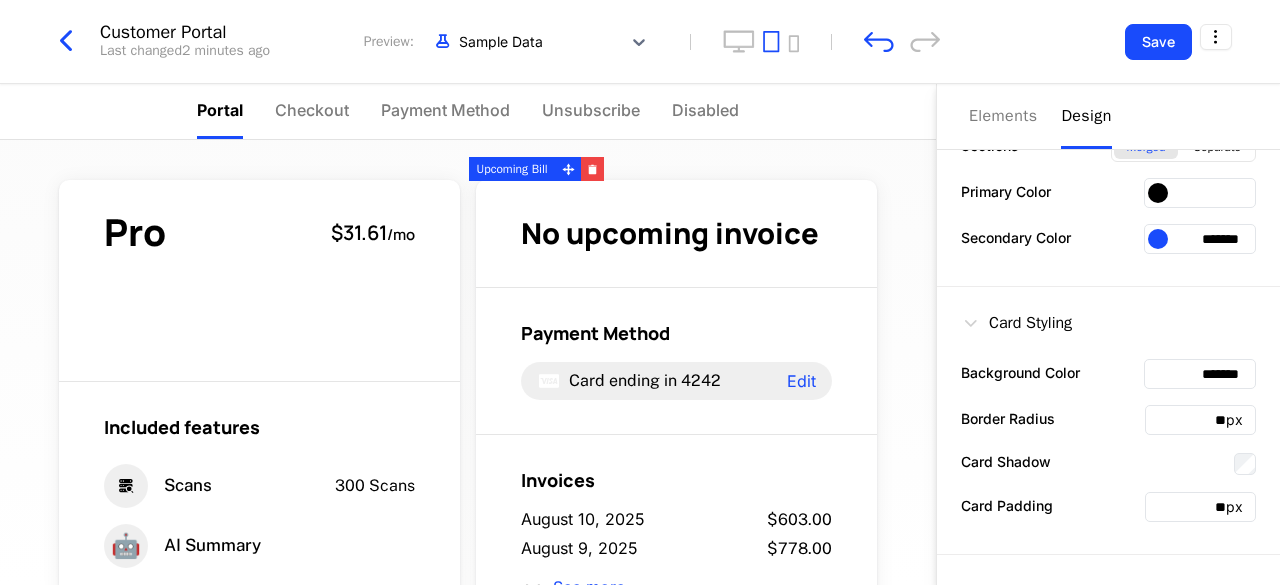 scroll, scrollTop: 100, scrollLeft: 0, axis: vertical 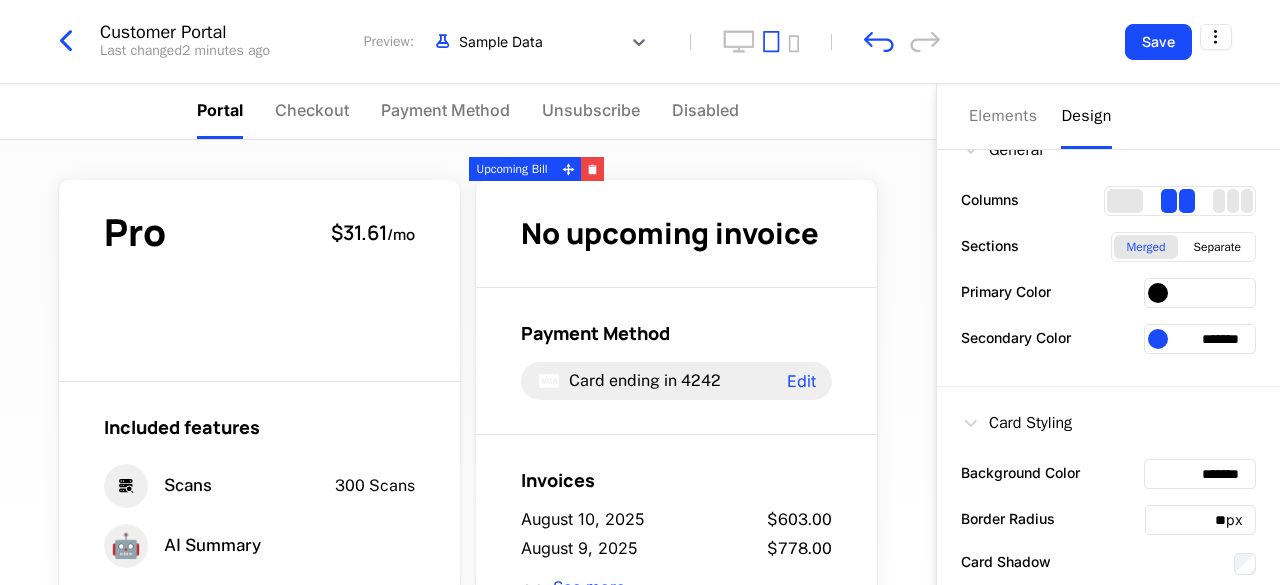 click at bounding box center (1158, 293) 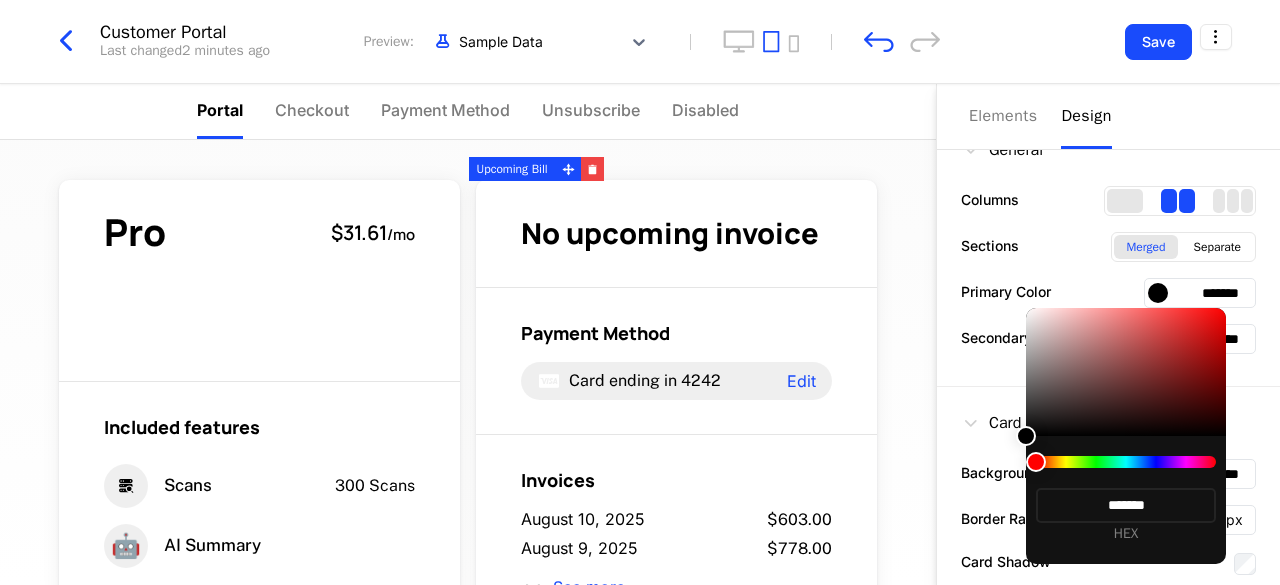 click at bounding box center [1126, 462] 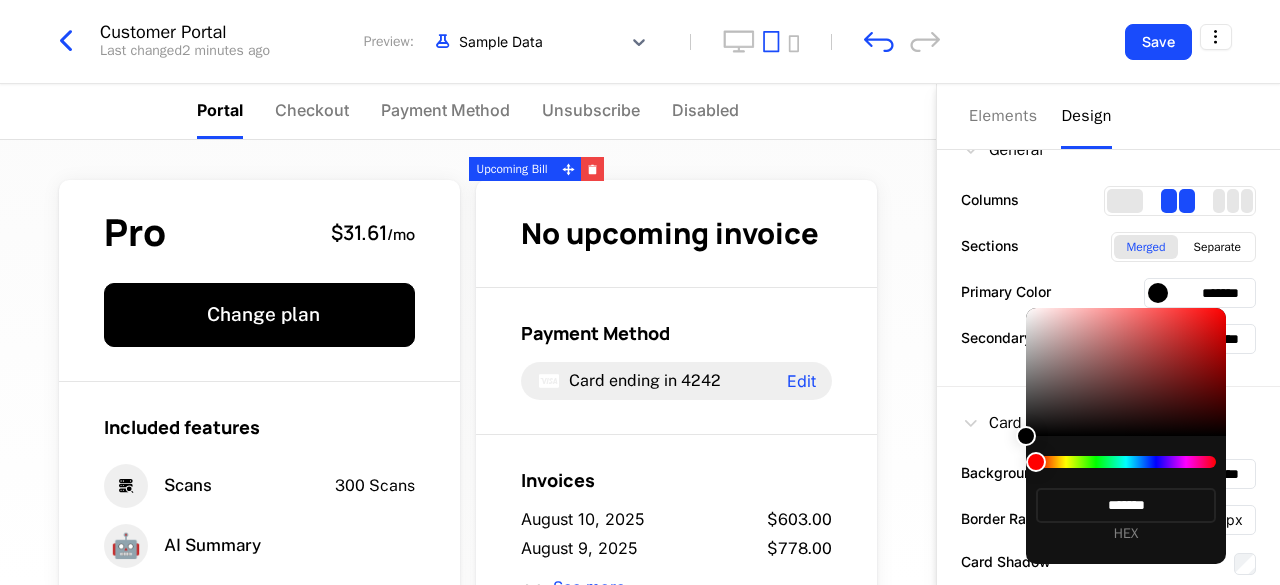click at bounding box center (1126, 462) 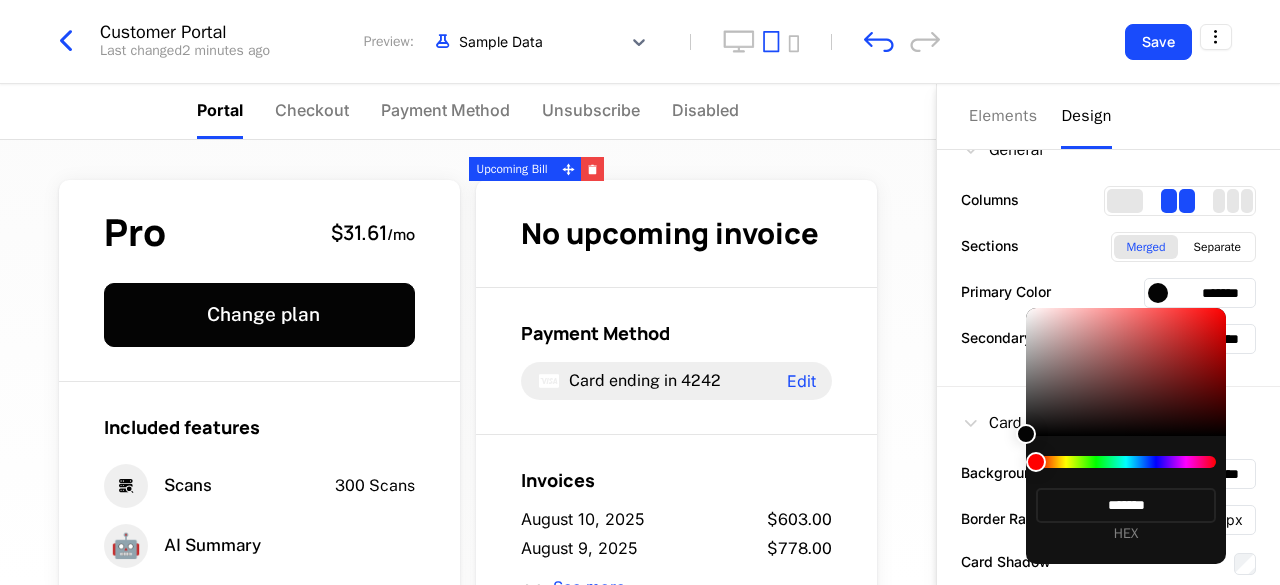 type on "*******" 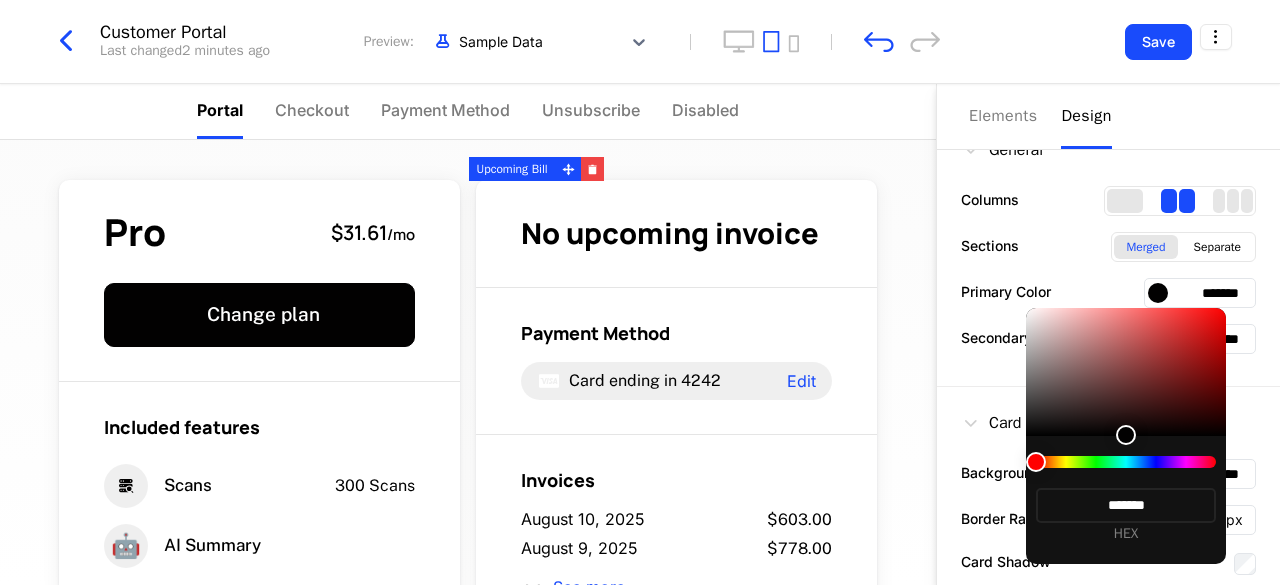 type on "*******" 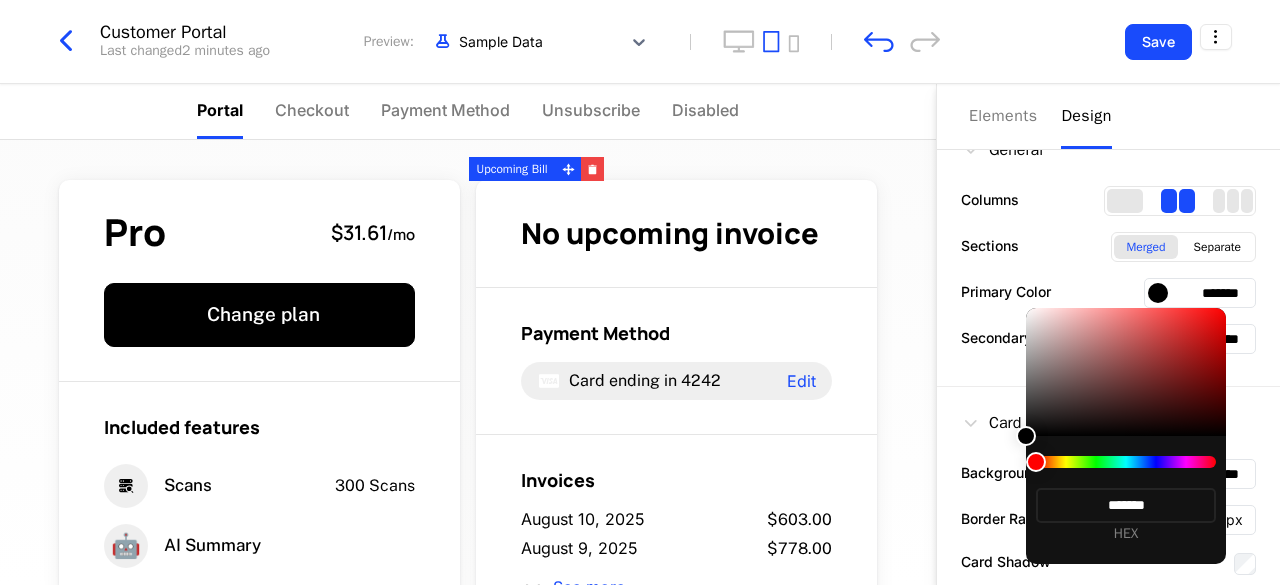 type on "*******" 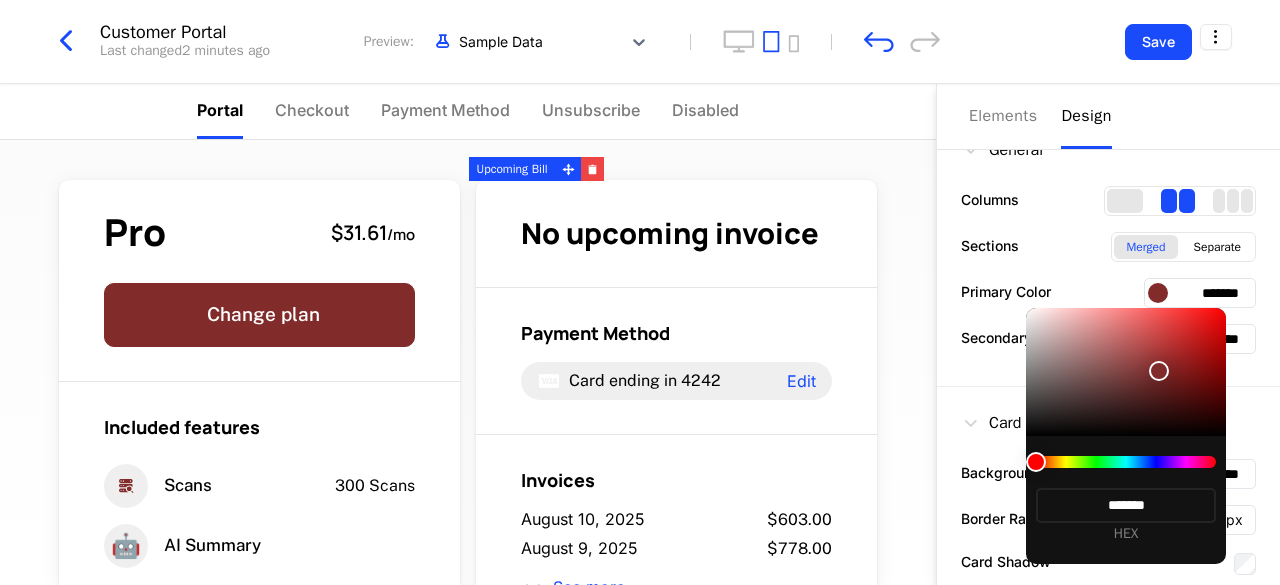 type on "*******" 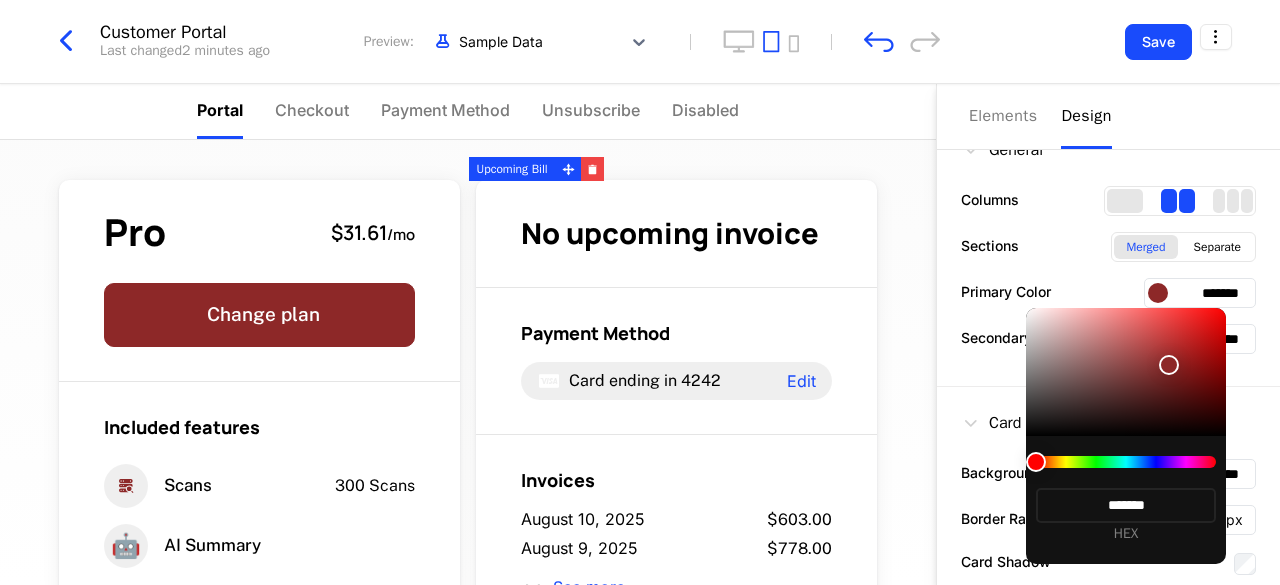 type on "*******" 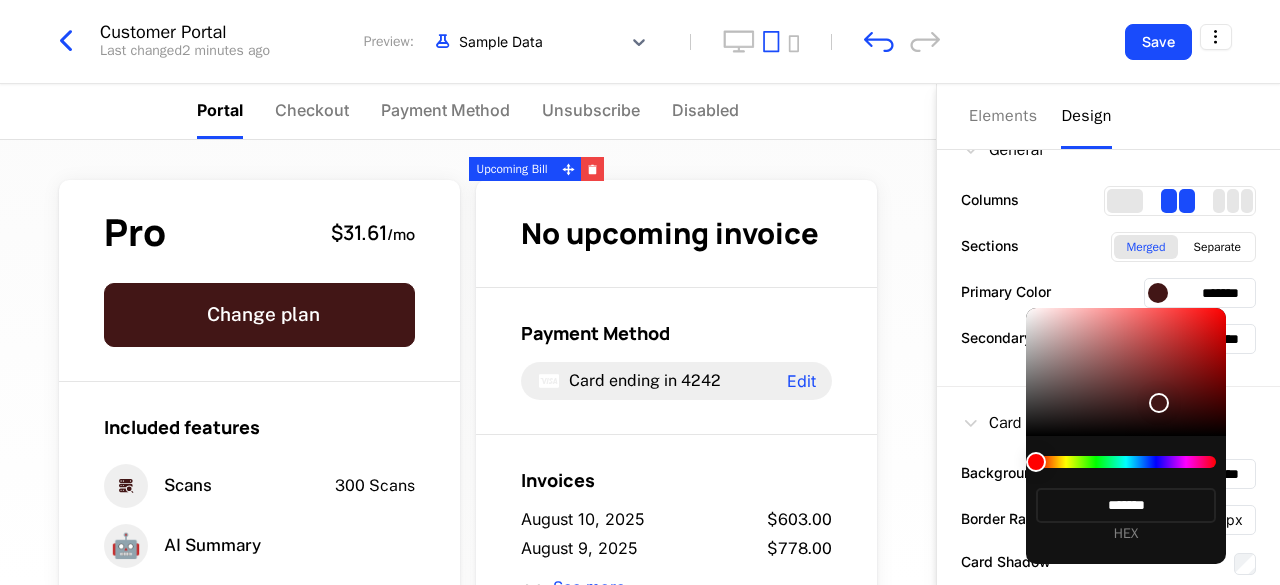 type on "*******" 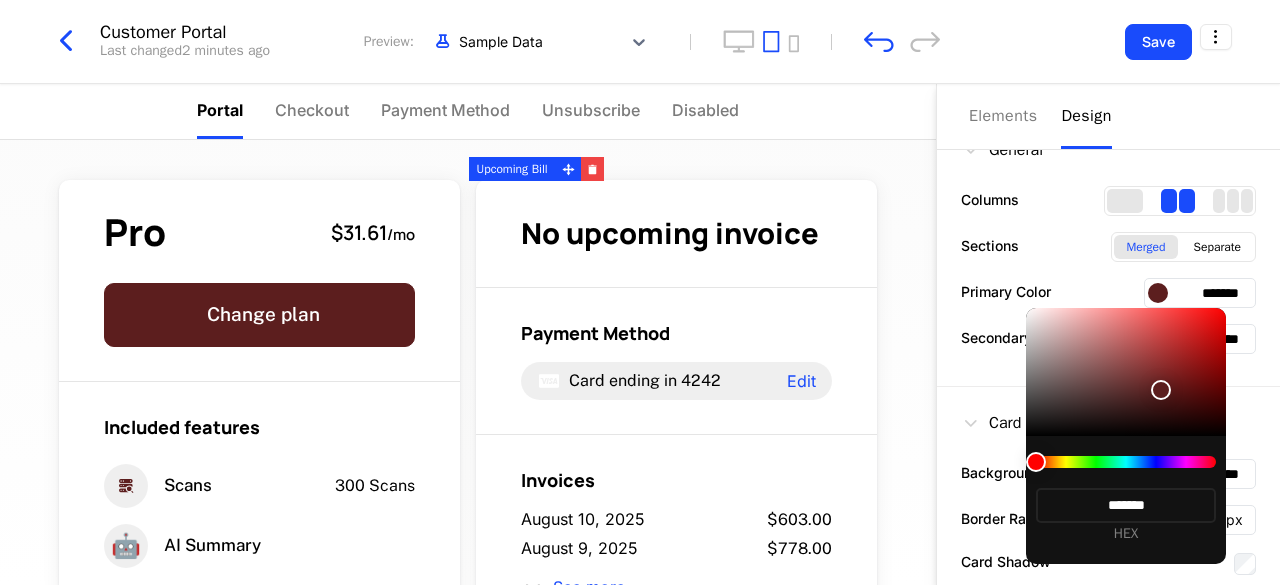 type on "*******" 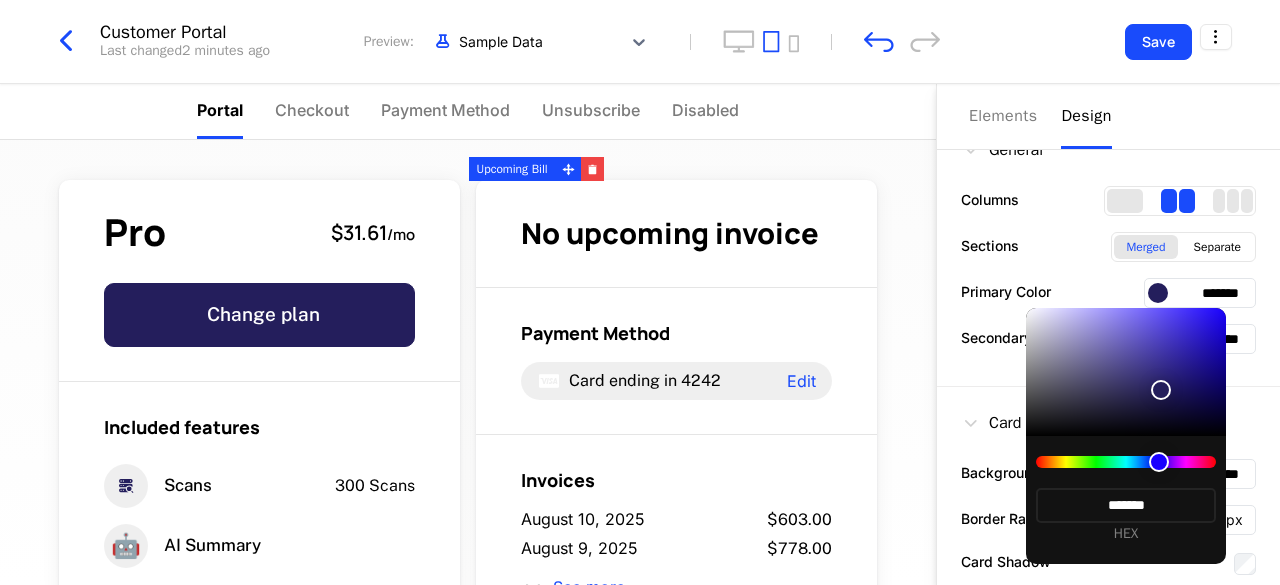 type on "*******" 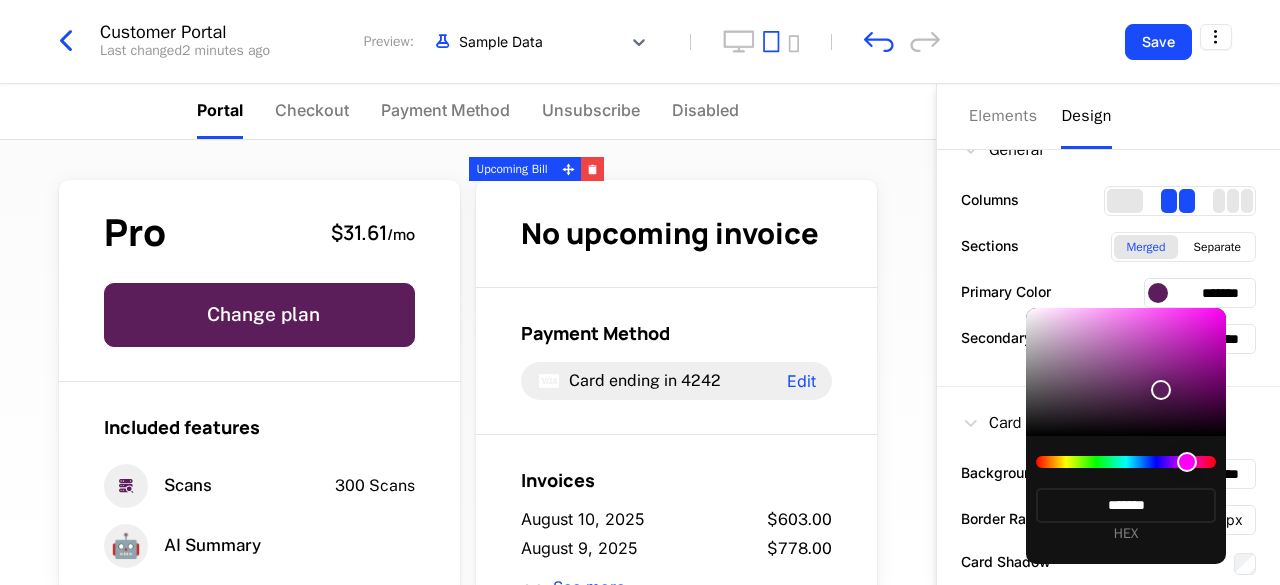 type on "*******" 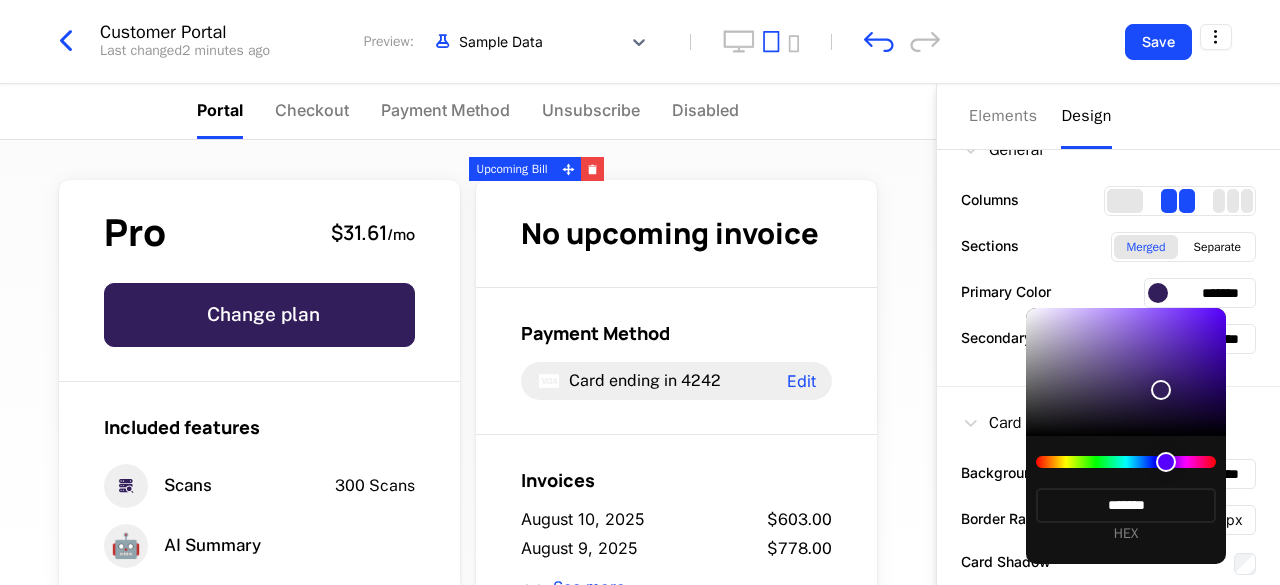 type on "*******" 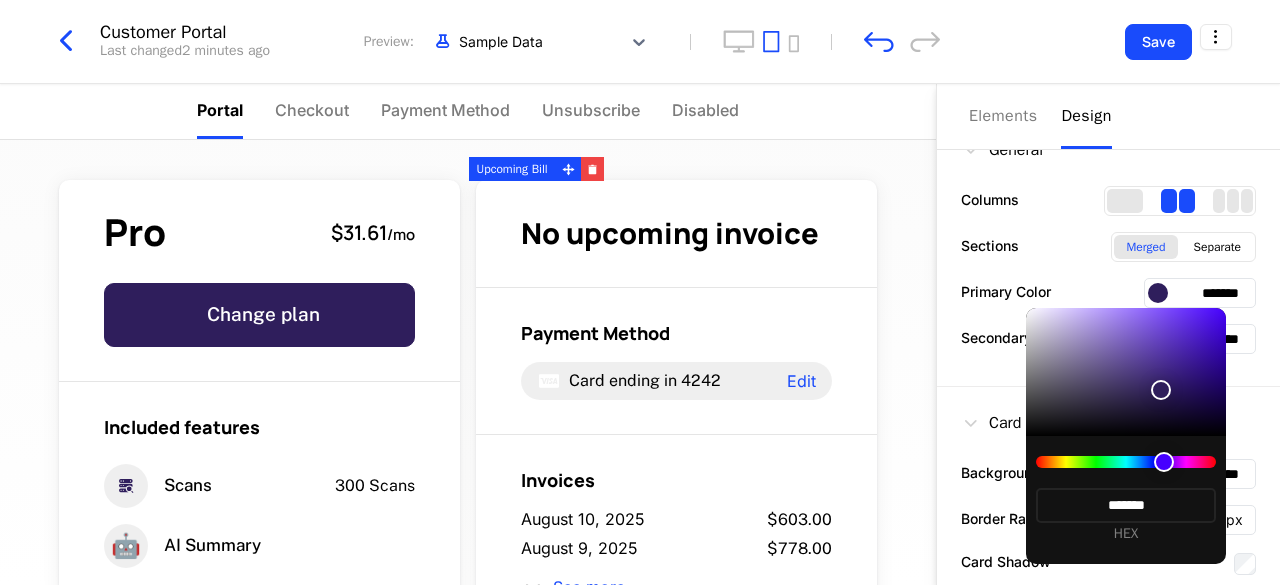 type on "*******" 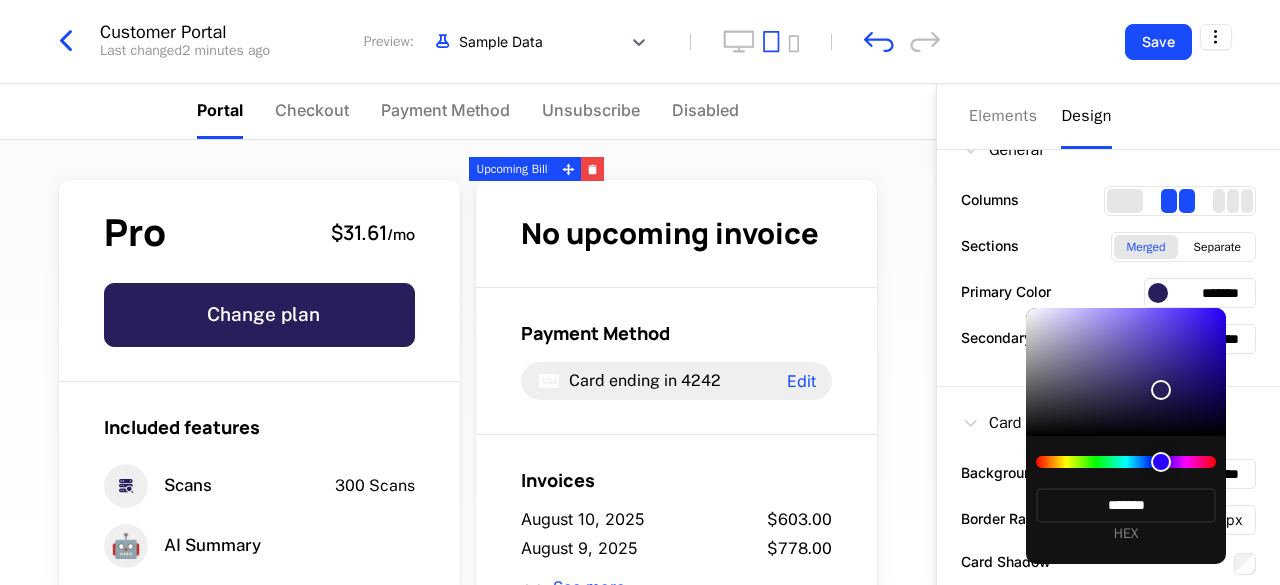 type on "*******" 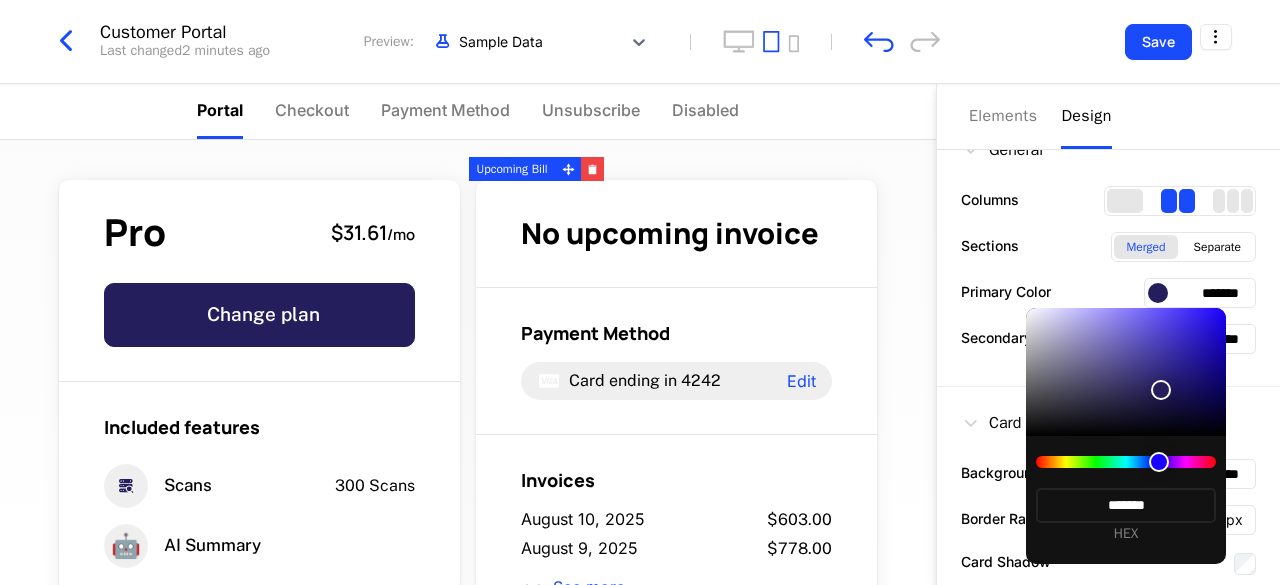 drag, startPoint x: 1033, startPoint y: 463, endPoint x: 1159, endPoint y: 464, distance: 126.00397 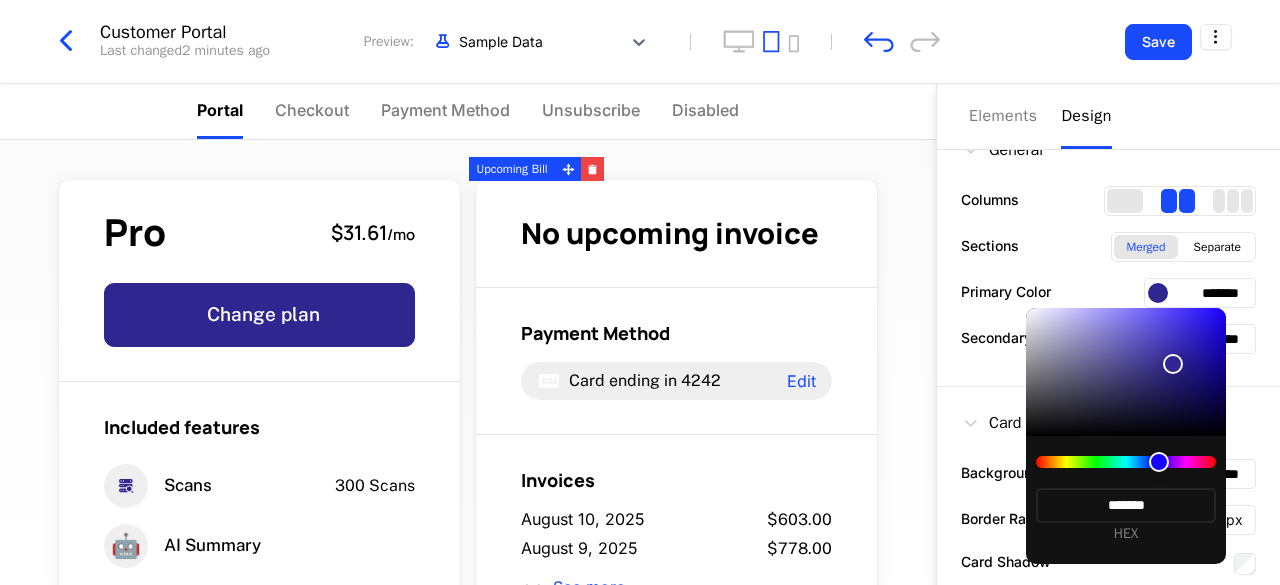 type on "*******" 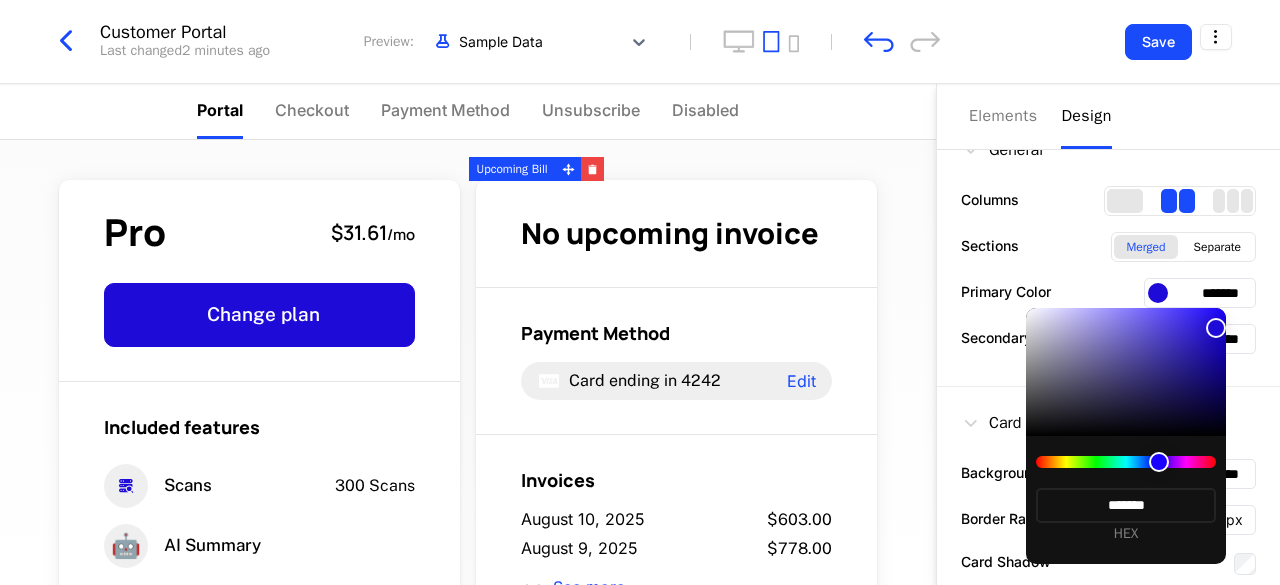 type on "*******" 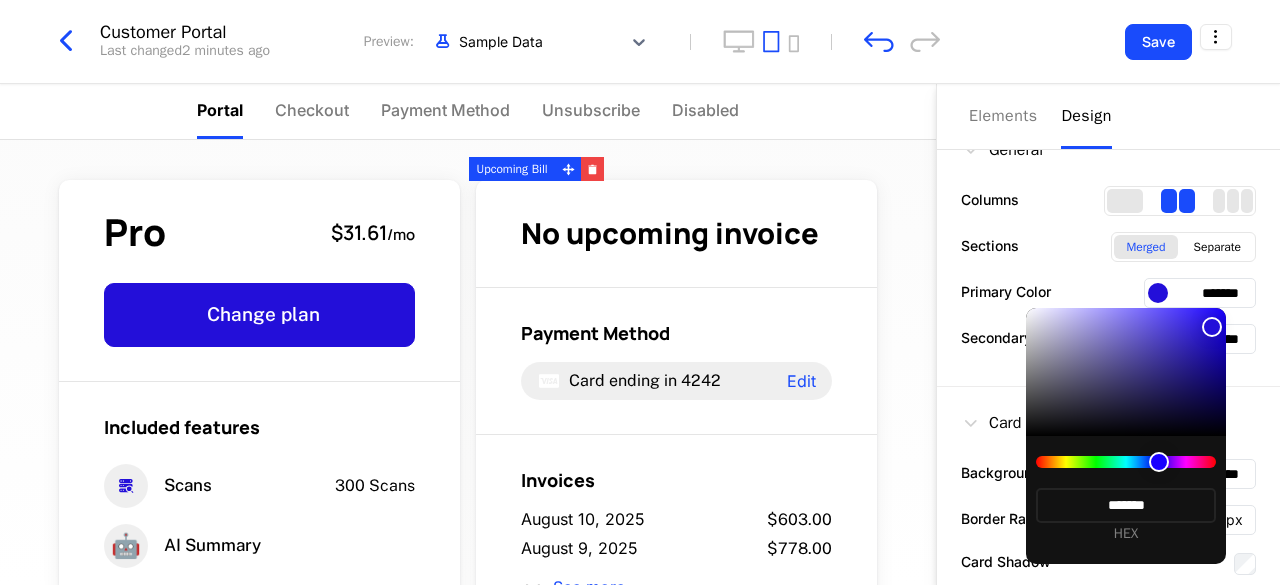 type on "*******" 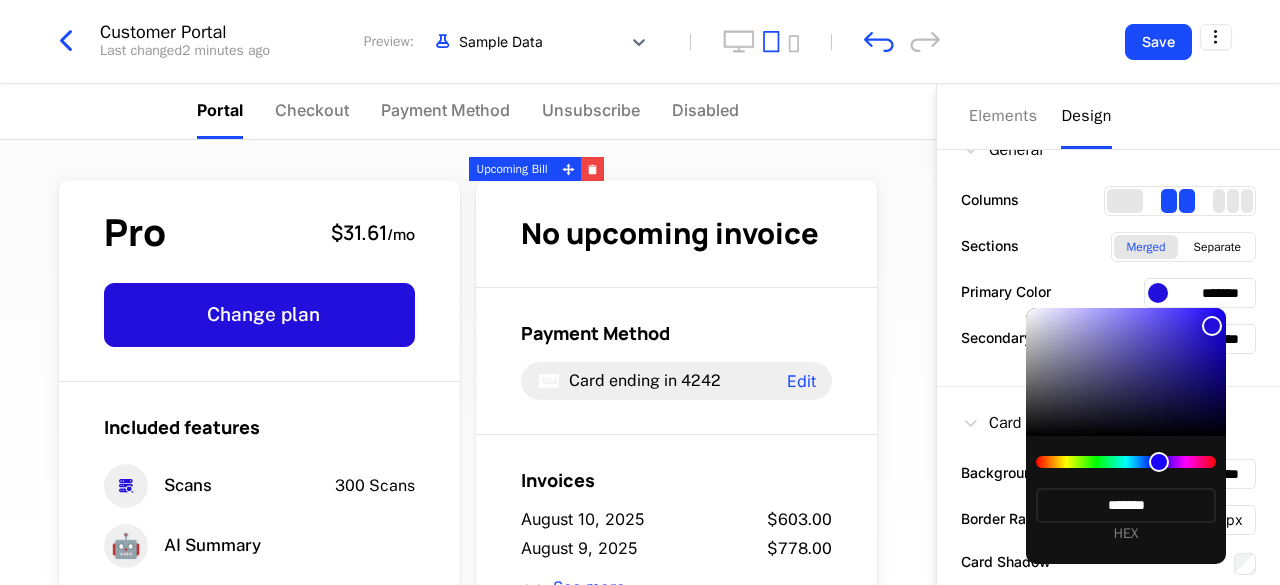 type on "*******" 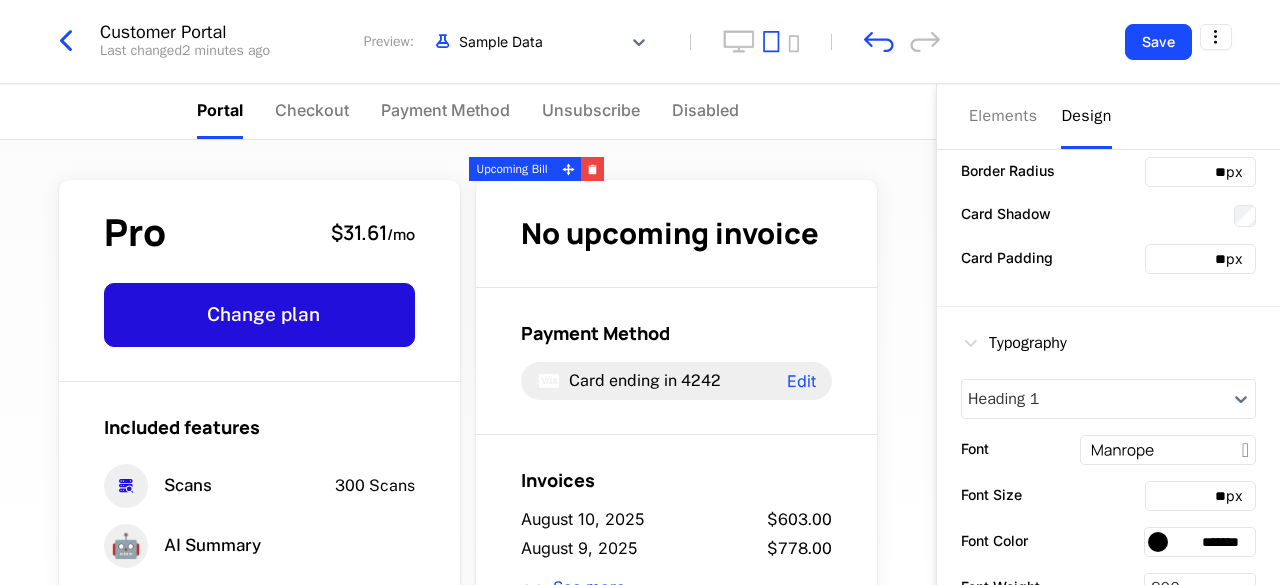 scroll, scrollTop: 500, scrollLeft: 0, axis: vertical 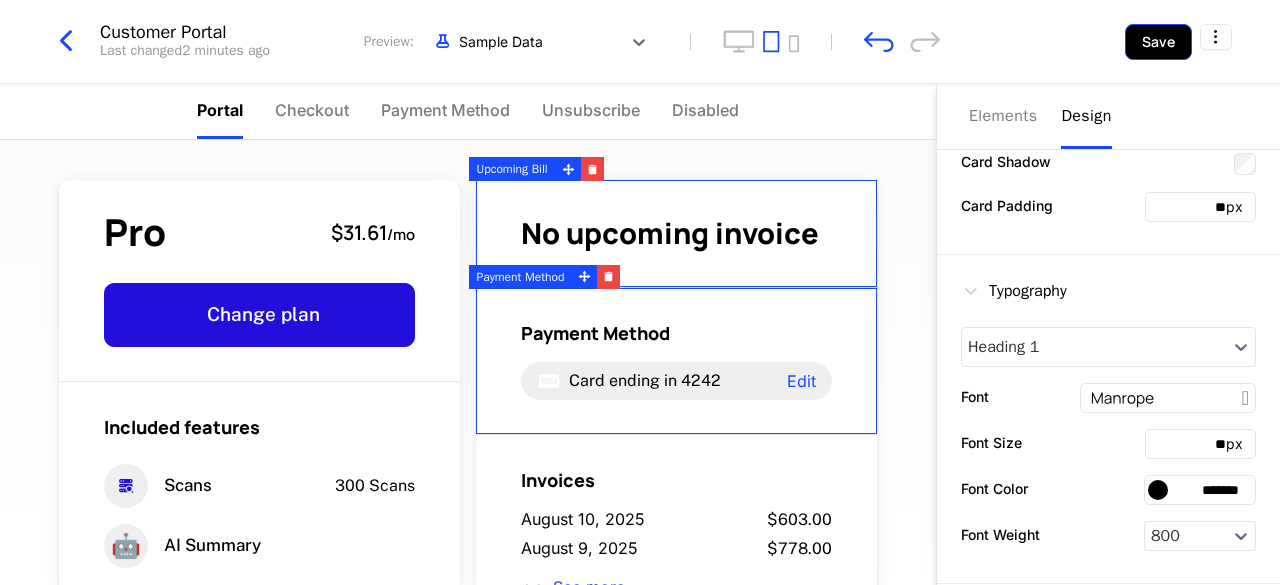 click on "Save" at bounding box center [1158, 42] 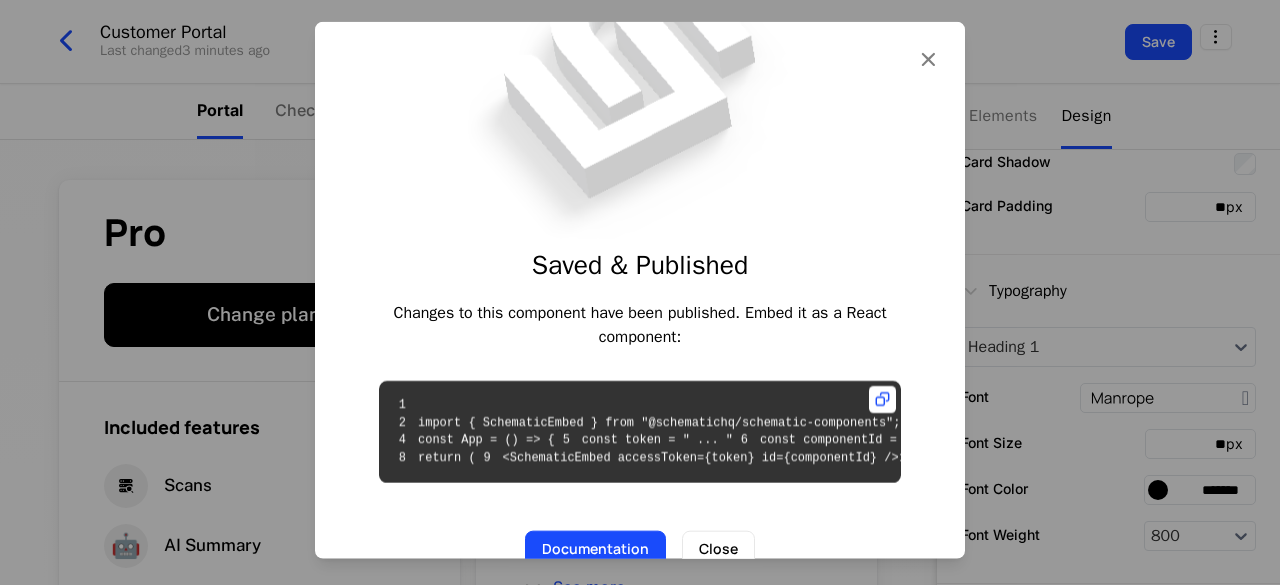 scroll, scrollTop: 212, scrollLeft: 0, axis: vertical 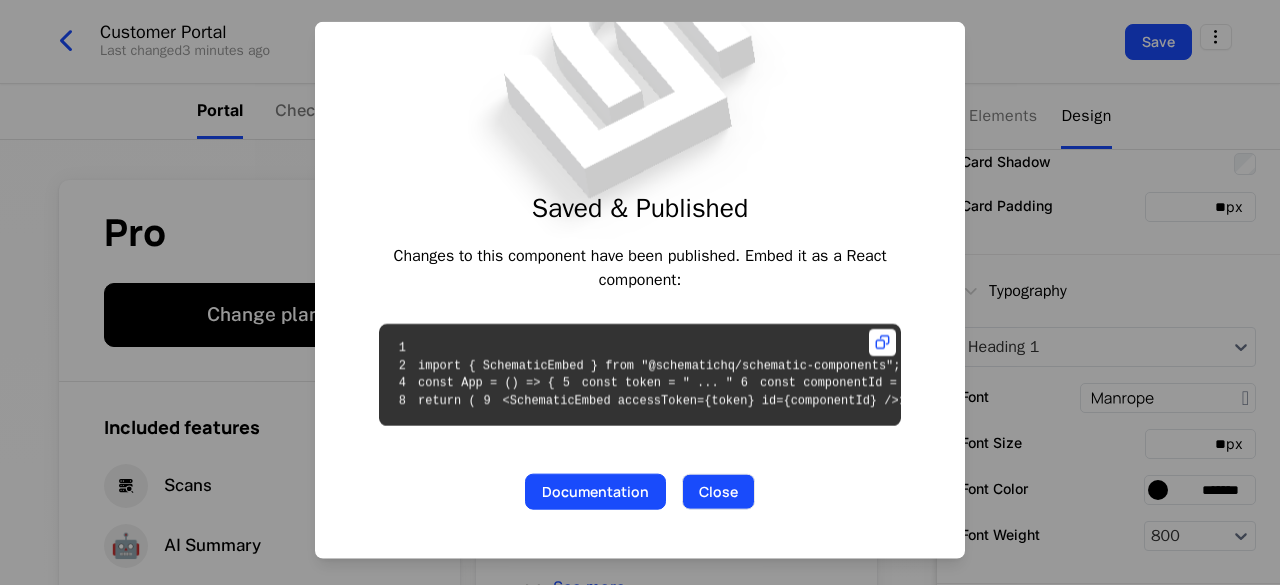 click on "Close" at bounding box center [718, 492] 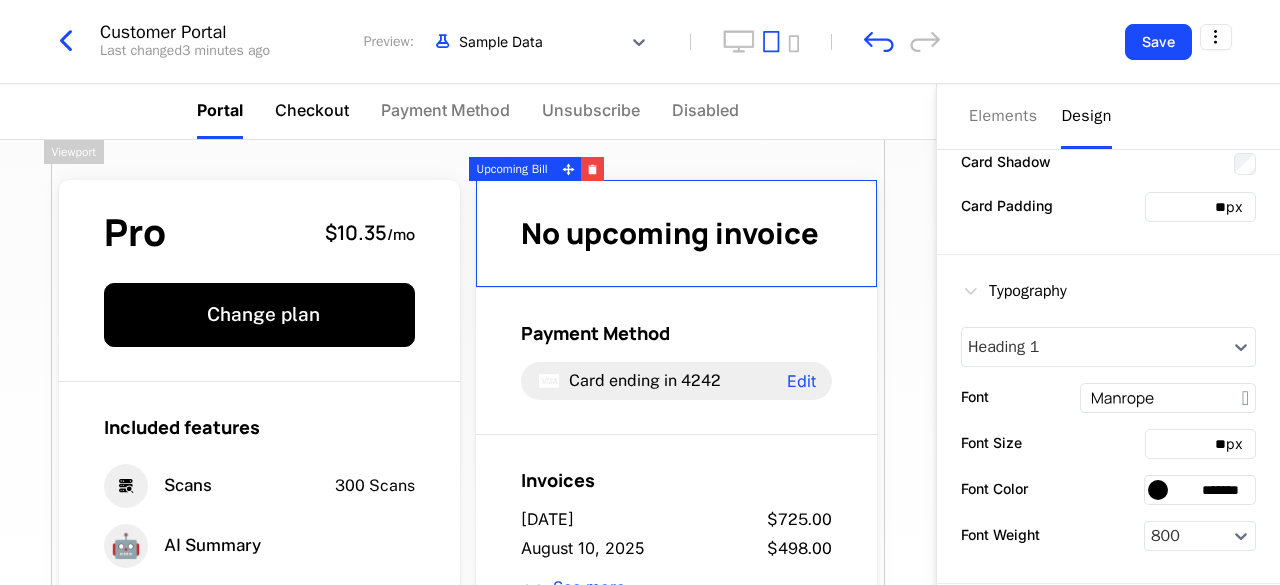 click on "Checkout" at bounding box center (312, 110) 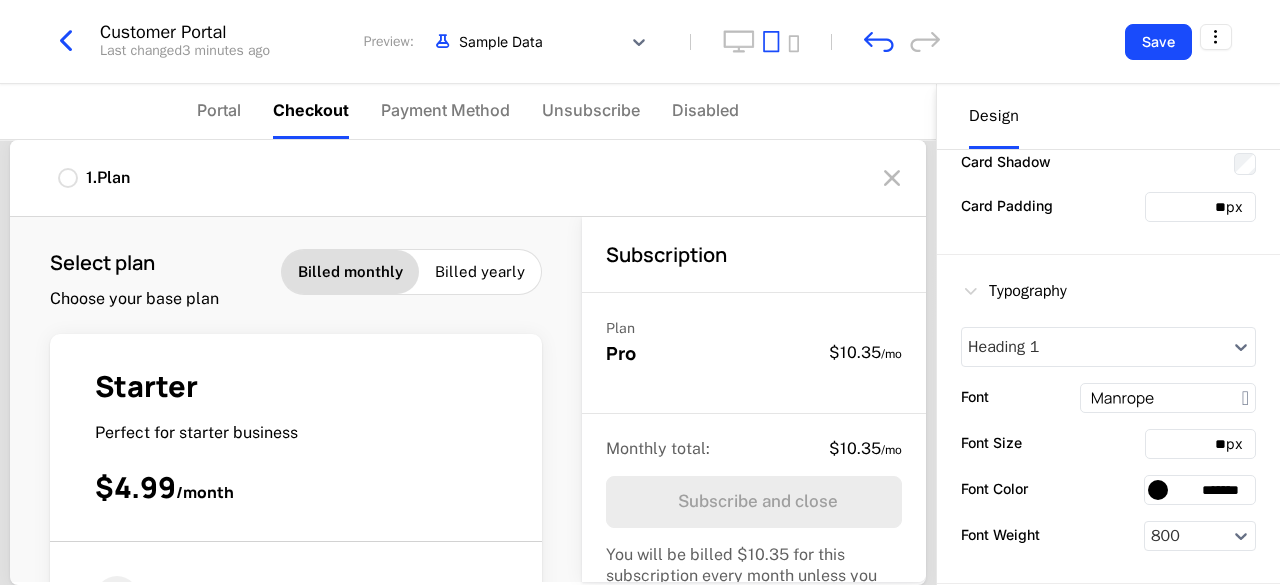 scroll, scrollTop: 0, scrollLeft: 0, axis: both 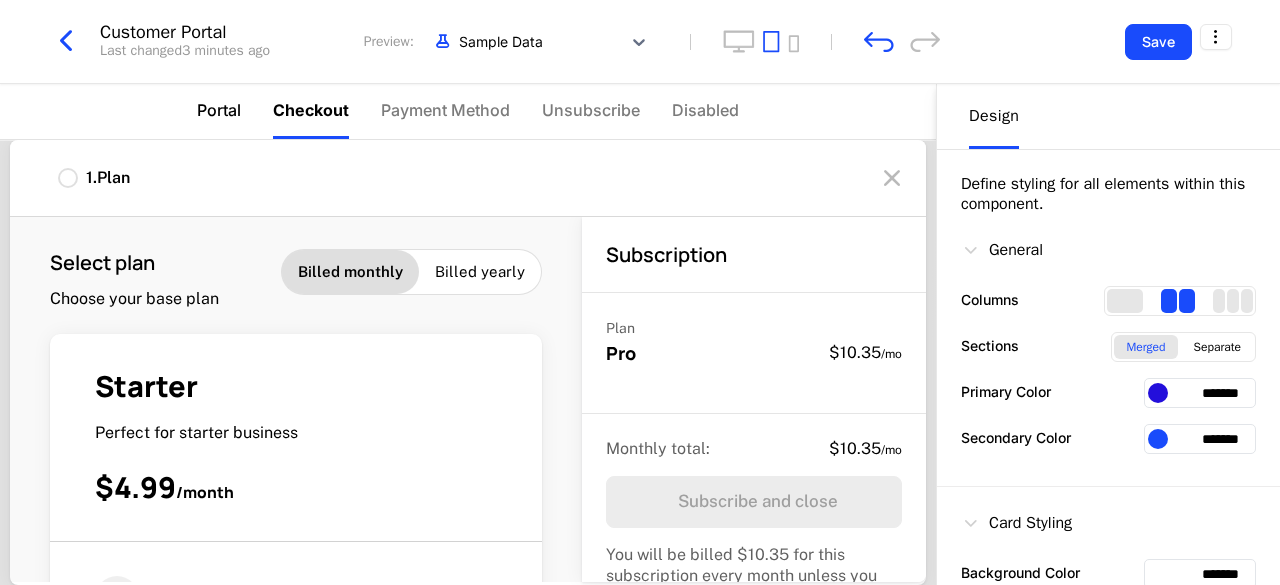 click on "Portal" at bounding box center (219, 110) 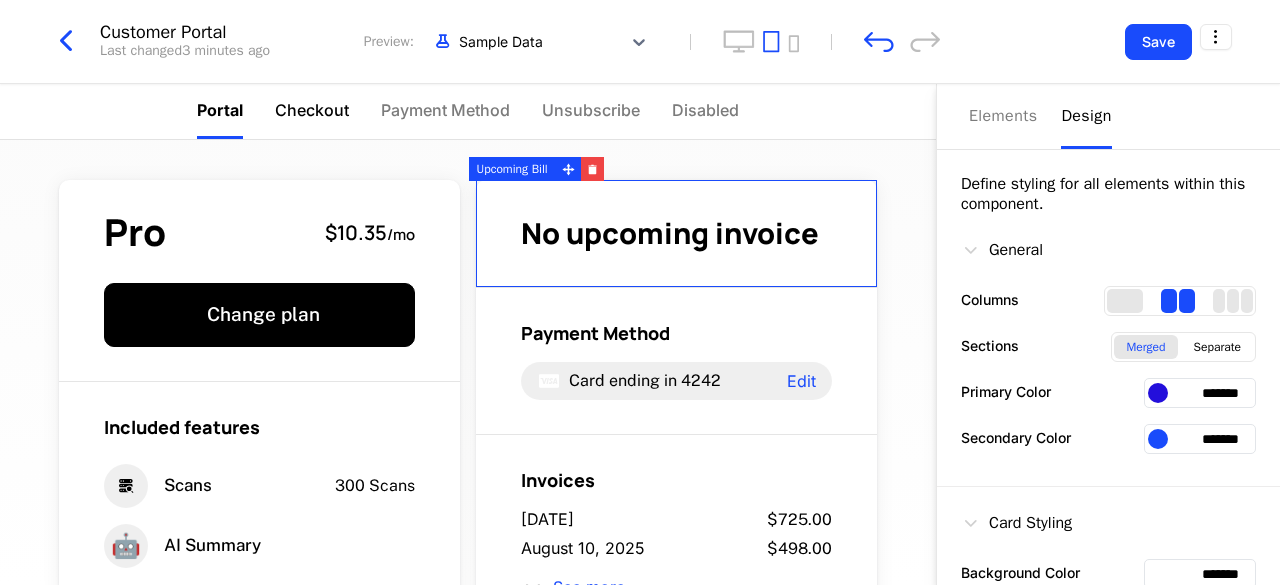 click on "Checkout" at bounding box center (312, 110) 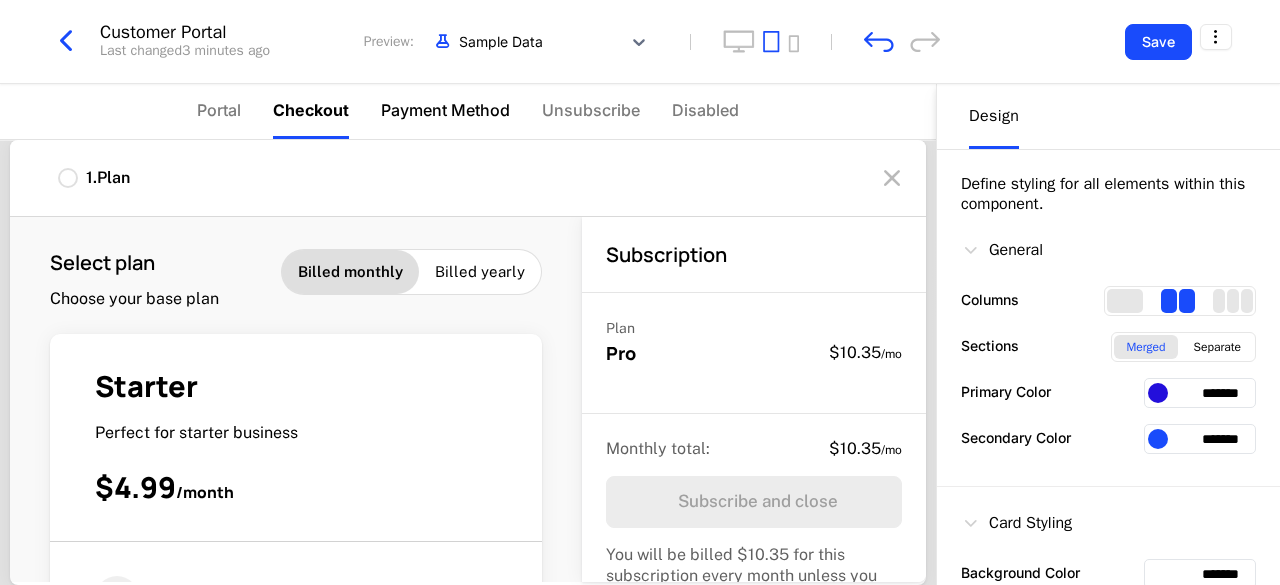 click on "Payment Method" at bounding box center (445, 110) 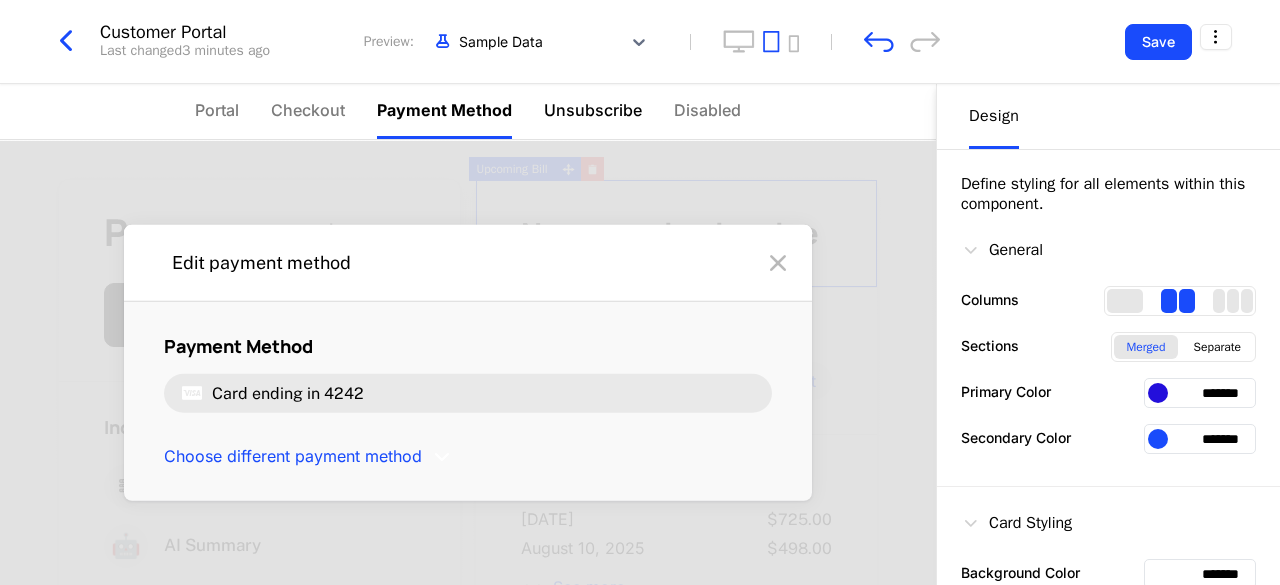 click on "Unsubscribe" at bounding box center [593, 110] 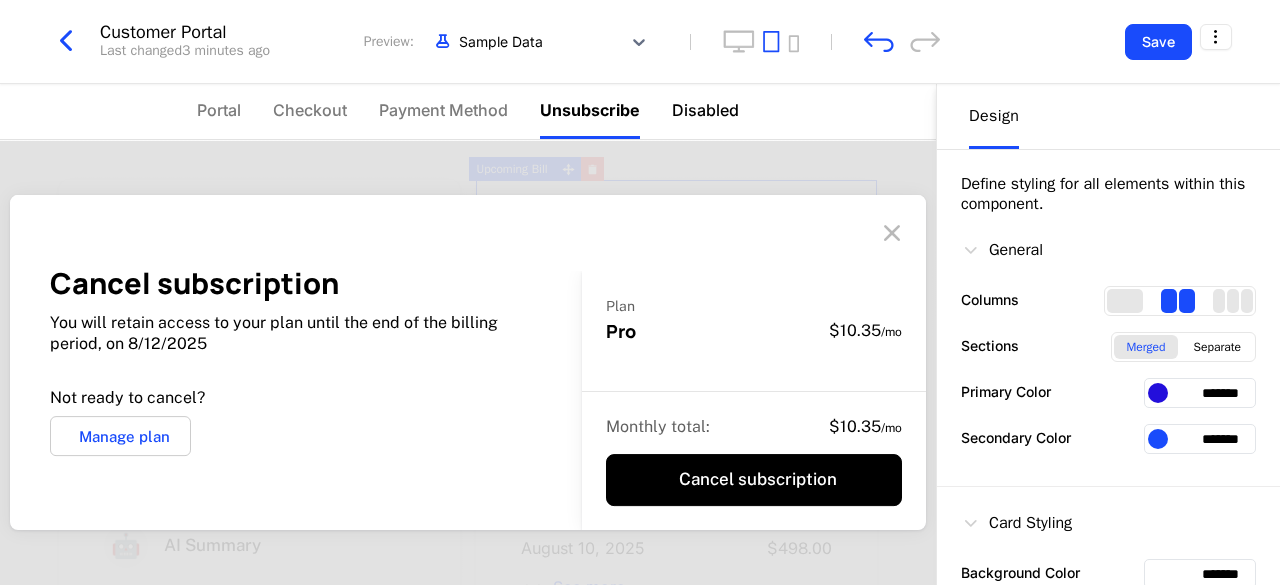 click on "Disabled" at bounding box center (705, 110) 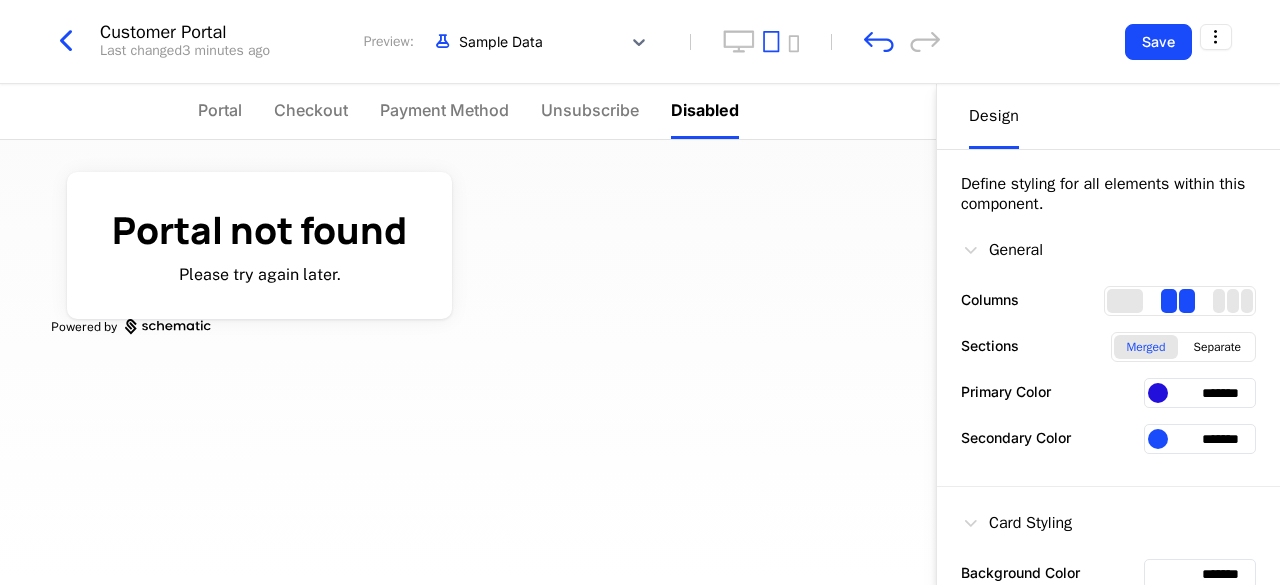 click on "Portal Checkout Payment Method Unsubscribe Disabled" at bounding box center [468, 111] 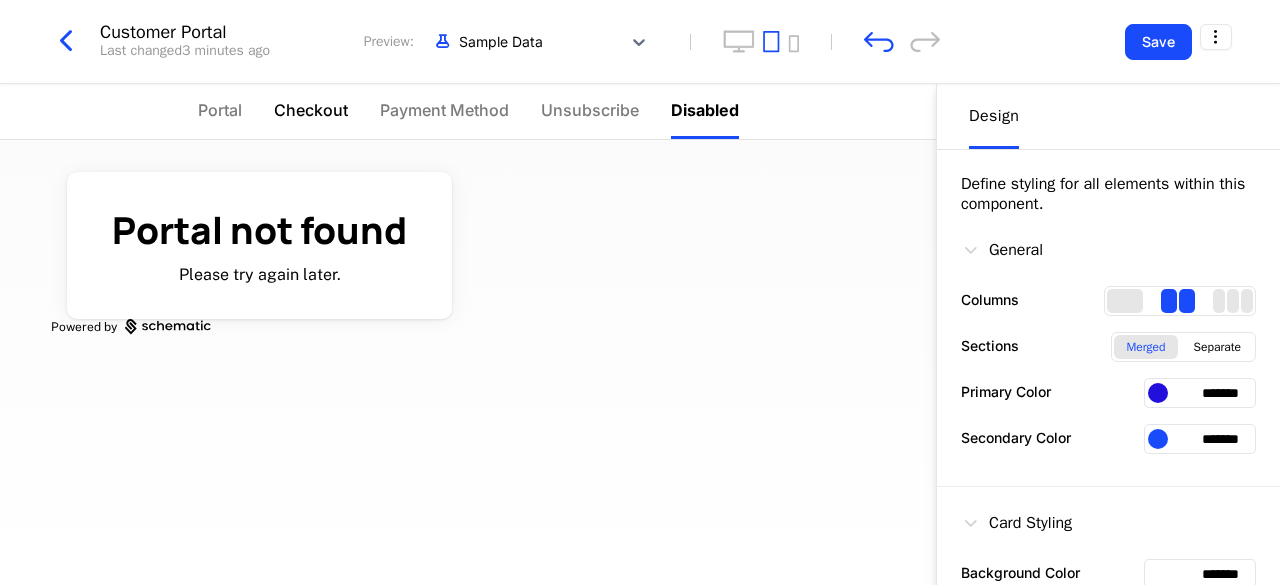 click on "Checkout" at bounding box center [311, 110] 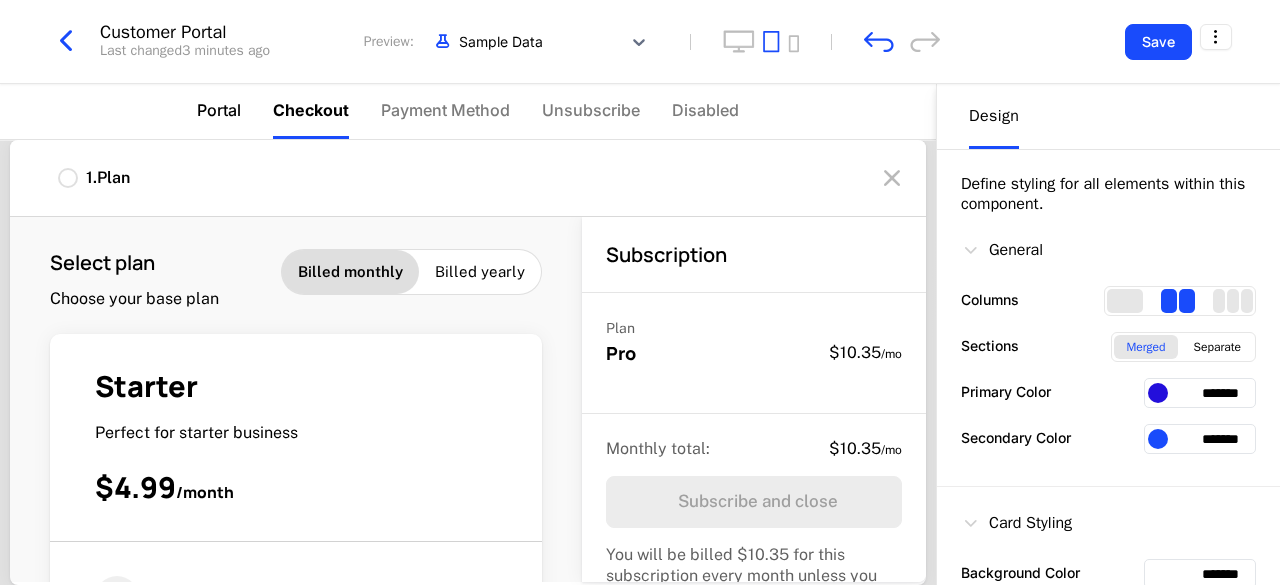 click on "Portal" at bounding box center [219, 110] 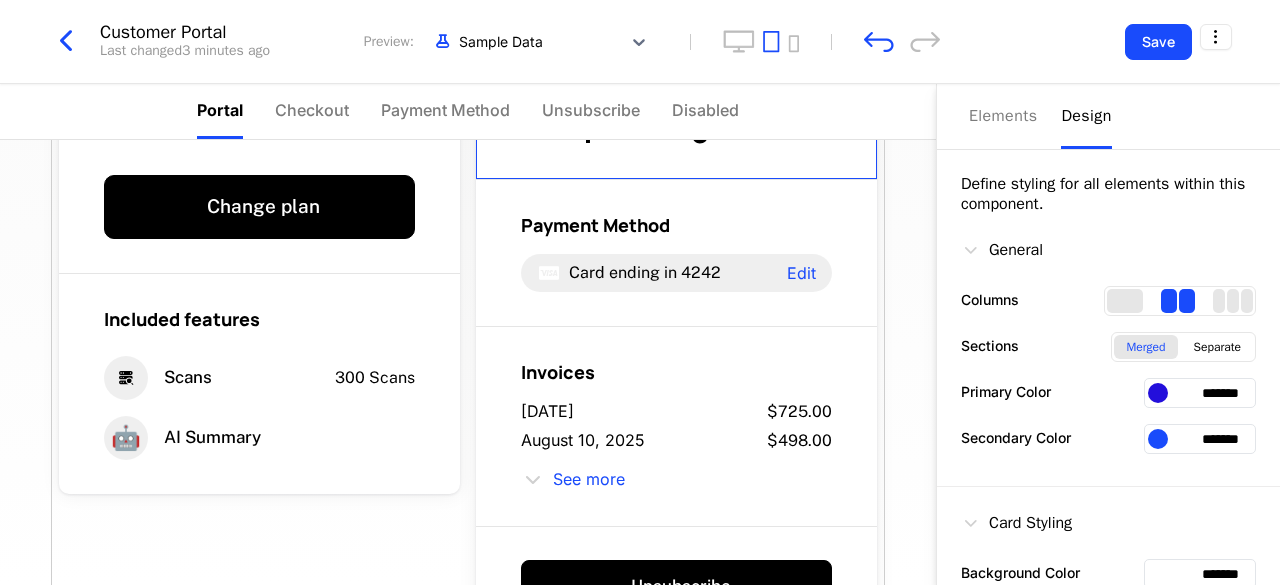 scroll, scrollTop: 0, scrollLeft: 0, axis: both 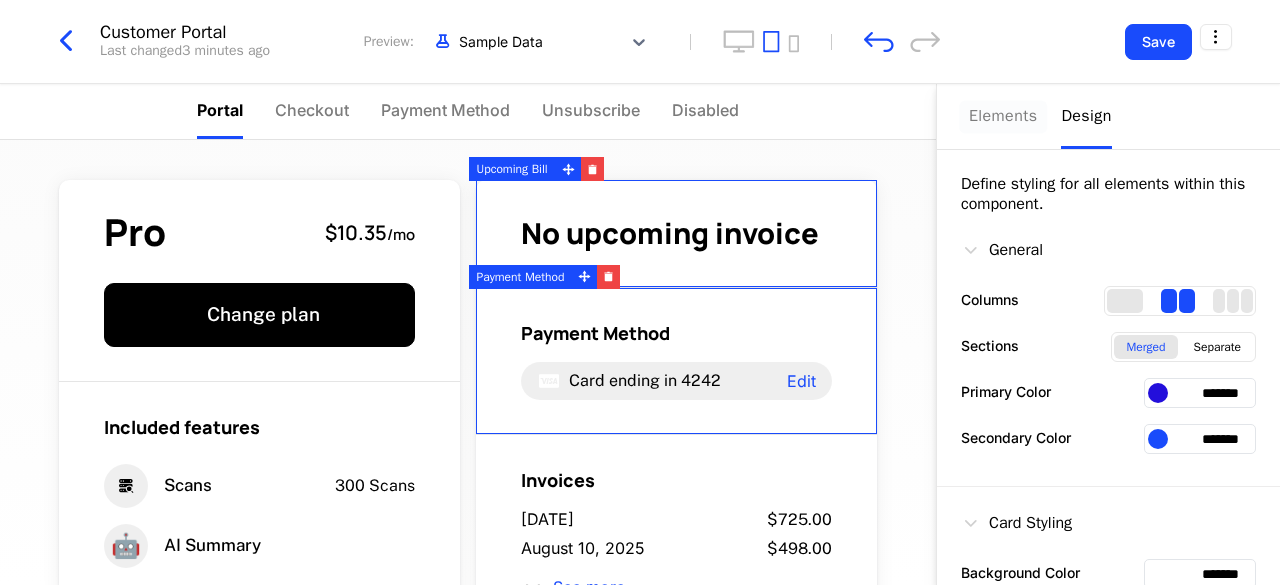 click on "Elements" at bounding box center (1003, 116) 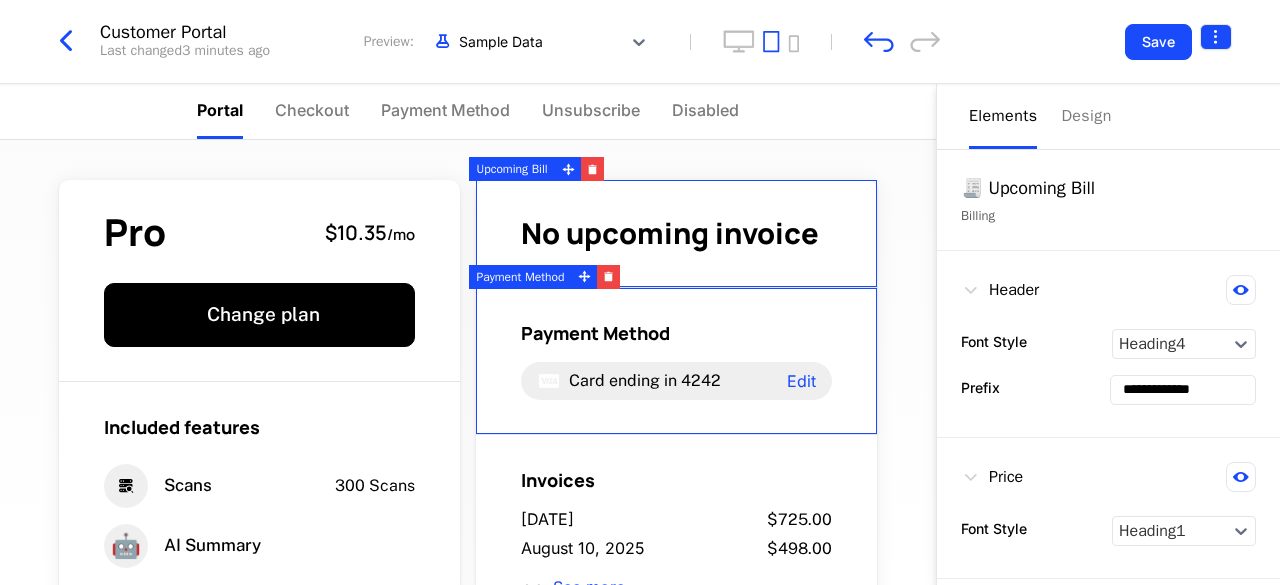 click on "**********" at bounding box center [640, 292] 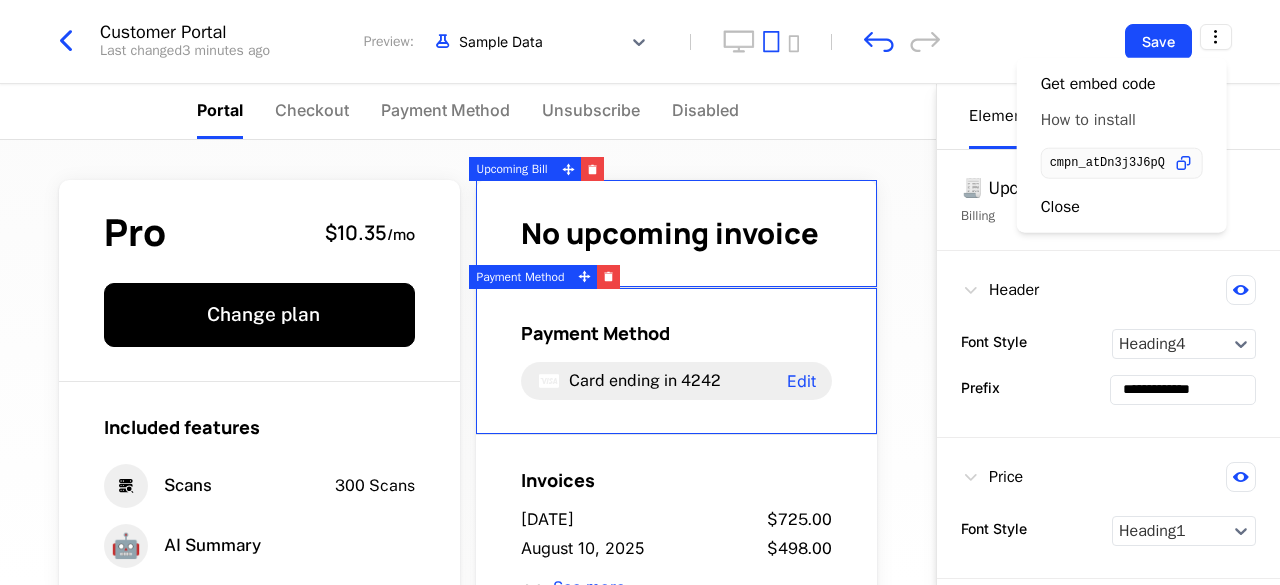 click on "How to install" at bounding box center (1088, 120) 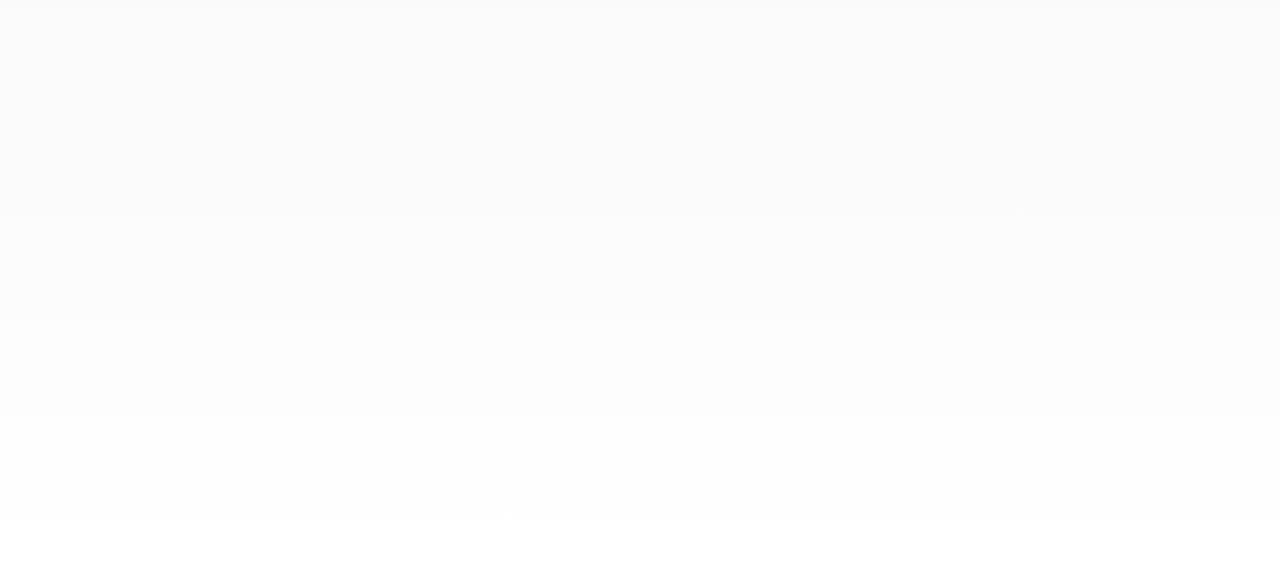scroll, scrollTop: 0, scrollLeft: 0, axis: both 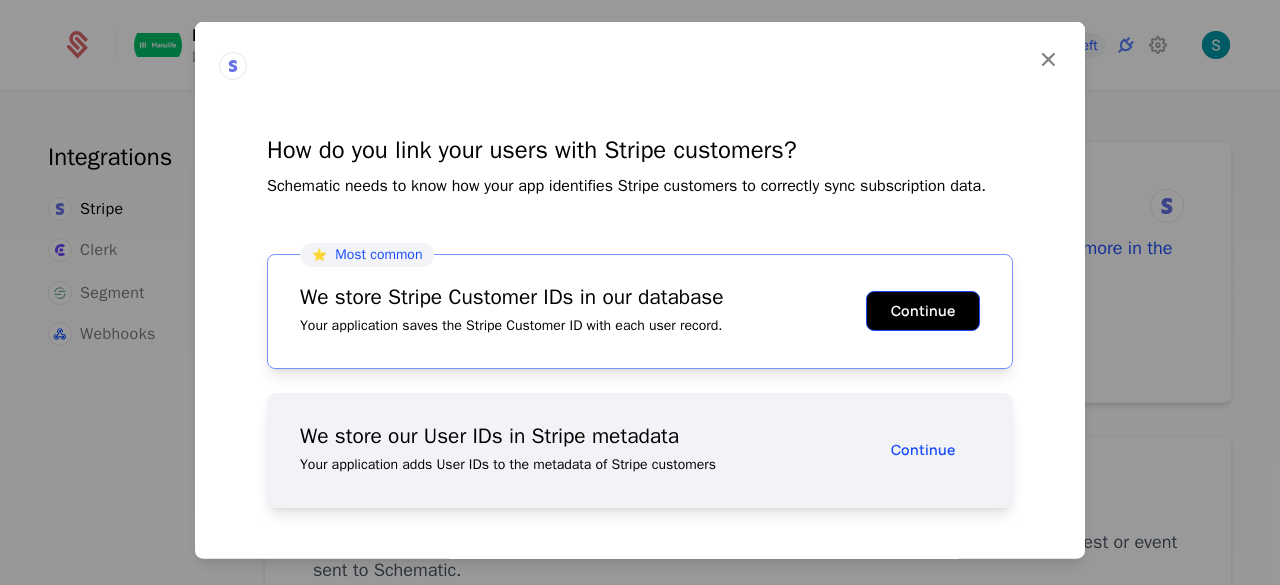 click on "Continue" at bounding box center (923, 311) 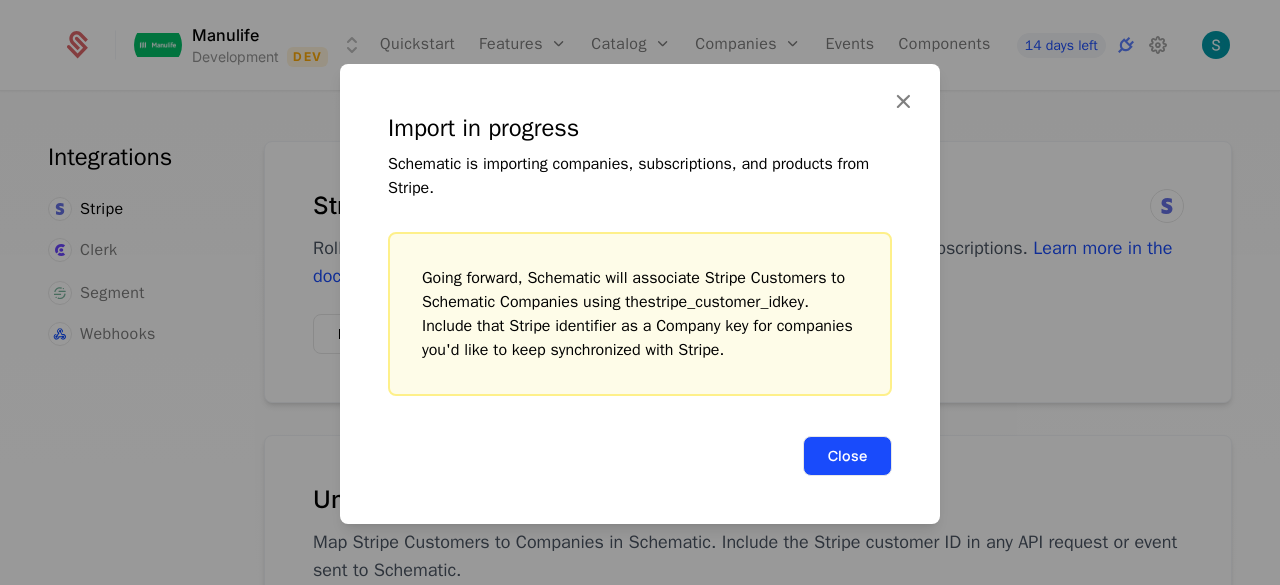 click on "Close" at bounding box center [847, 456] 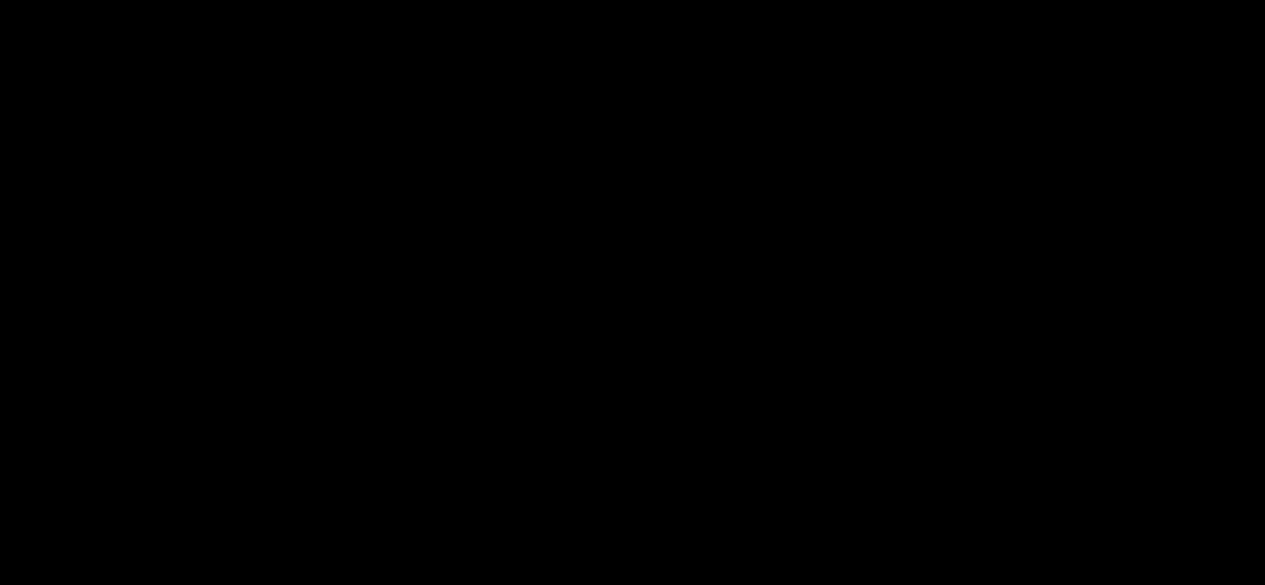 scroll, scrollTop: 0, scrollLeft: 0, axis: both 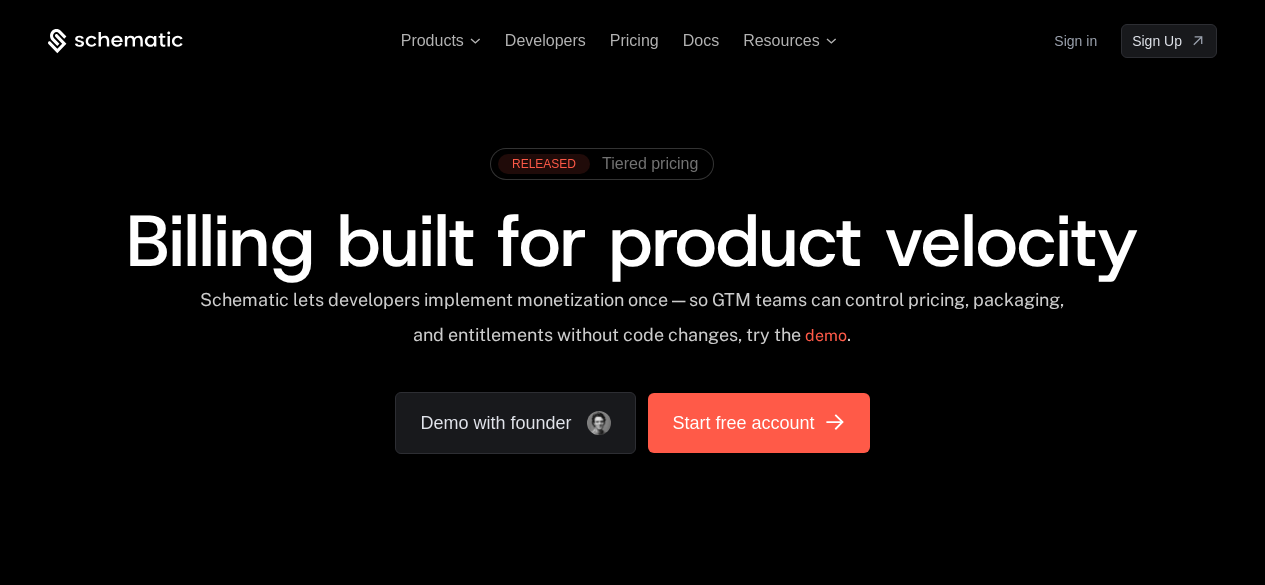 click on "Start free account" at bounding box center [743, 423] 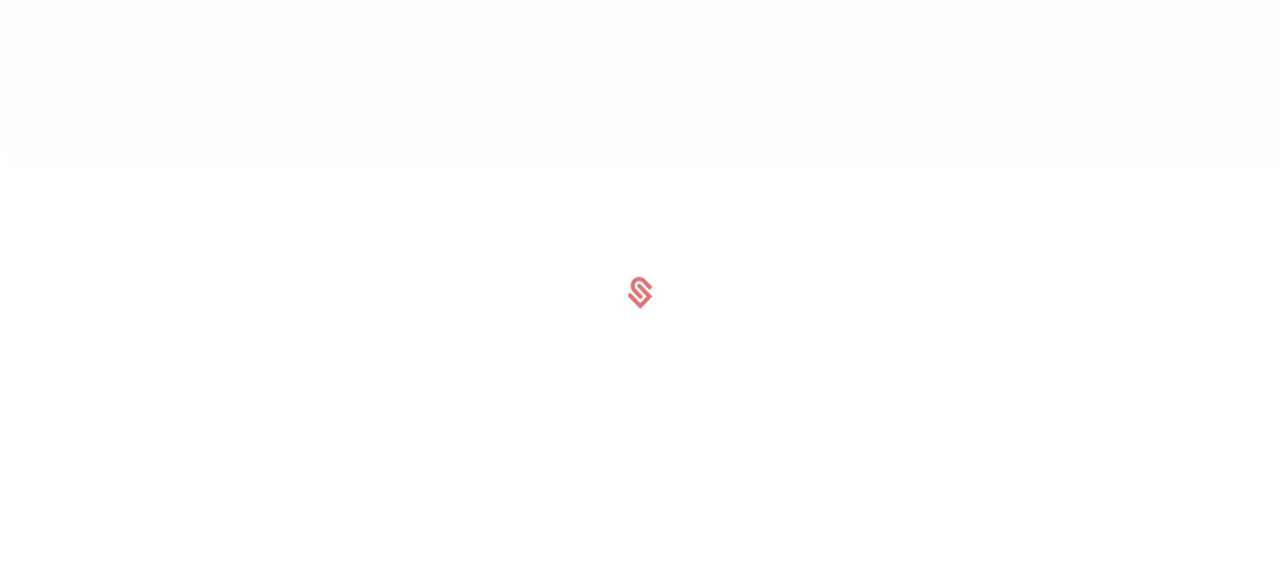 scroll, scrollTop: 0, scrollLeft: 0, axis: both 